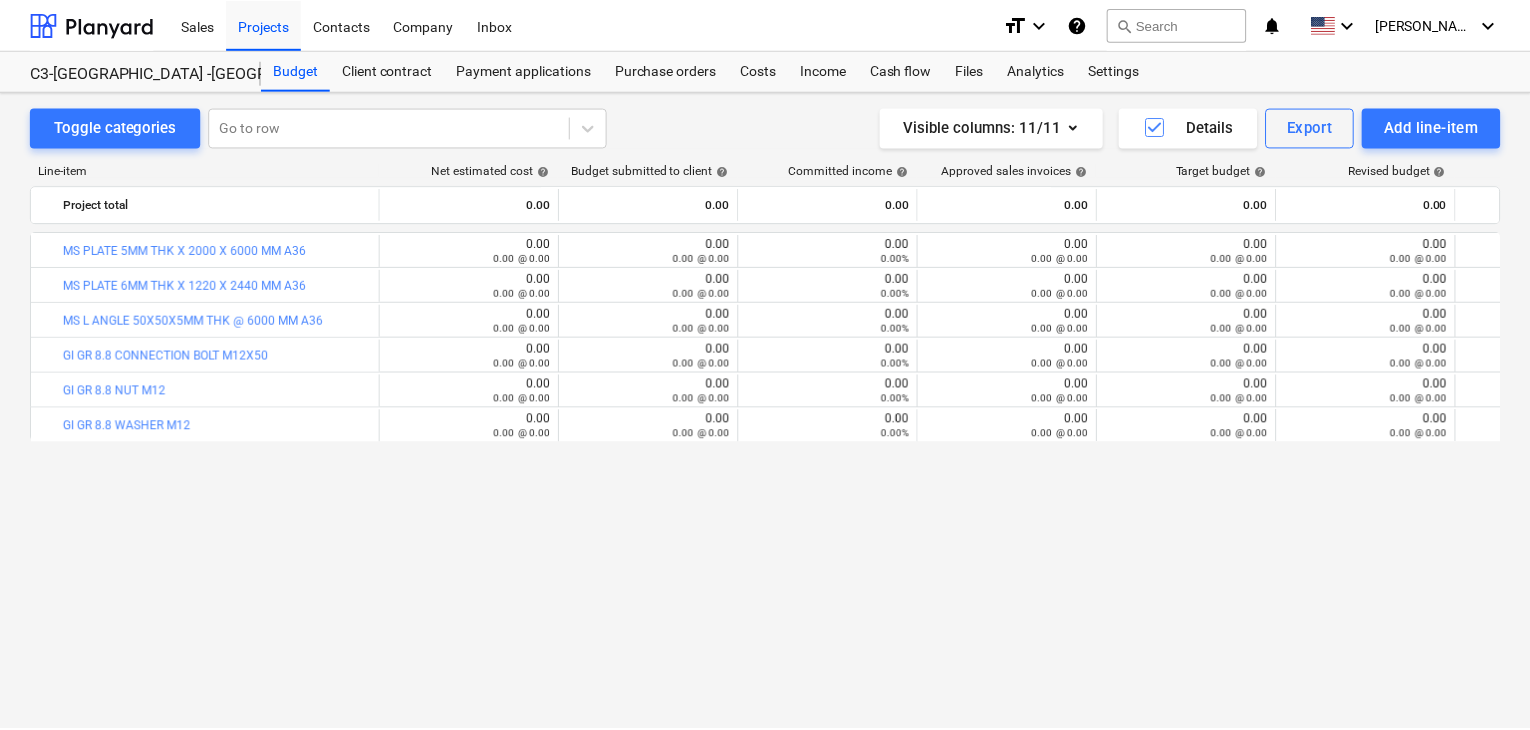 scroll, scrollTop: 0, scrollLeft: 0, axis: both 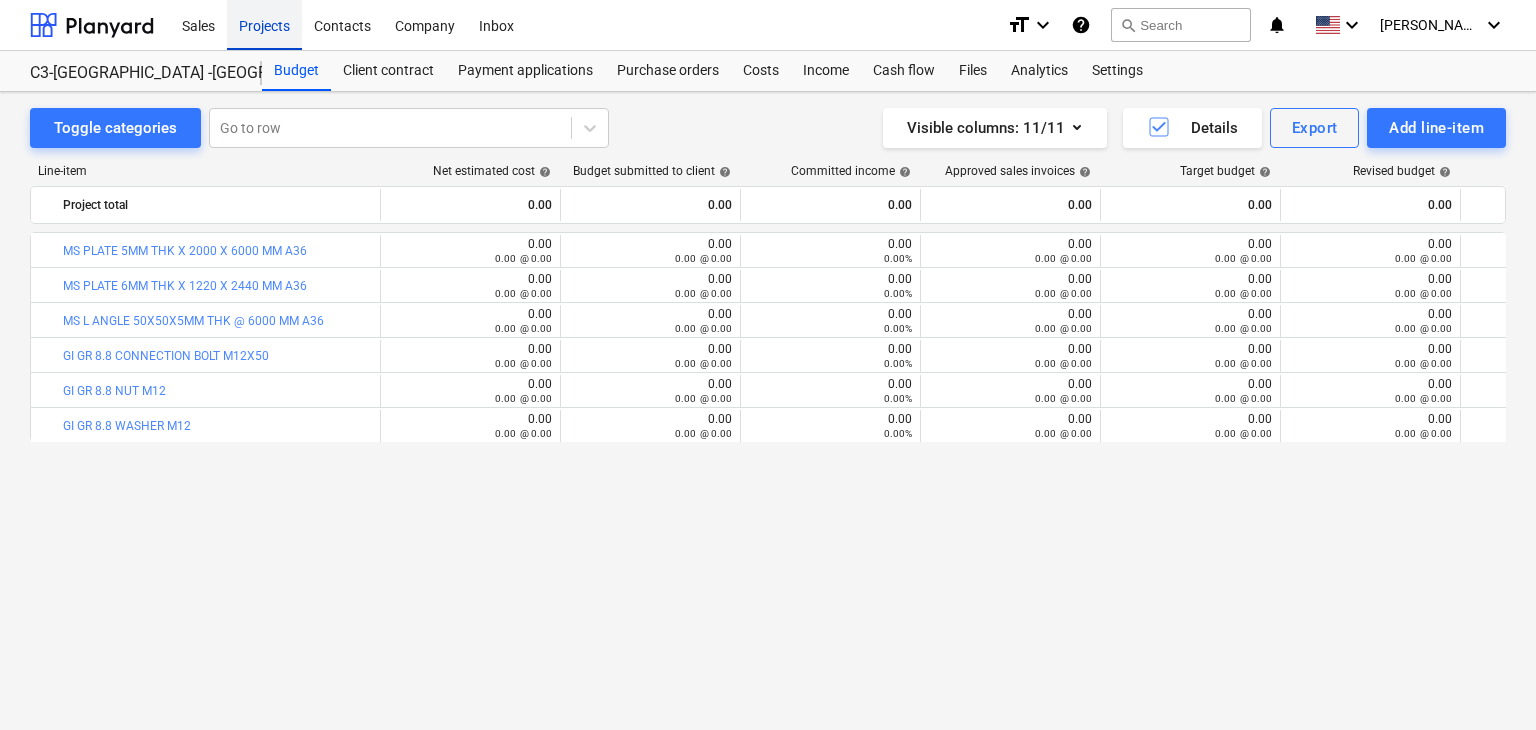 click on "Projects" at bounding box center [264, 24] 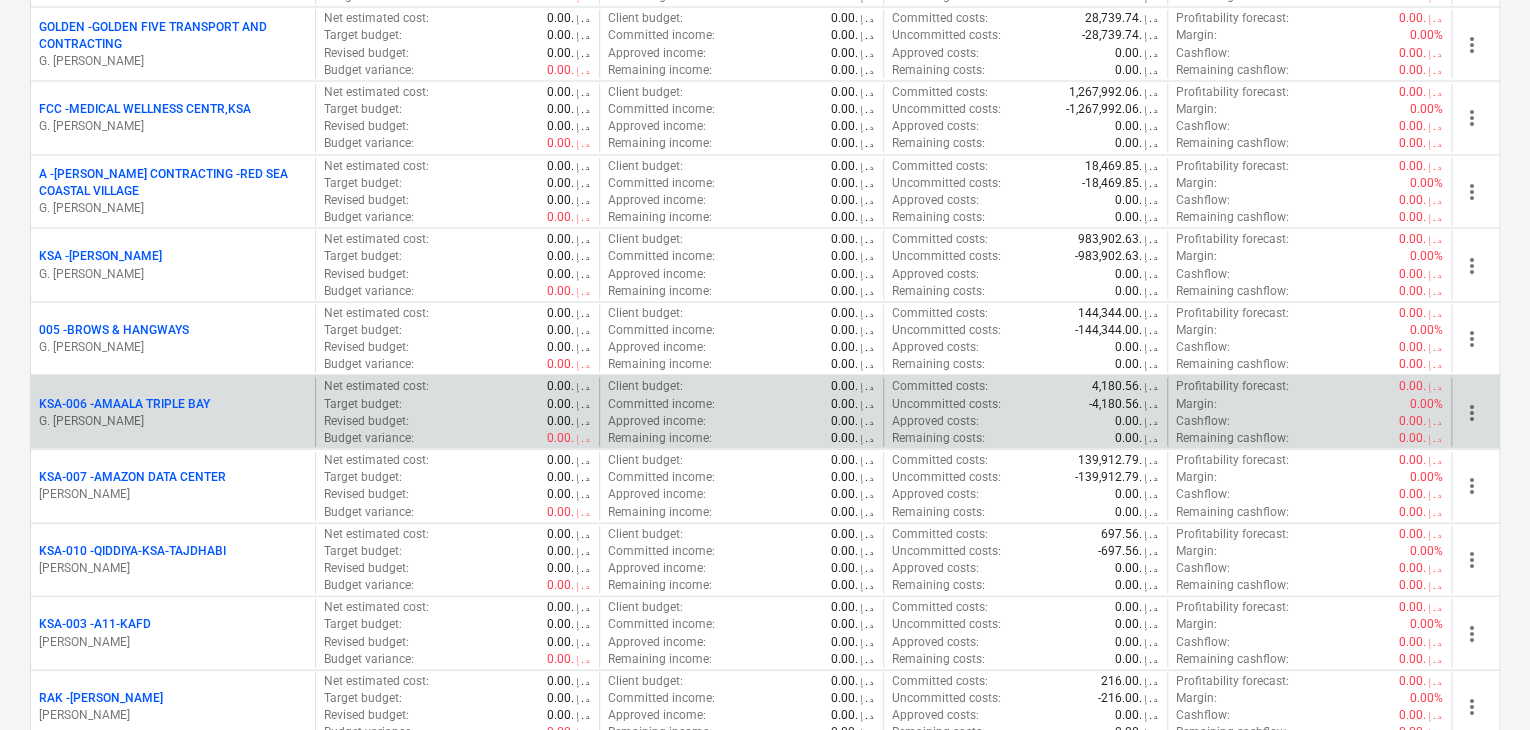 scroll, scrollTop: 2000, scrollLeft: 0, axis: vertical 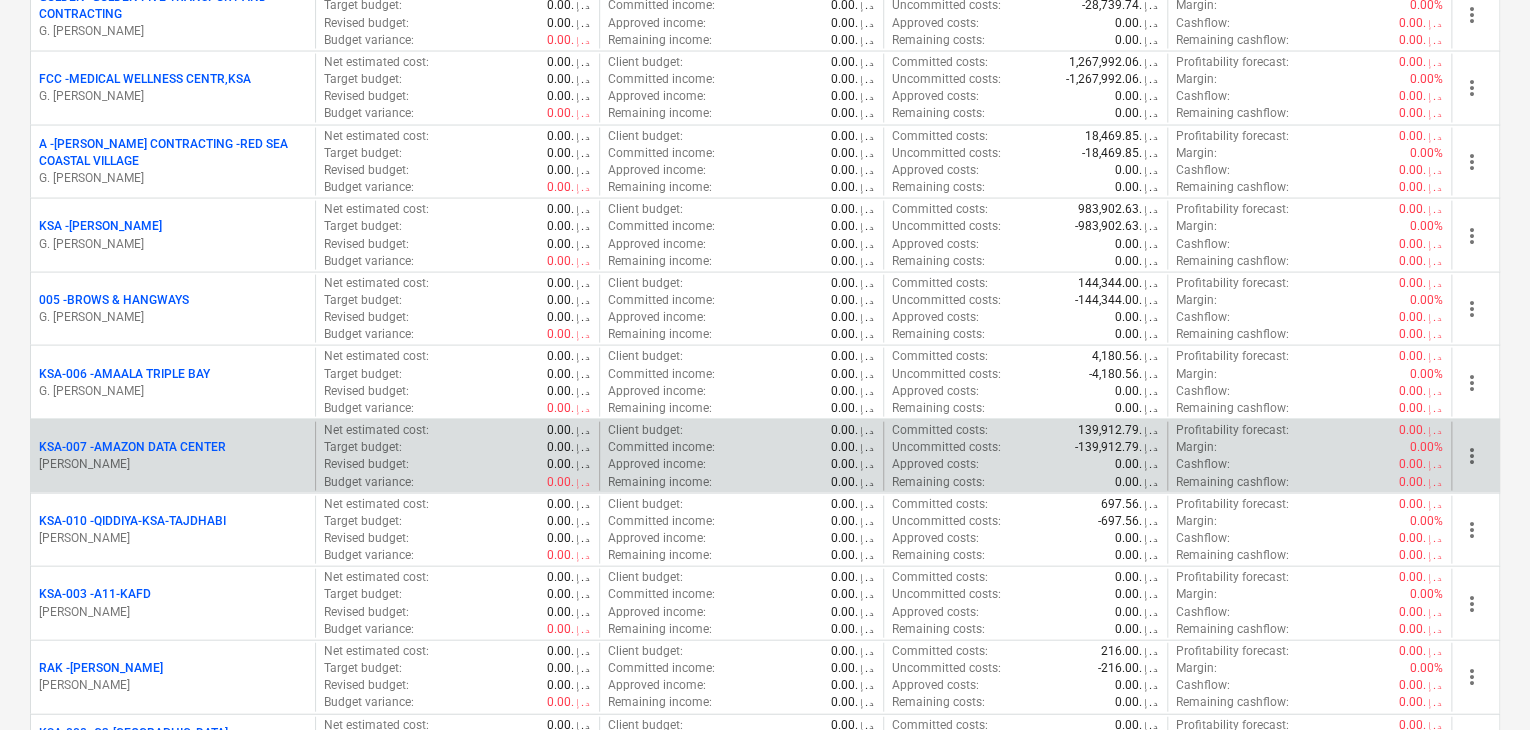 click on "KSA-007 -  AMAZON DATA CENTER" at bounding box center (132, 447) 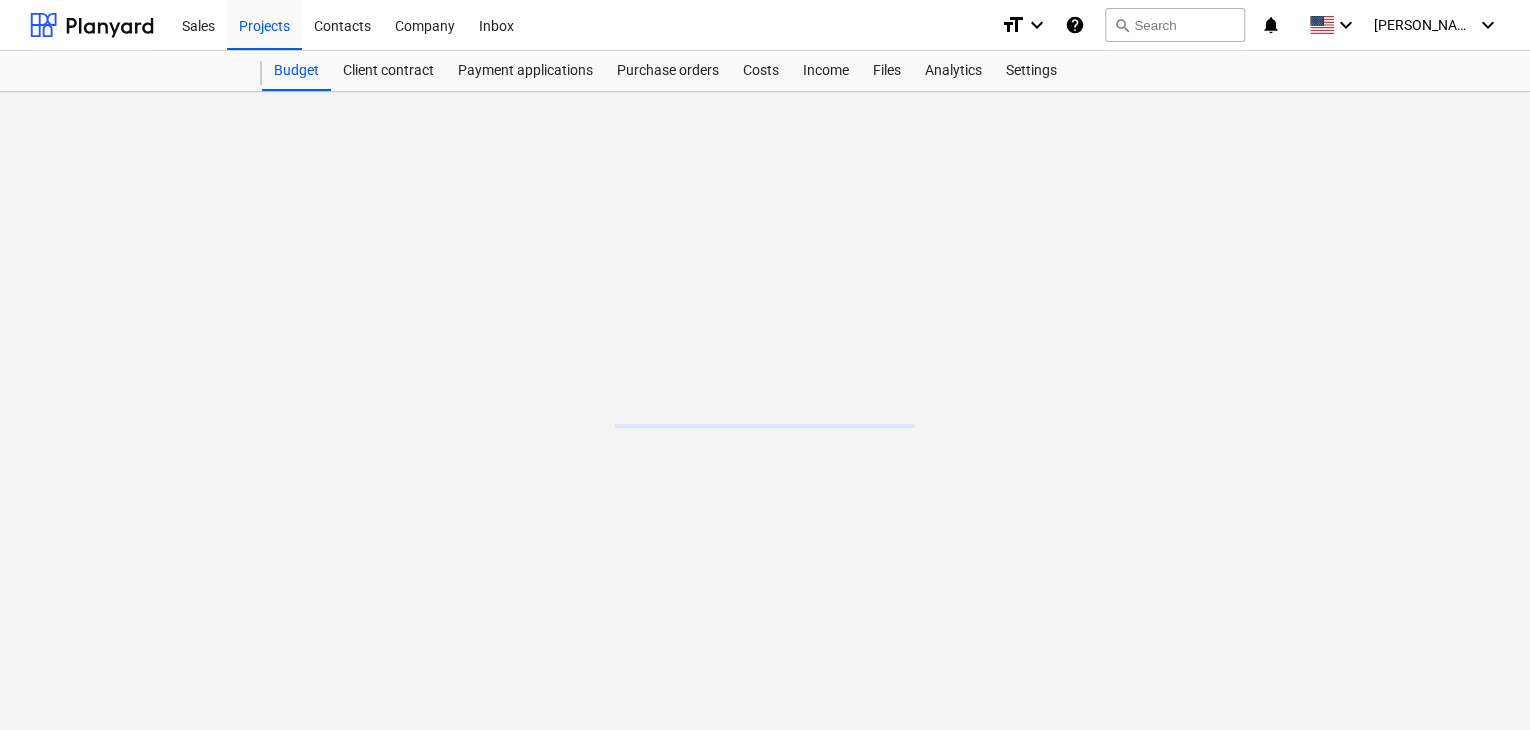 scroll, scrollTop: 0, scrollLeft: 0, axis: both 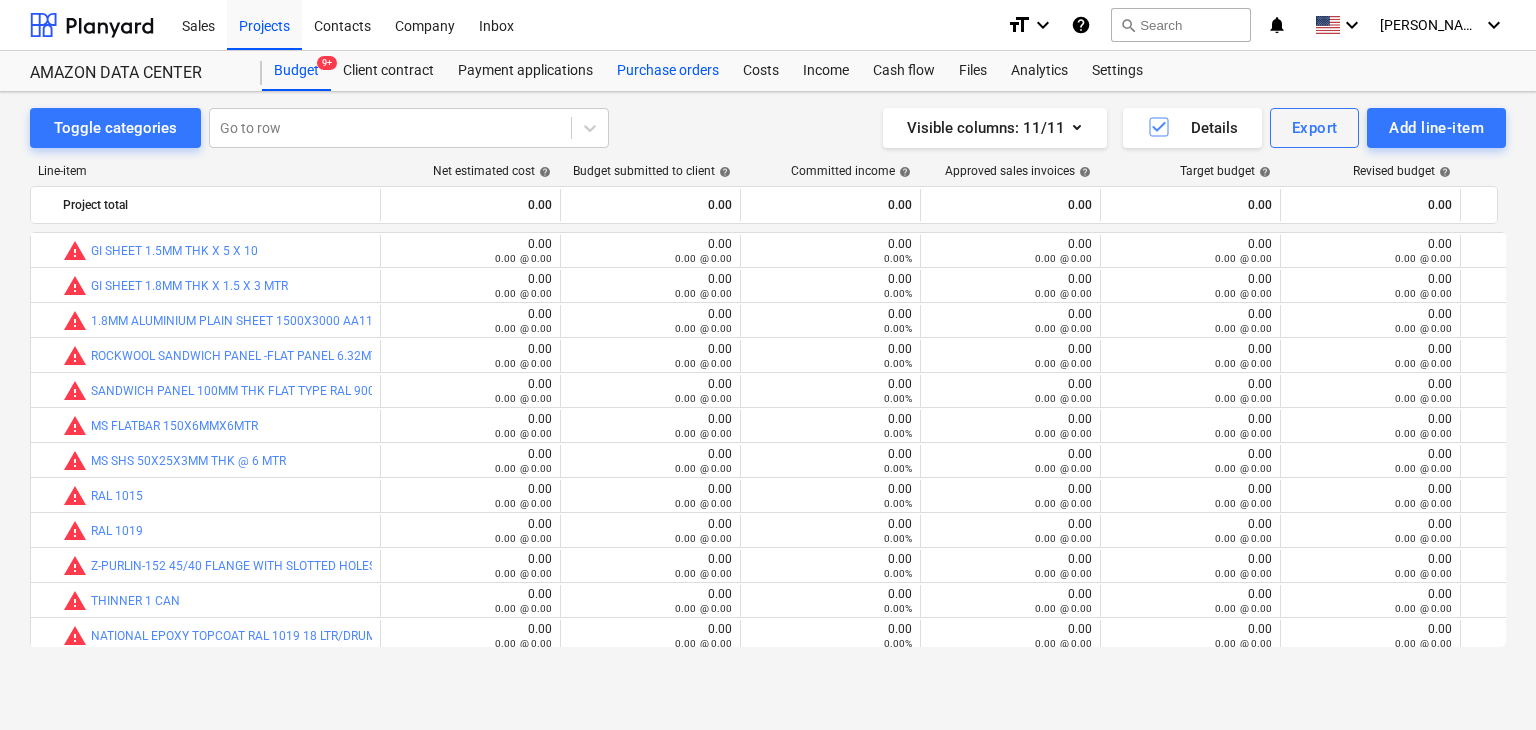 click on "Purchase orders" at bounding box center [668, 71] 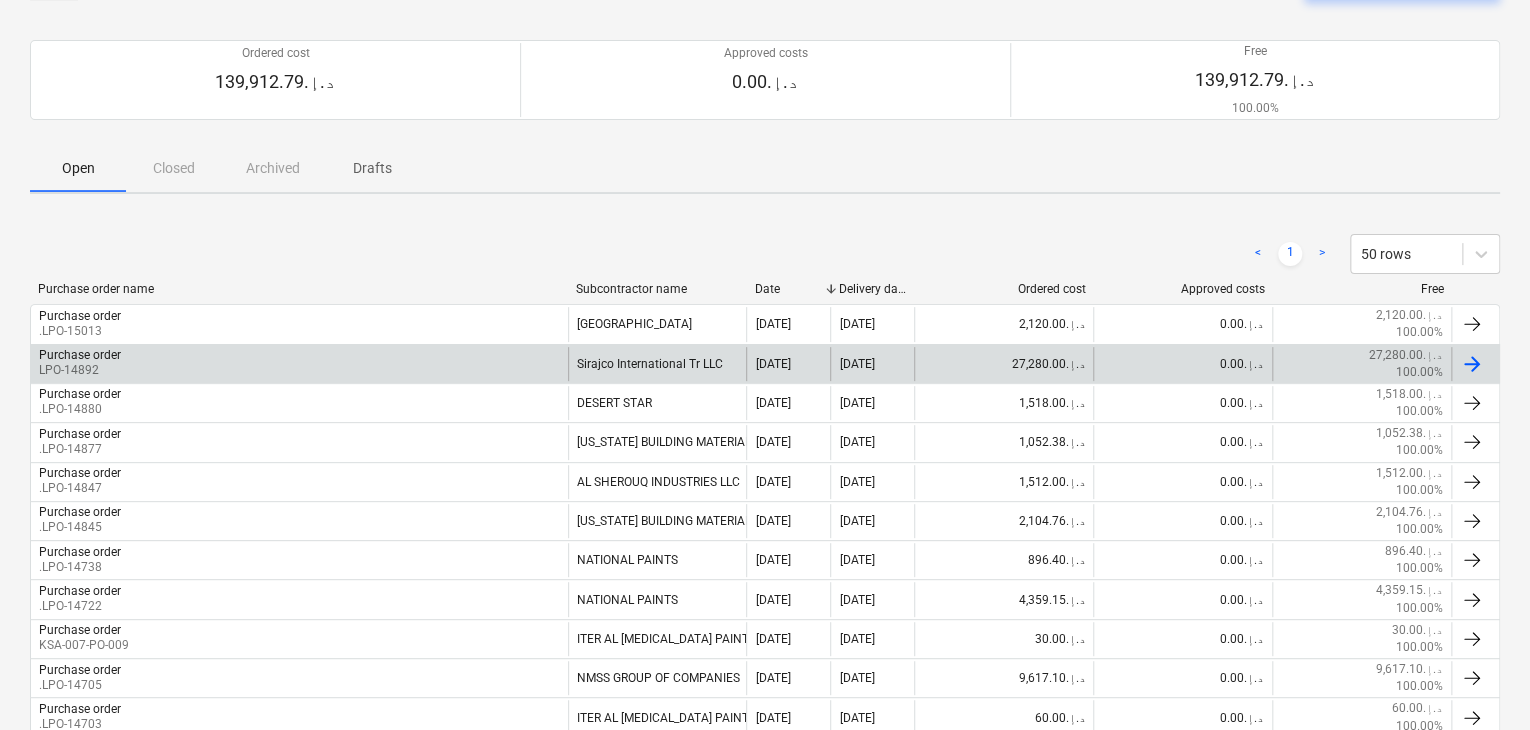 scroll, scrollTop: 200, scrollLeft: 0, axis: vertical 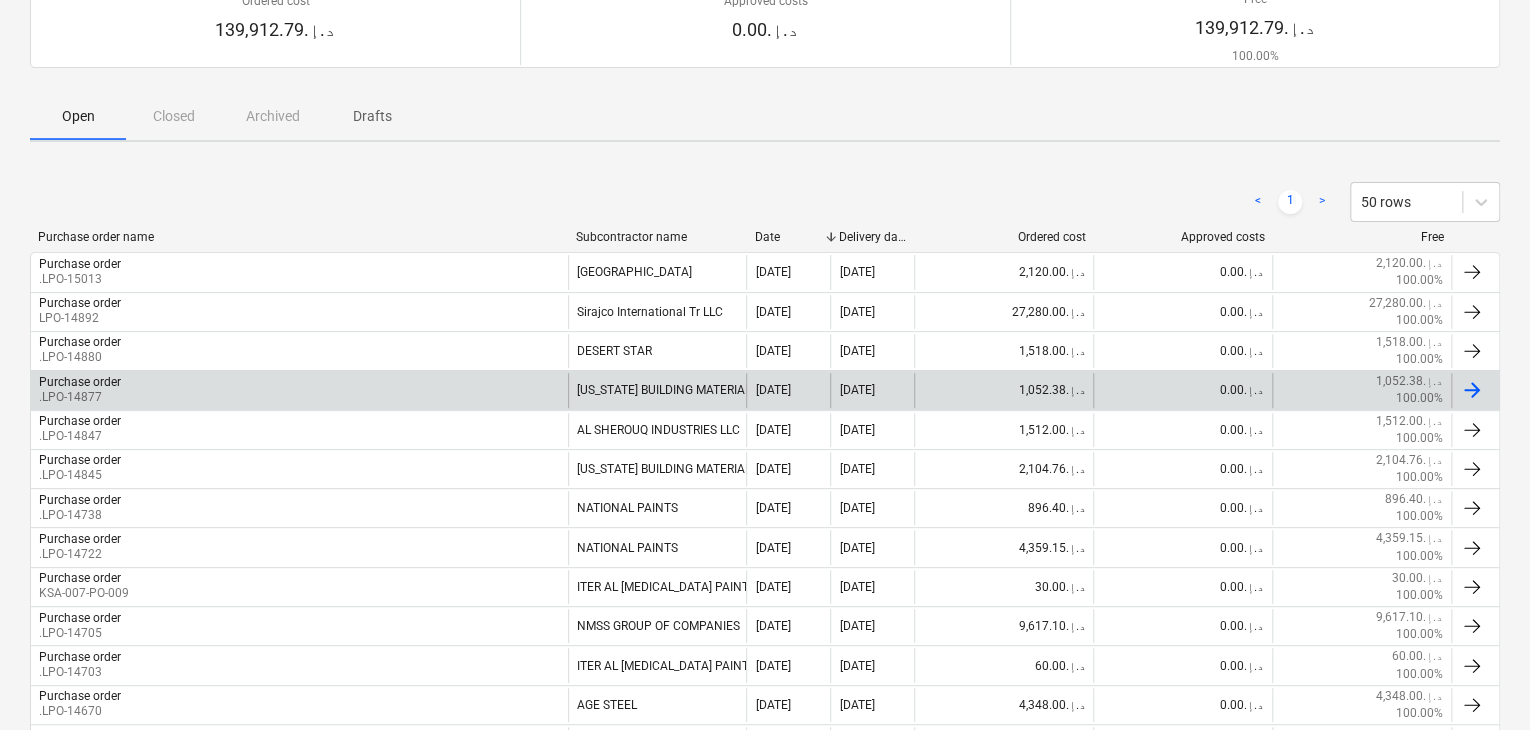 click on "Purchase order .LPO-14877" at bounding box center [299, 390] 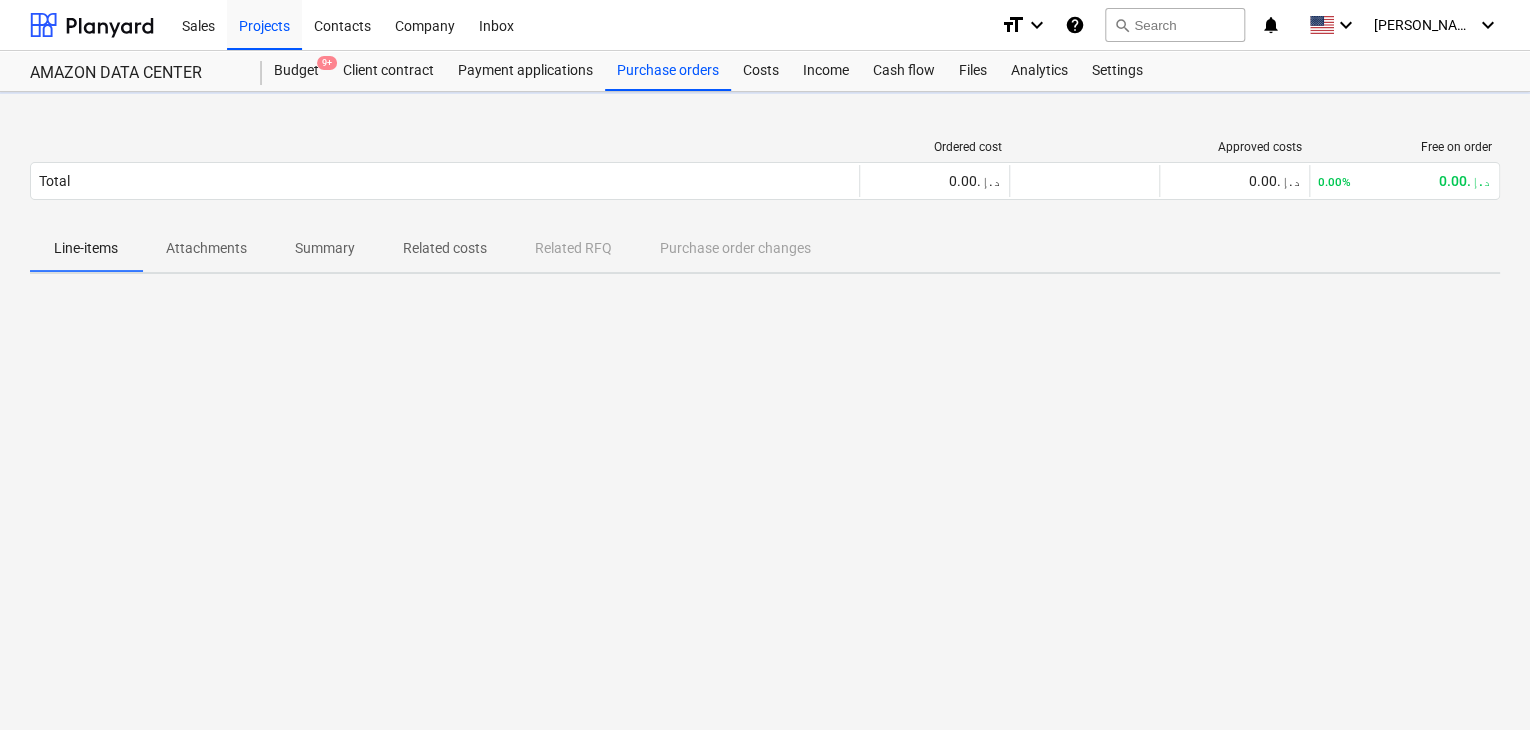scroll, scrollTop: 0, scrollLeft: 0, axis: both 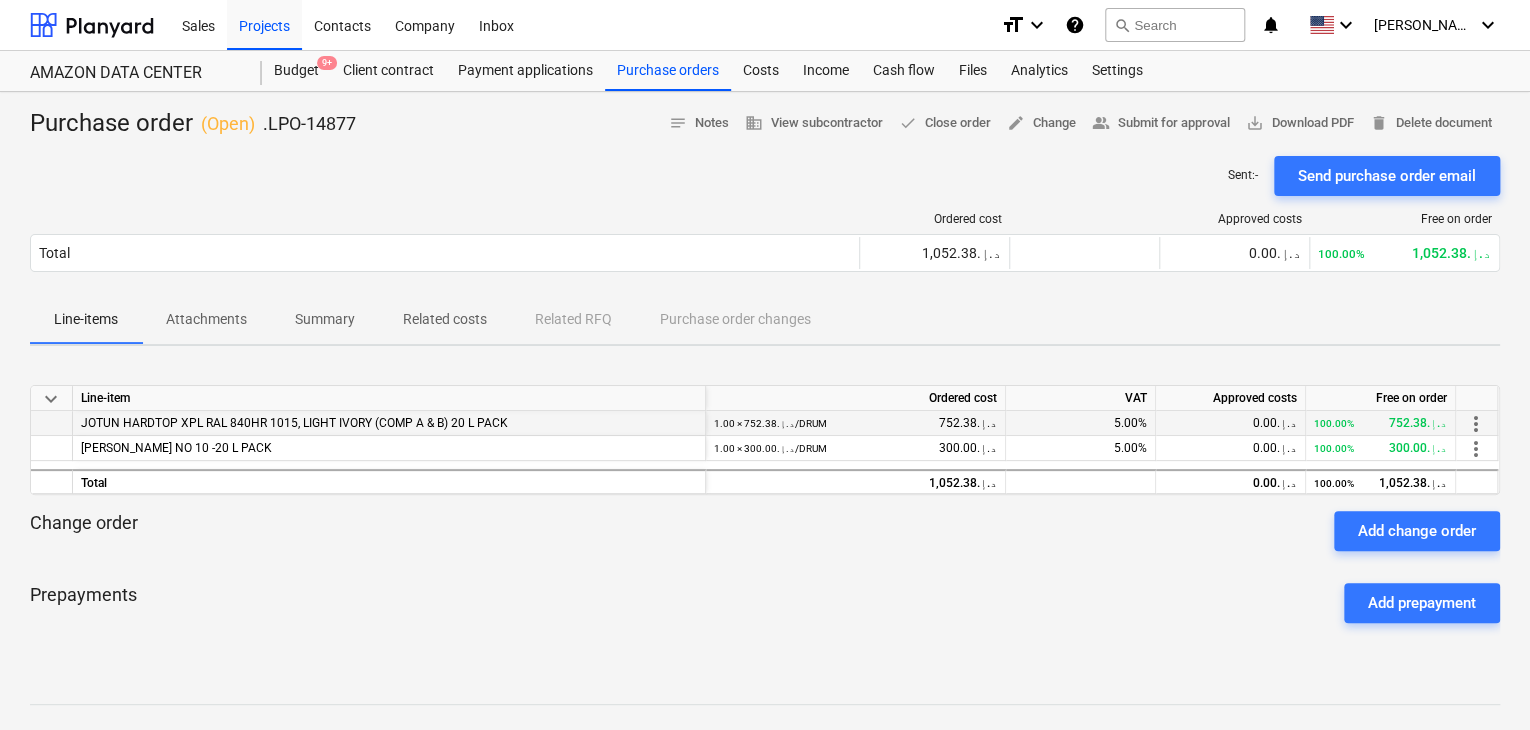 drag, startPoint x: 544, startPoint y: 421, endPoint x: 92, endPoint y: 420, distance: 452.0011 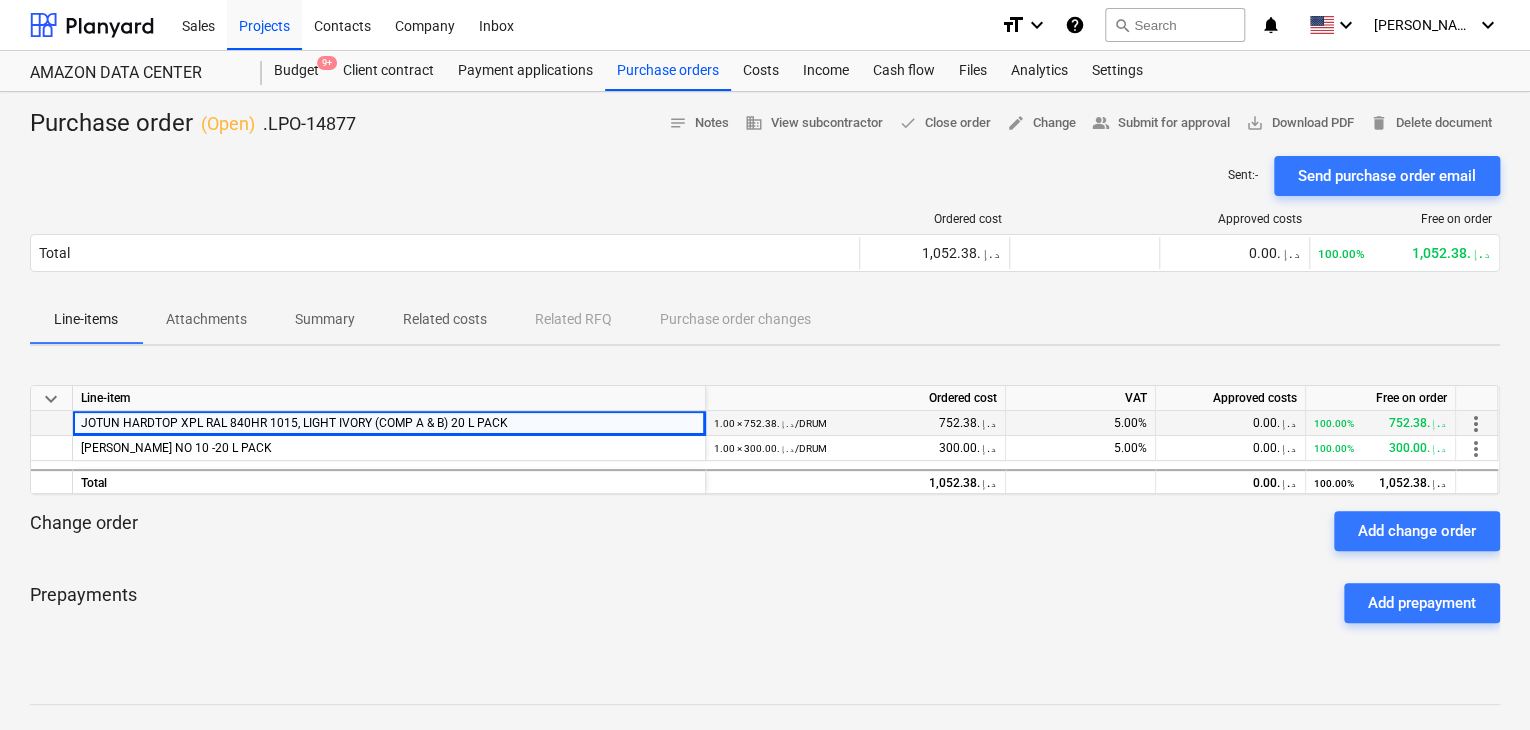 copy on "OTUN HARDTOP XPL RAL 840HR 1015, LIGHT IVORY (COMP A & B) 20 L PACK" 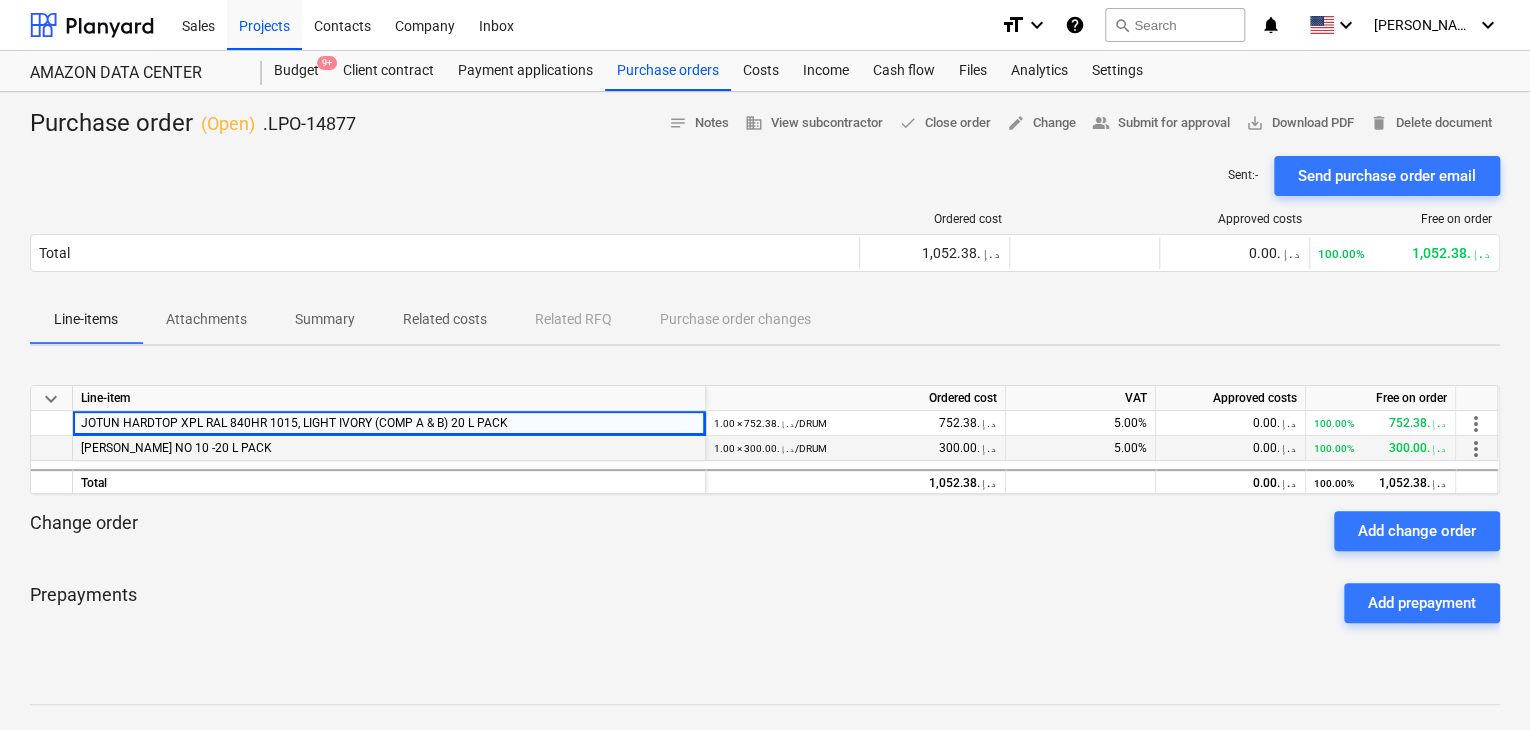 drag, startPoint x: 276, startPoint y: 445, endPoint x: 73, endPoint y: 442, distance: 203.02217 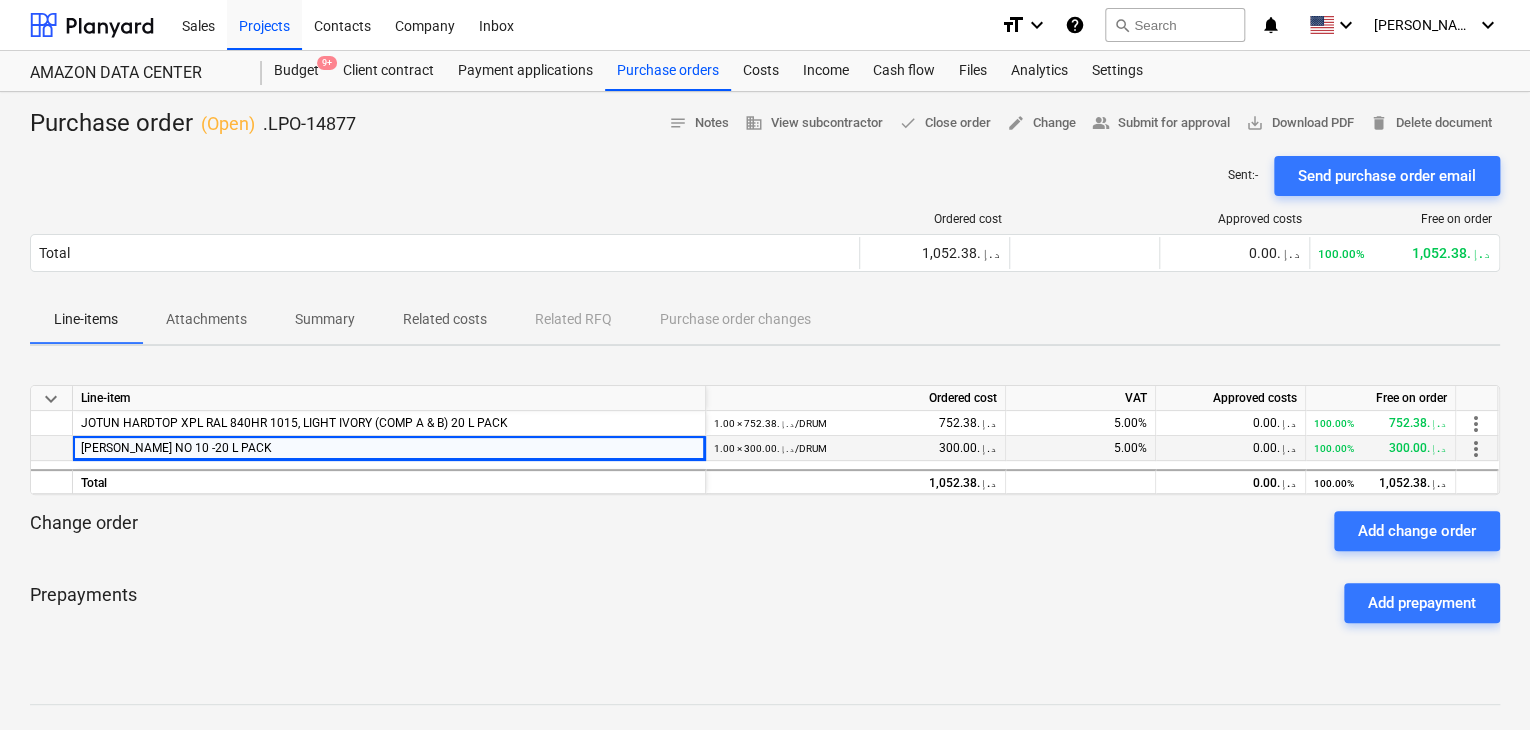 copy on "[PERSON_NAME] NO 10 -20 L PACK" 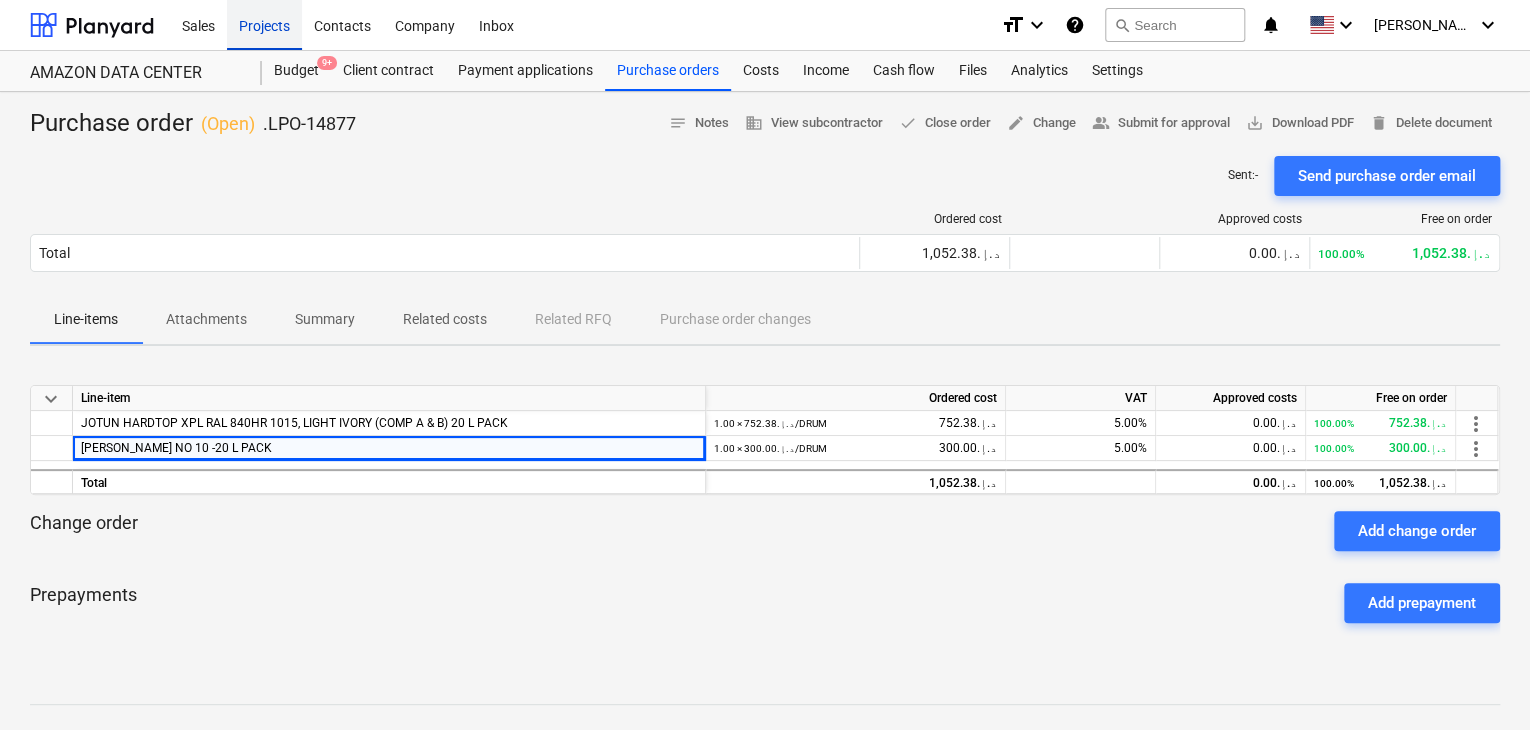 click on "Projects" at bounding box center [264, 24] 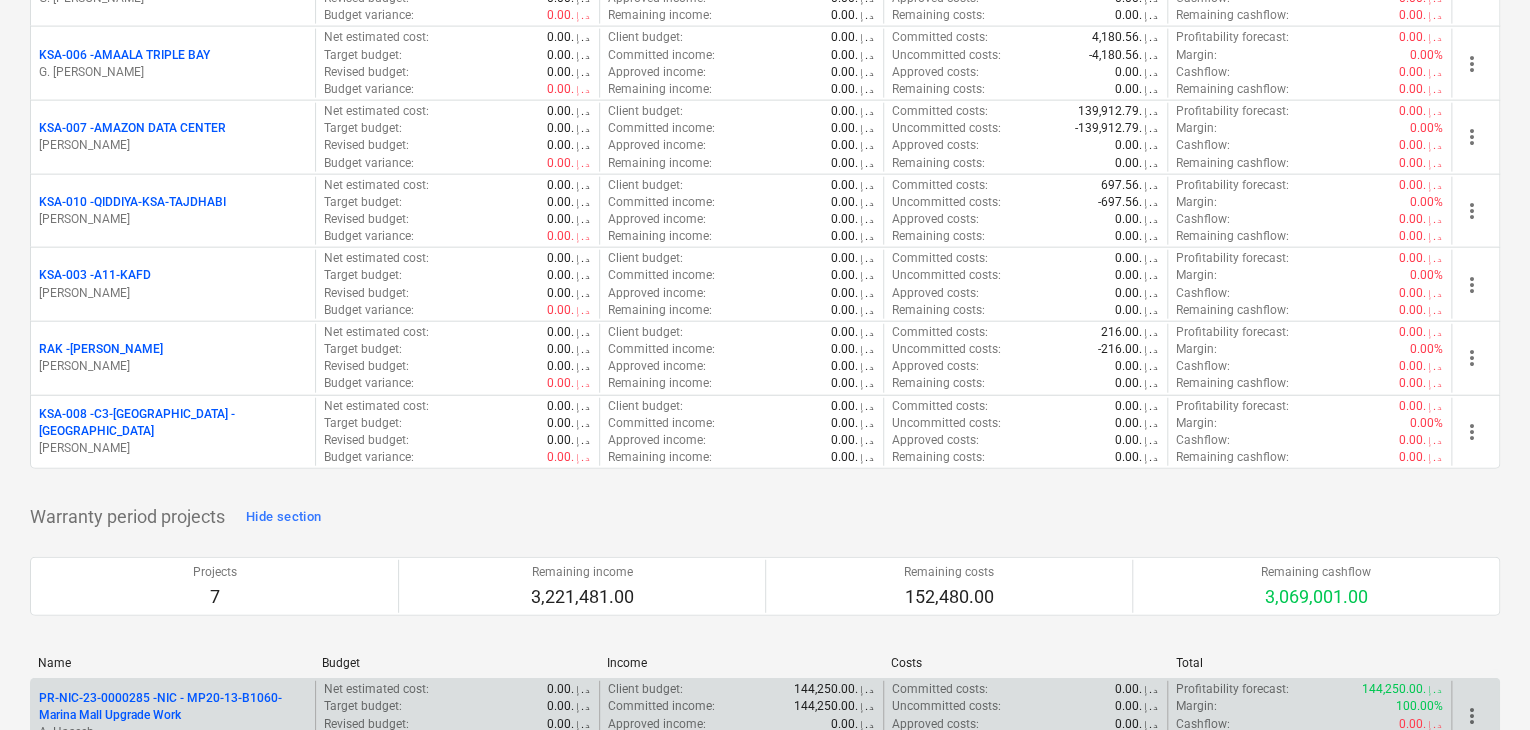 scroll, scrollTop: 2500, scrollLeft: 0, axis: vertical 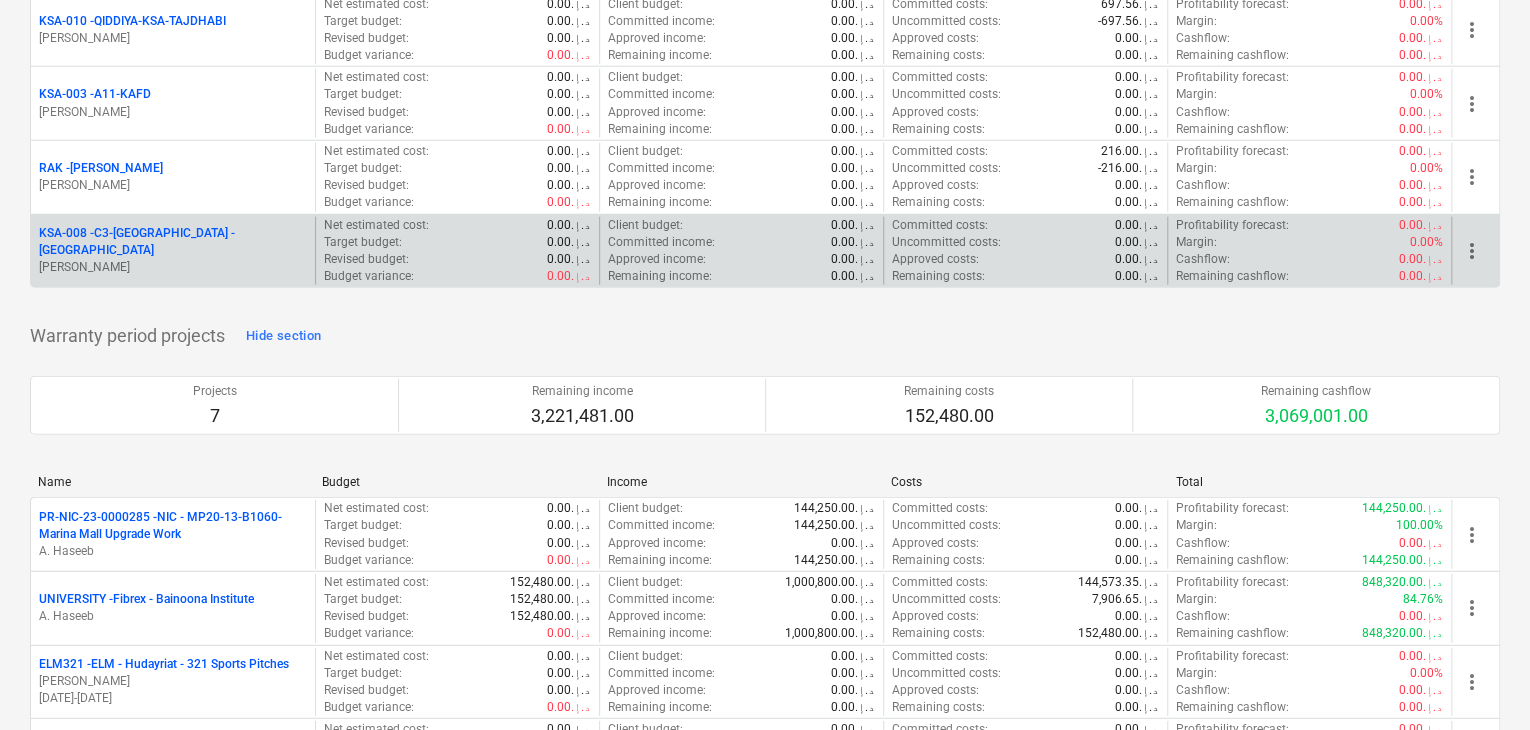 click on "KSA-008 -  C3-[GEOGRAPHIC_DATA] -[GEOGRAPHIC_DATA]" at bounding box center (173, 242) 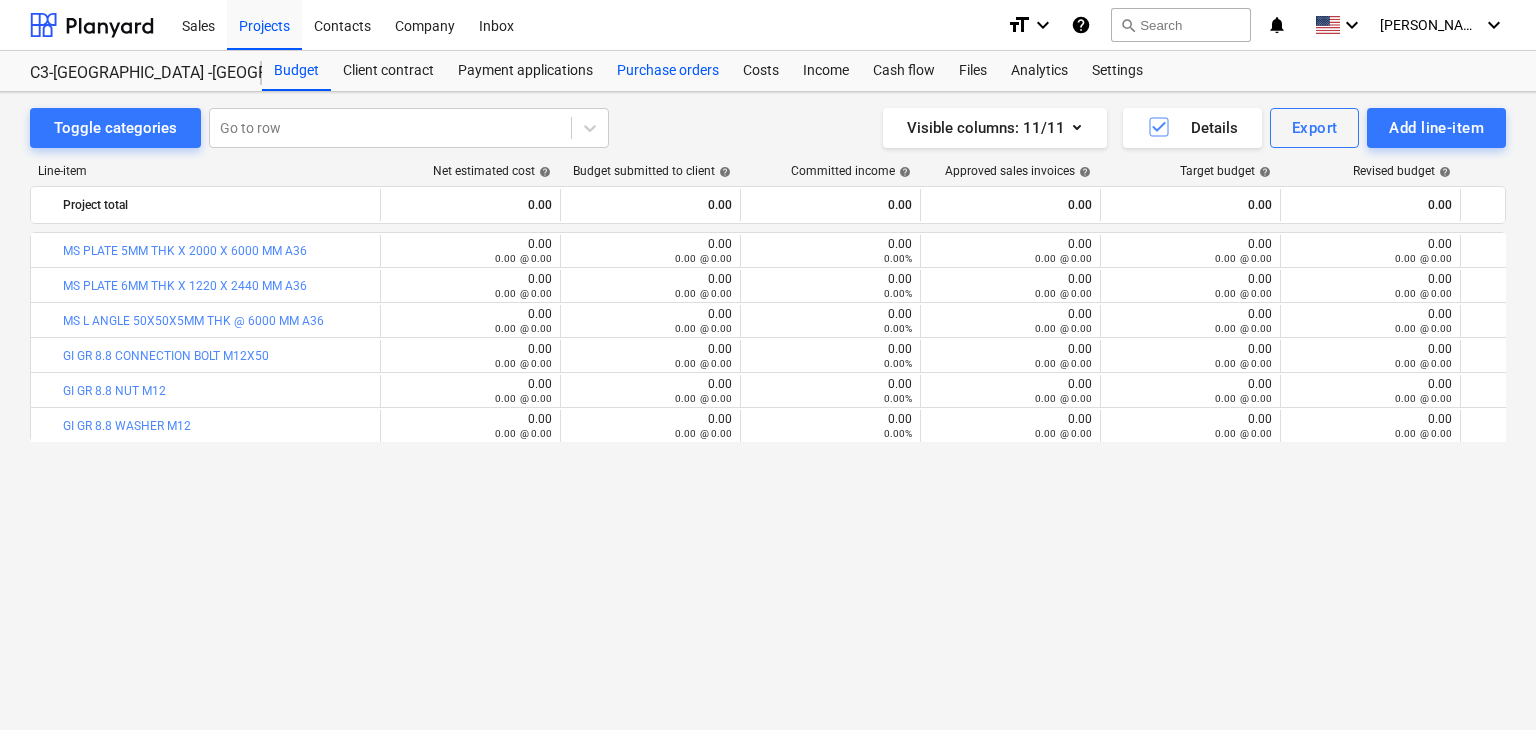 click on "Purchase orders" at bounding box center (668, 71) 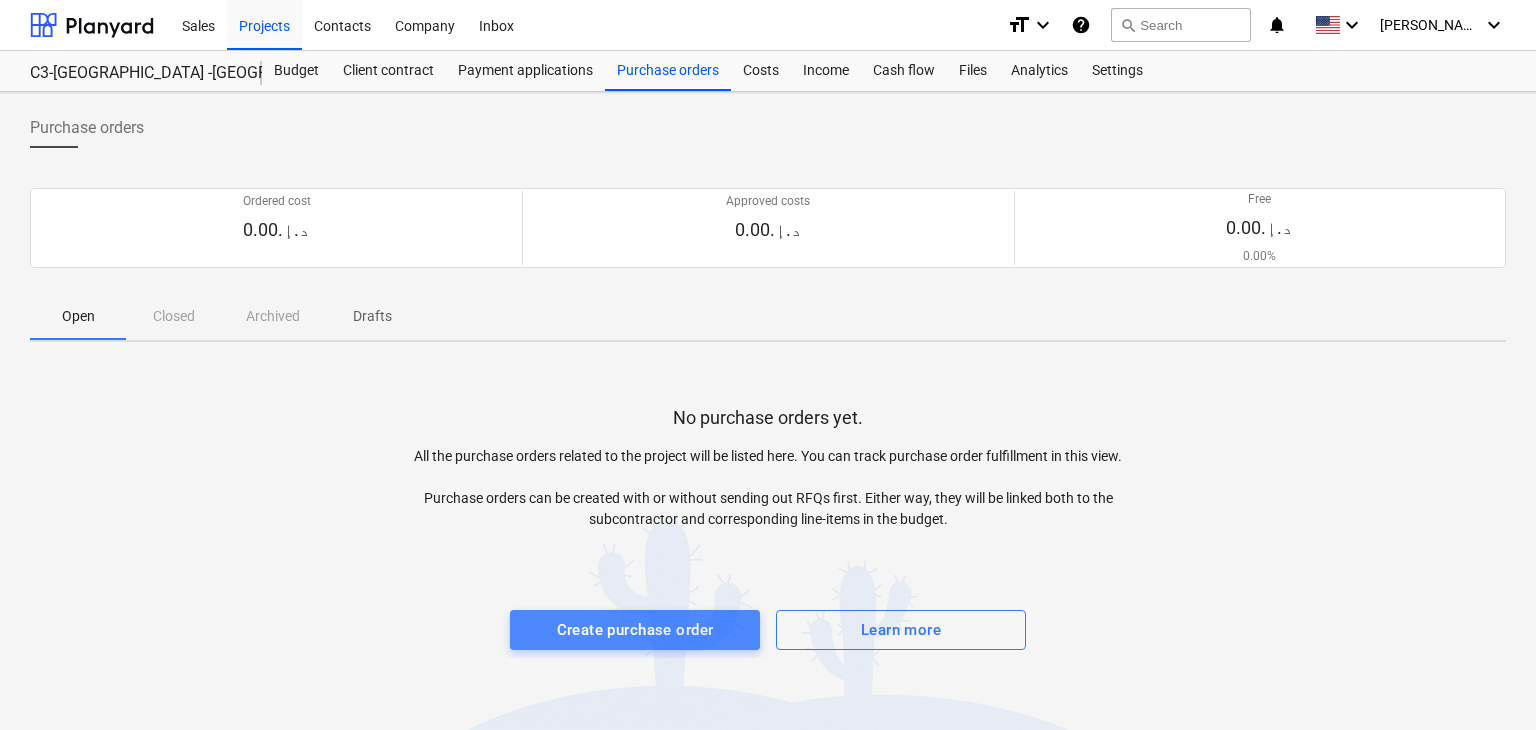 click on "Create purchase order" at bounding box center (635, 630) 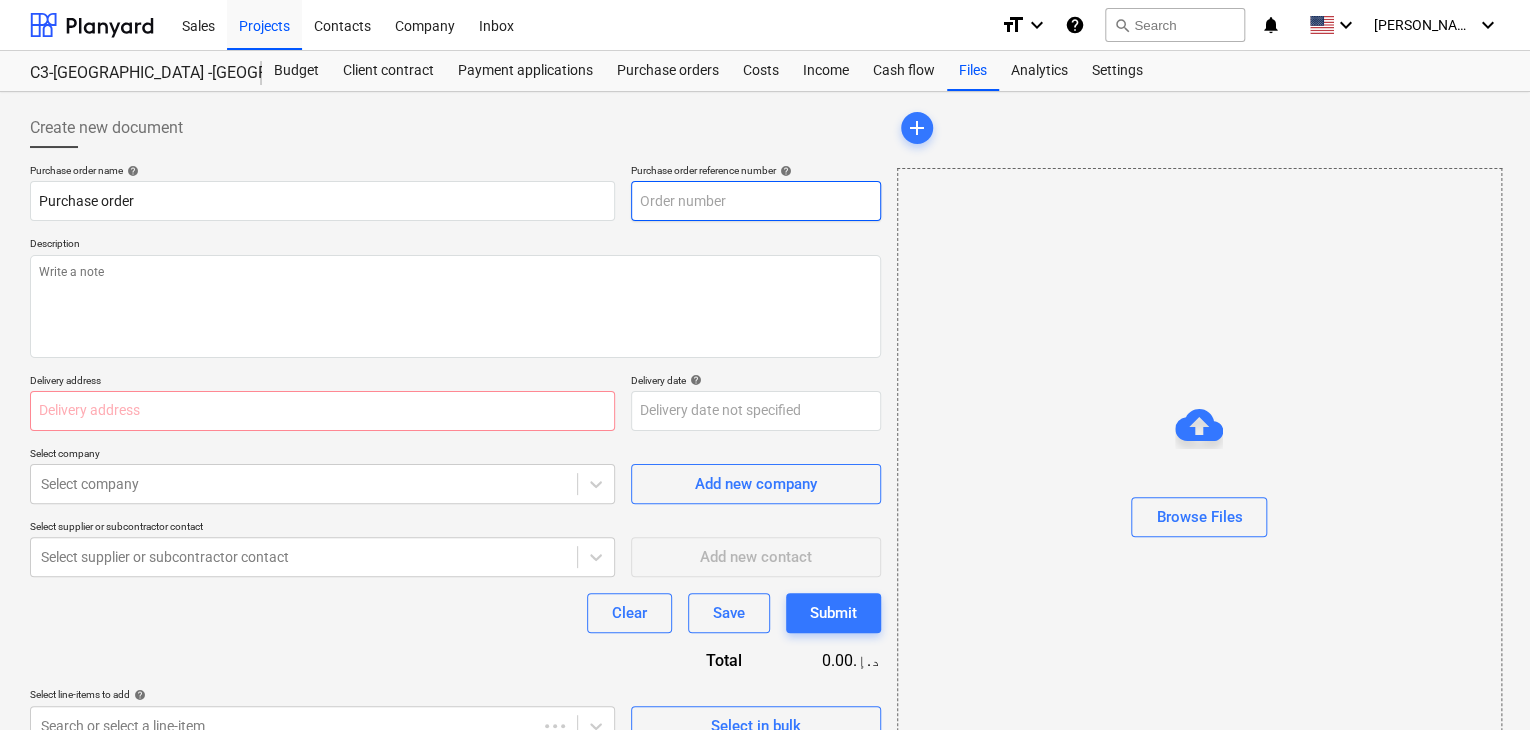 type on "x" 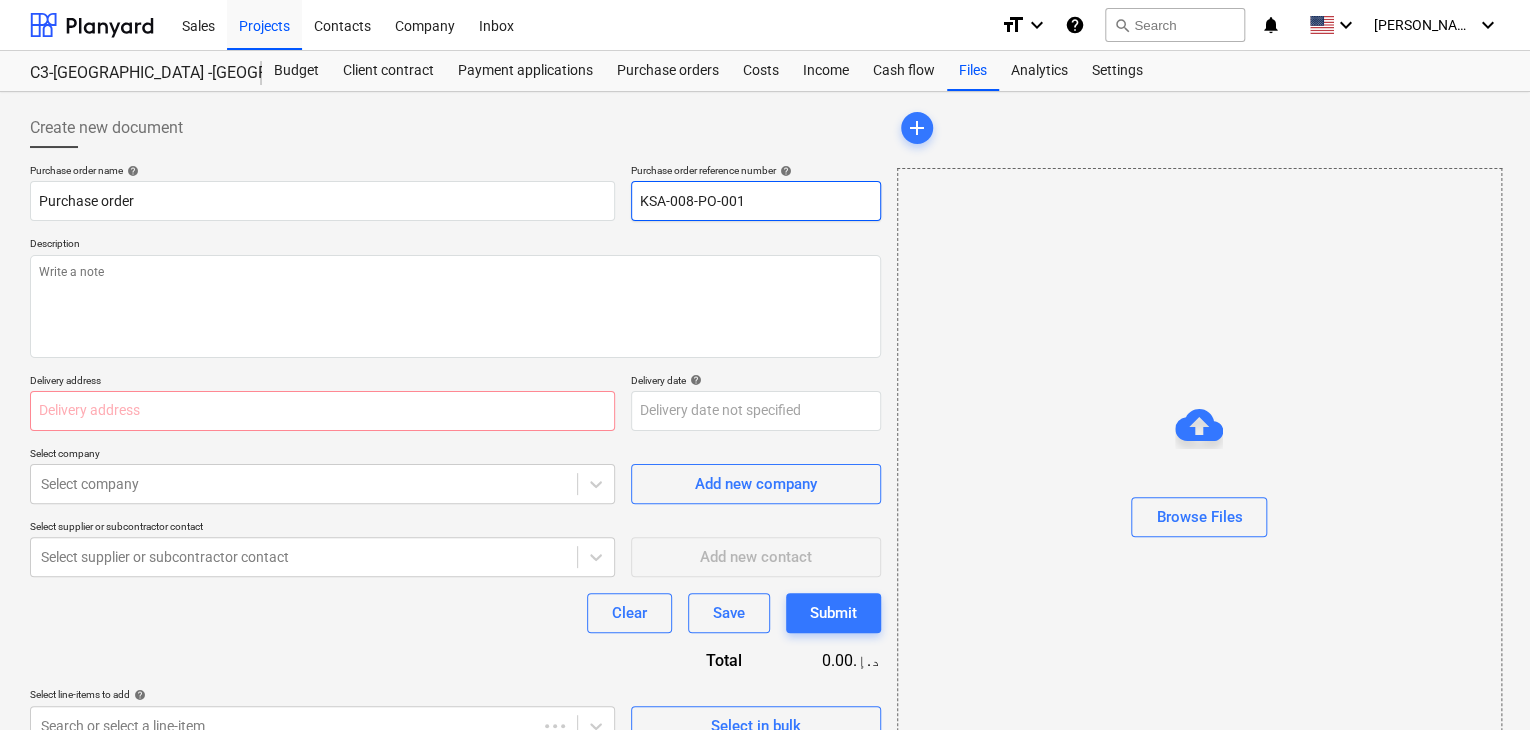 click on "KSA-008-PO-001" at bounding box center (756, 201) 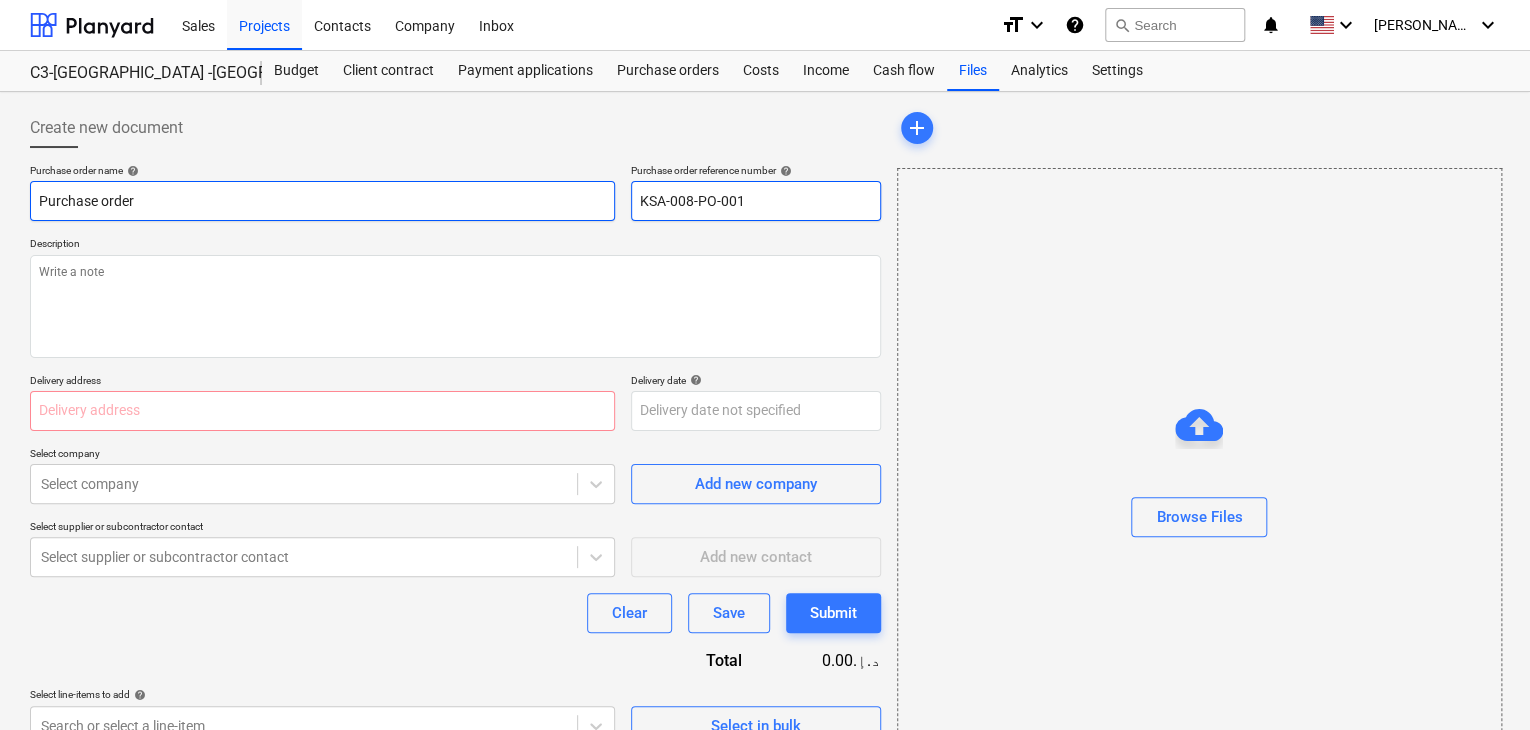 drag, startPoint x: 760, startPoint y: 207, endPoint x: 588, endPoint y: 206, distance: 172.00291 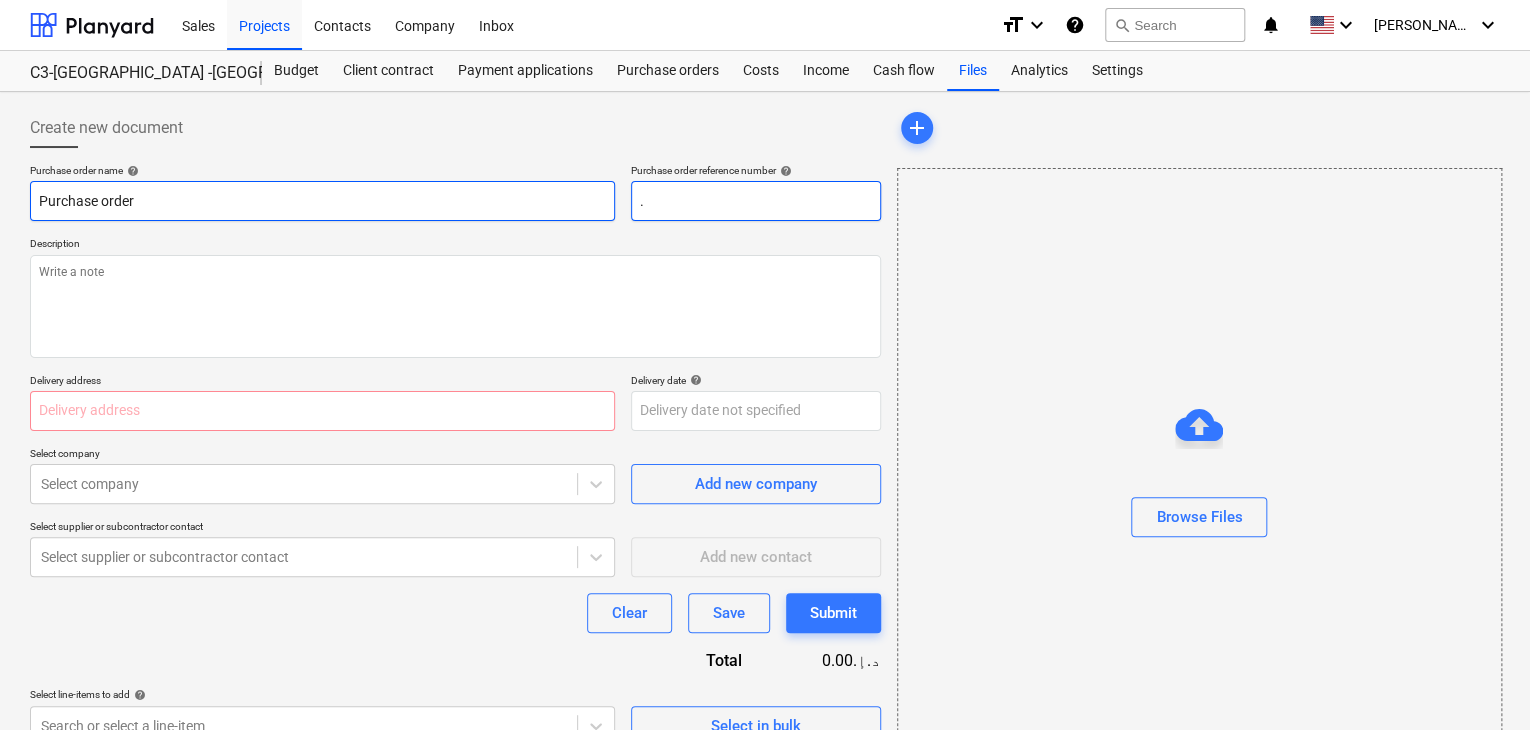 type on "x" 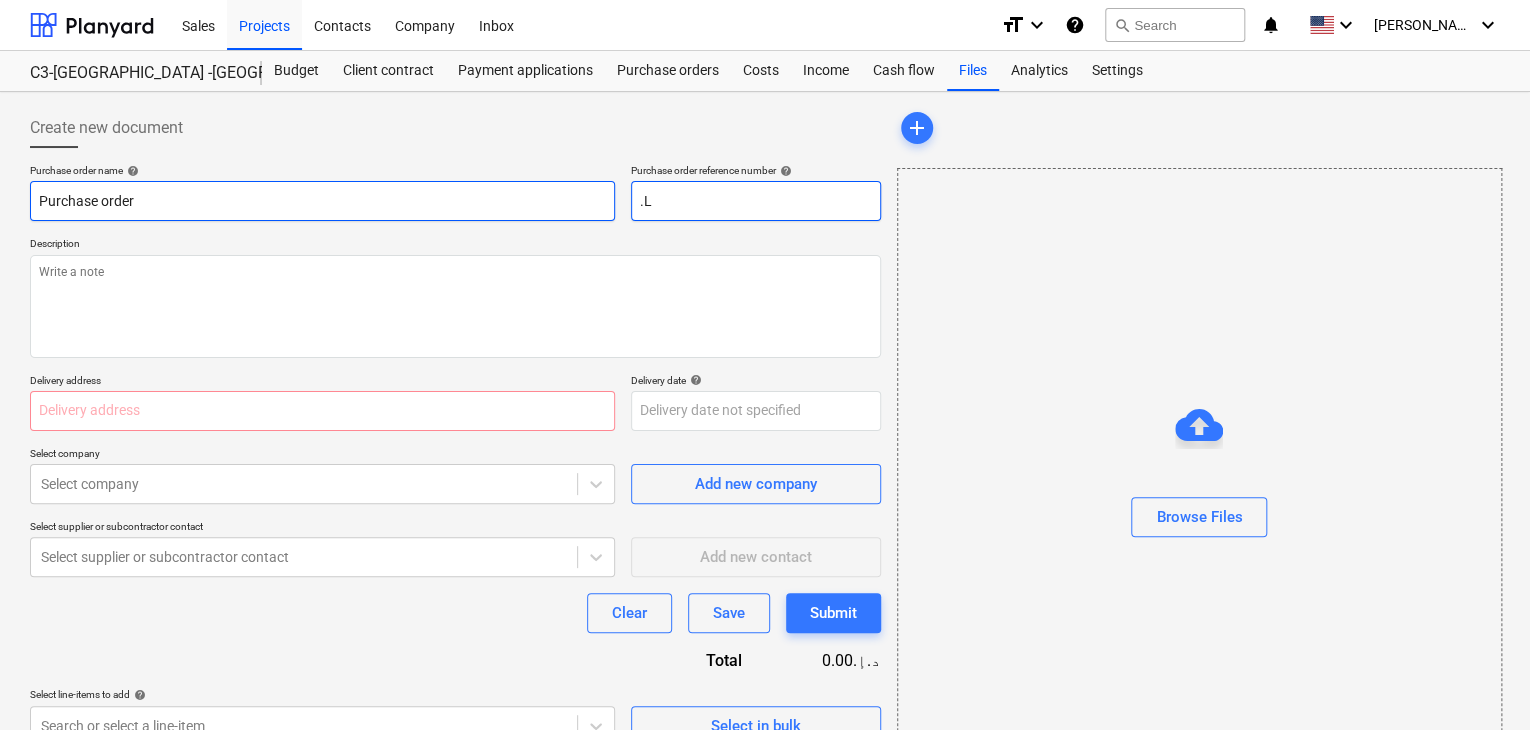 type on "x" 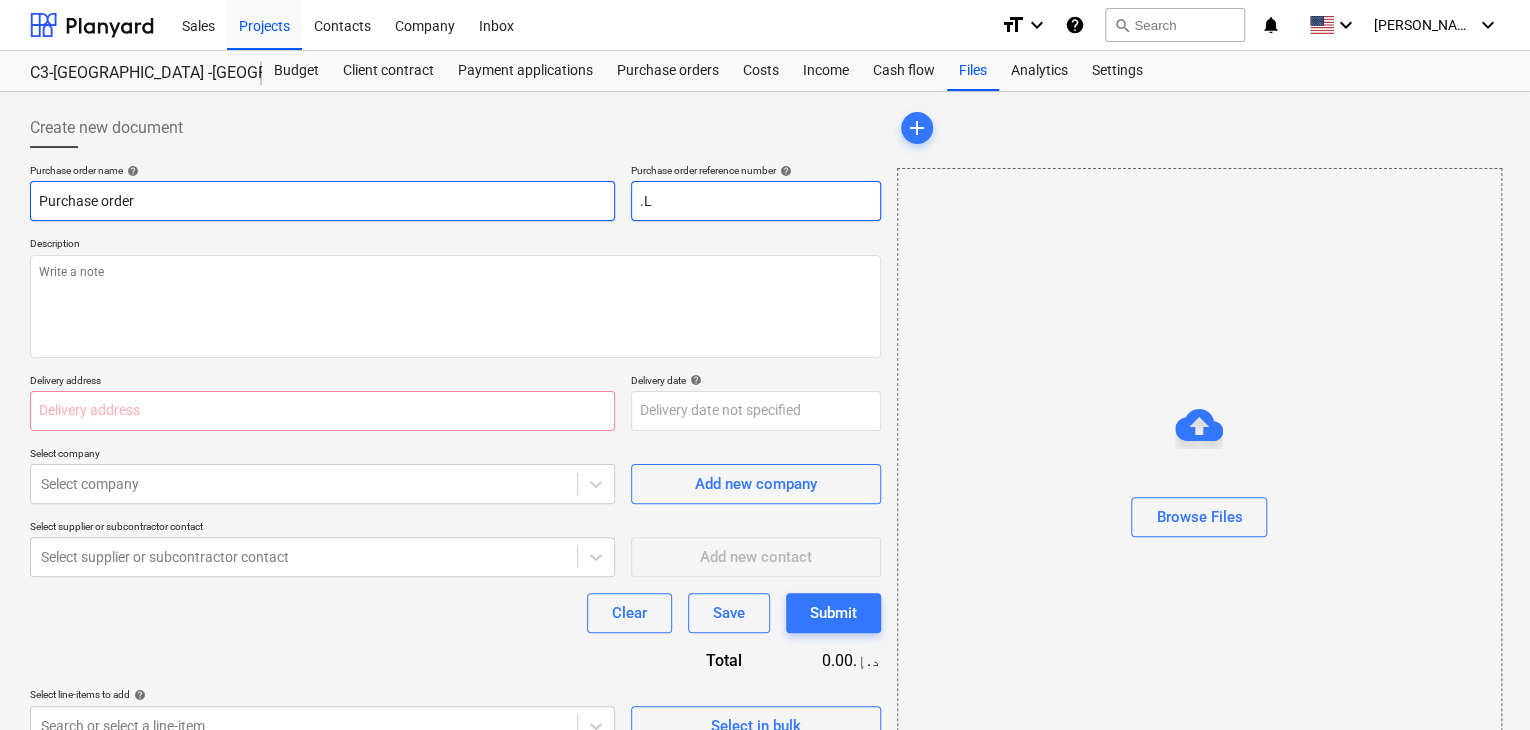 type on ".LP" 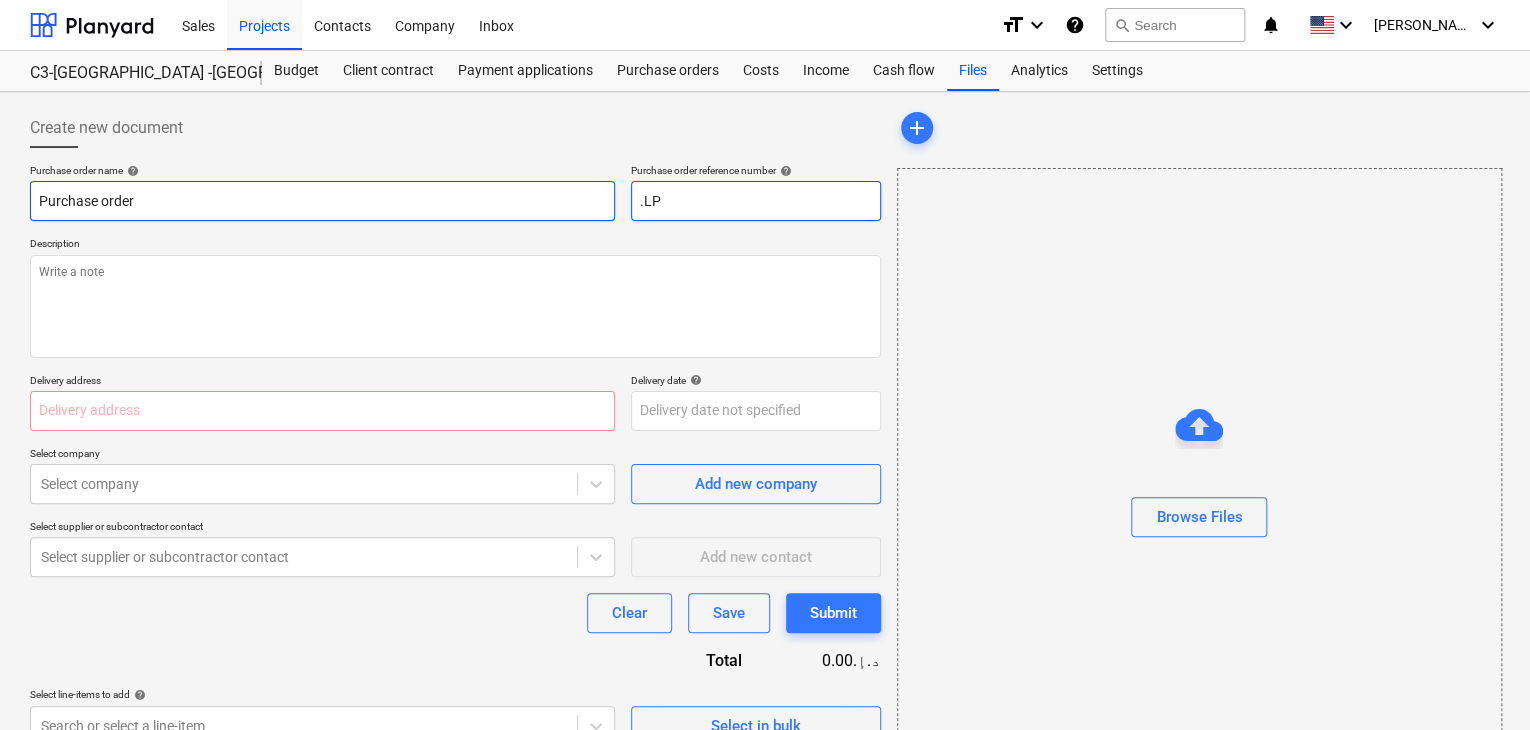 type on "x" 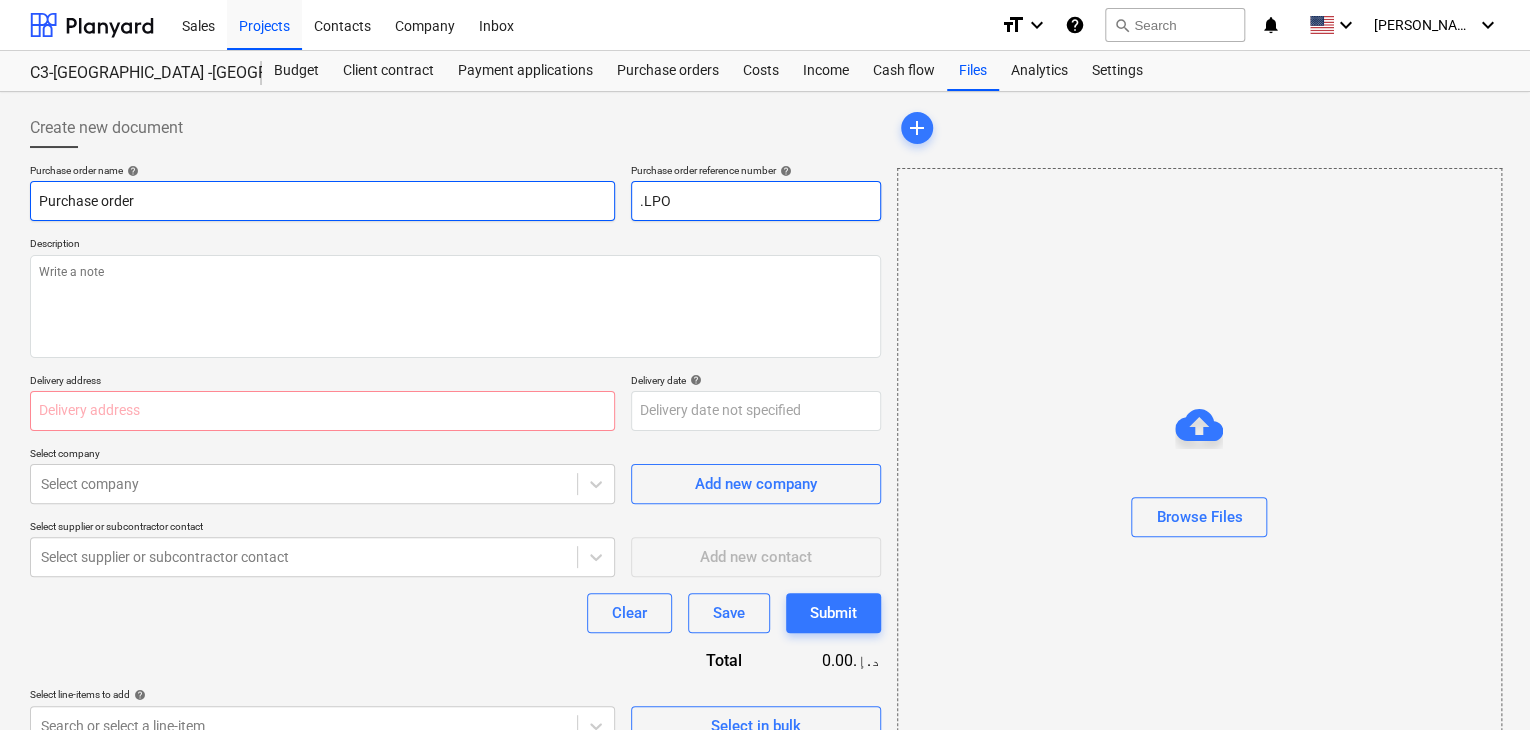 type on "x" 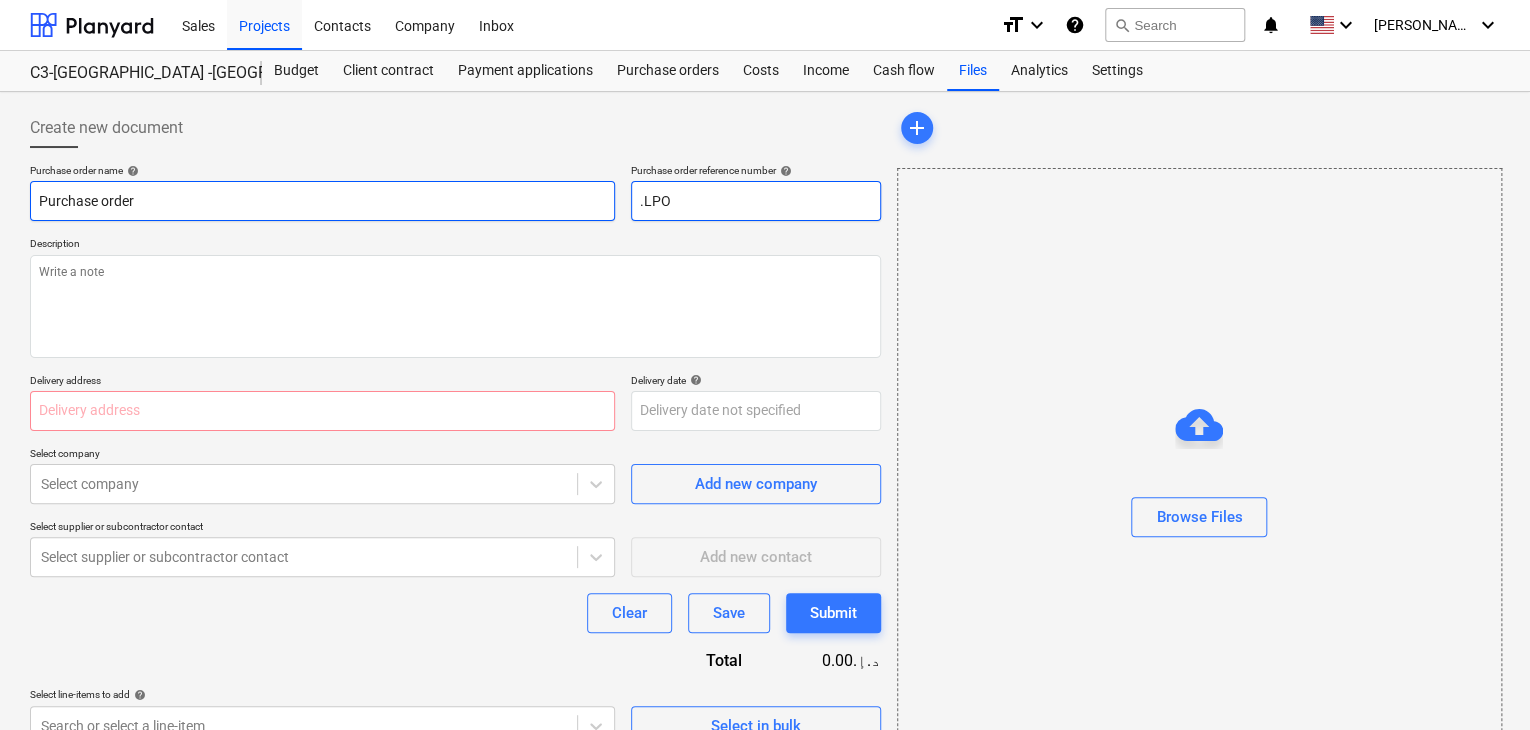 type on ".LPO-" 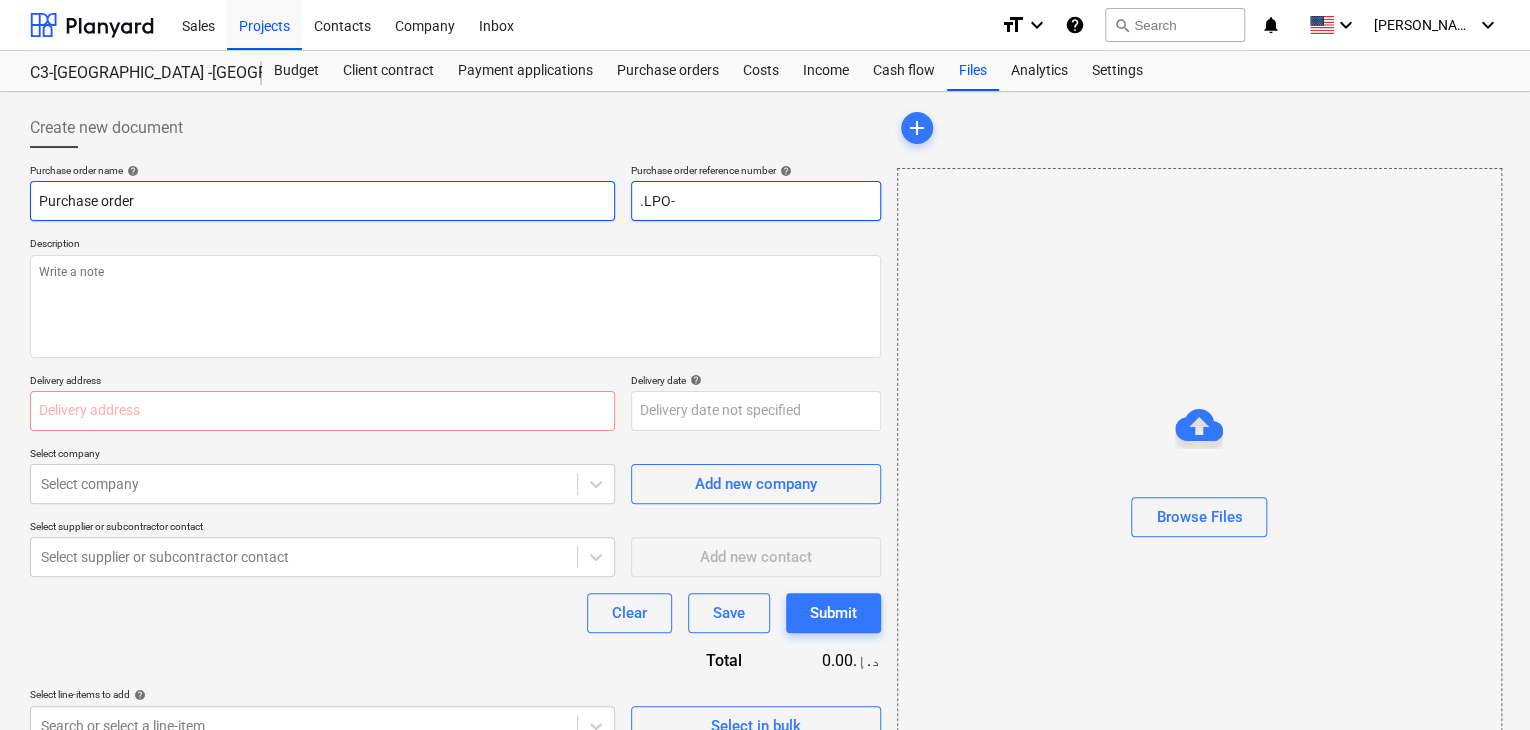 type on "x" 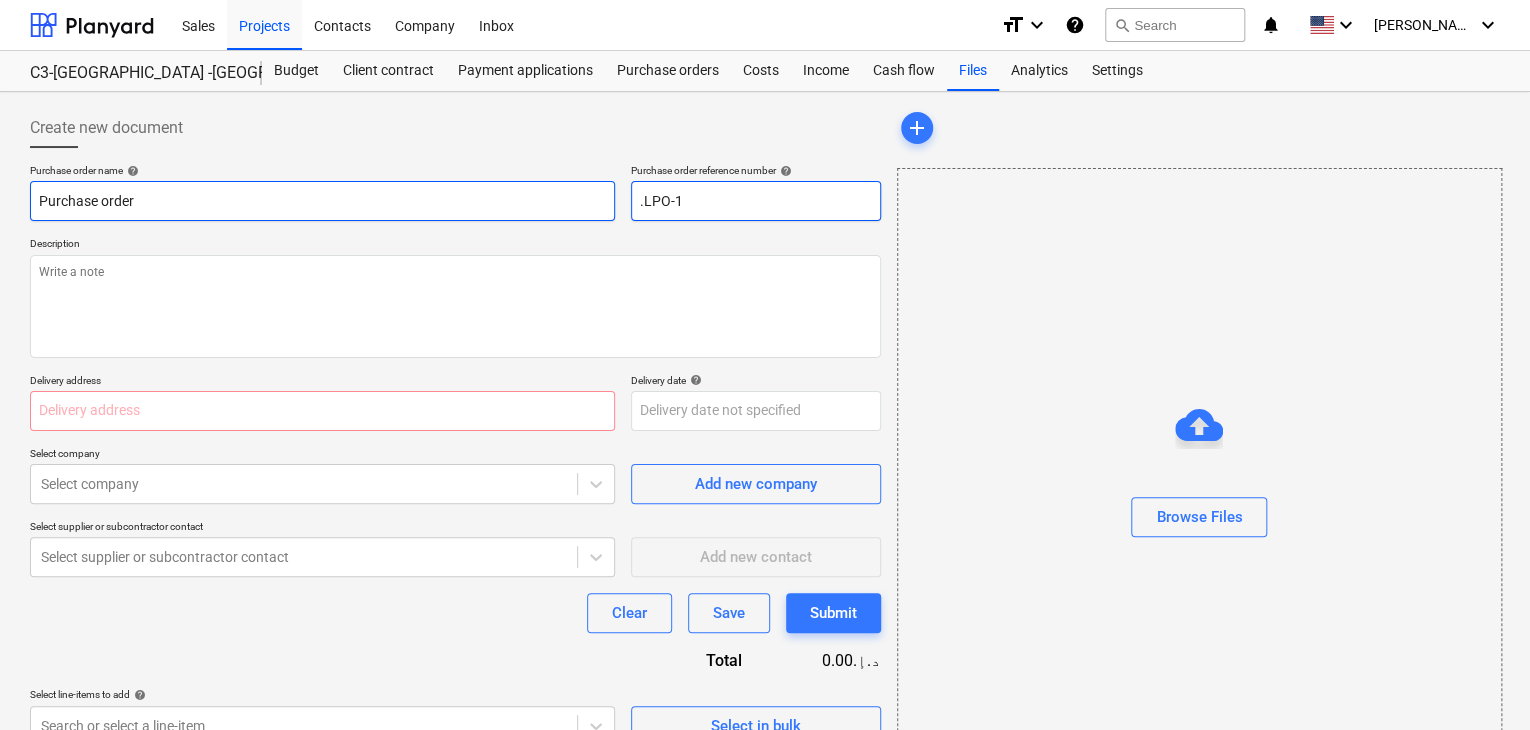 type on "x" 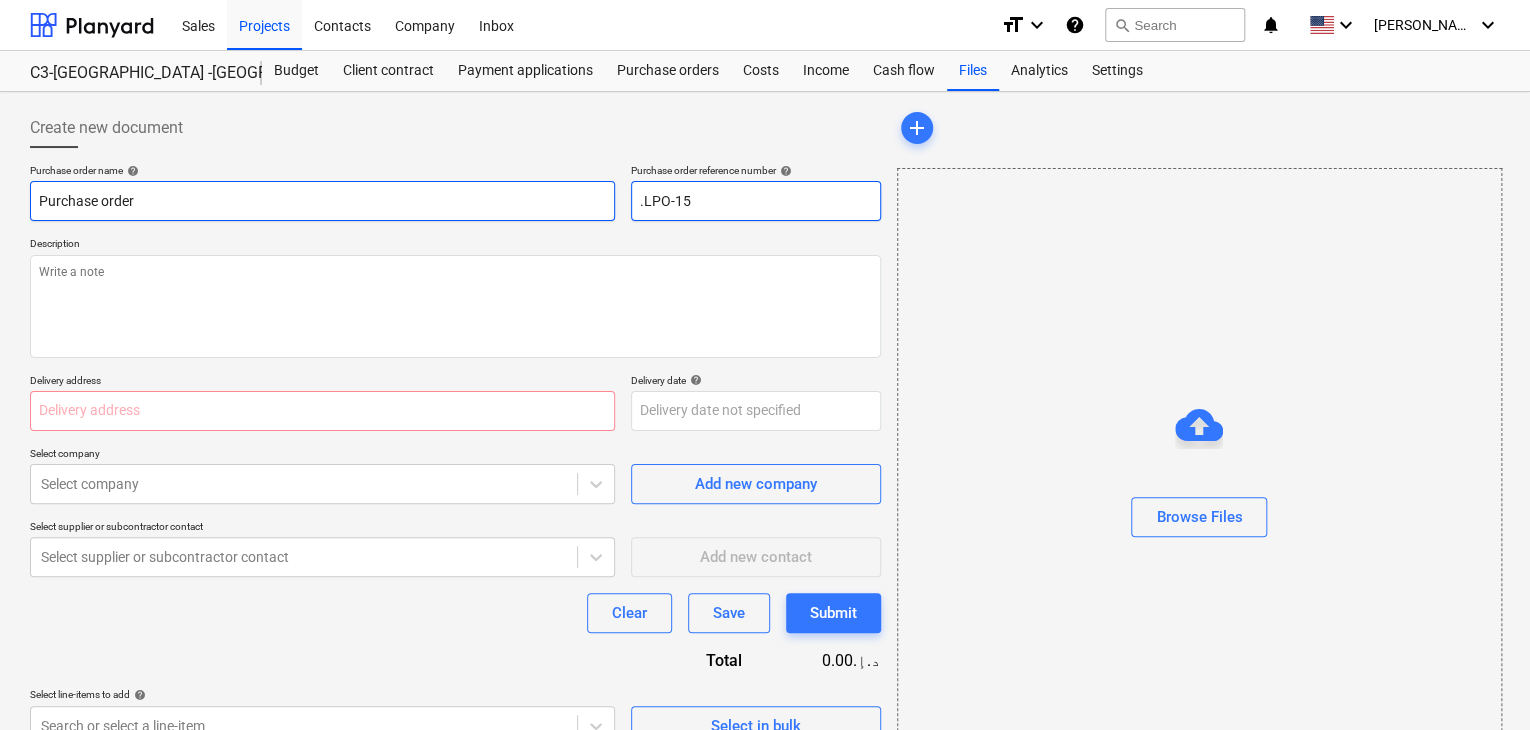 type on "x" 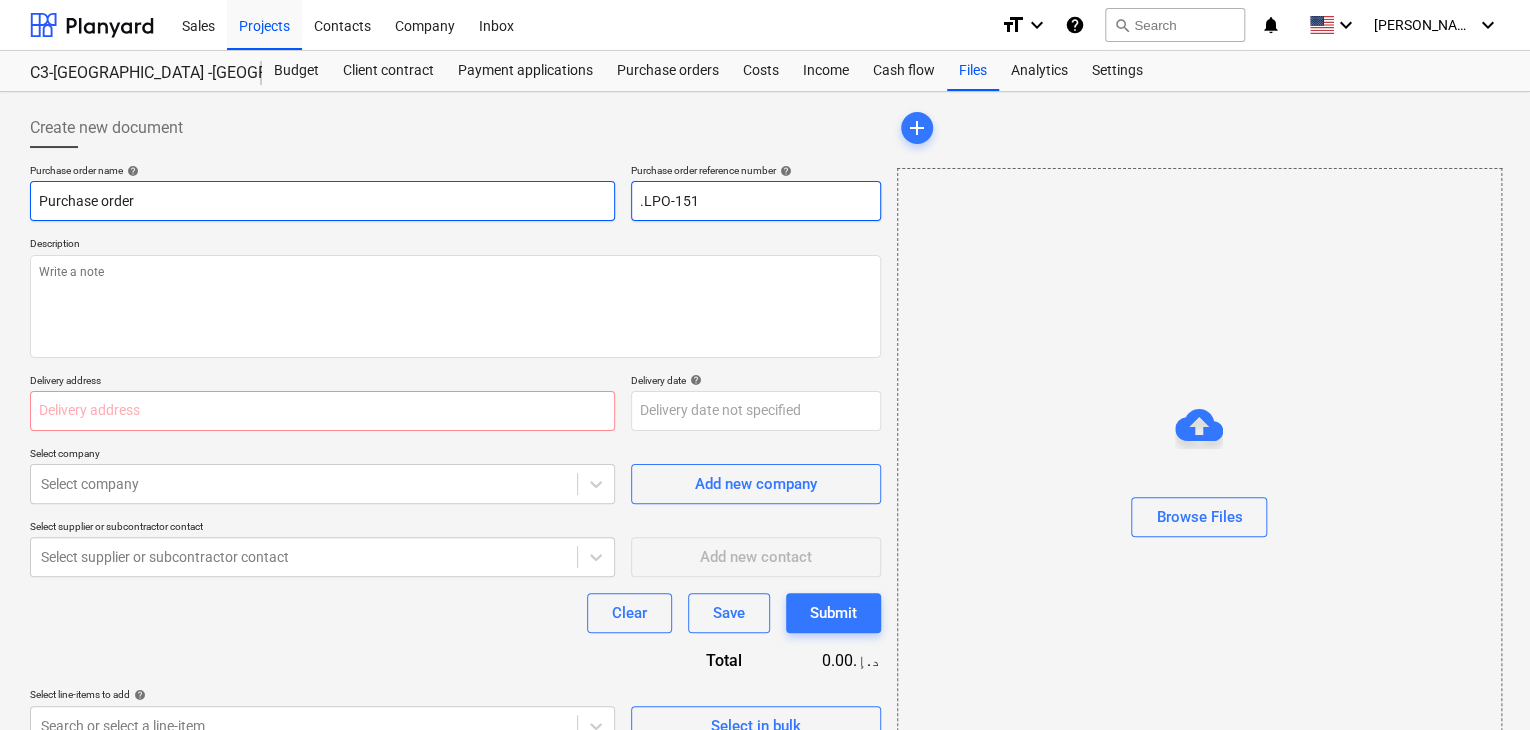 type on "x" 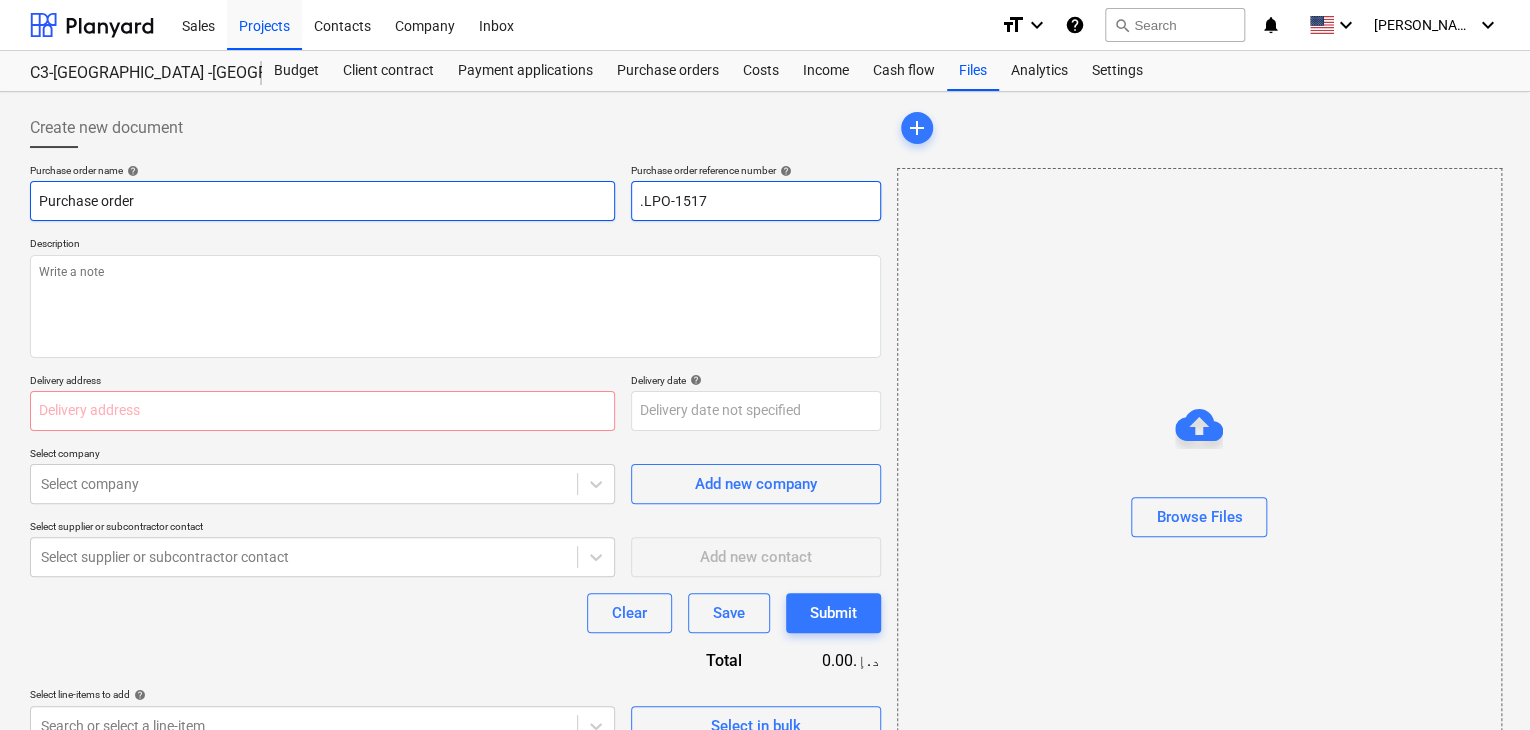 type on "x" 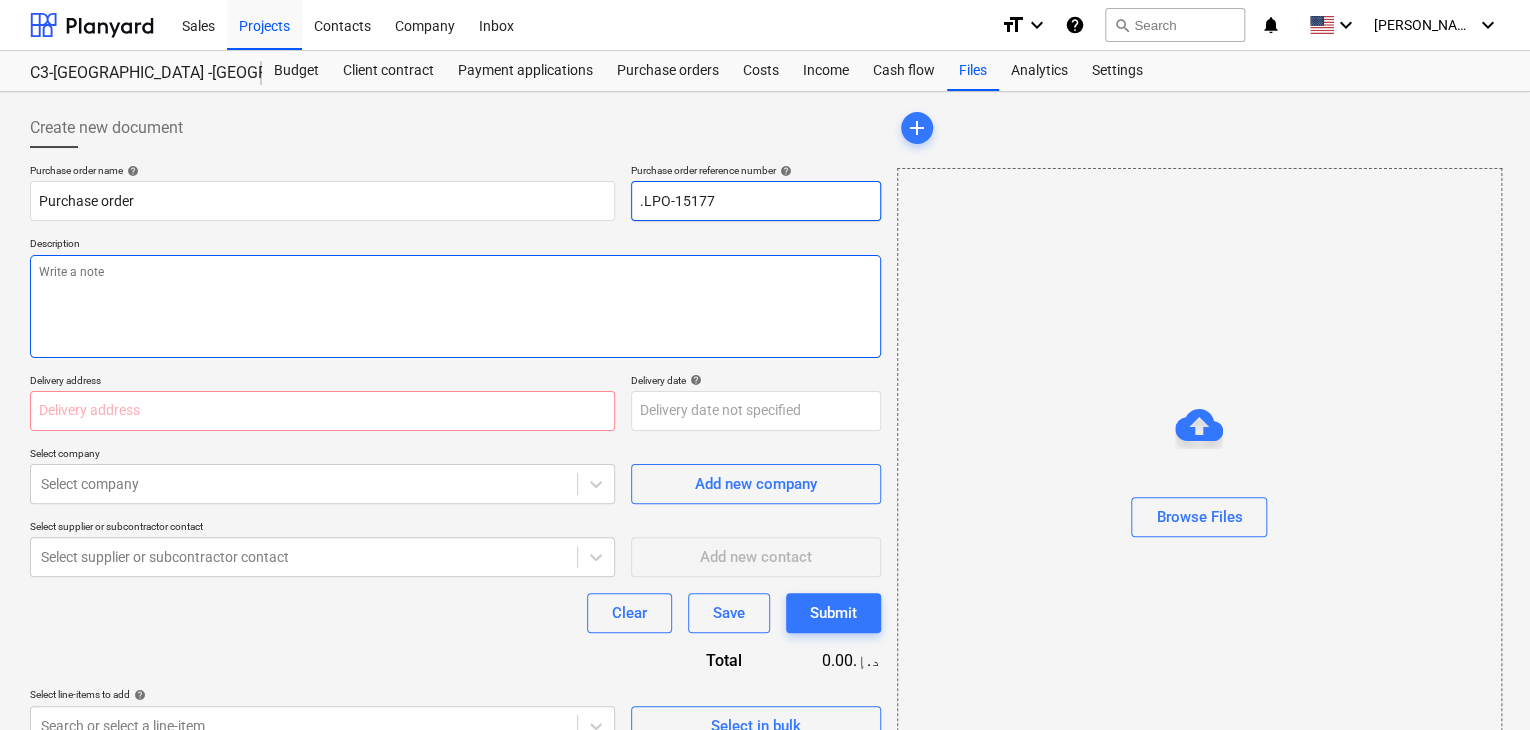 type on ".LPO-15177" 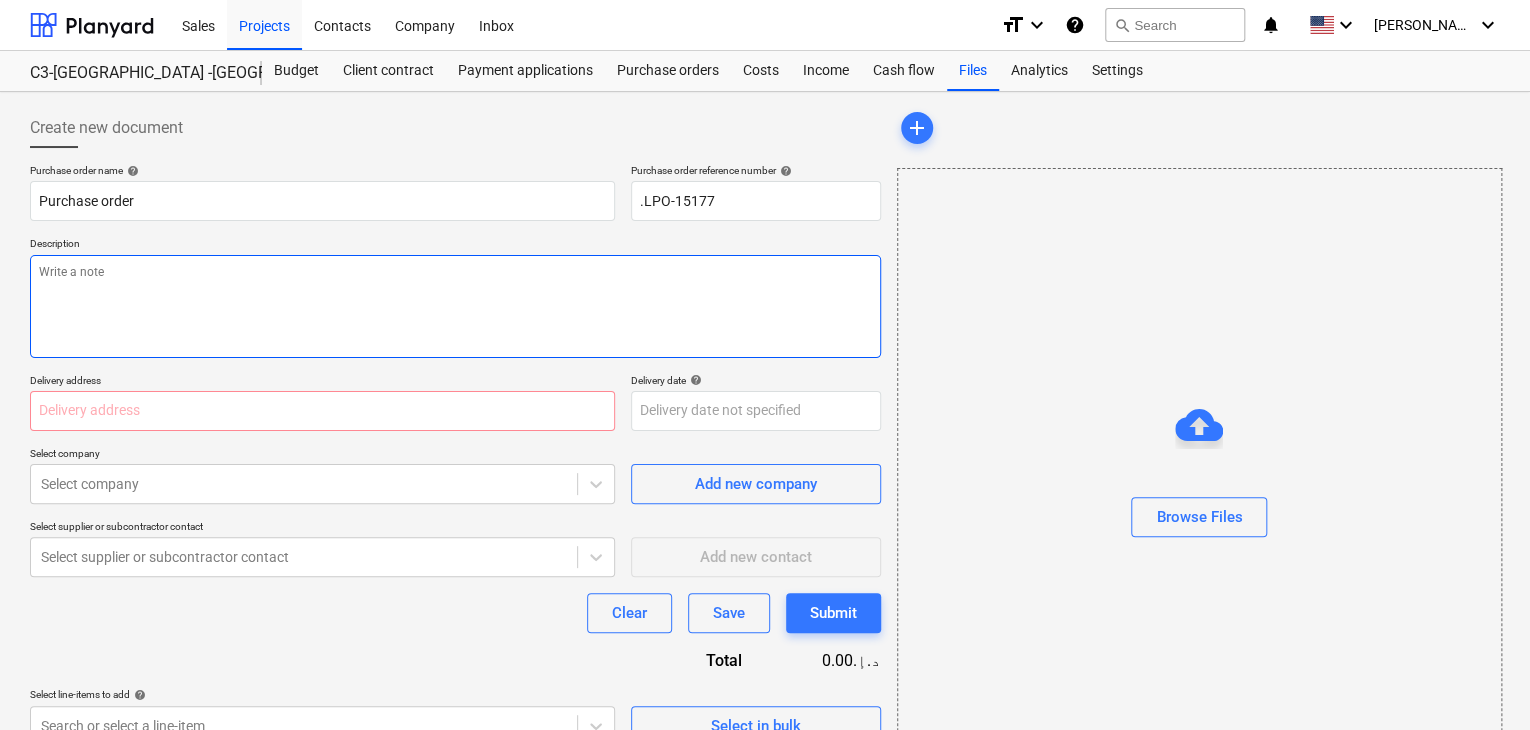 click at bounding box center (455, 306) 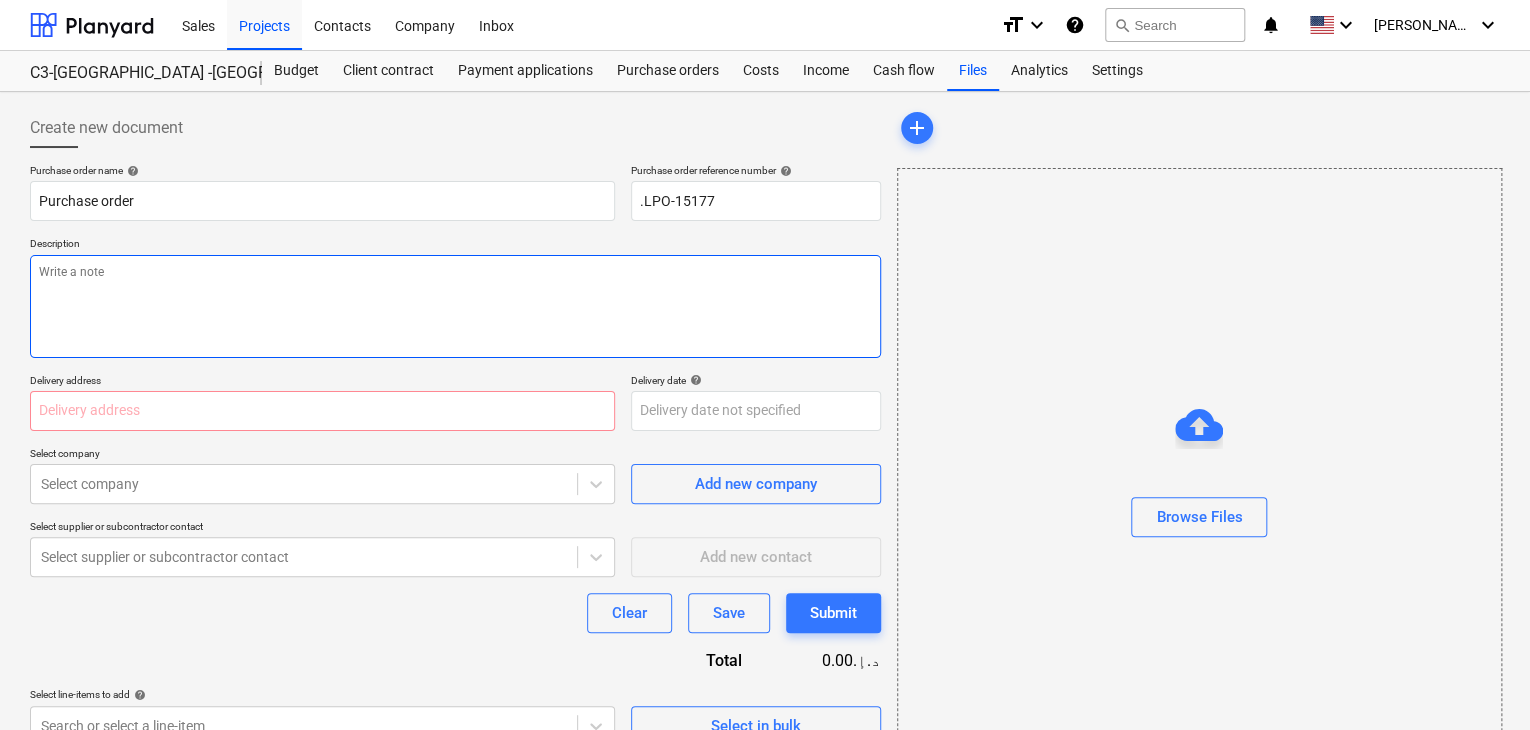 type on "x" 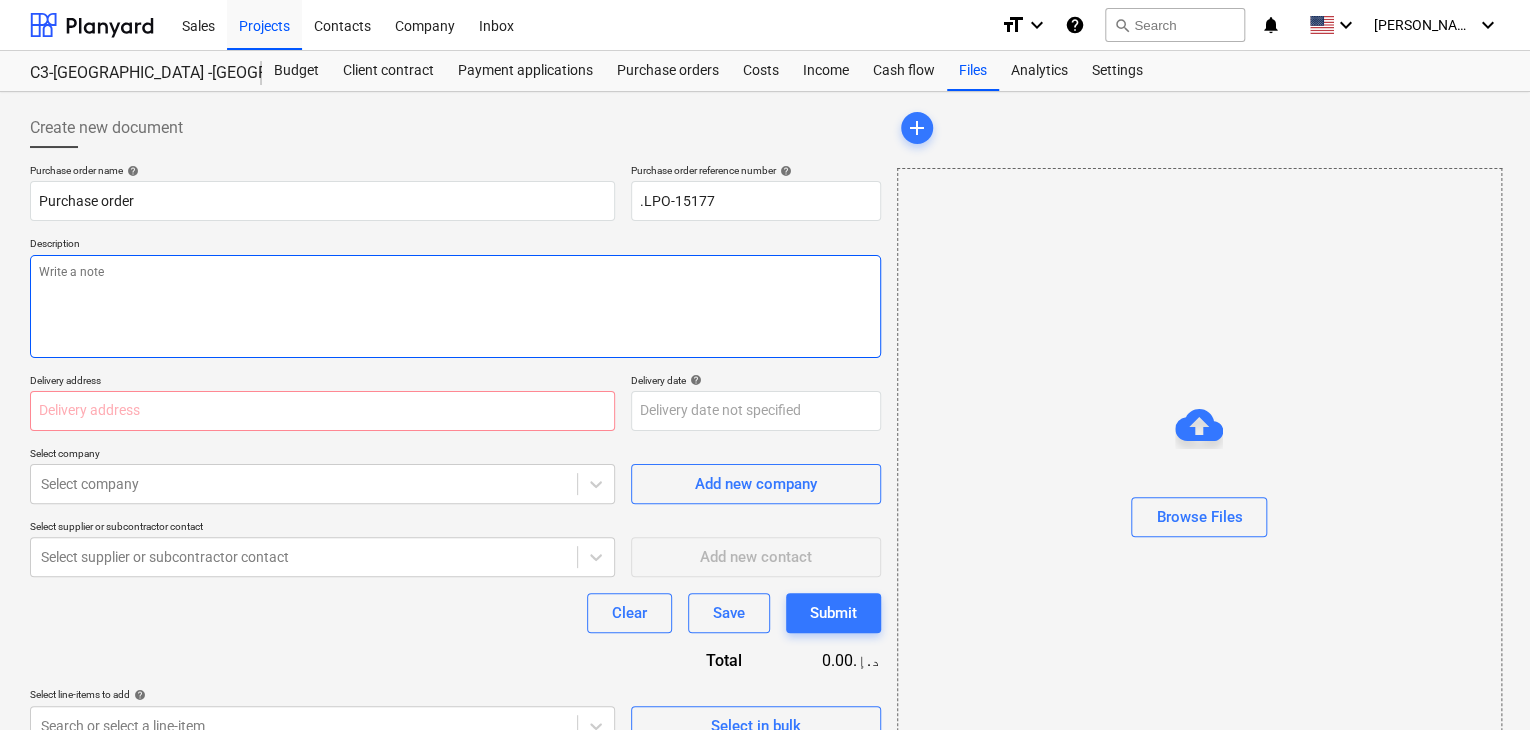 type on "2" 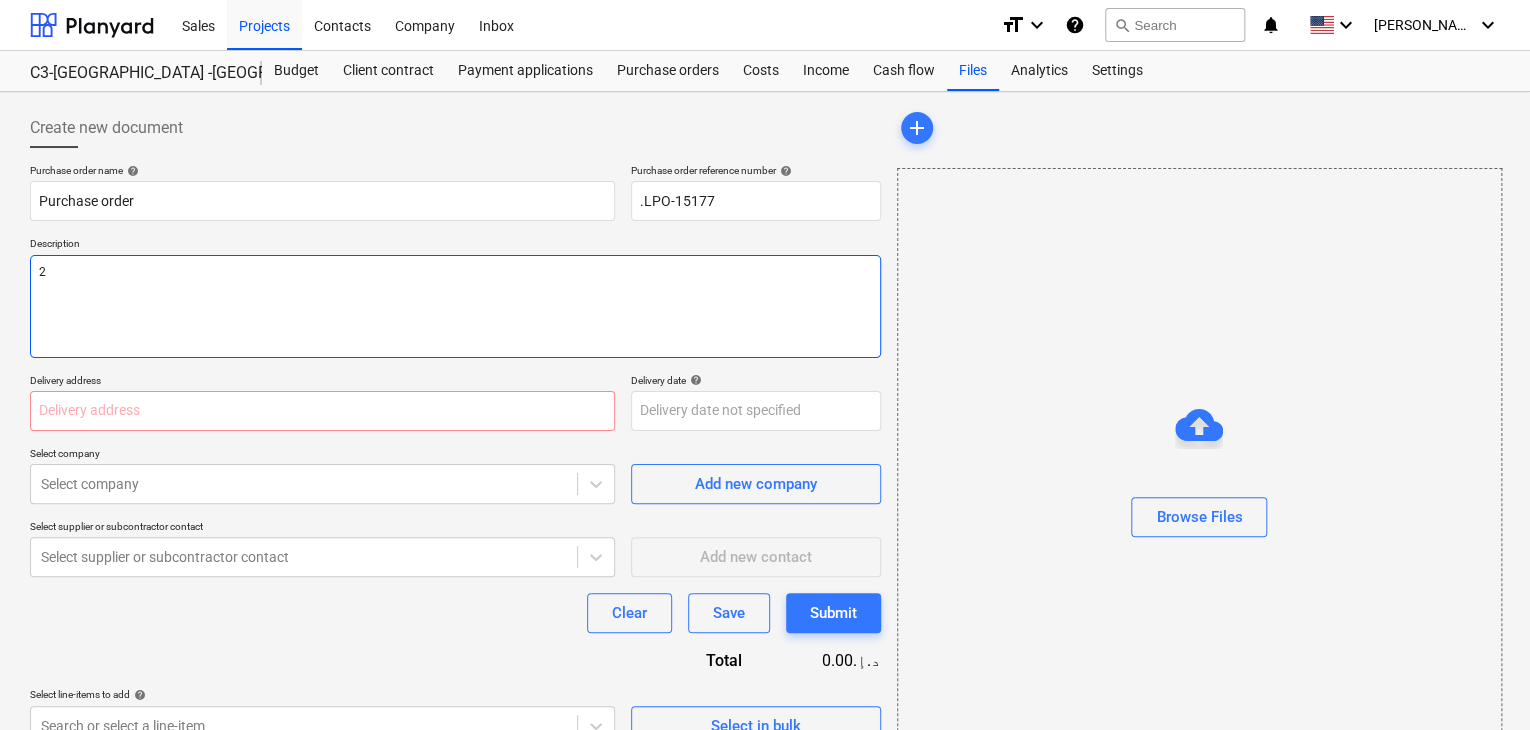 type on "x" 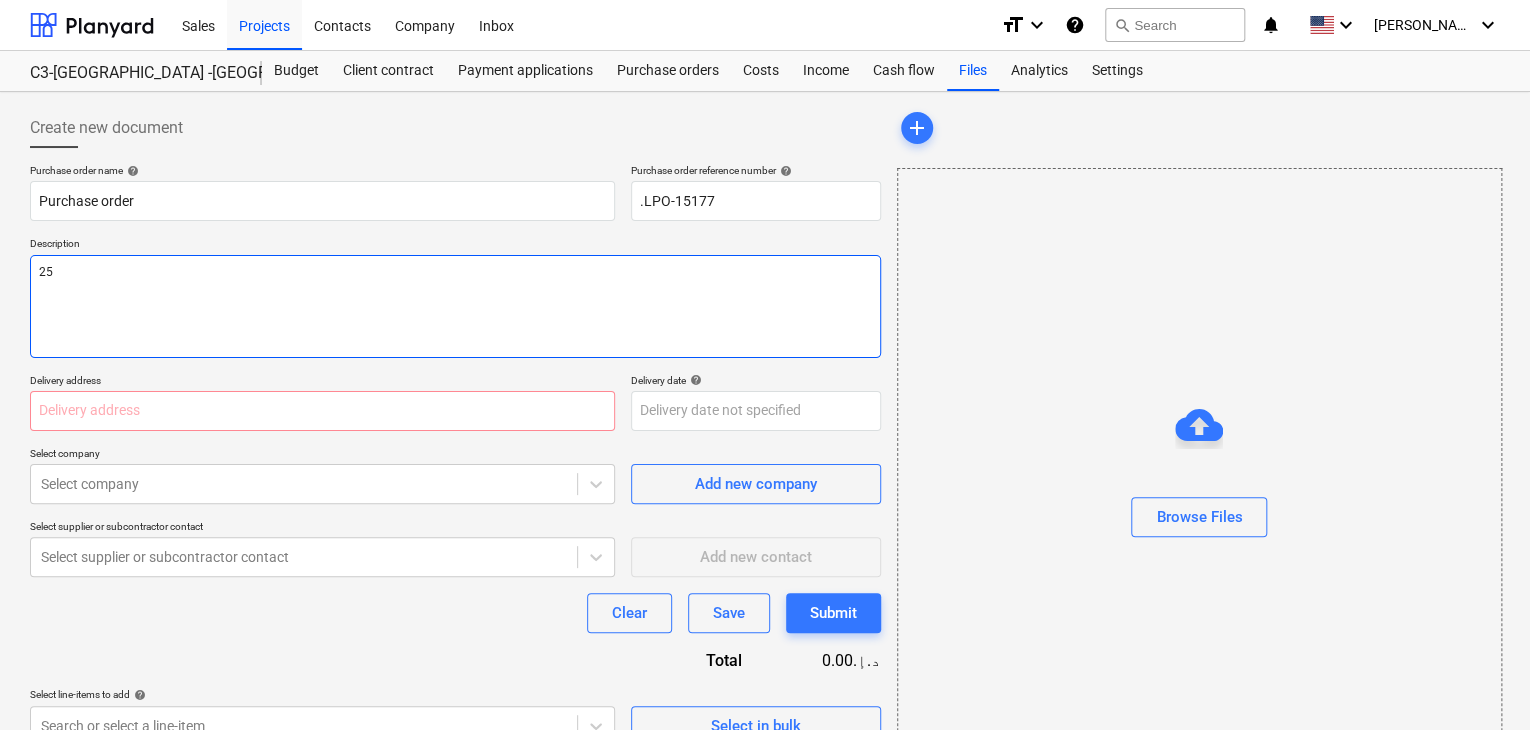 type on "x" 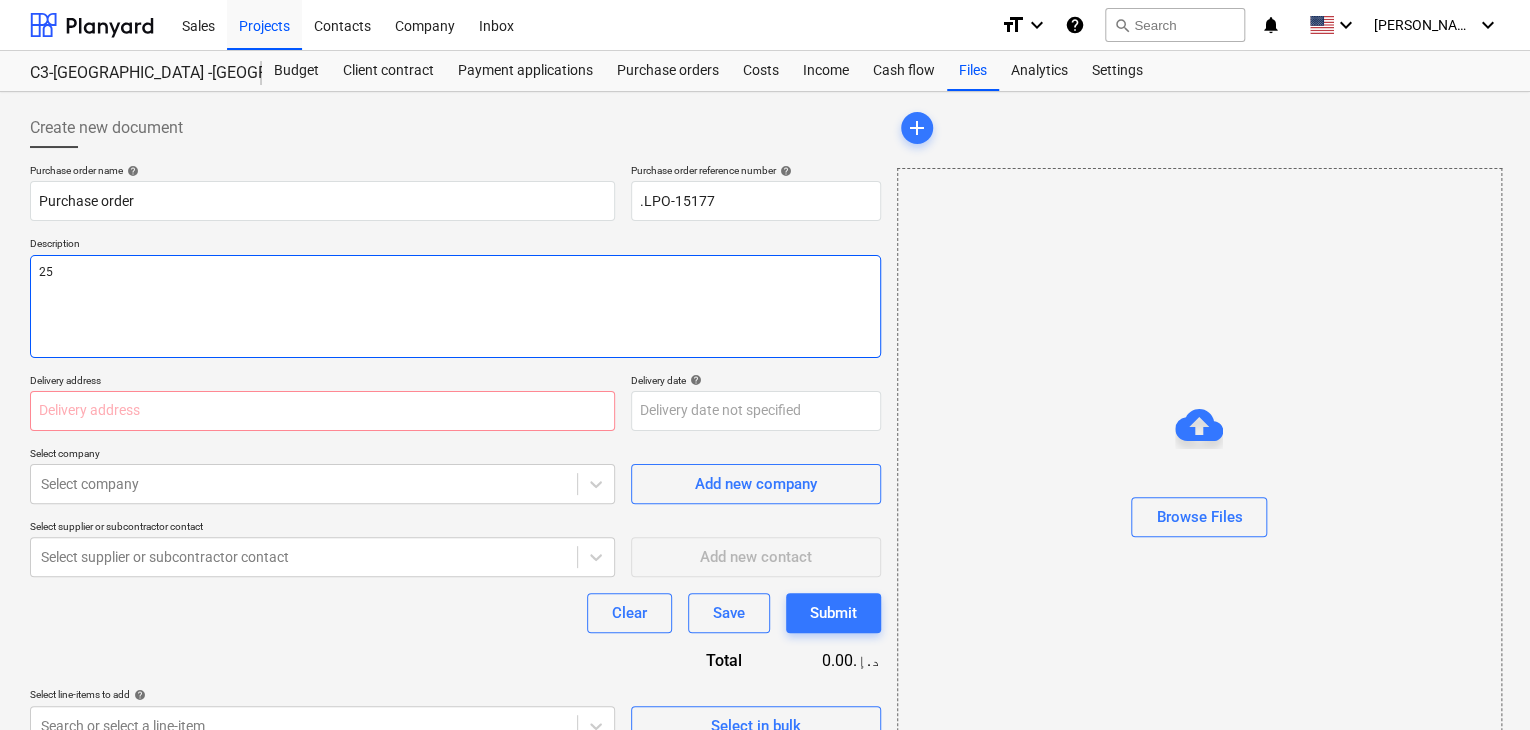 type on "25/" 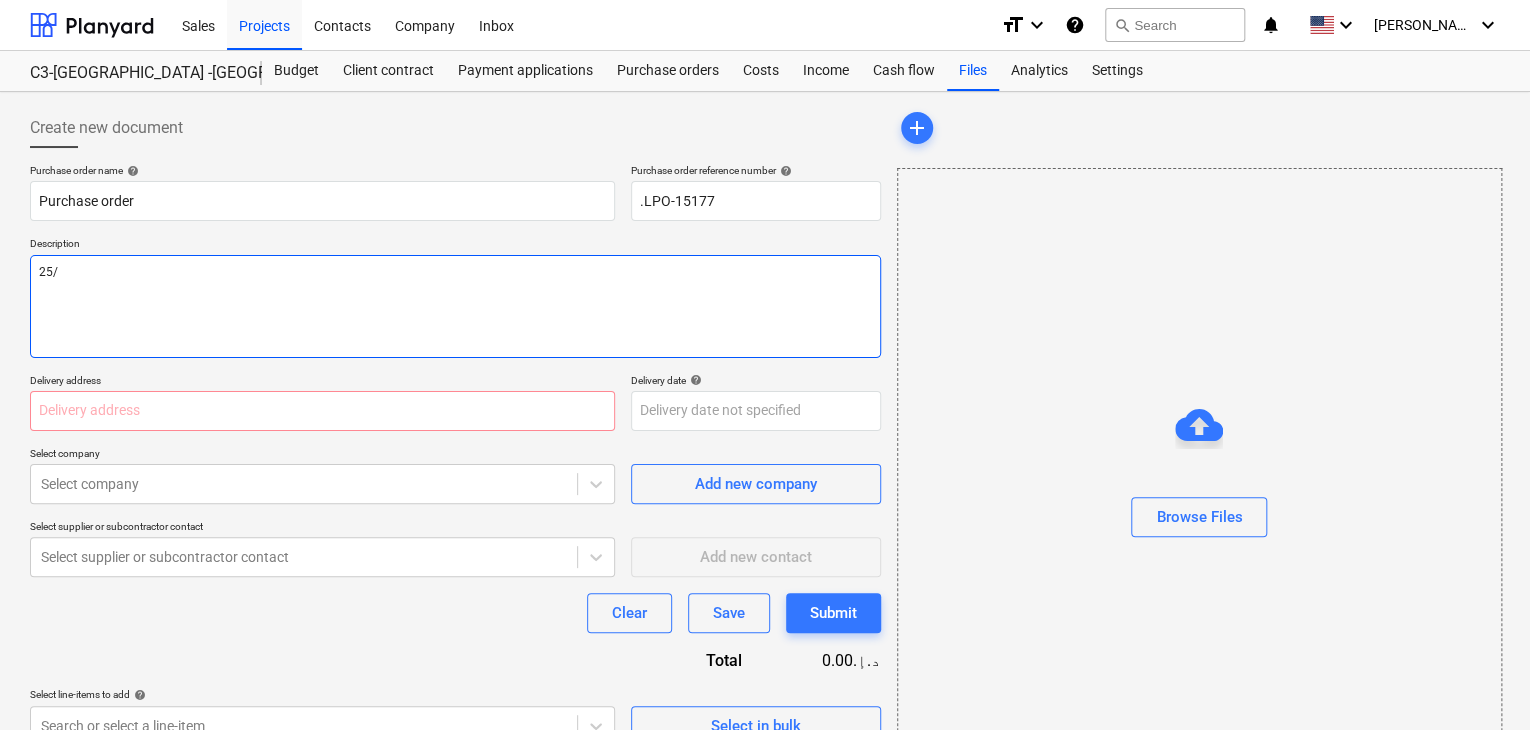 type on "x" 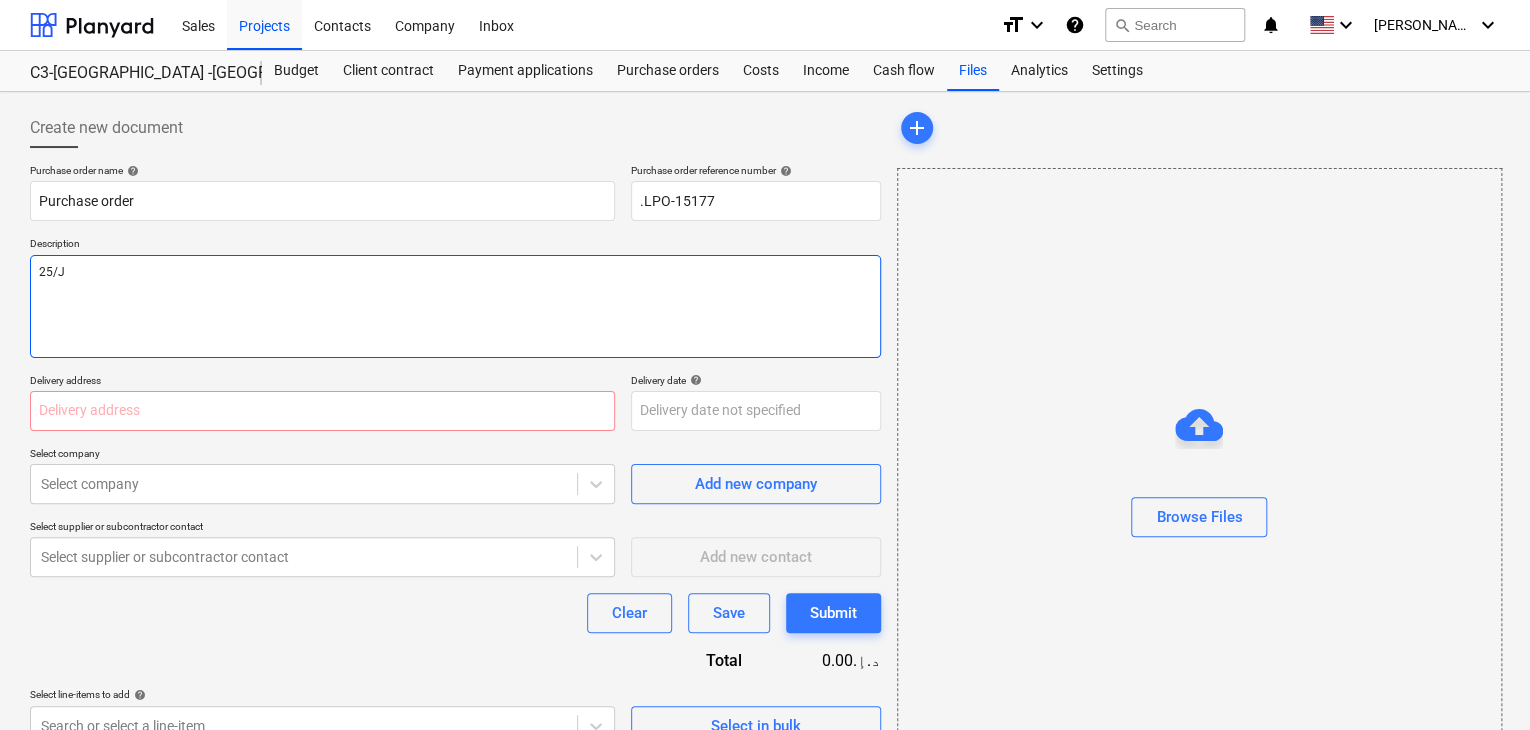 type on "x" 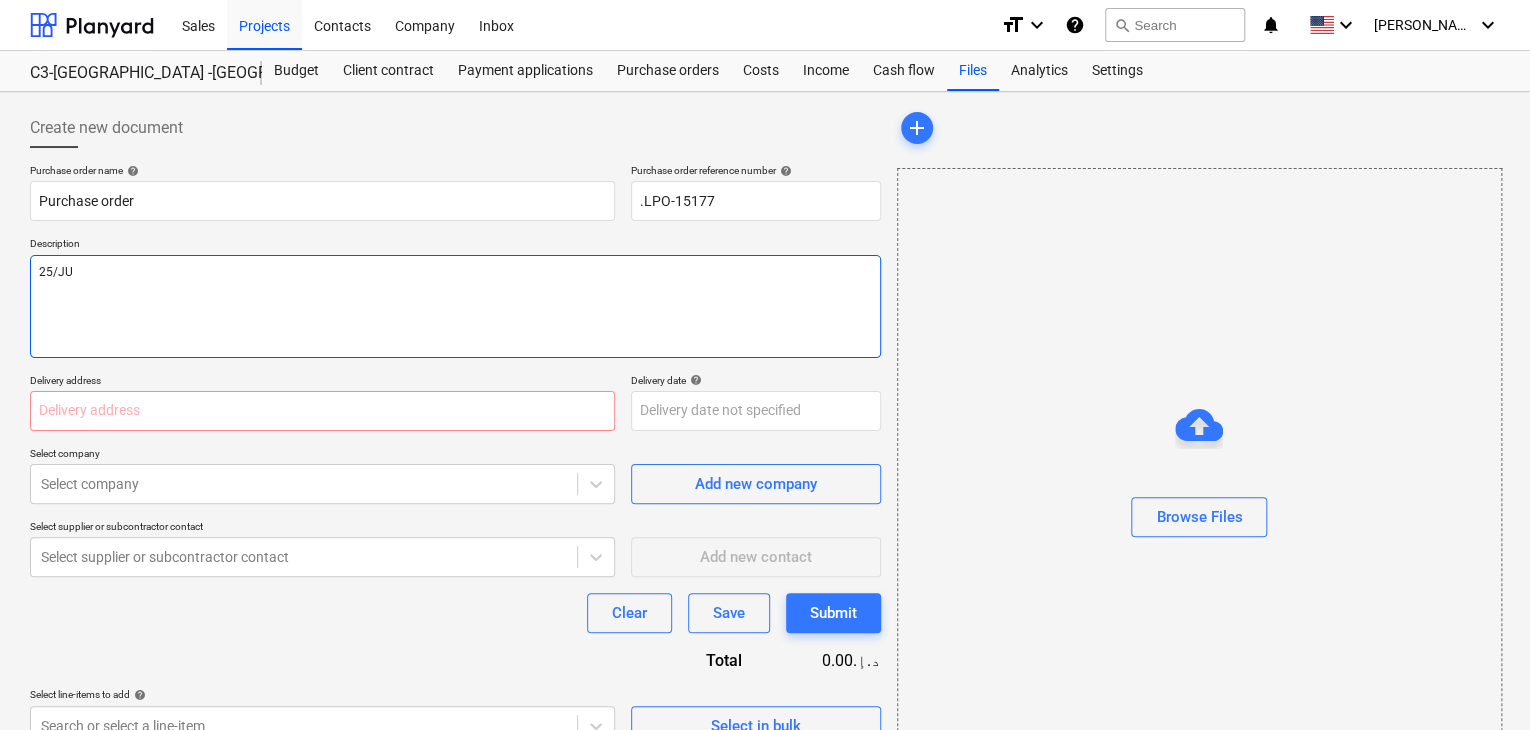 type on "x" 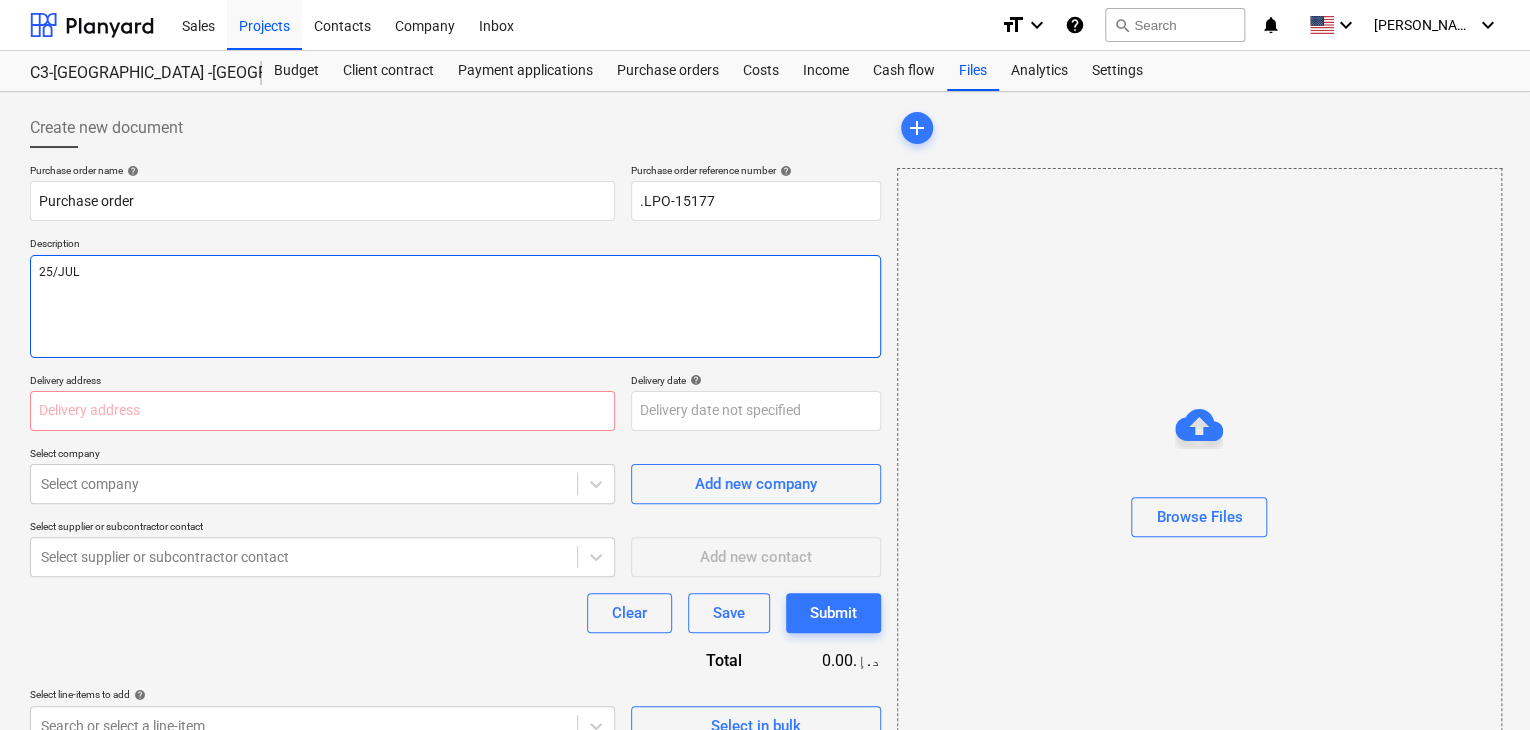 type on "x" 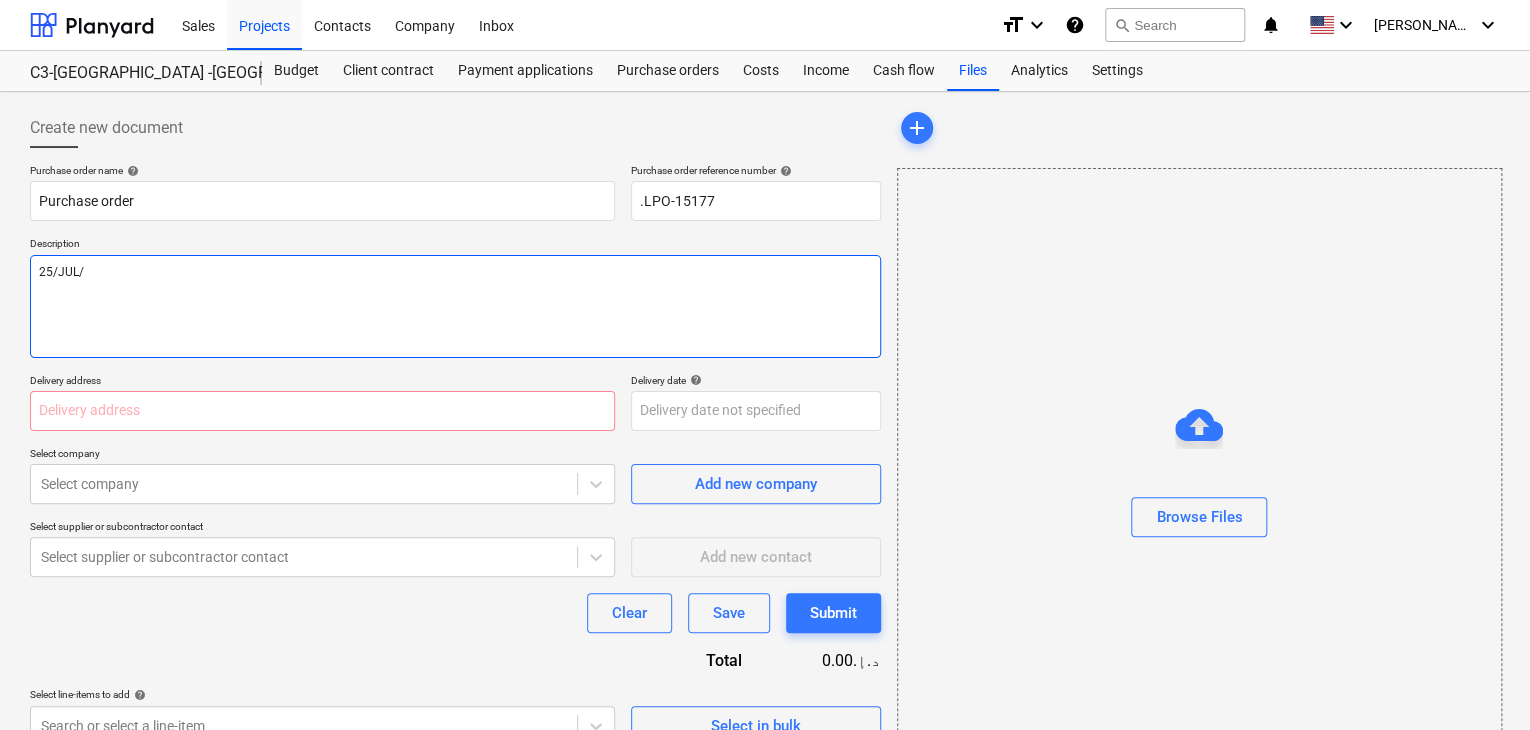 type on "x" 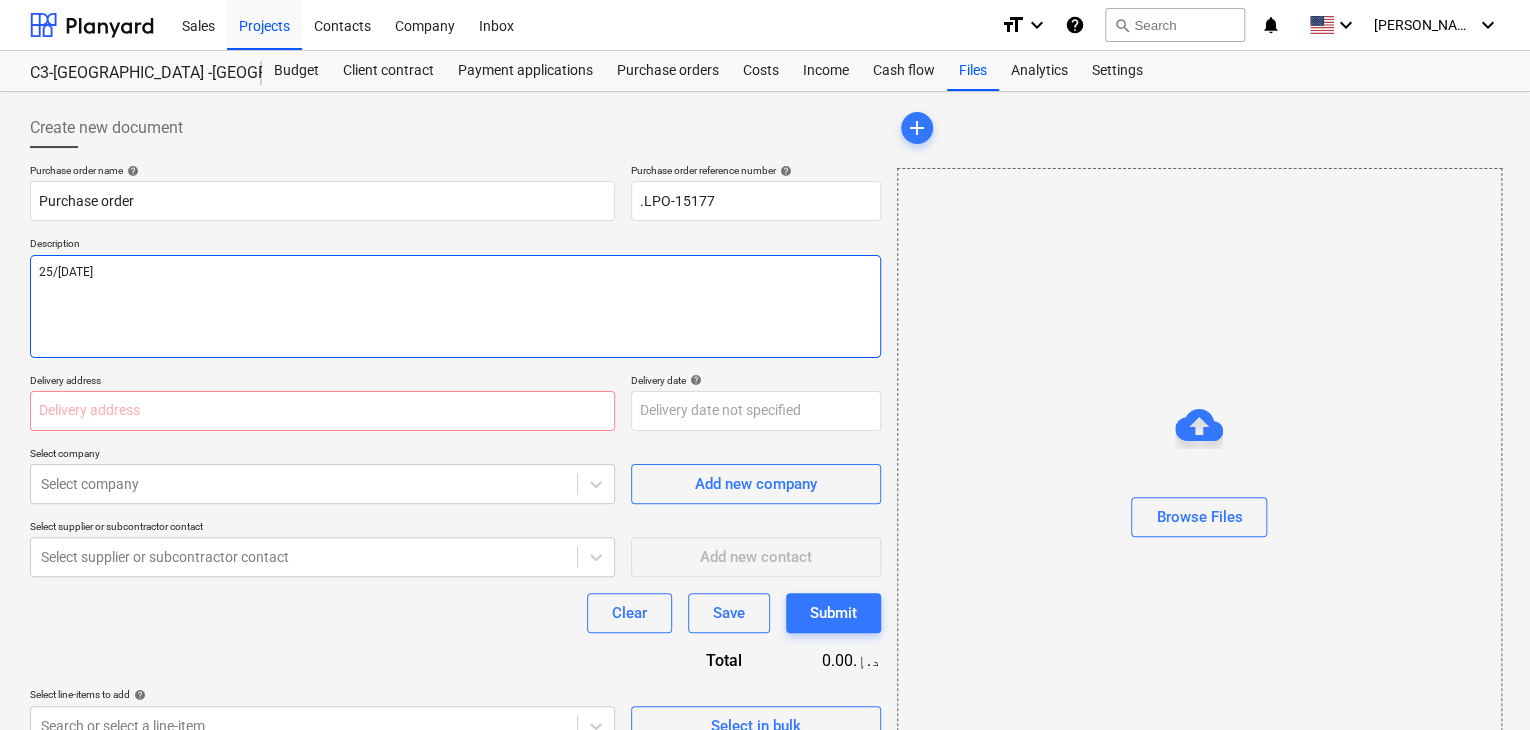 type on "x" 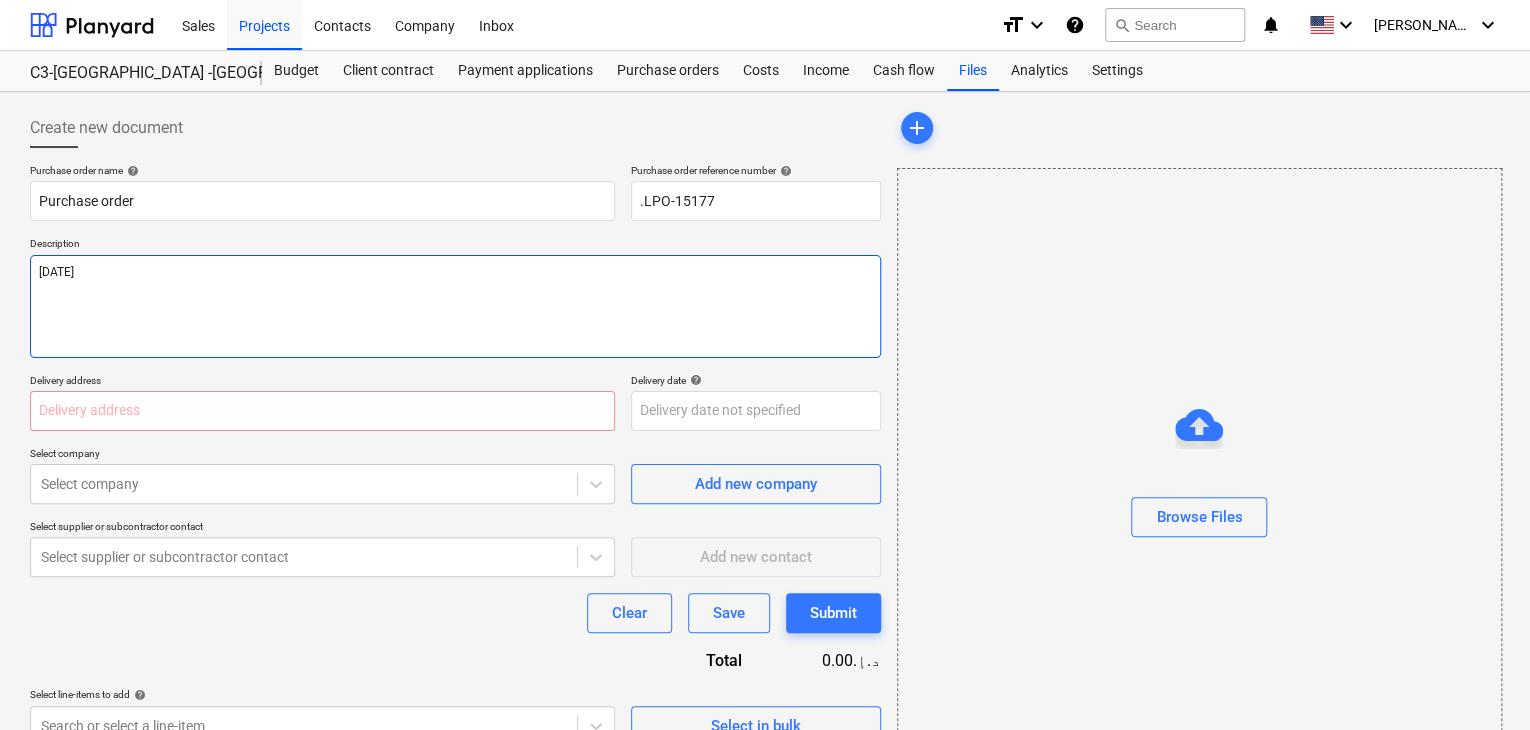 type on "x" 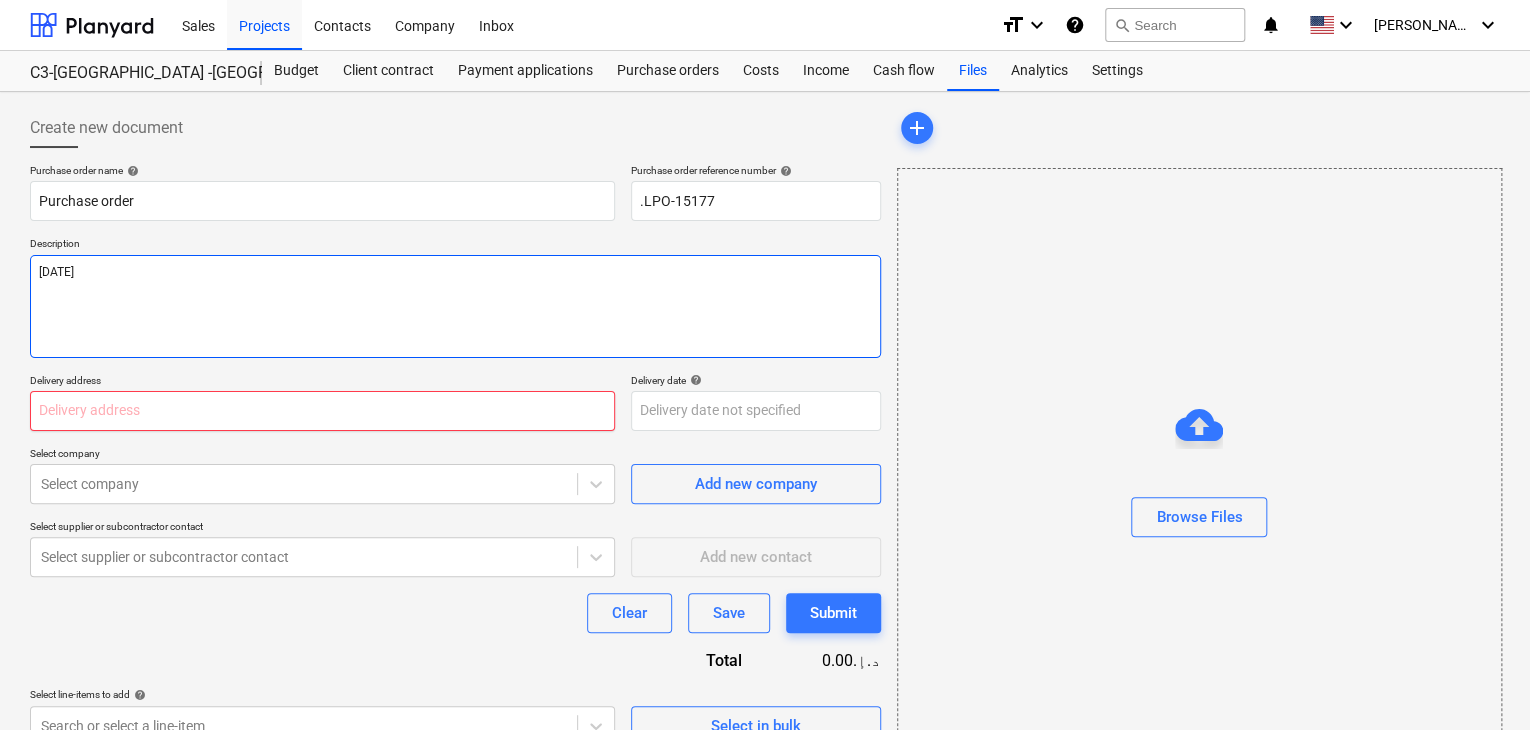 type on "[DATE]" 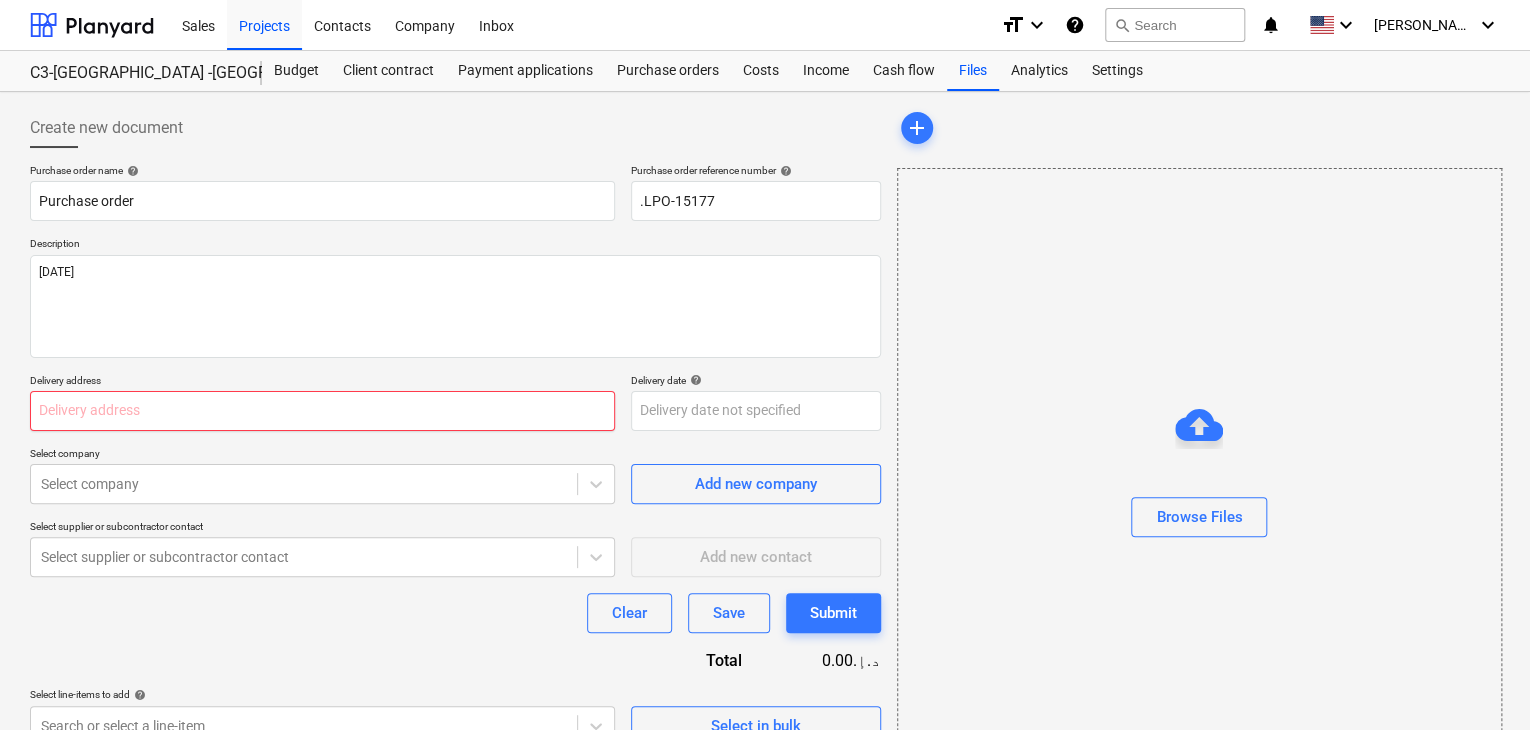 click at bounding box center (322, 411) 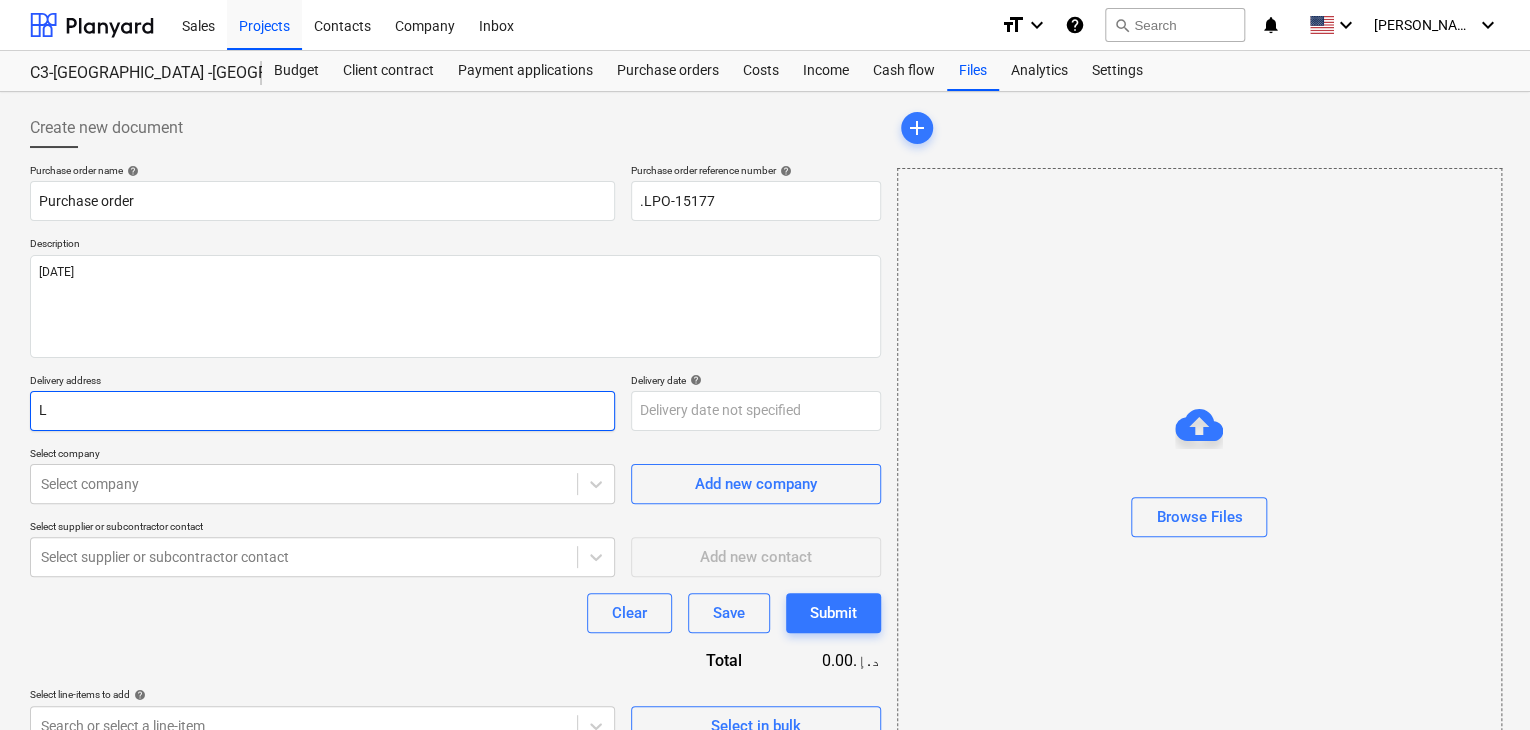 type on "x" 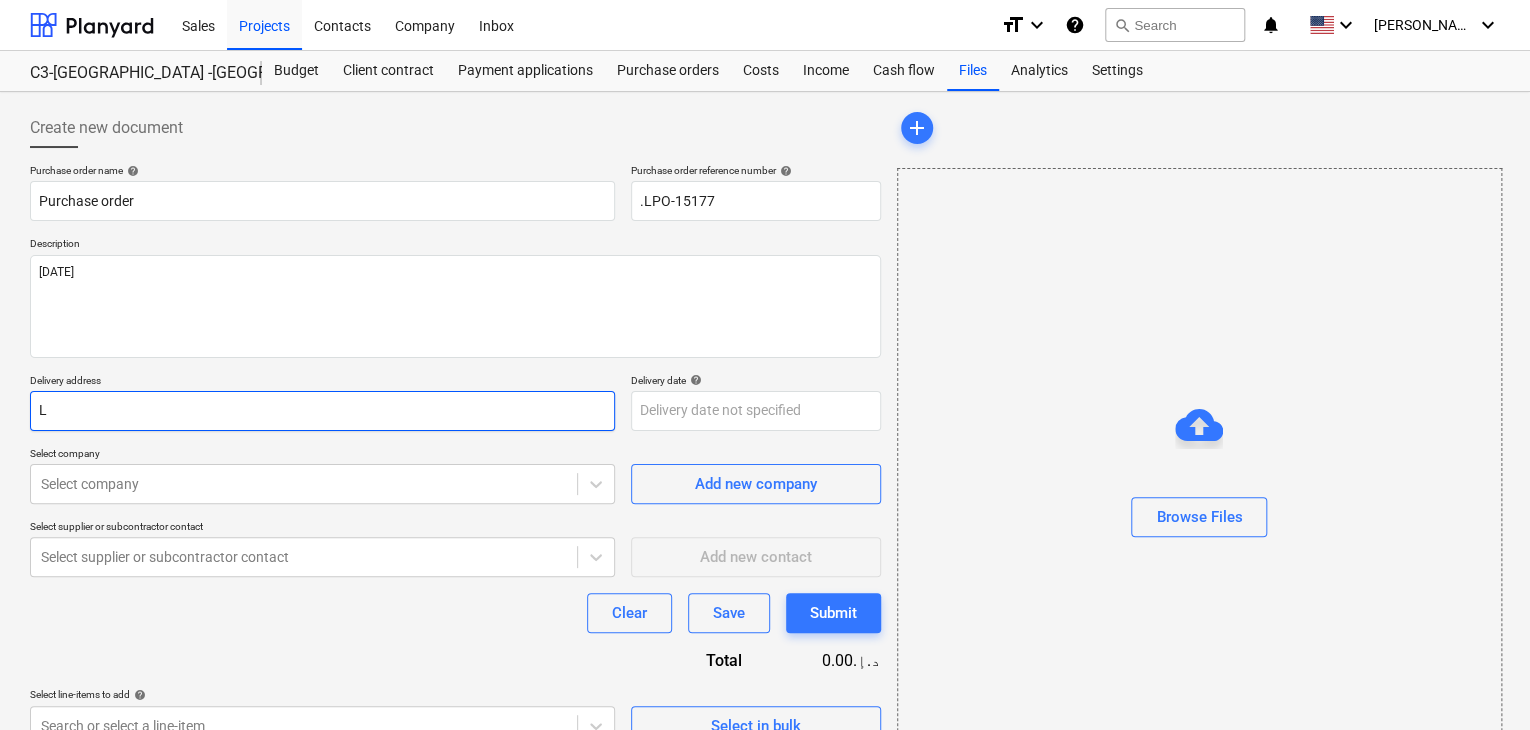 type on "LU" 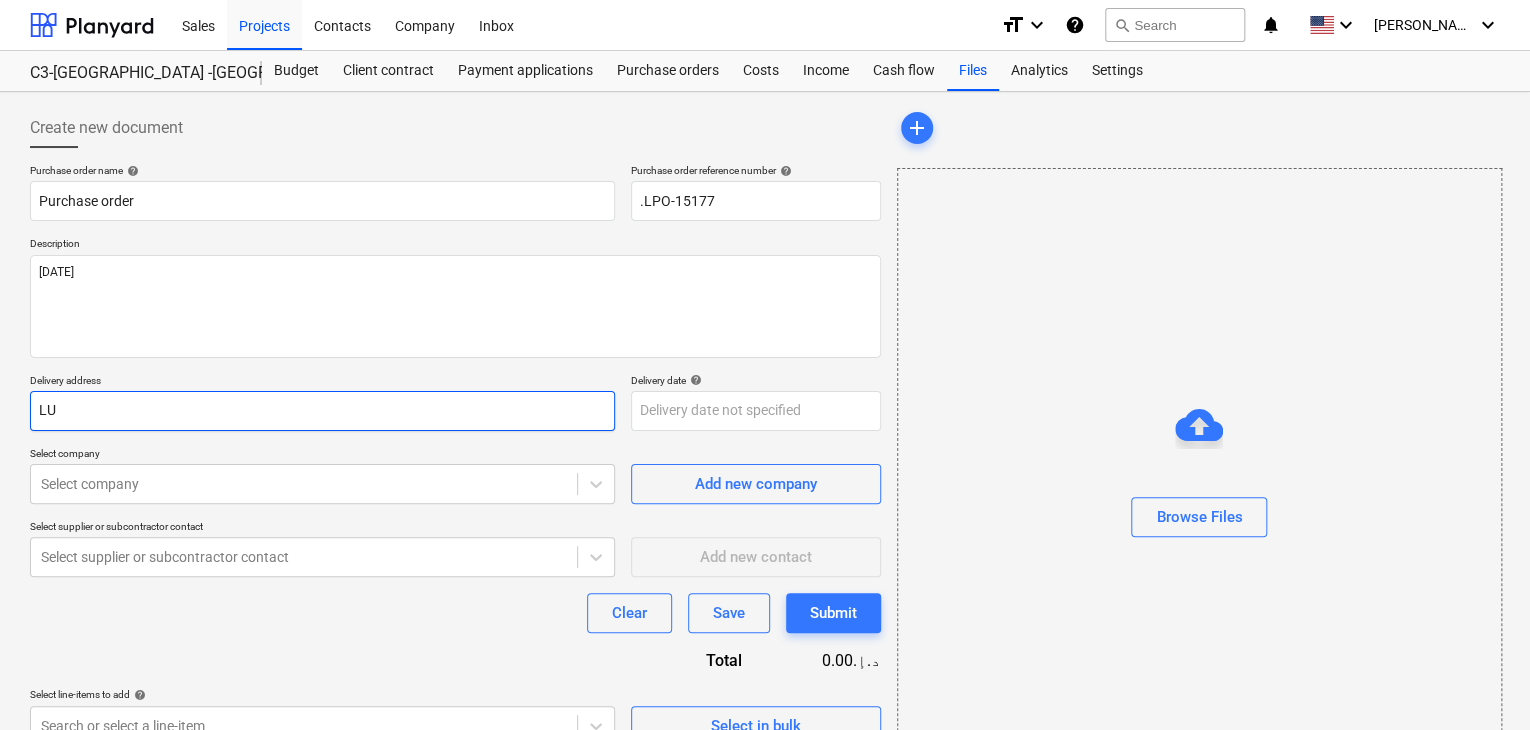 type on "x" 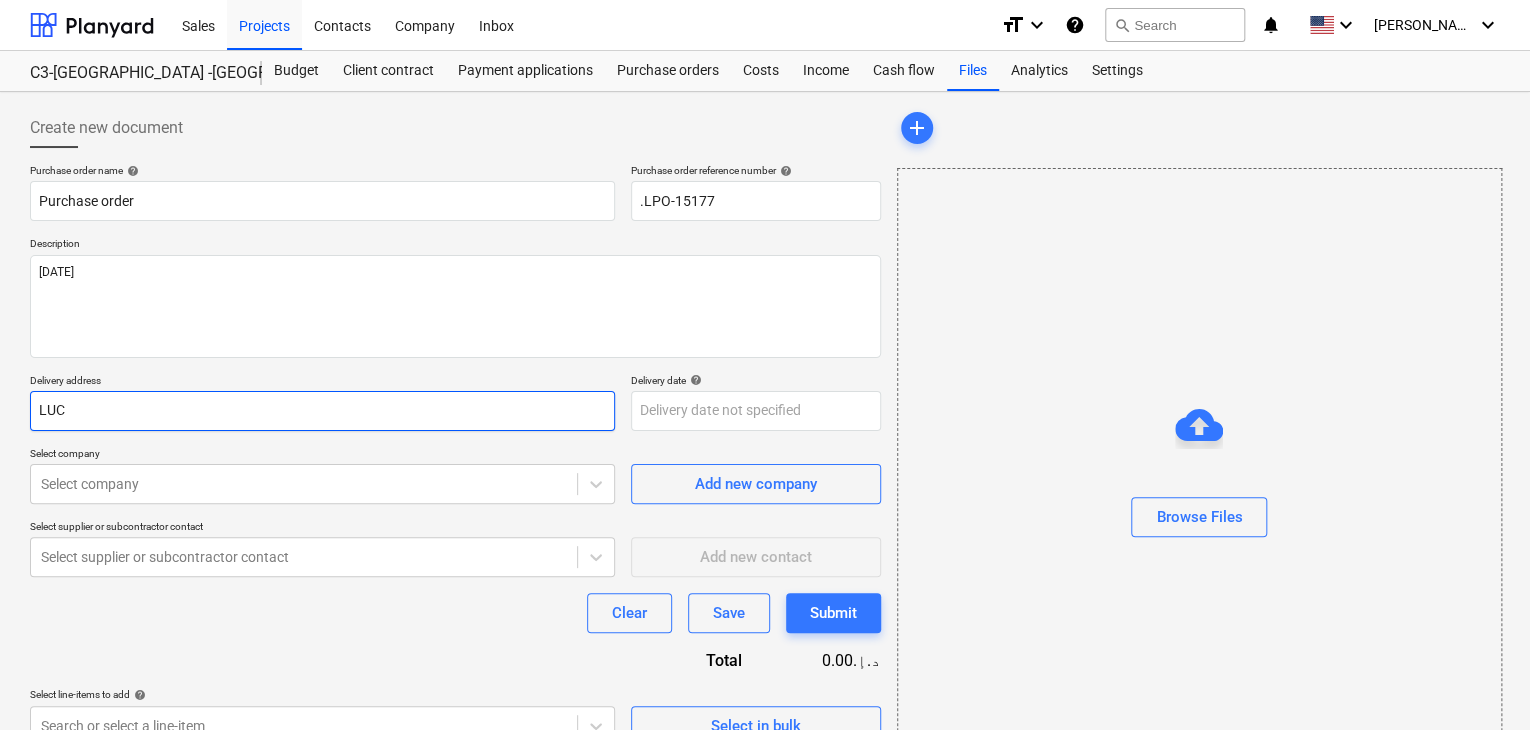type on "x" 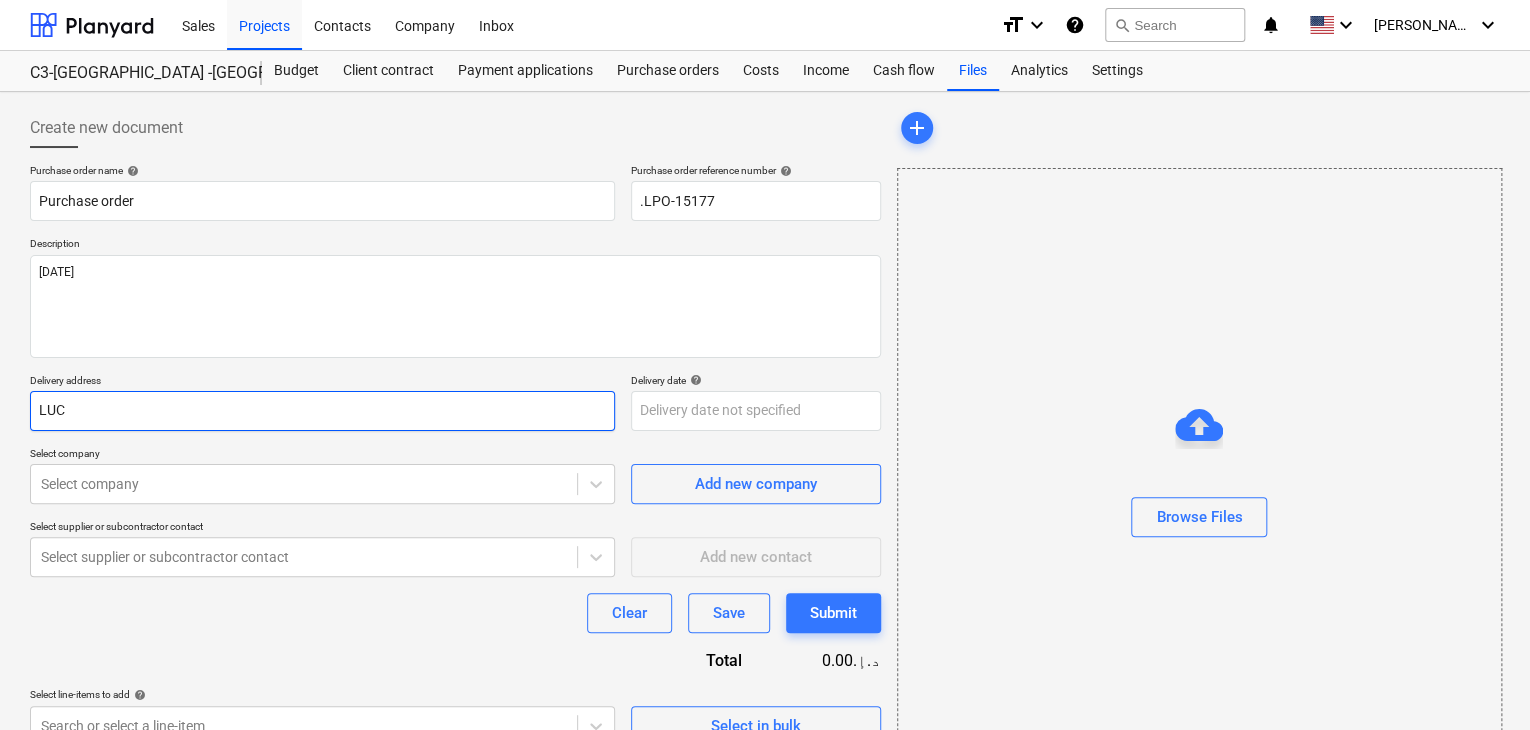 type on "LUCK" 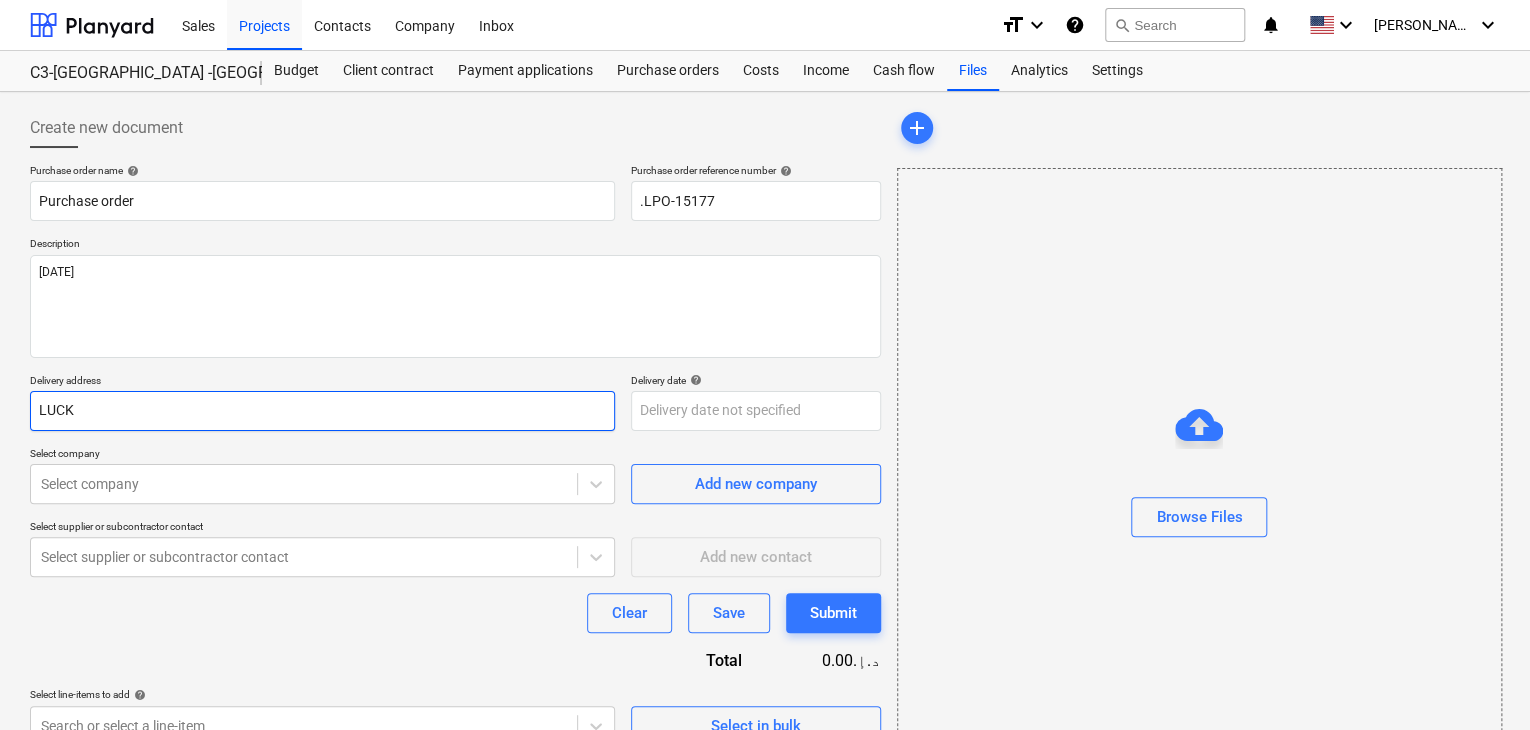 type on "x" 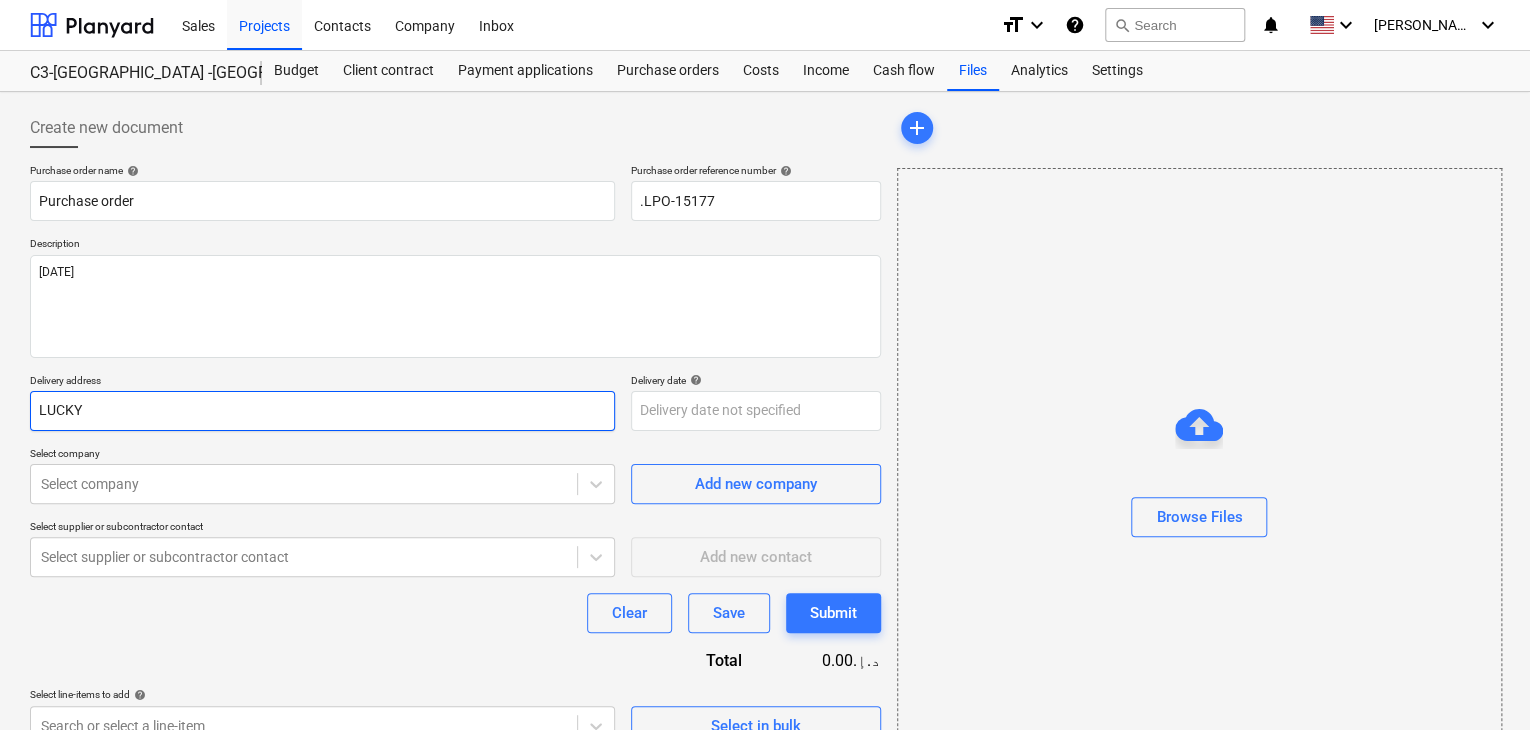 type on "x" 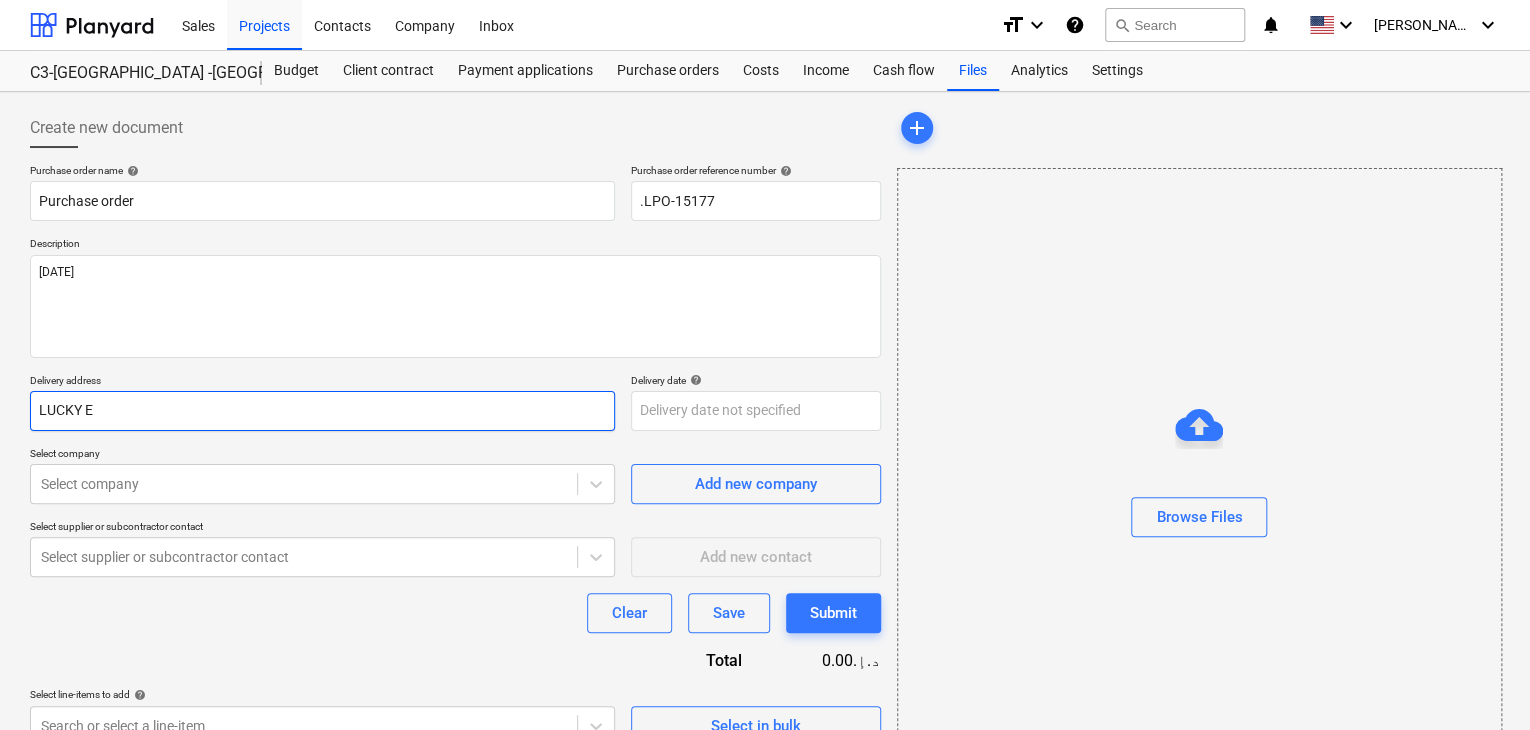 type on "x" 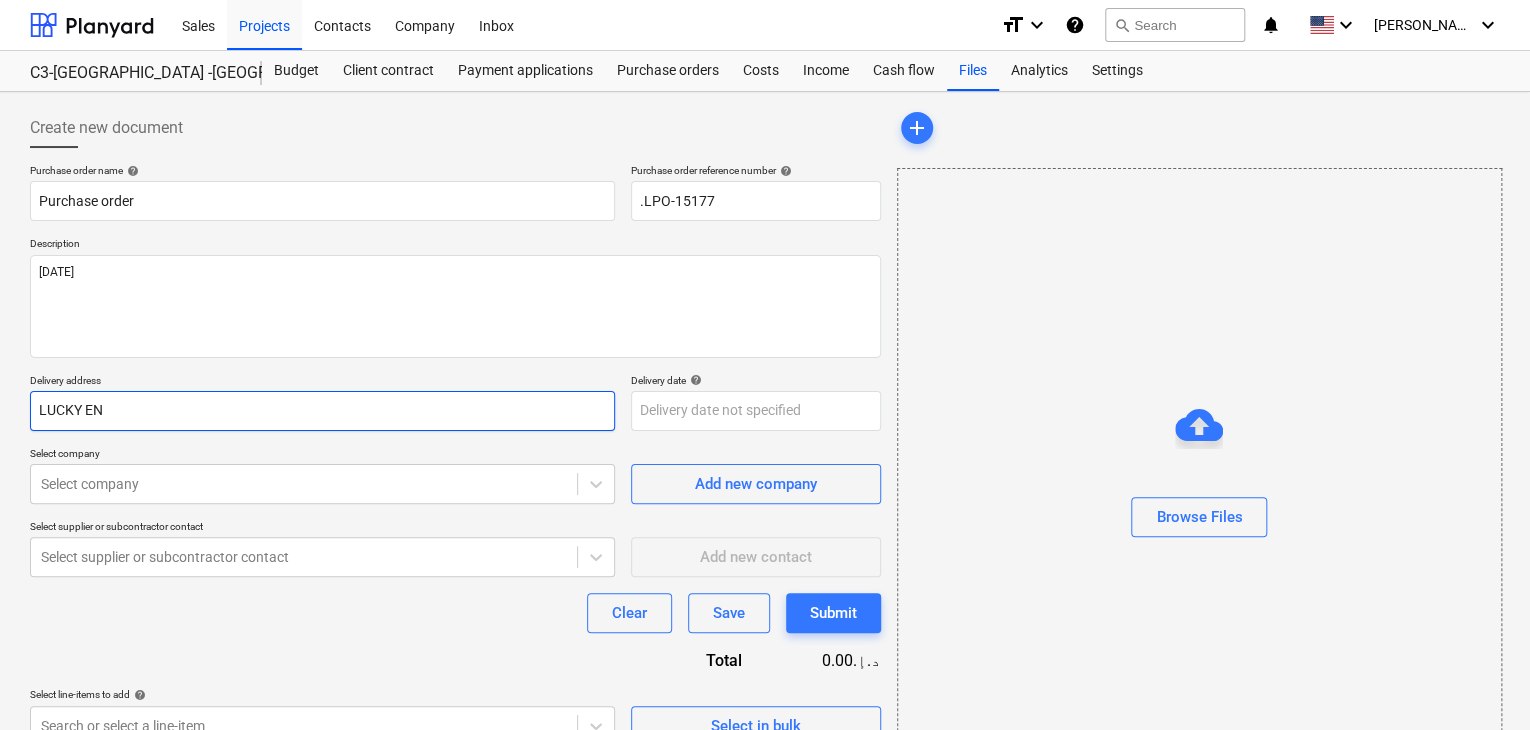 type on "x" 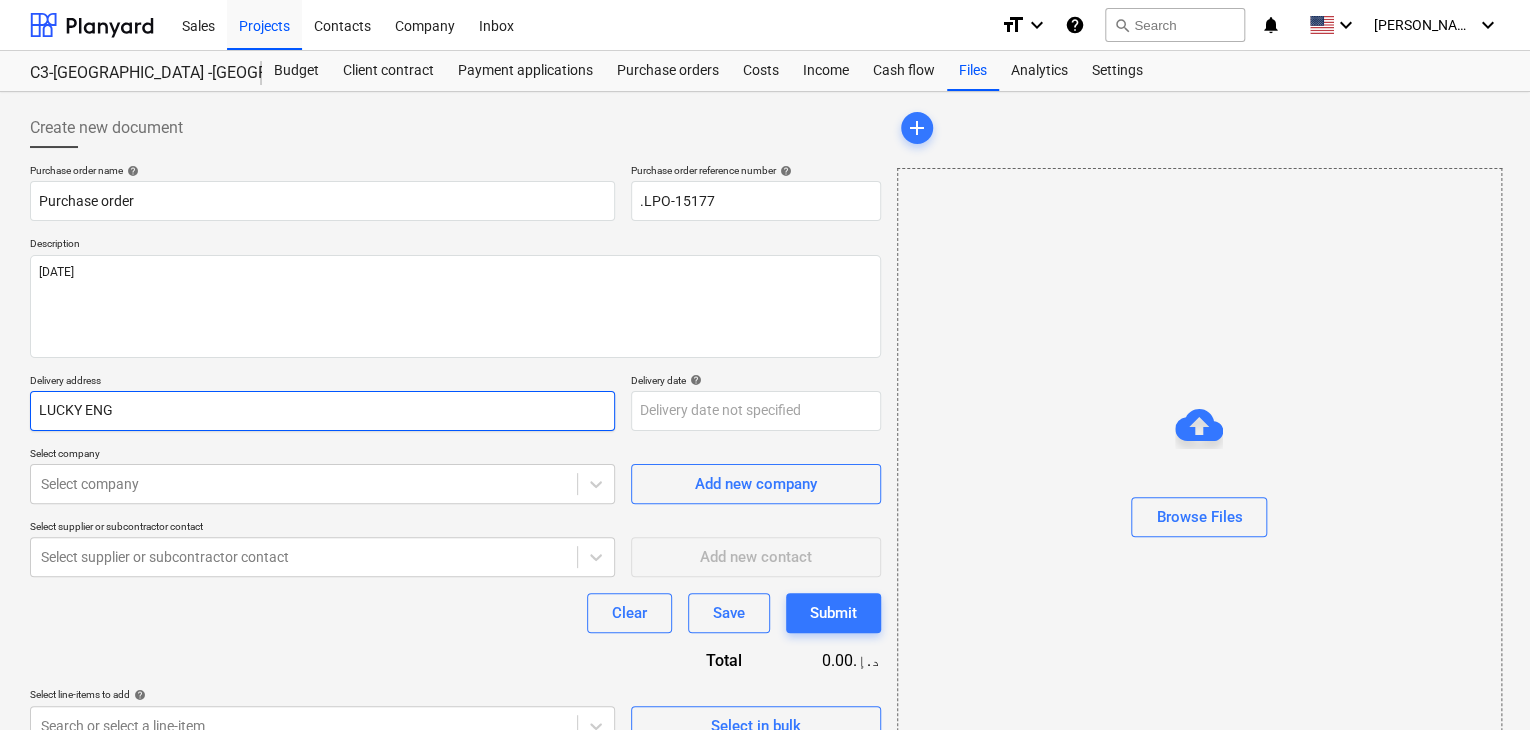 type on "x" 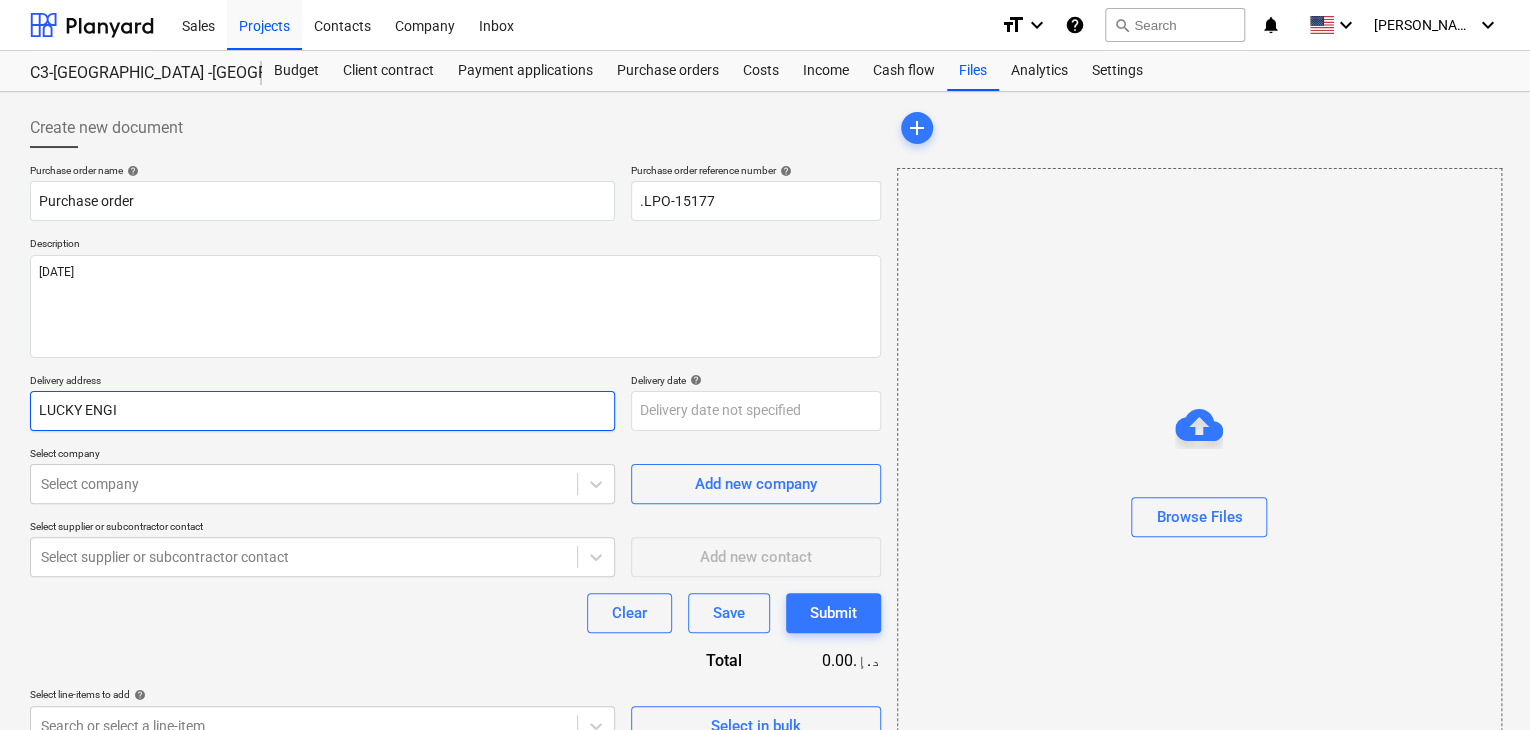 type on "x" 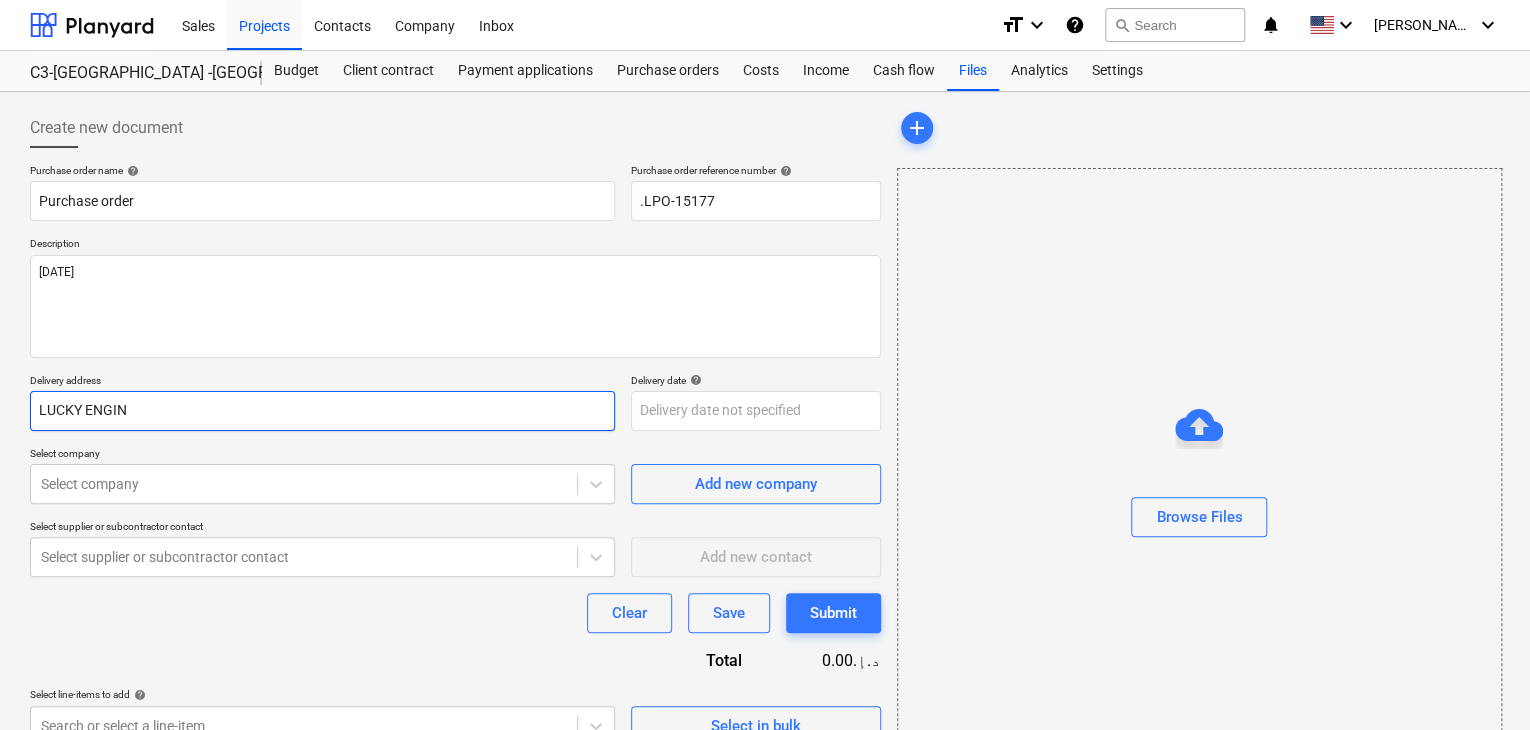 type on "x" 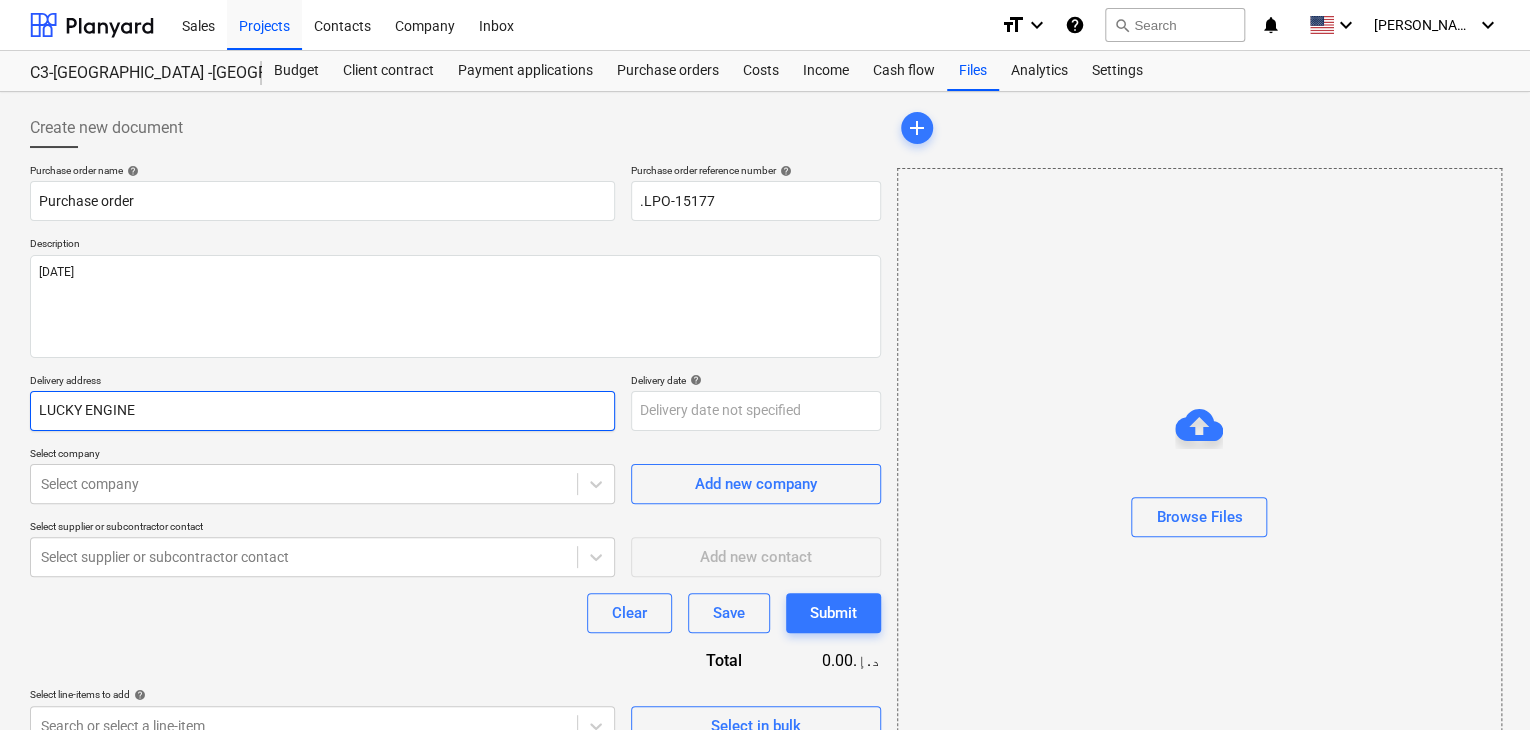 type on "x" 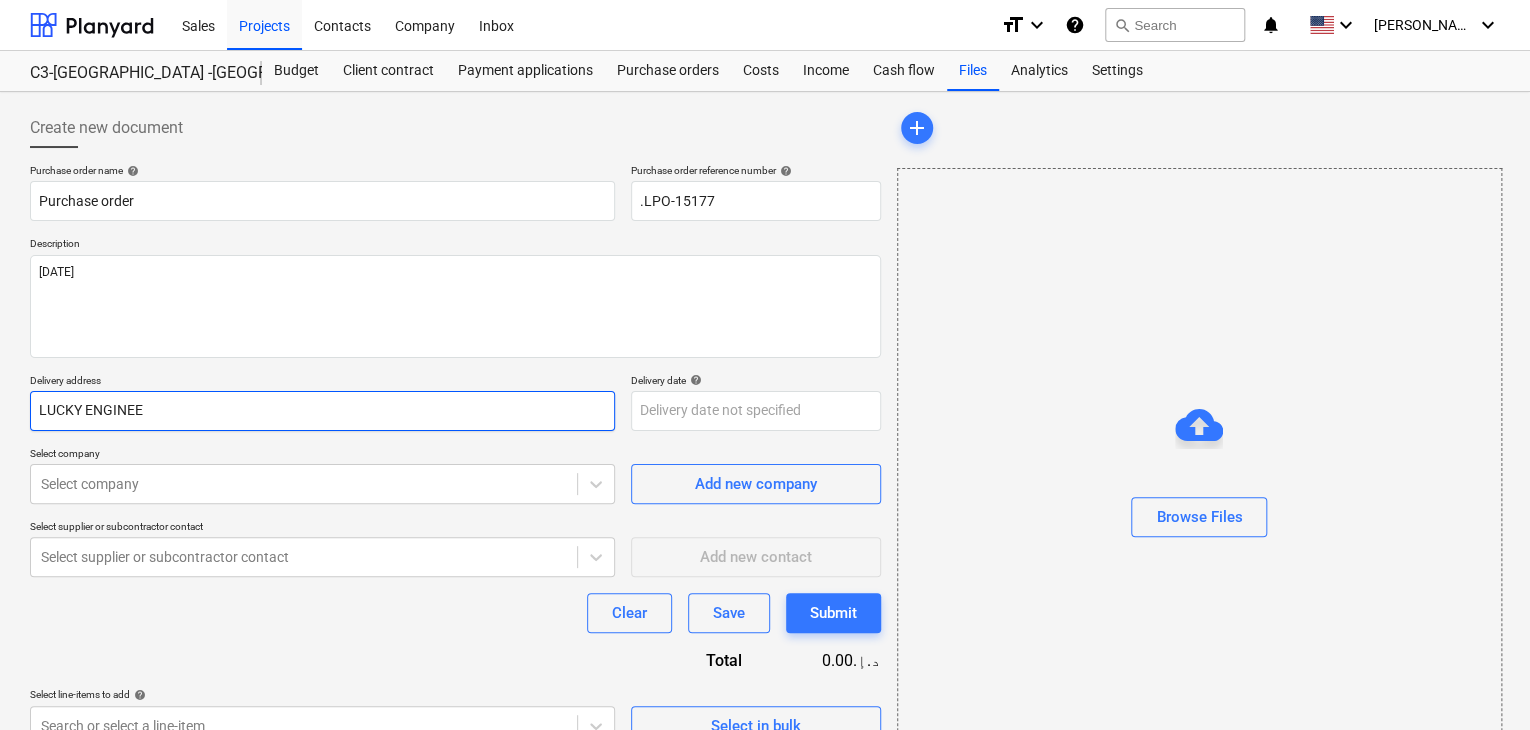 type on "x" 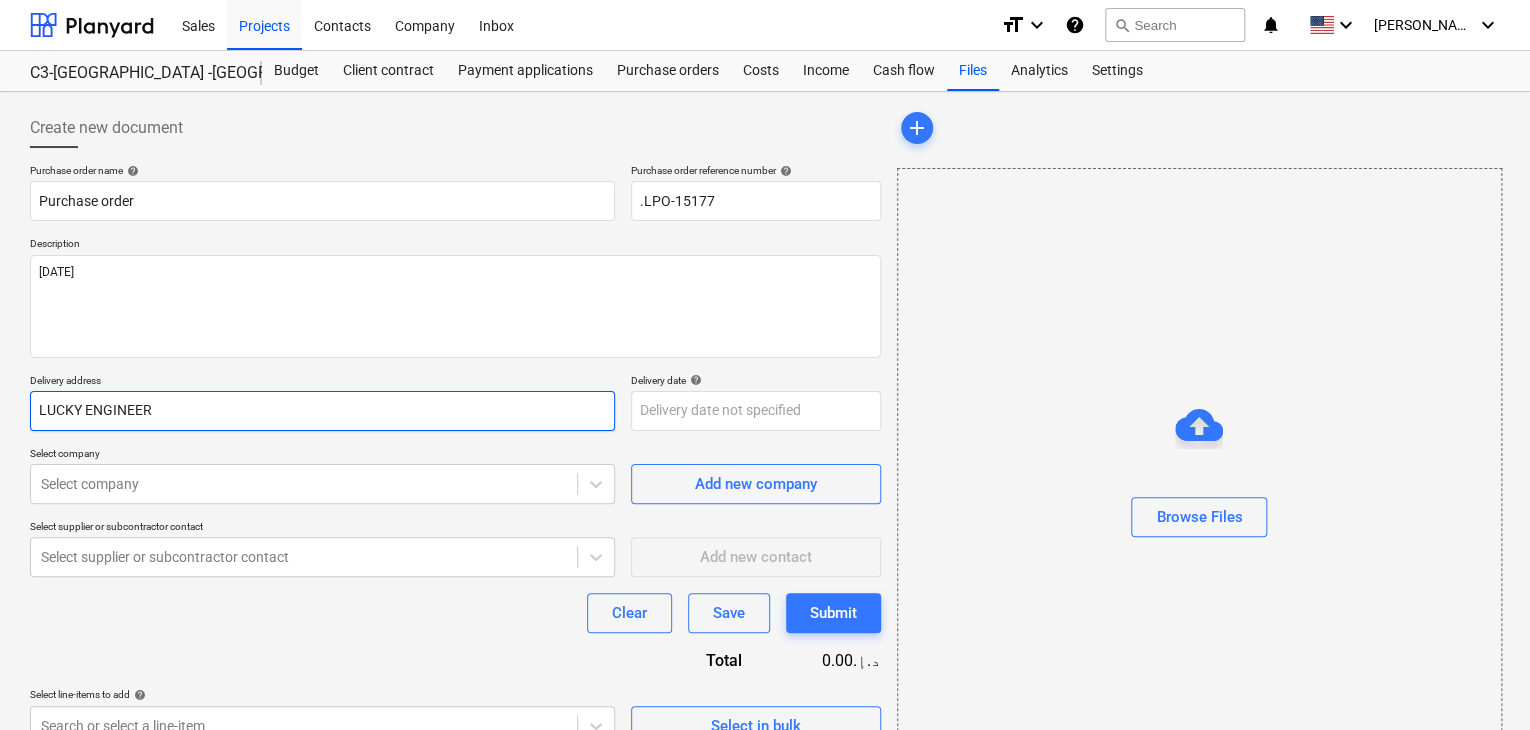 type on "x" 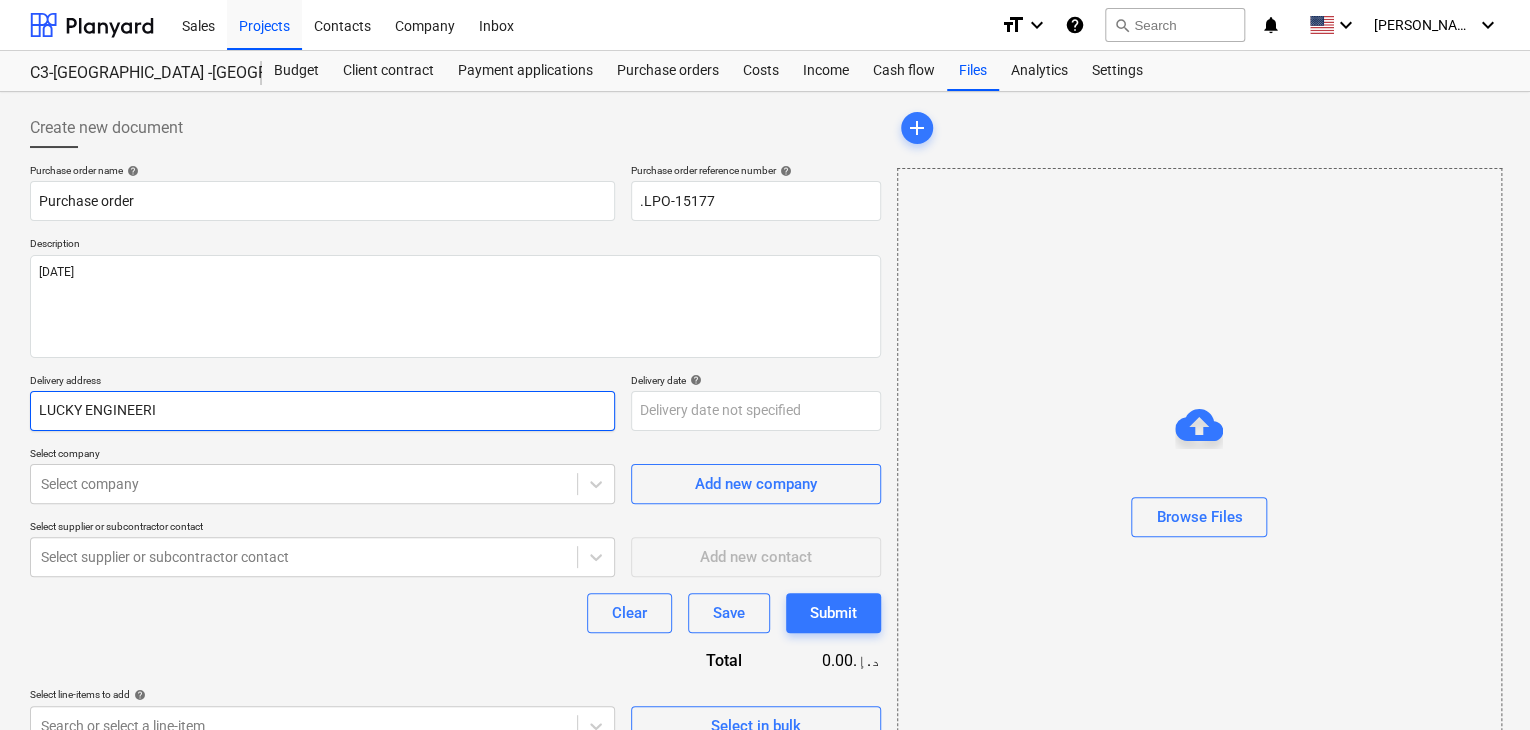 type on "x" 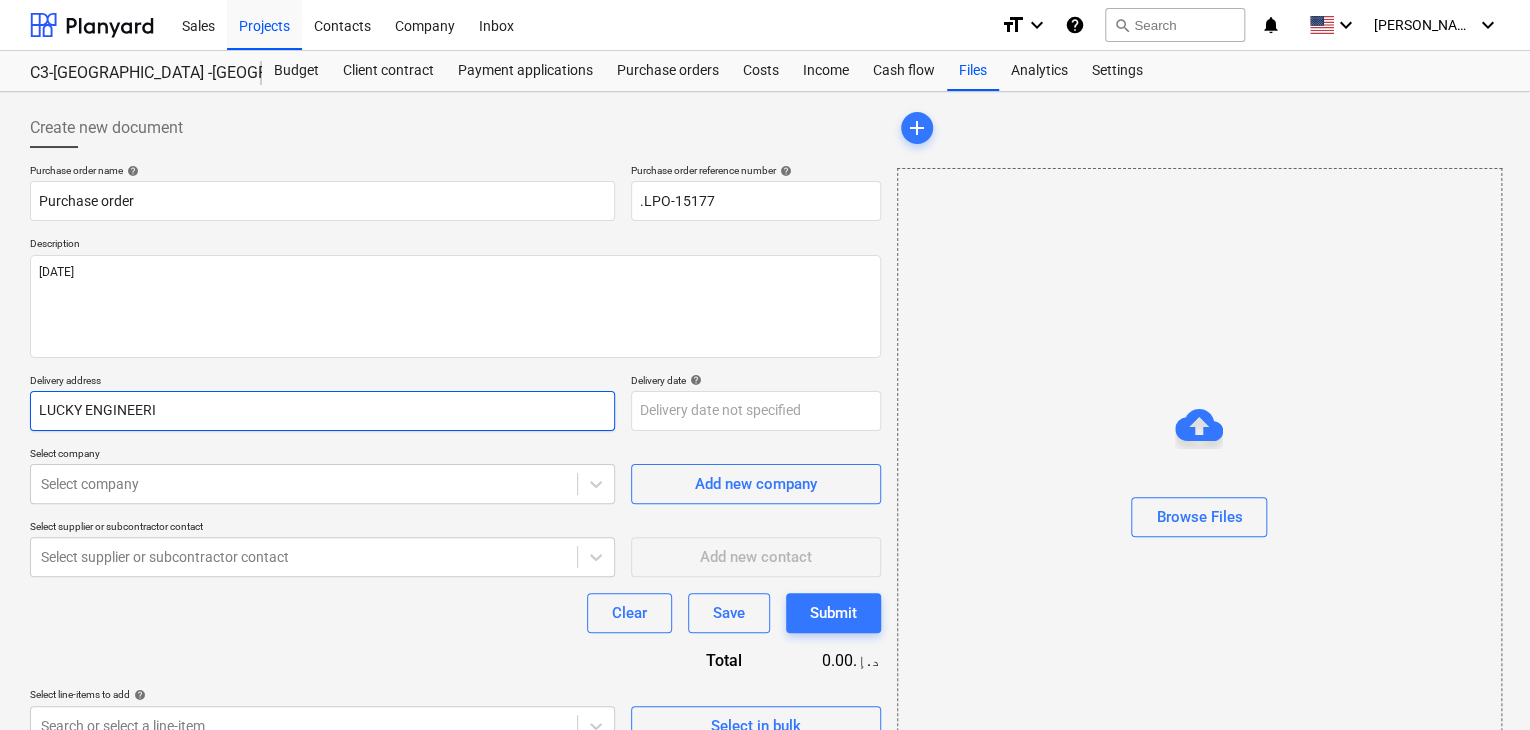 type on "LUCKY ENGINEERIN" 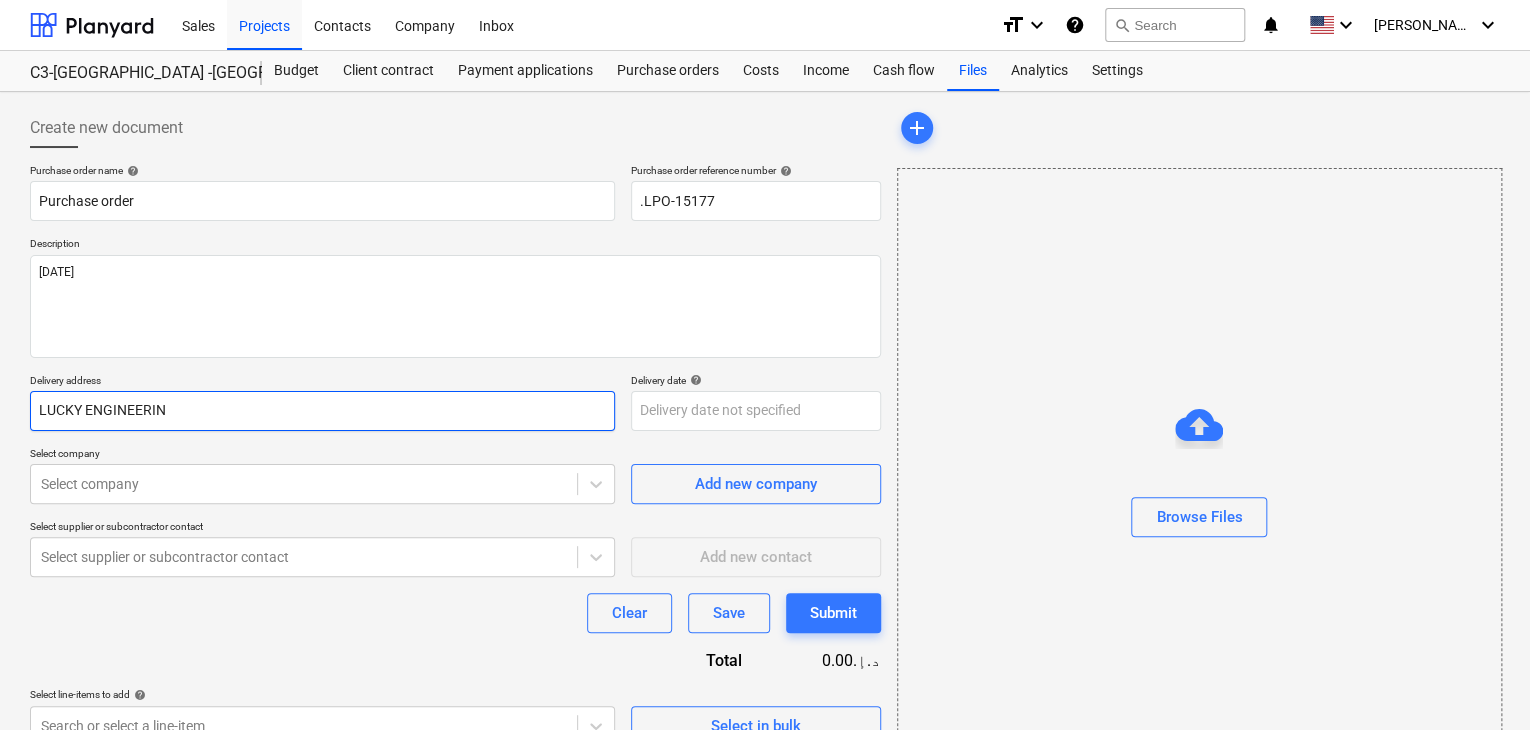 type on "x" 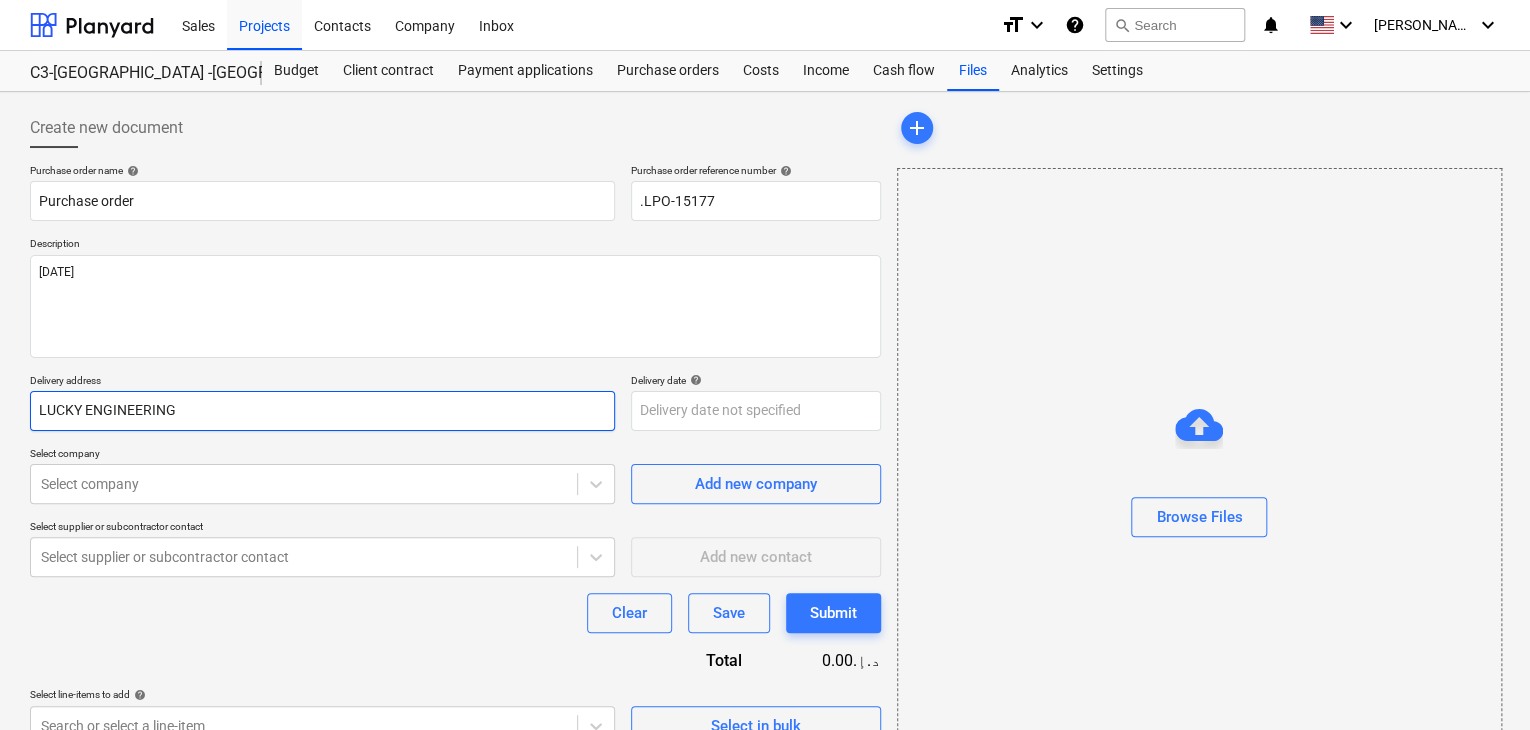 type on "x" 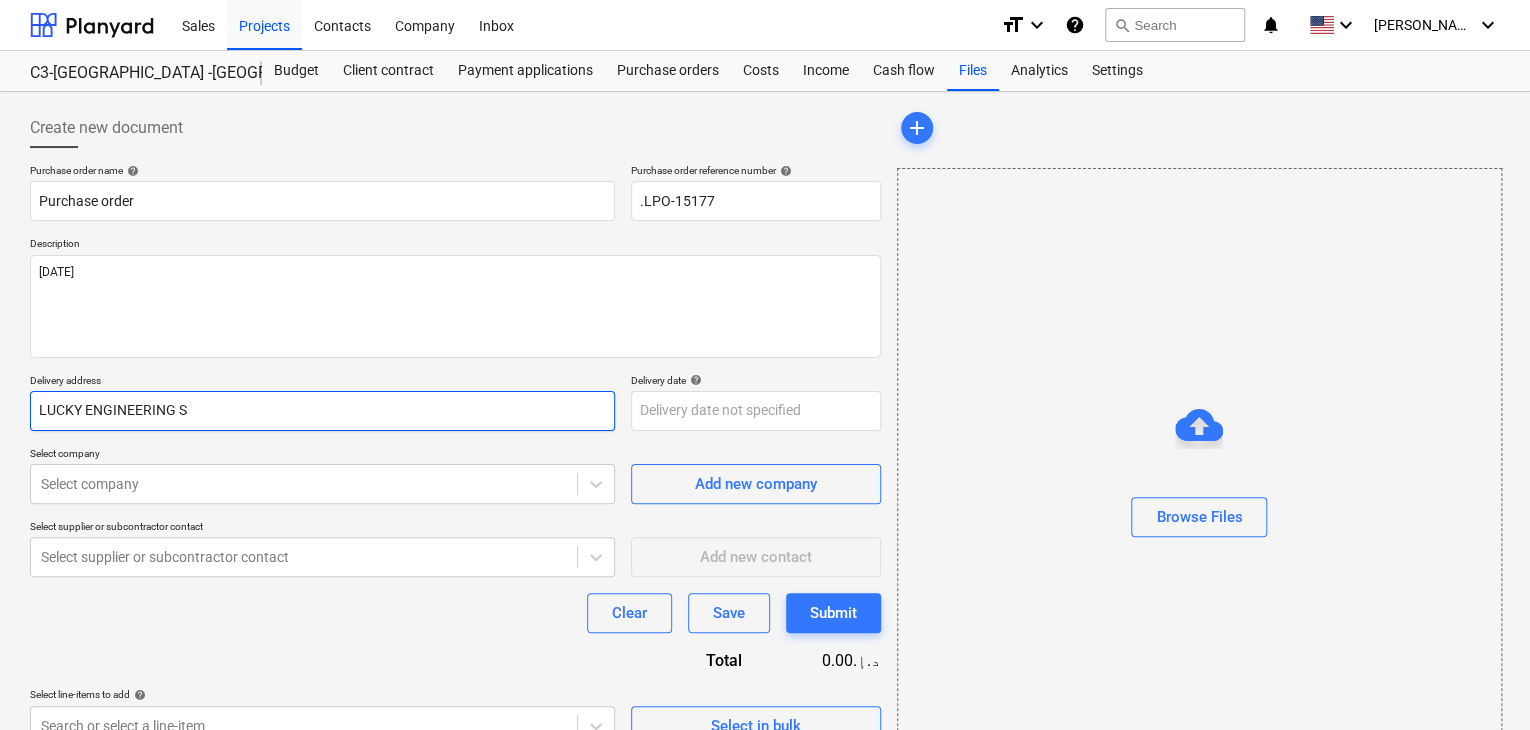 type on "x" 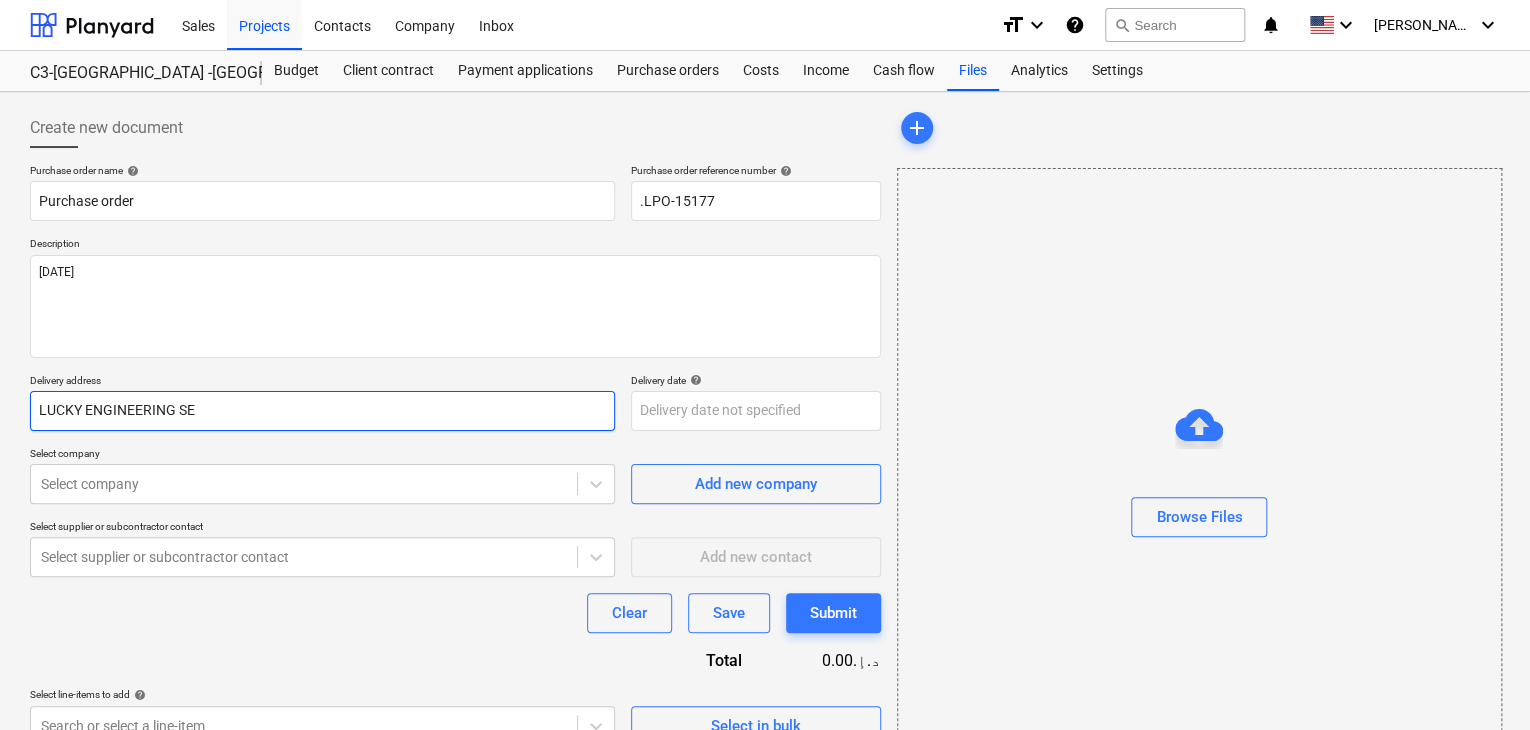 type on "x" 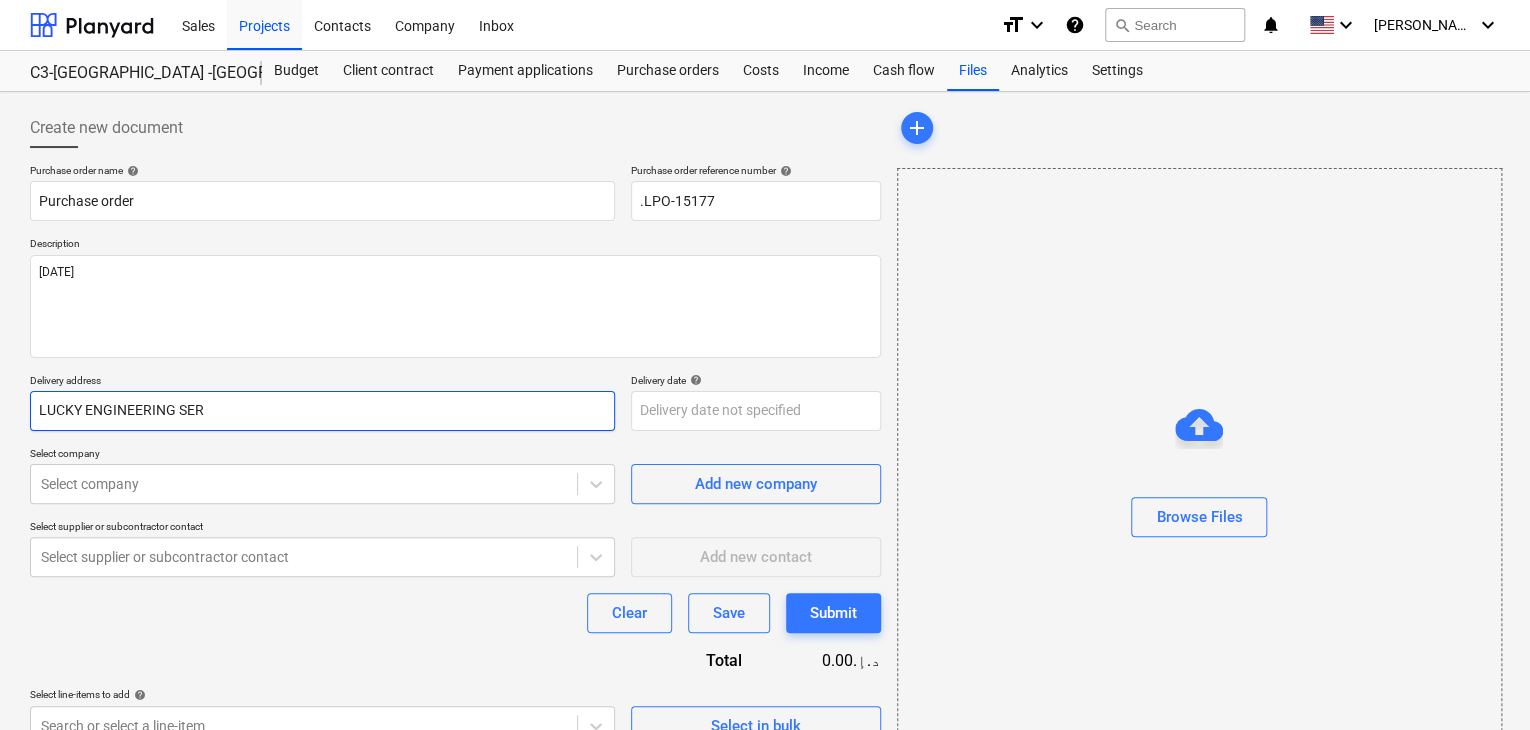 type on "x" 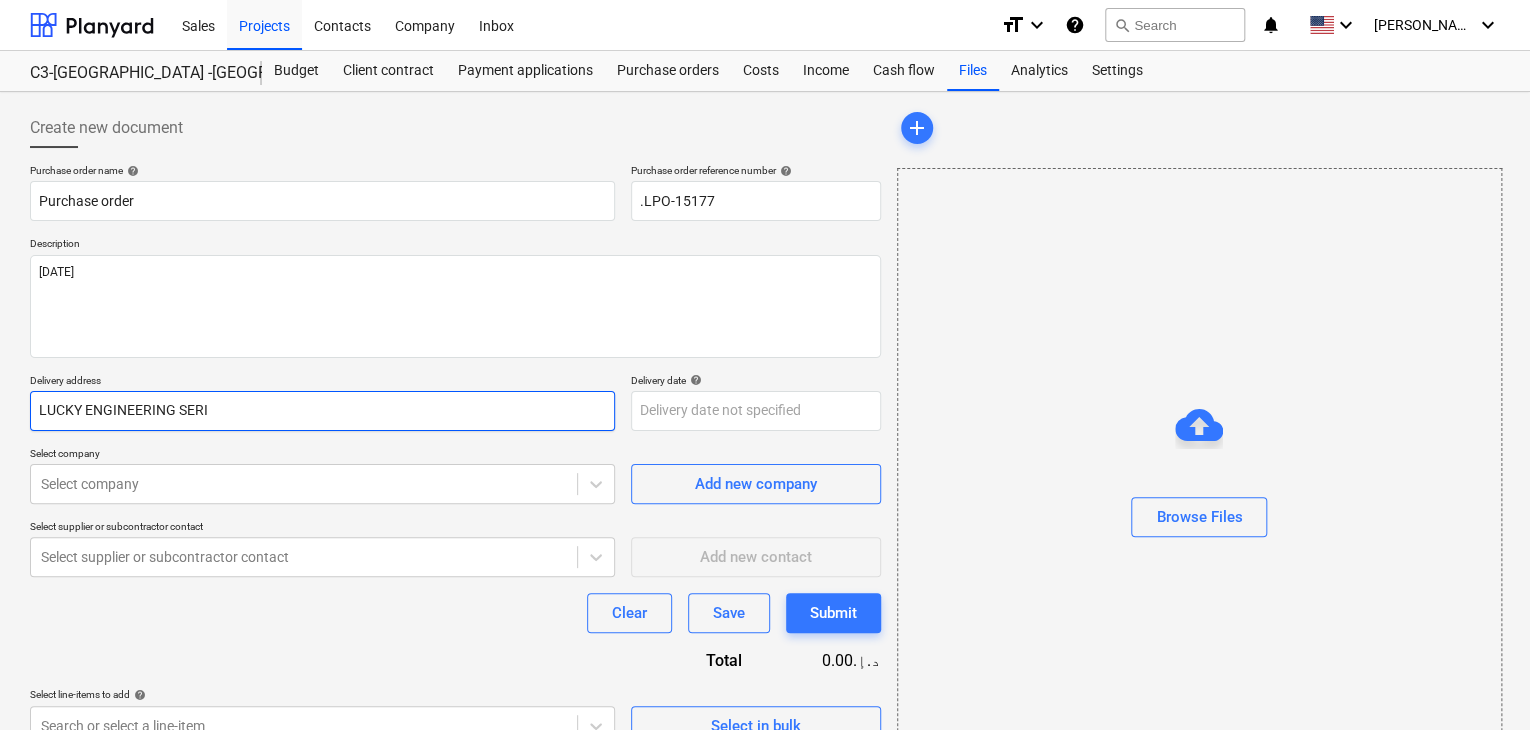 type on "x" 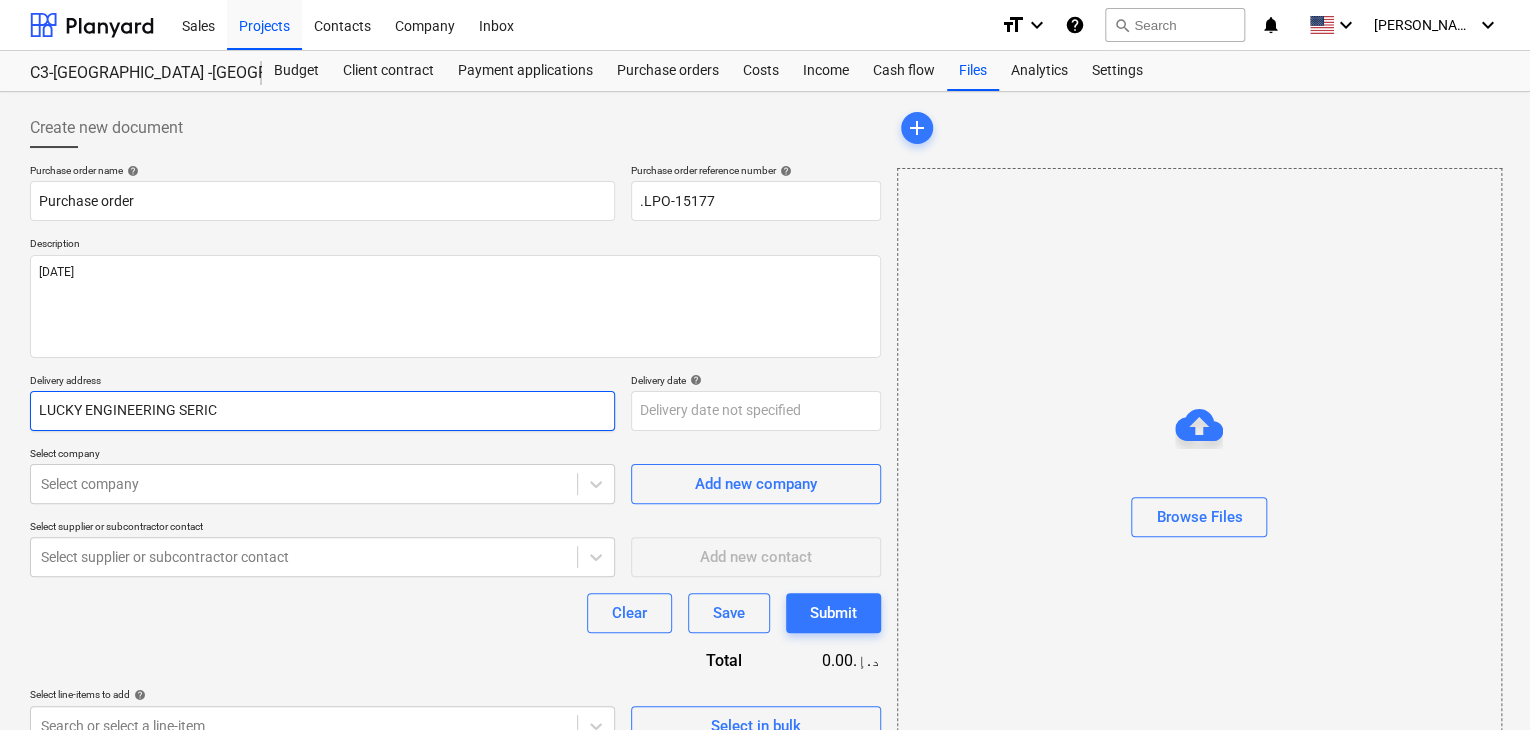 type on "x" 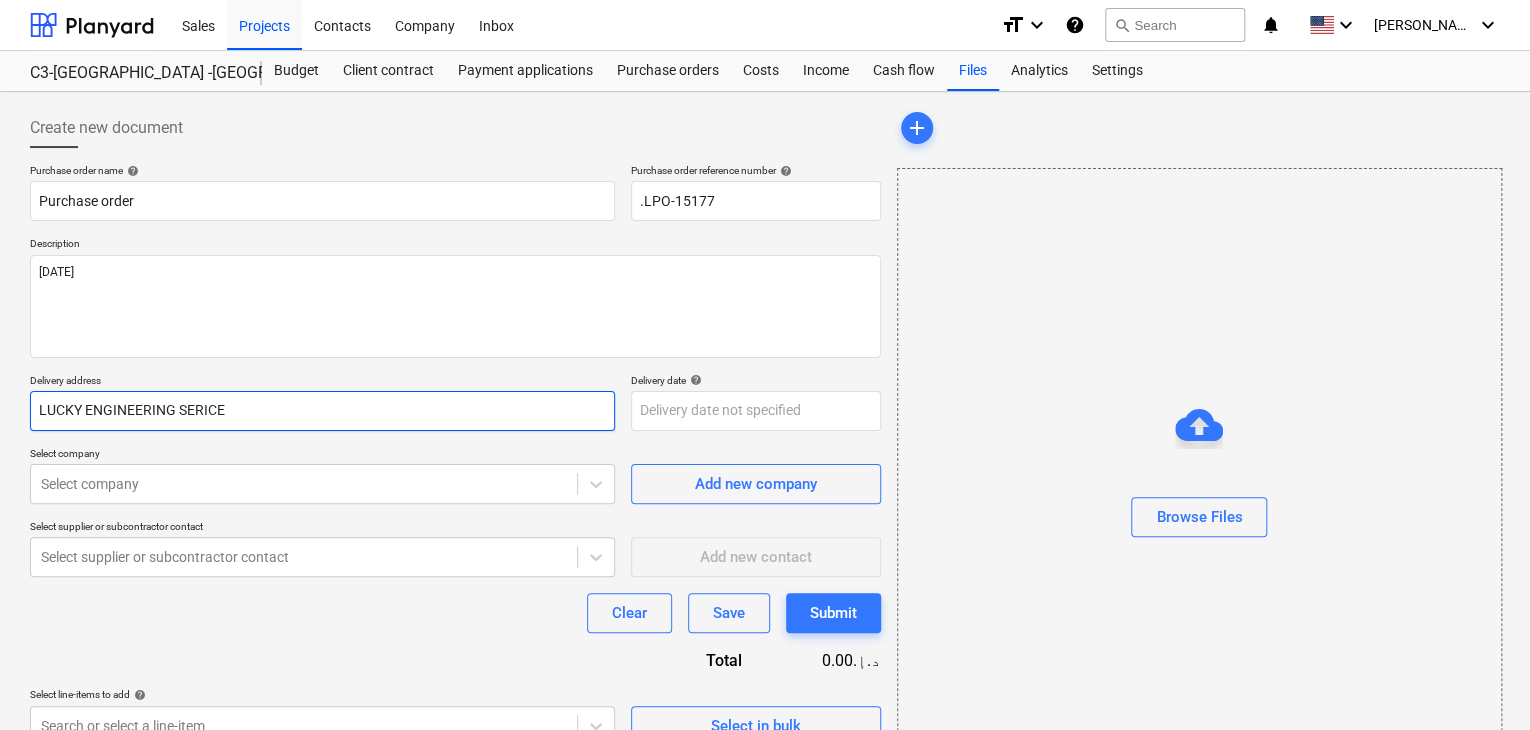 type on "x" 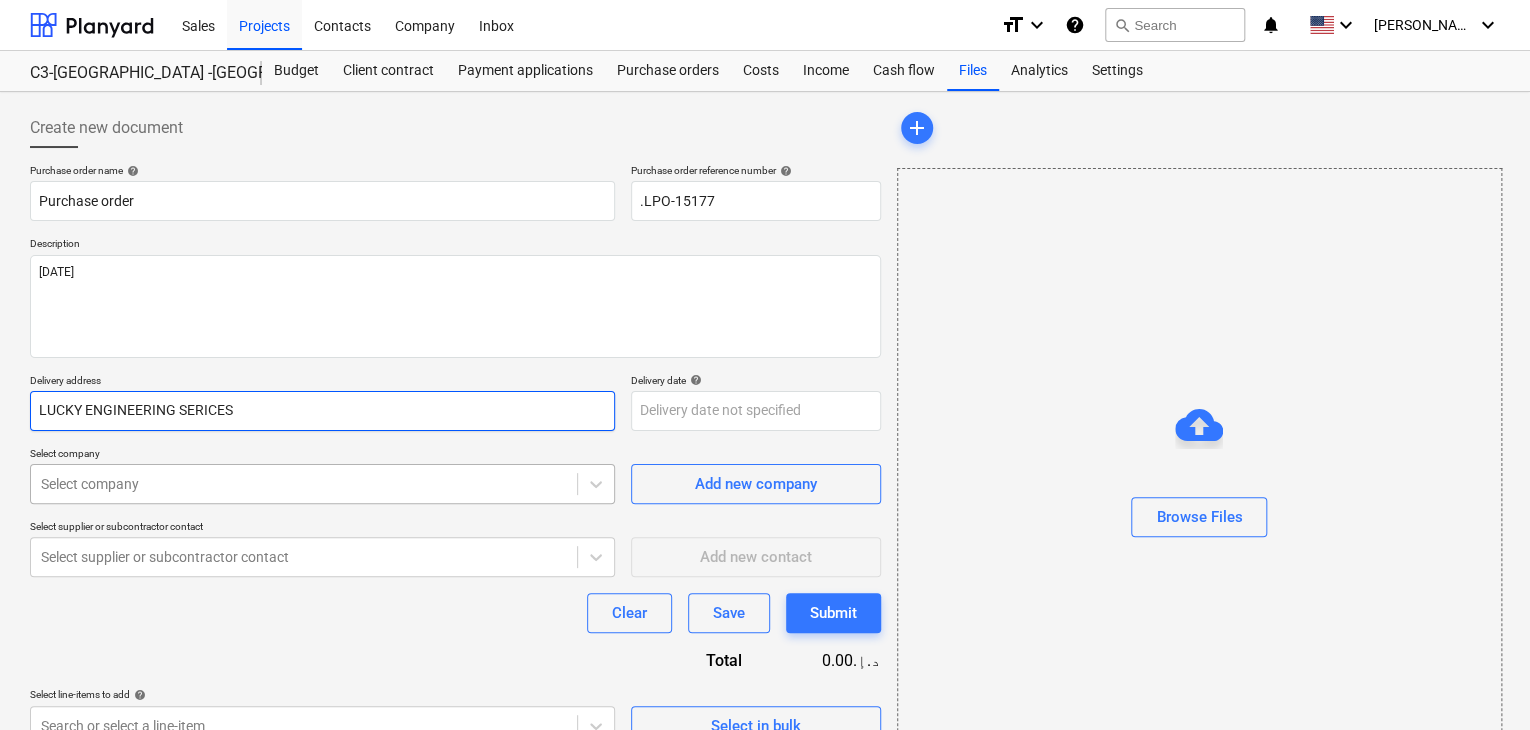 type on "x" 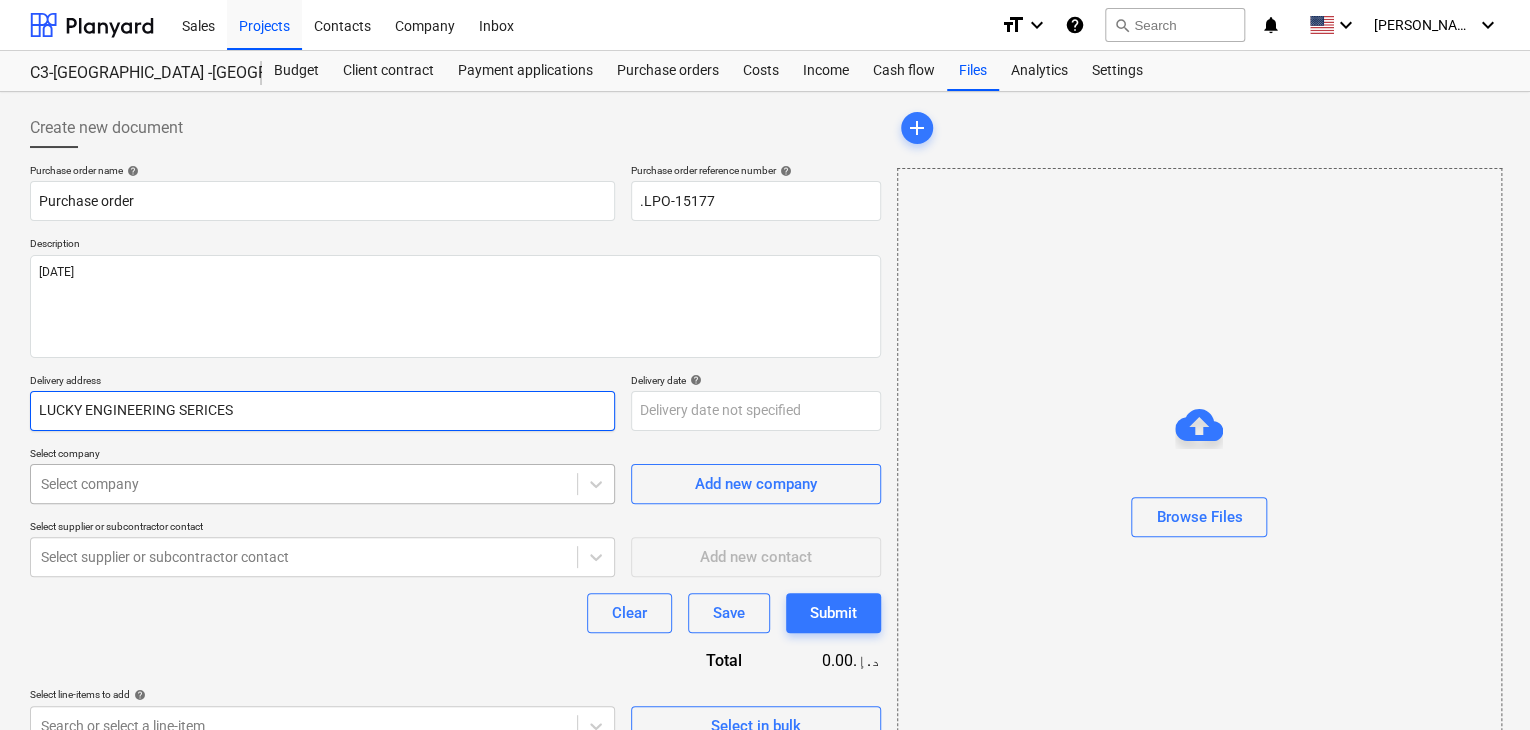 type on "LUCKY ENGINEERING SERICE" 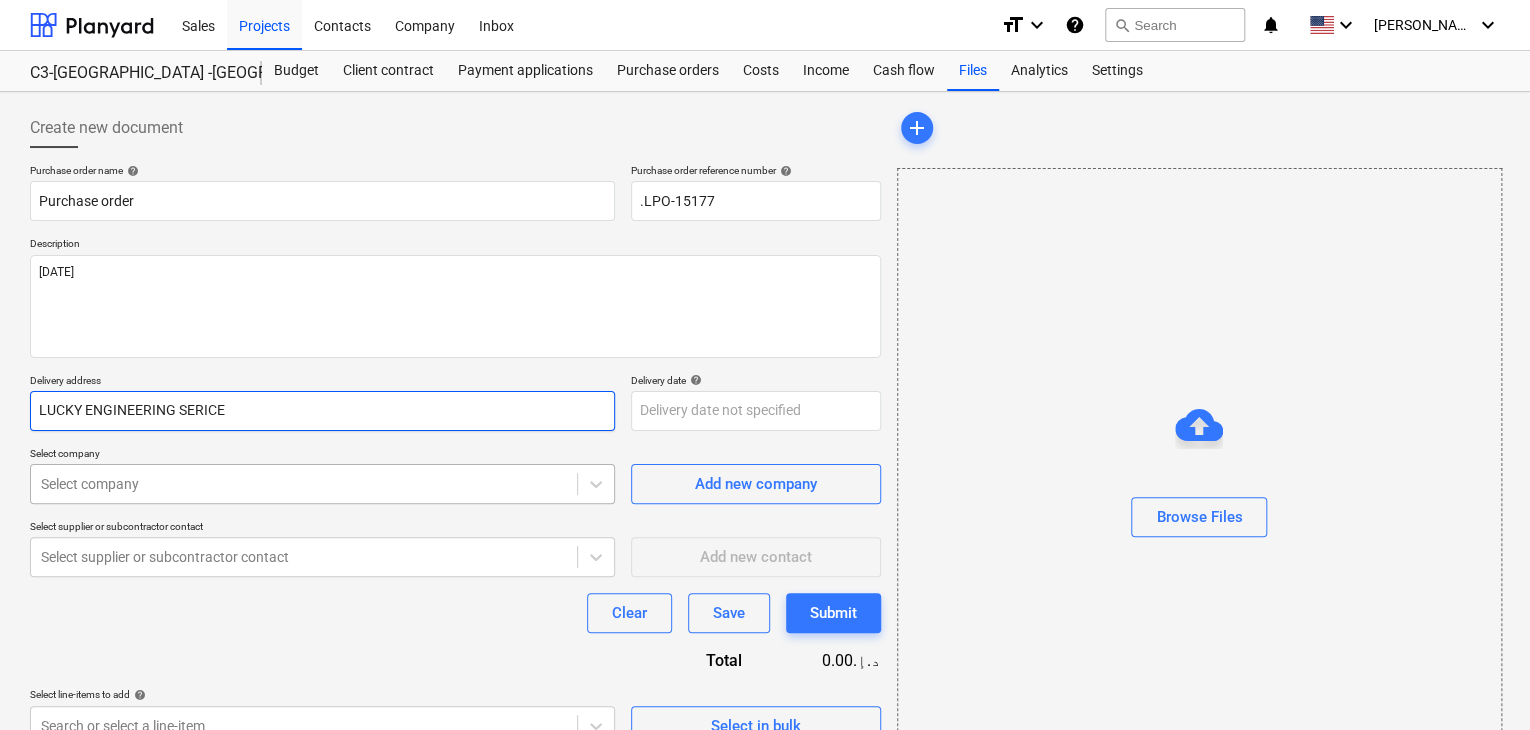 type on "x" 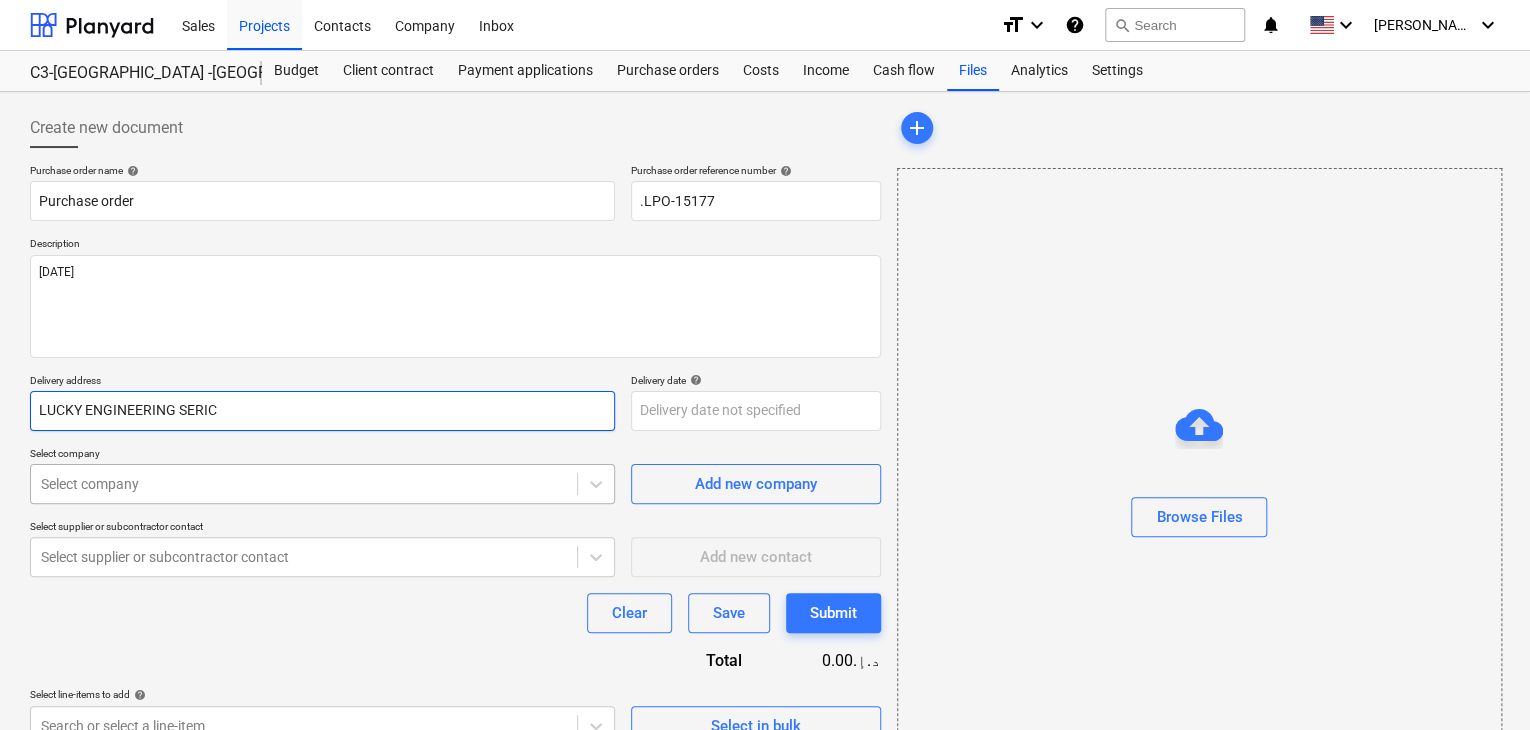 type on "x" 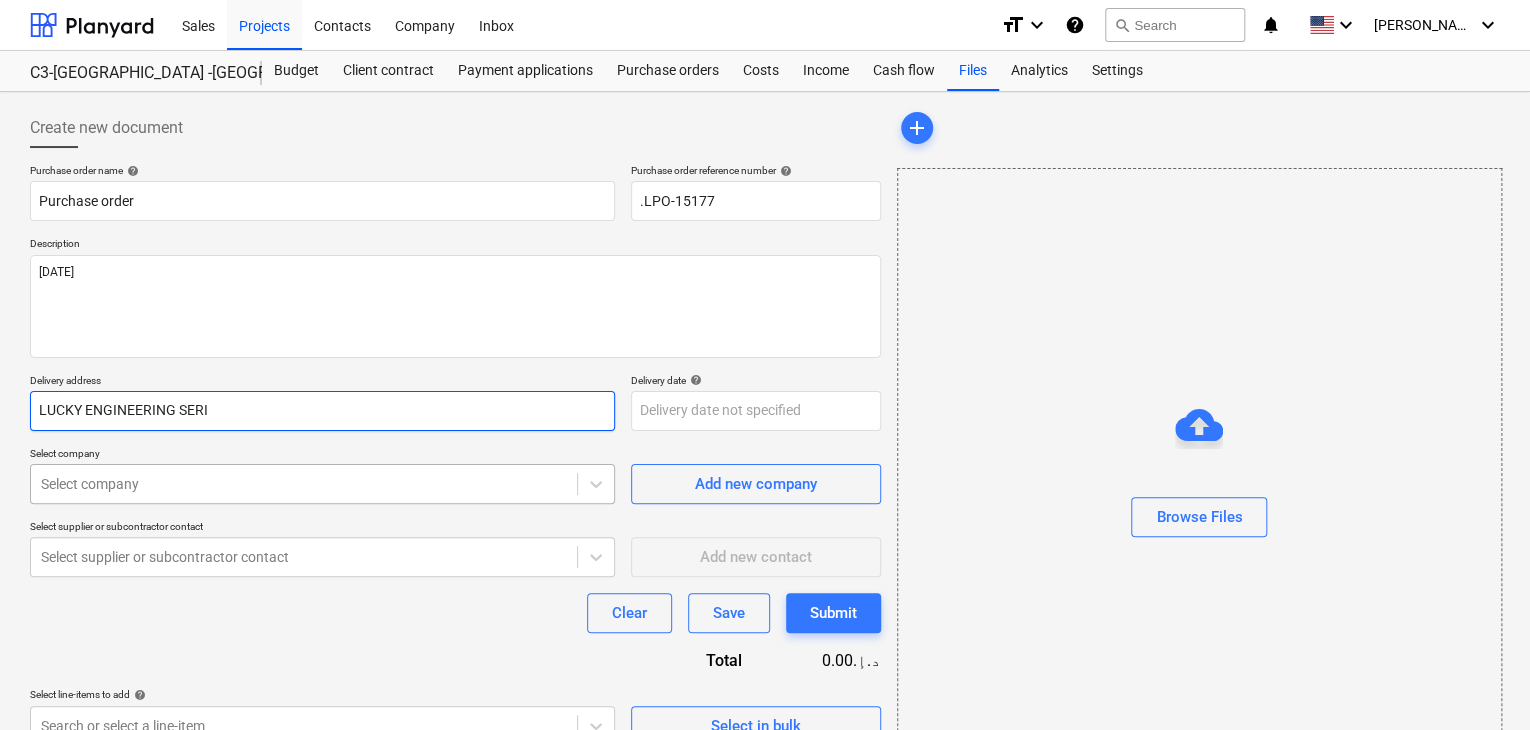 type on "x" 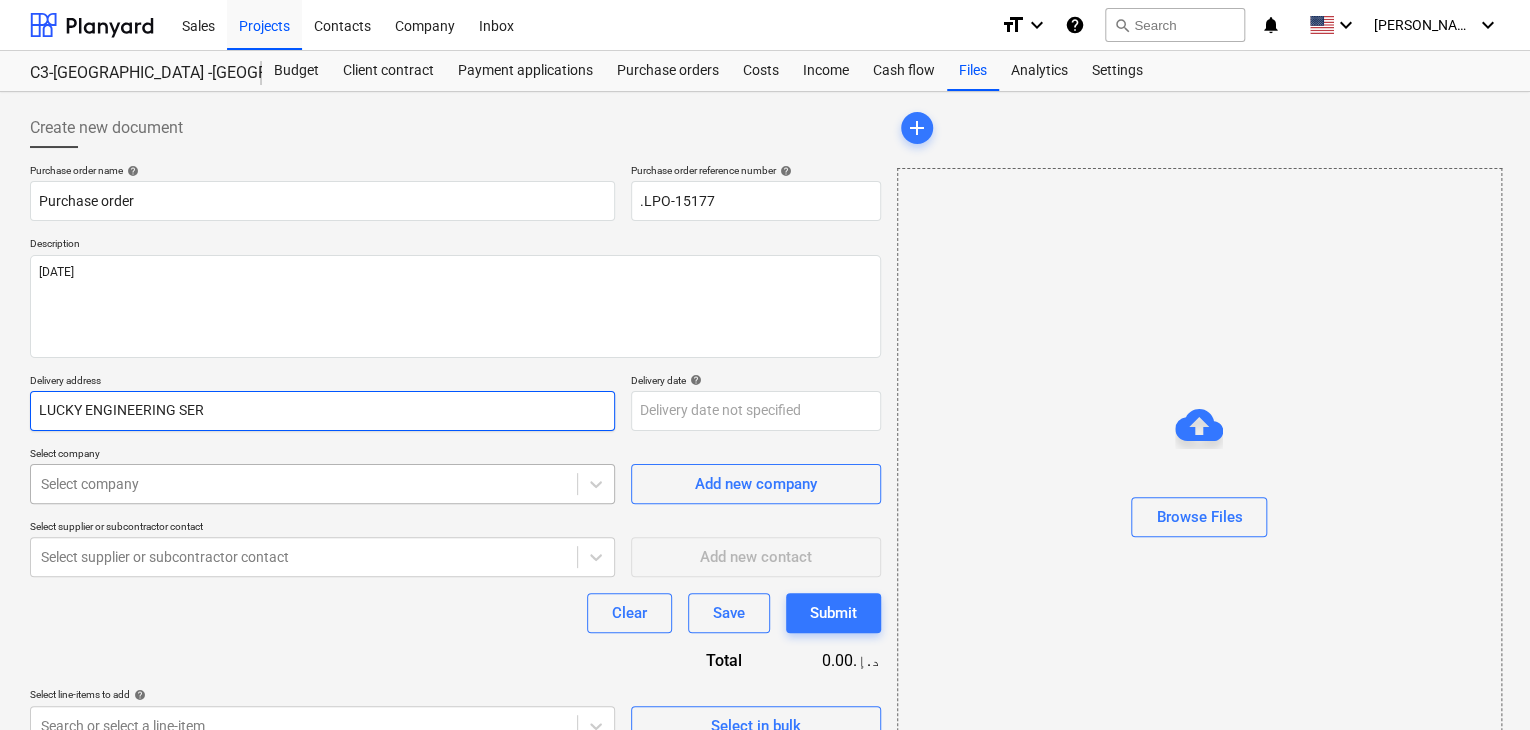 type on "x" 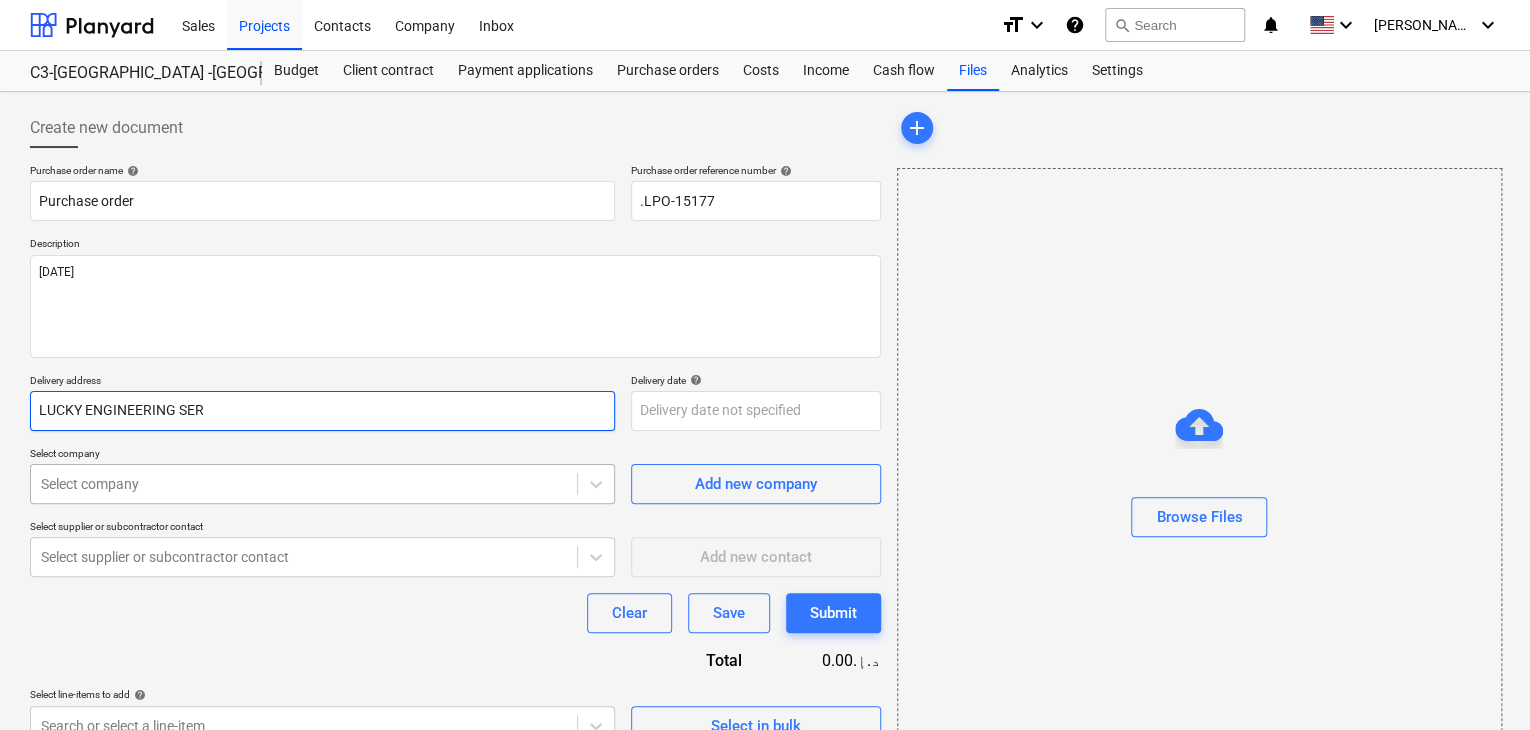 type on "LUCKY ENGINEERING SERV" 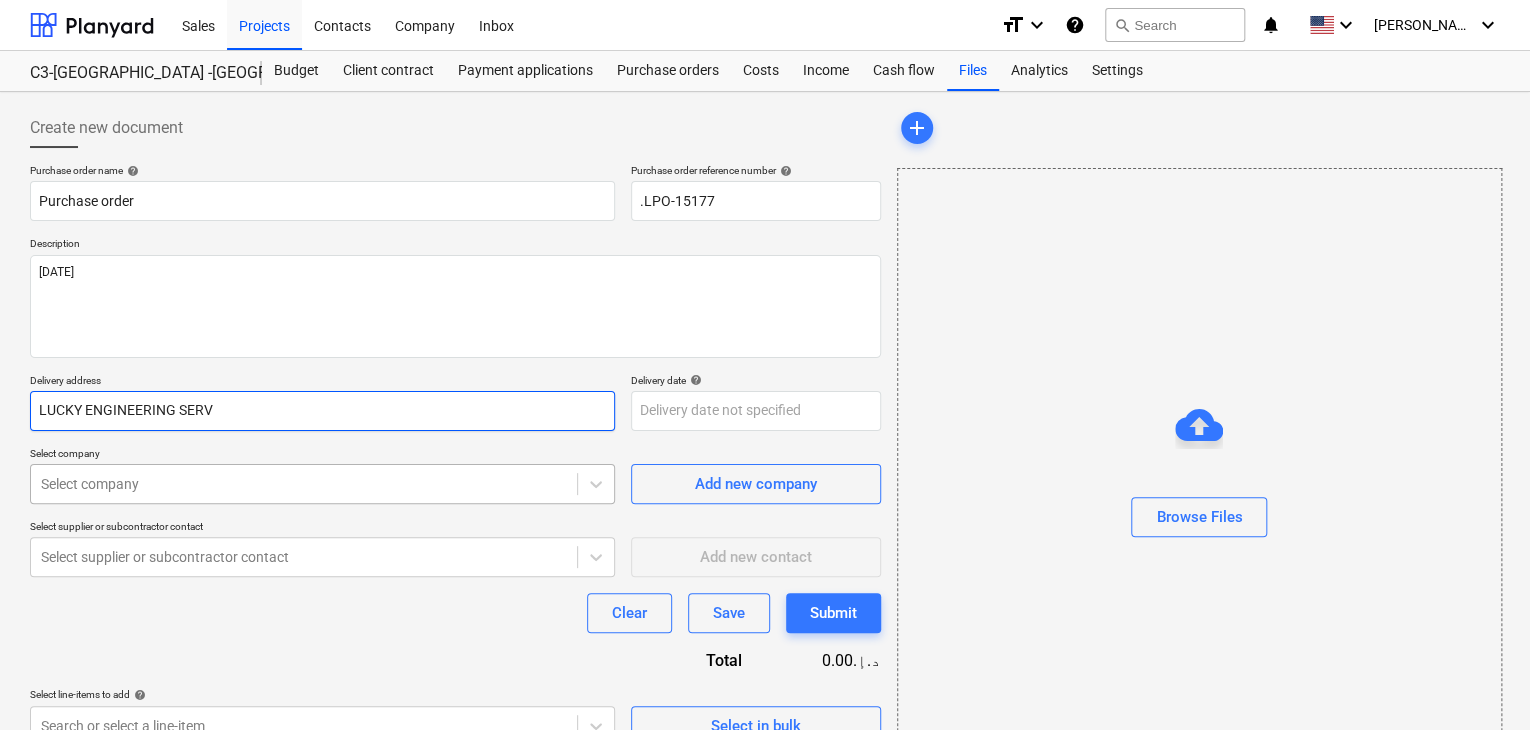type on "x" 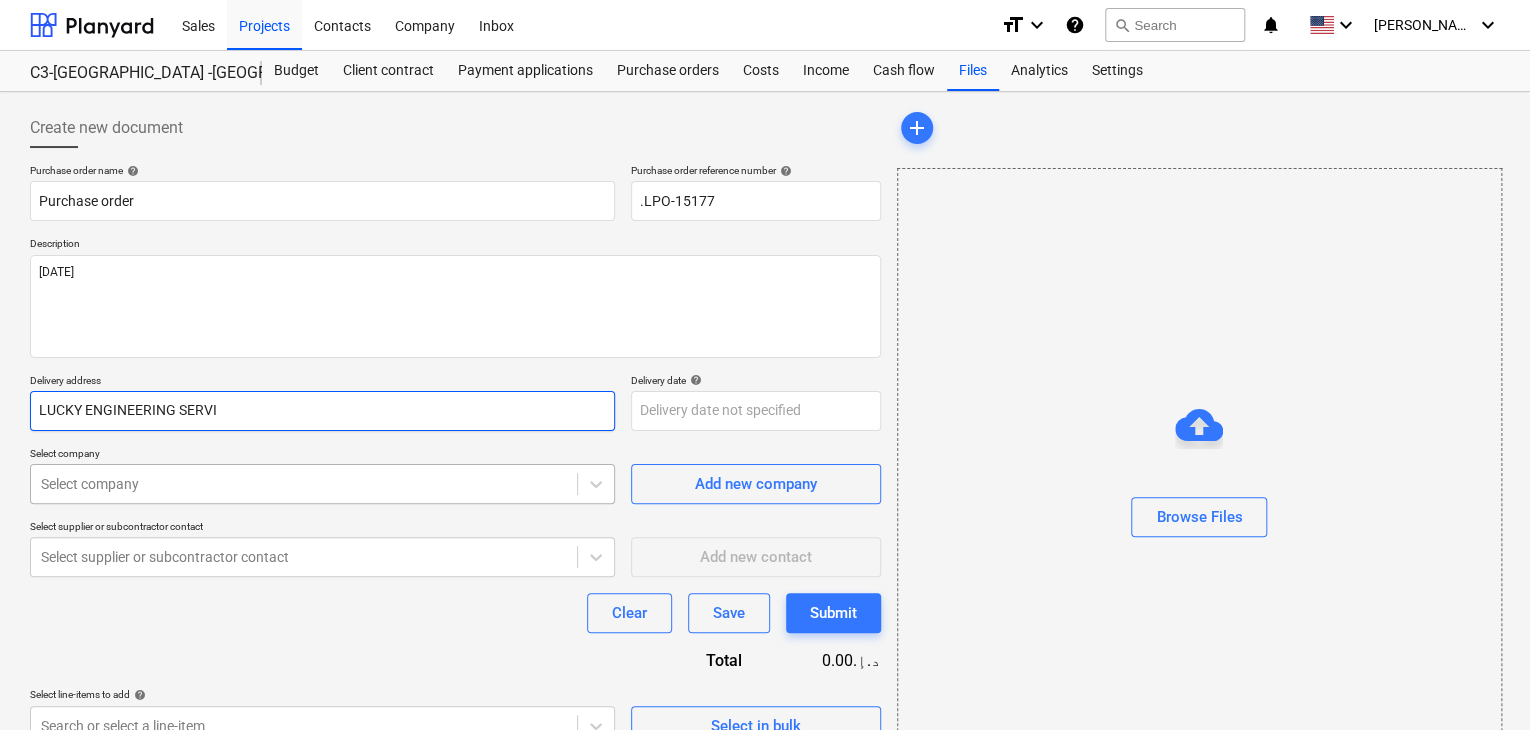 type on "x" 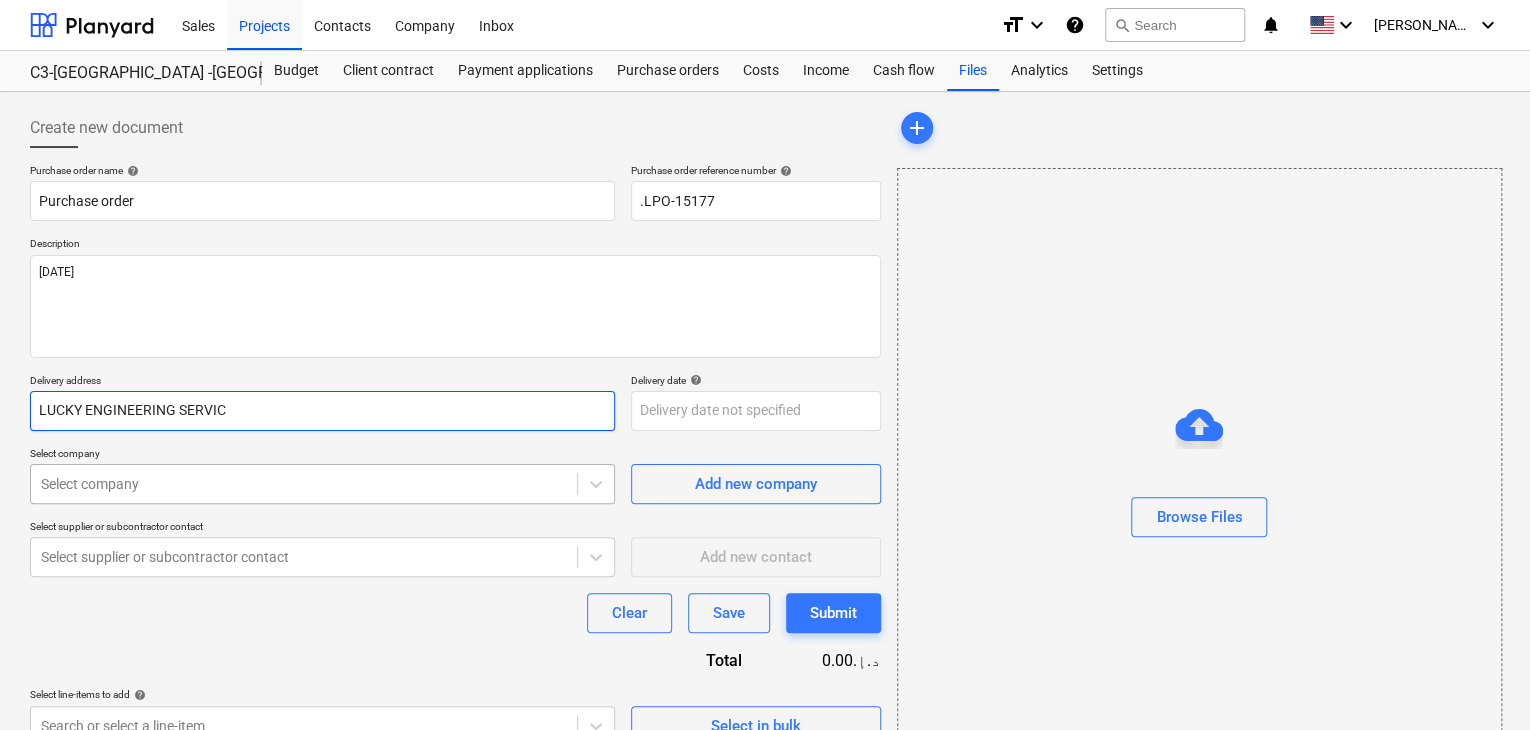 type on "x" 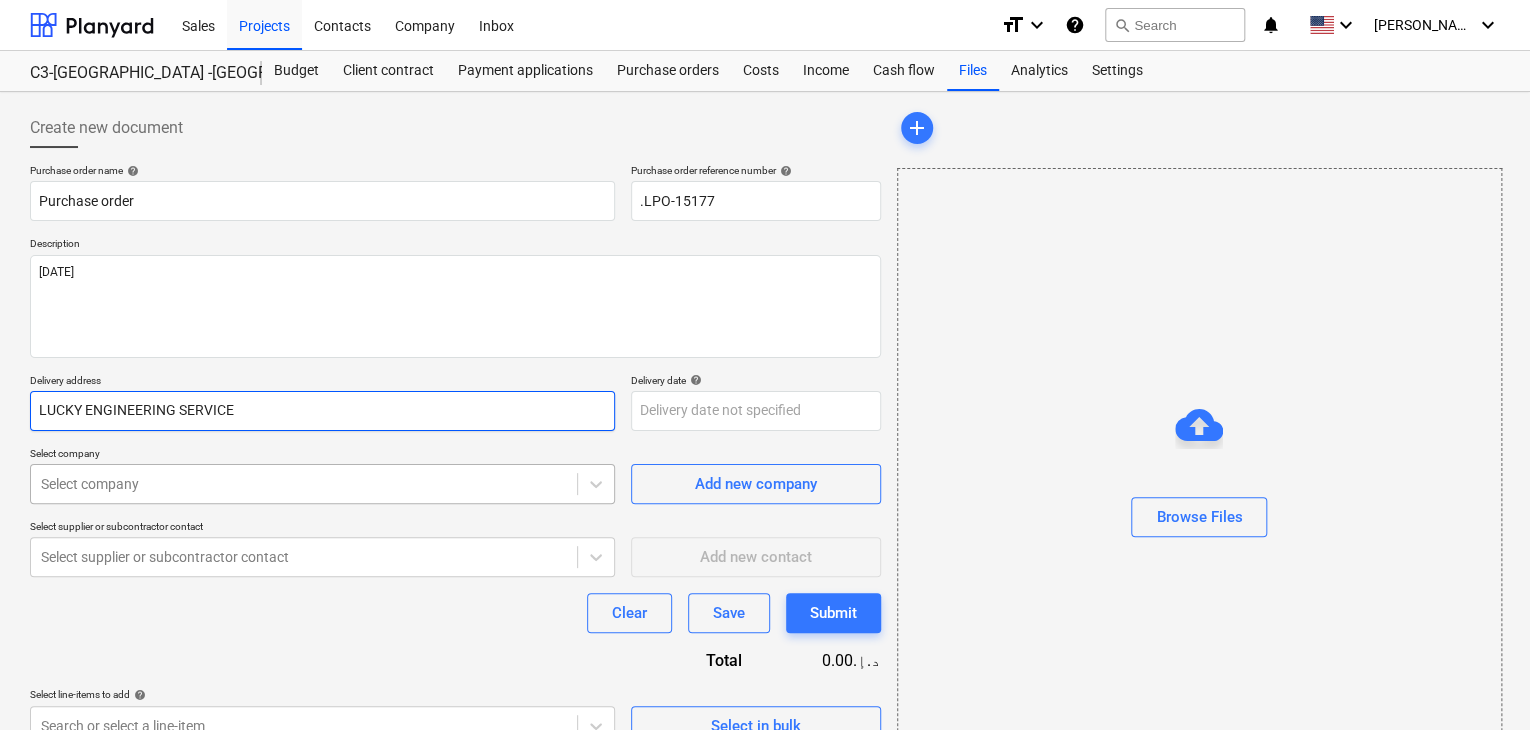 type on "x" 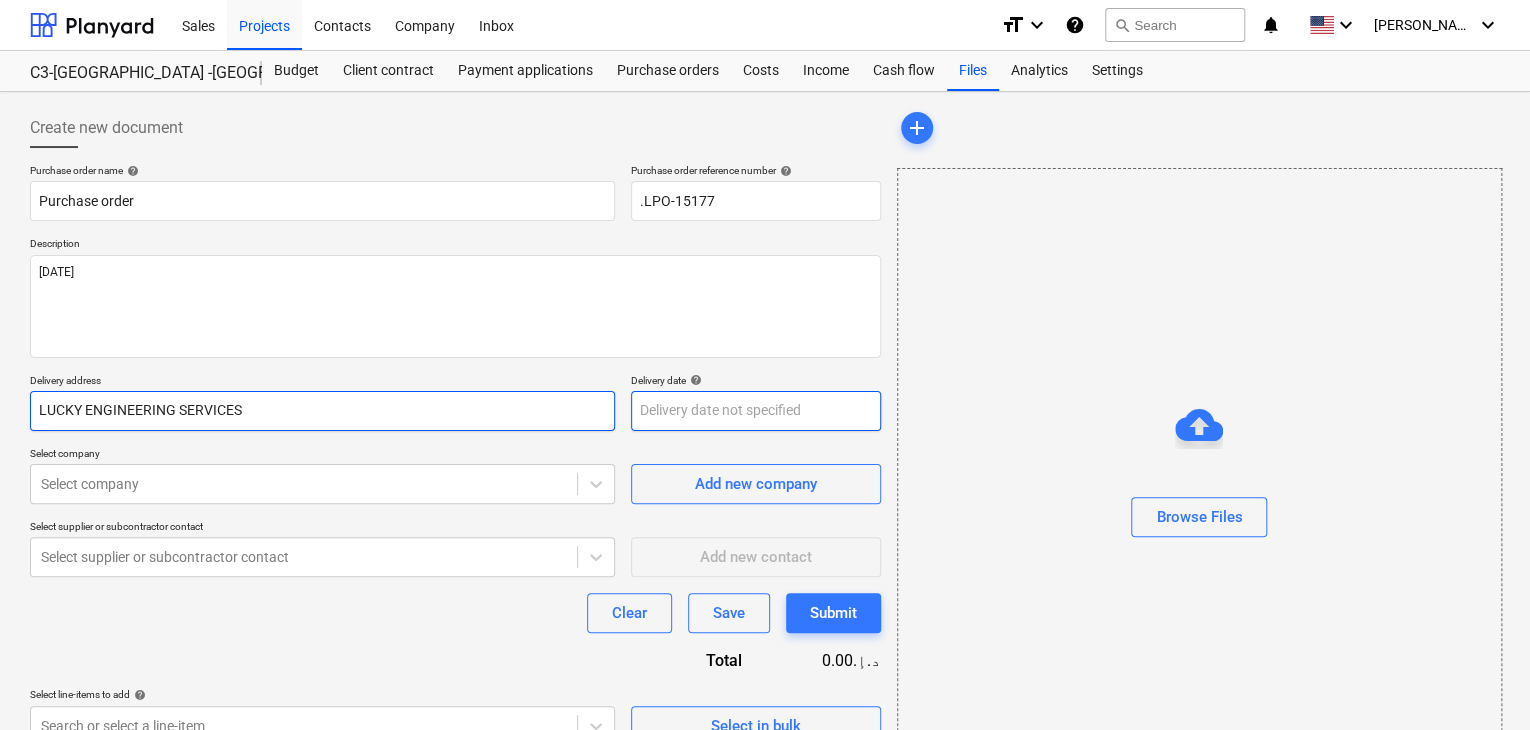 type on "LUCKY ENGINEERING SERVICES" 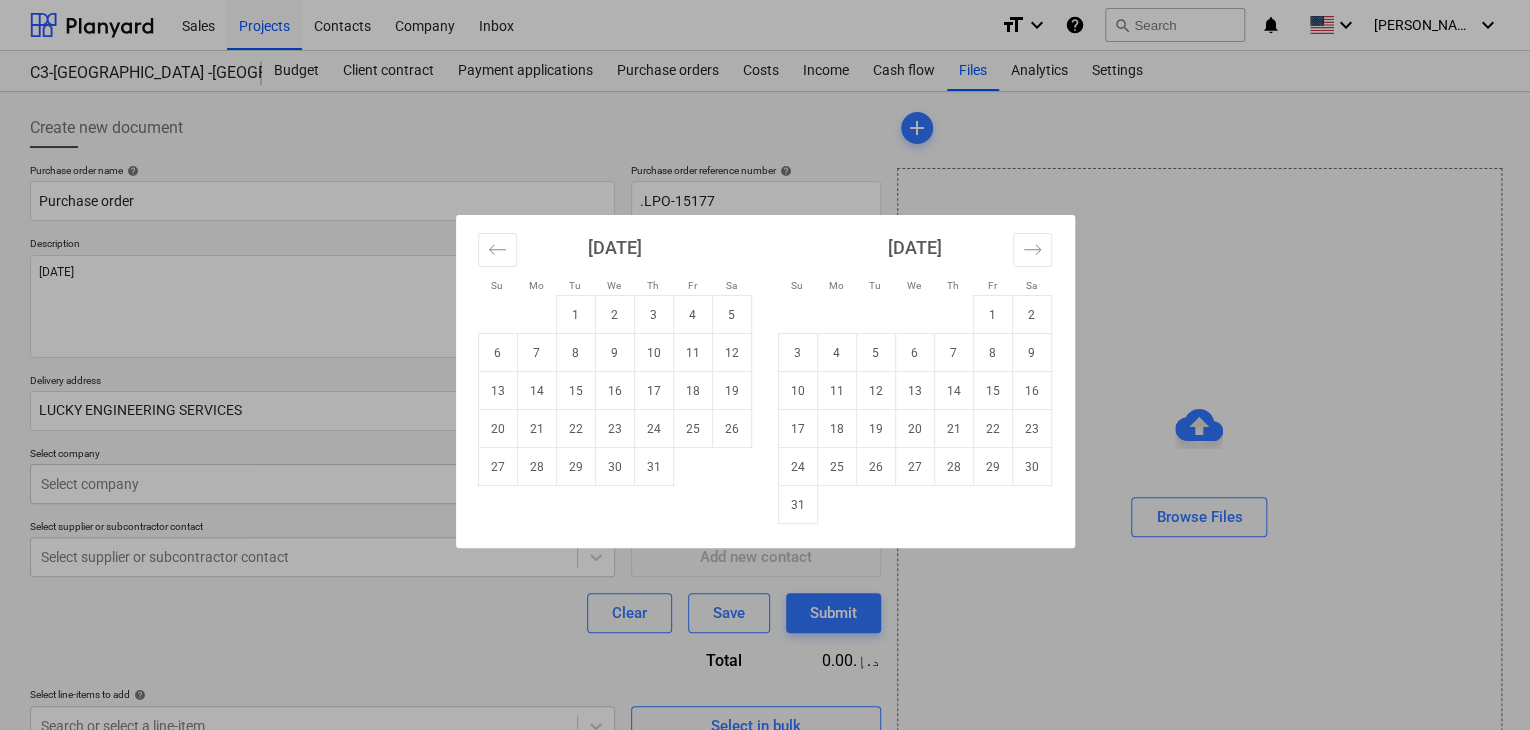 click on "Sales Projects Contacts Company Inbox format_size keyboard_arrow_down help search Search notifications 0 keyboard_arrow_down [PERSON_NAME] keyboard_arrow_down C3-[GEOGRAPHIC_DATA] -KSA Budget Client contract Payment applications Purchase orders Costs Income Cash flow Files Analytics Settings Create new document Purchase order name help Purchase order Purchase order reference number help .LPO-15177 Description [DATE] Delivery address LUCKY ENGINEERING SERVICES Delivery date help Press the down arrow key to interact with the calendar and
select a date. Press the question mark key to get the keyboard shortcuts for changing dates. Select company Select company Add new company Select supplier or subcontractor contact Select supplier or subcontractor contact Add new contact Clear Save Submit Total 0.00د.إ.‏ Select line-items to add help Search or select a line-item Select in bulk add Browse Files The budget will update in a few moments Project fetching failed Project fetching failed Project fetching failed x" at bounding box center [765, 365] 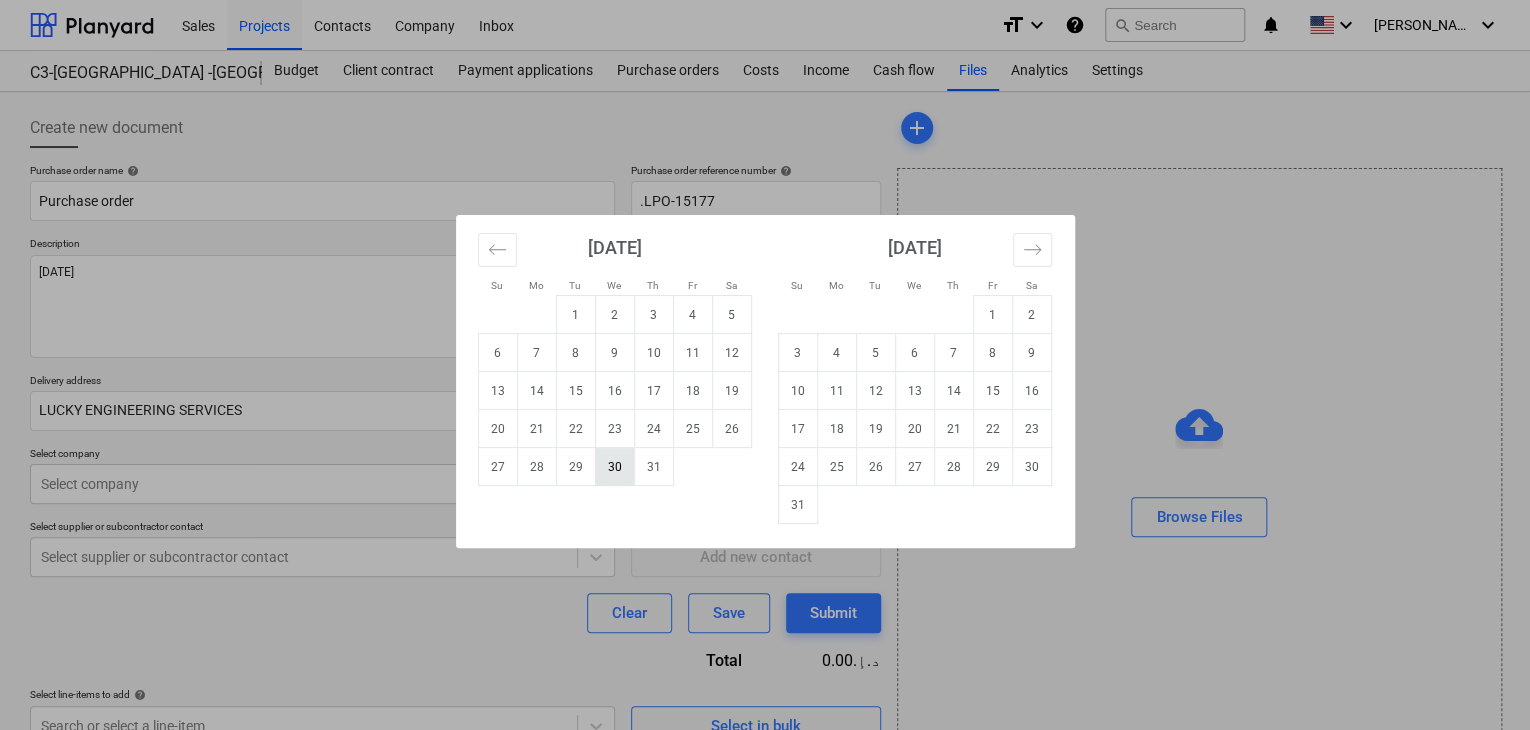click on "30" at bounding box center (614, 467) 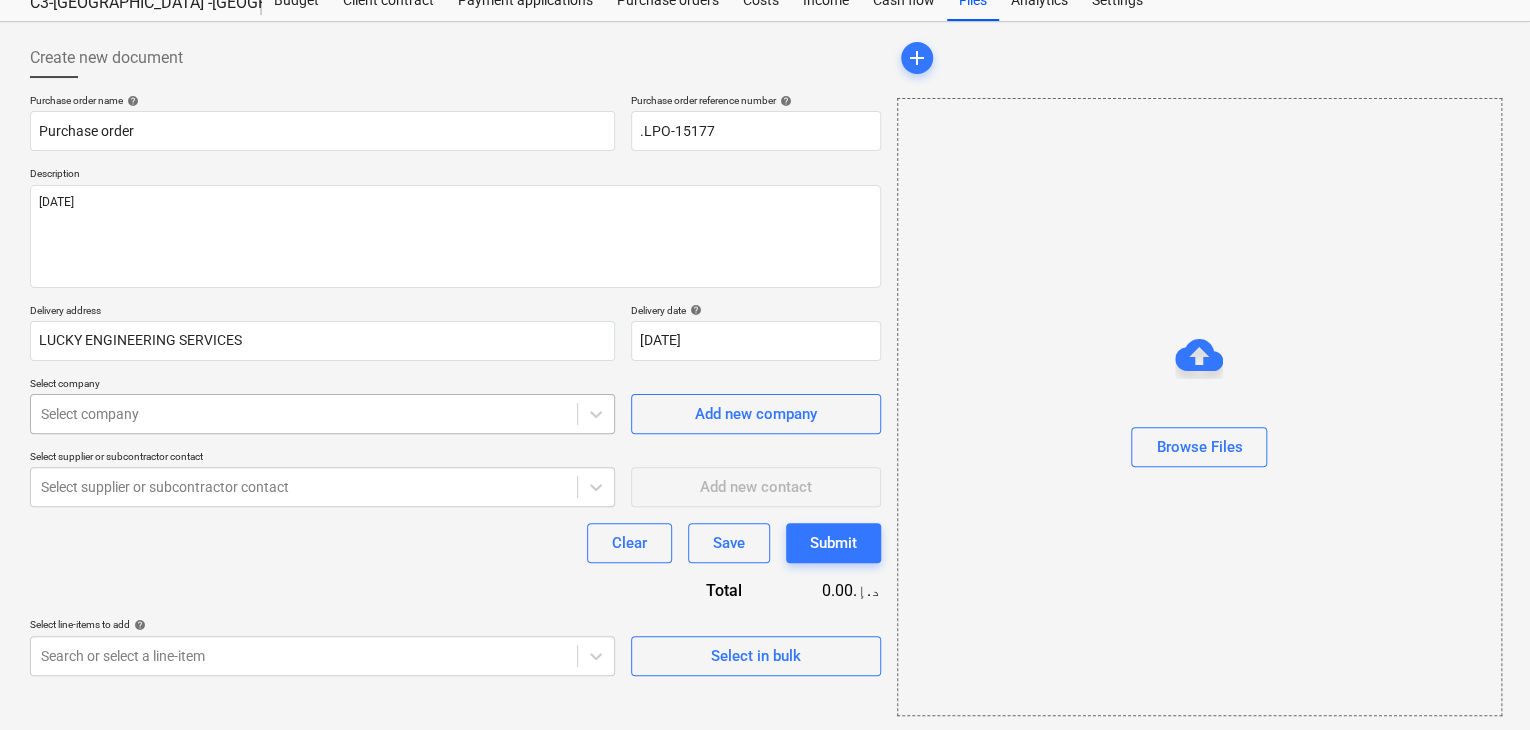 click on "Sales Projects Contacts Company Inbox format_size keyboard_arrow_down help search Search notifications 0 keyboard_arrow_down [PERSON_NAME] keyboard_arrow_down C3-[GEOGRAPHIC_DATA] -KSA Budget Client contract Payment applications Purchase orders Costs Income Cash flow Files Analytics Settings Create new document Purchase order name help Purchase order Purchase order reference number help .LPO-15177 Description [DATE] Delivery address LUCKY ENGINEERING SERVICES Delivery date help [DATE] [DATE] Press the down arrow key to interact with the calendar and
select a date. Press the question mark key to get the keyboard shortcuts for changing dates. Select company Select company Add new company Select supplier or subcontractor contact Select supplier or subcontractor contact Add new contact Clear Save Submit Total 0.00د.إ.‏ Select line-items to add help Search or select a line-item Select in bulk add Browse Files The budget will update in a few moments Project fetching failed Project fetching failed" at bounding box center [765, 295] 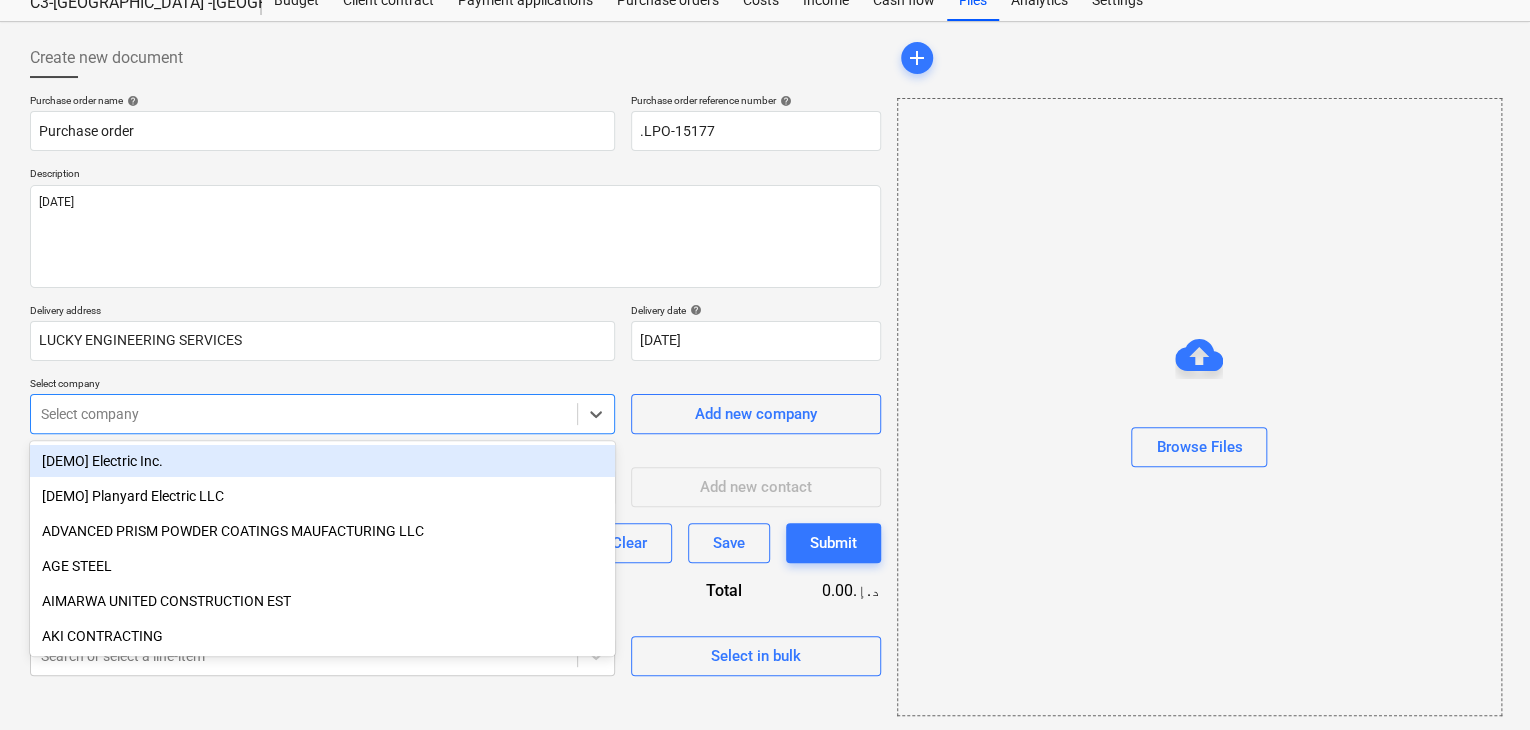 scroll, scrollTop: 71, scrollLeft: 0, axis: vertical 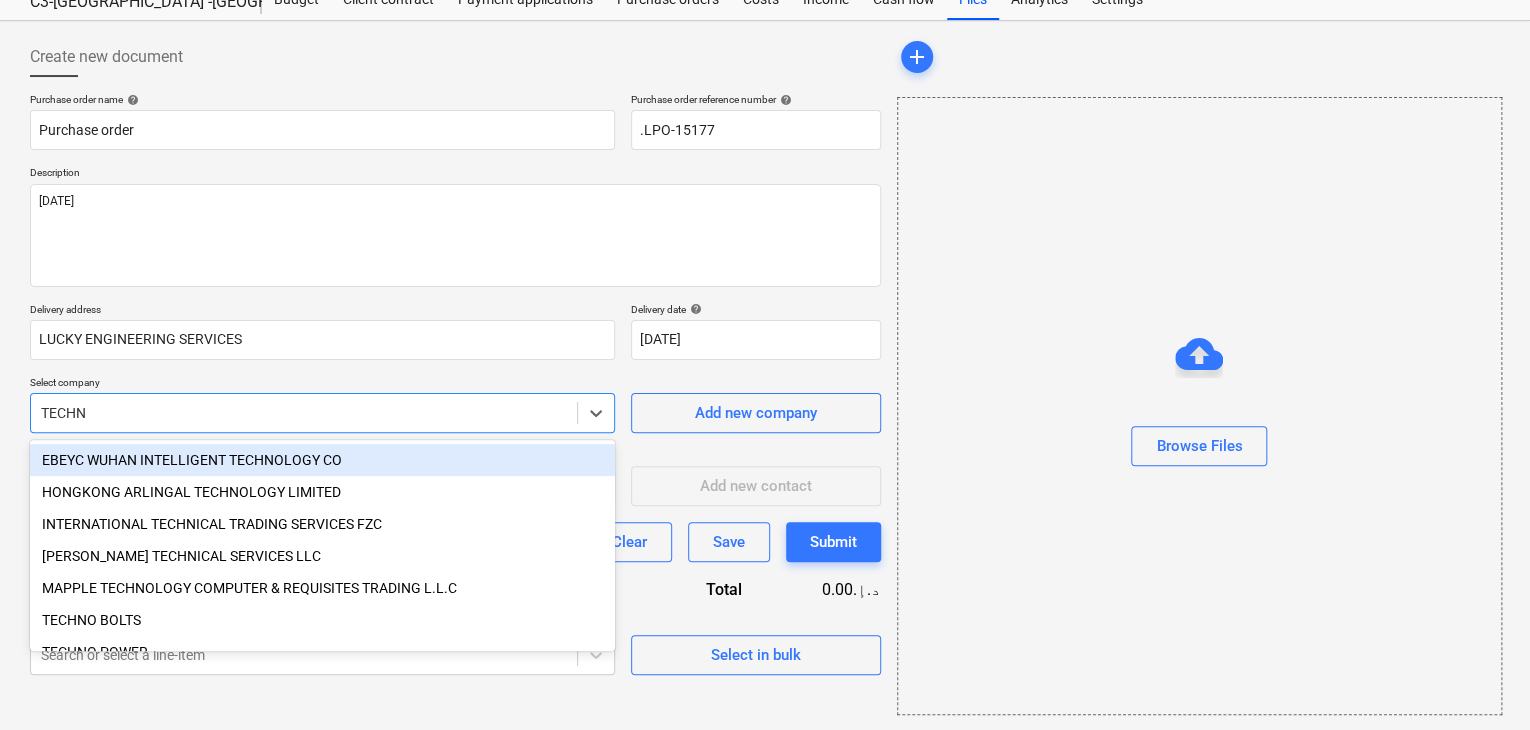 type on "TECHNO" 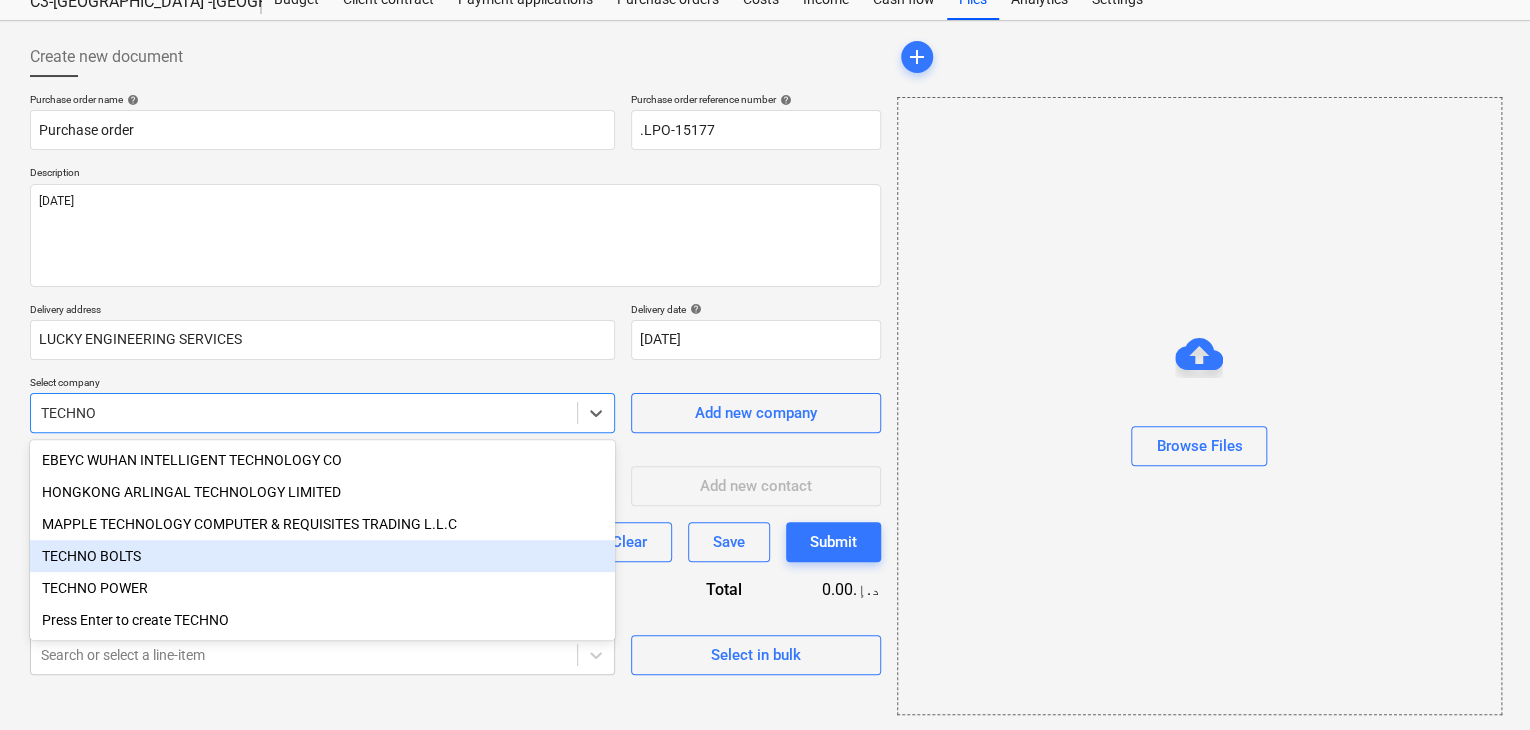click on "TECHNO BOLTS" at bounding box center [322, 556] 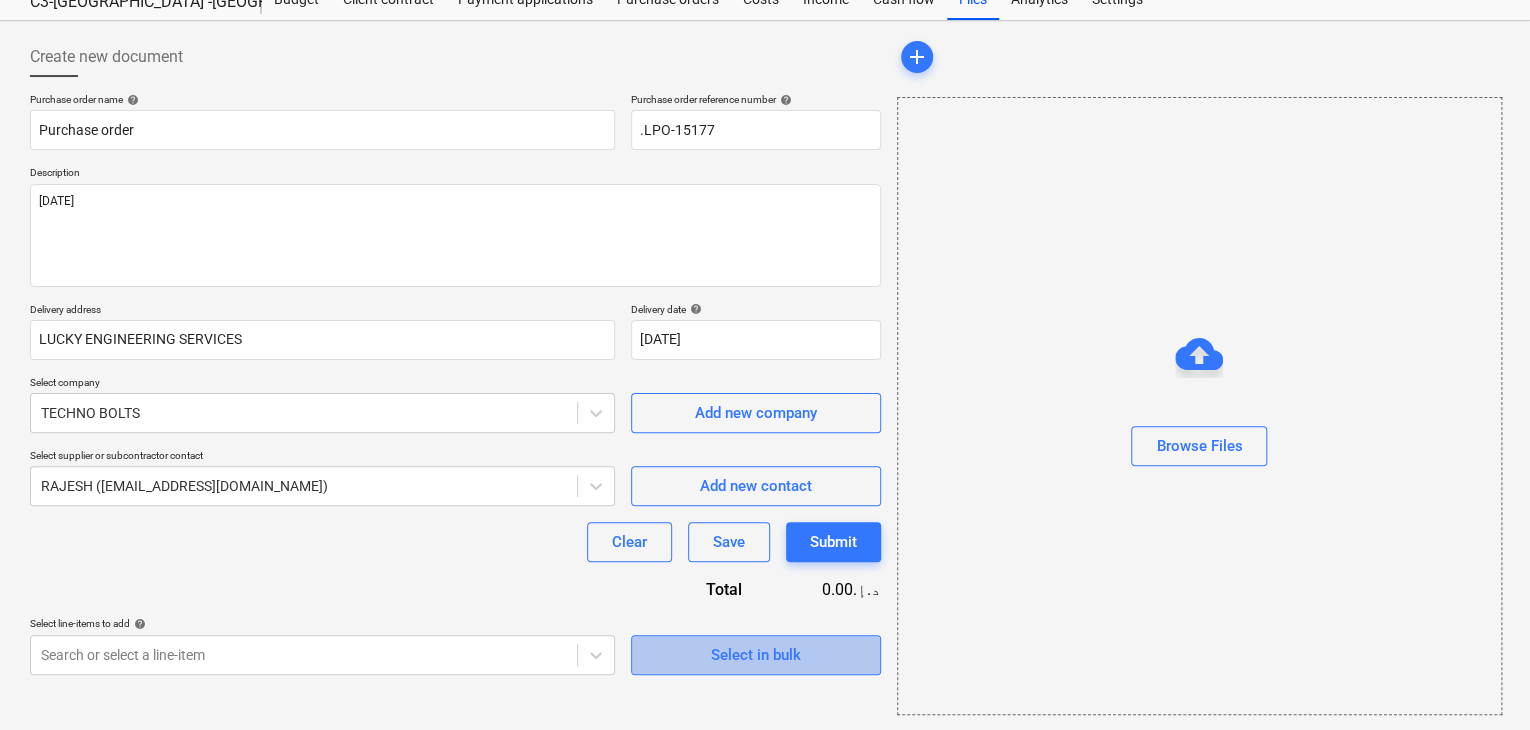 click on "Select in bulk" at bounding box center (756, 655) 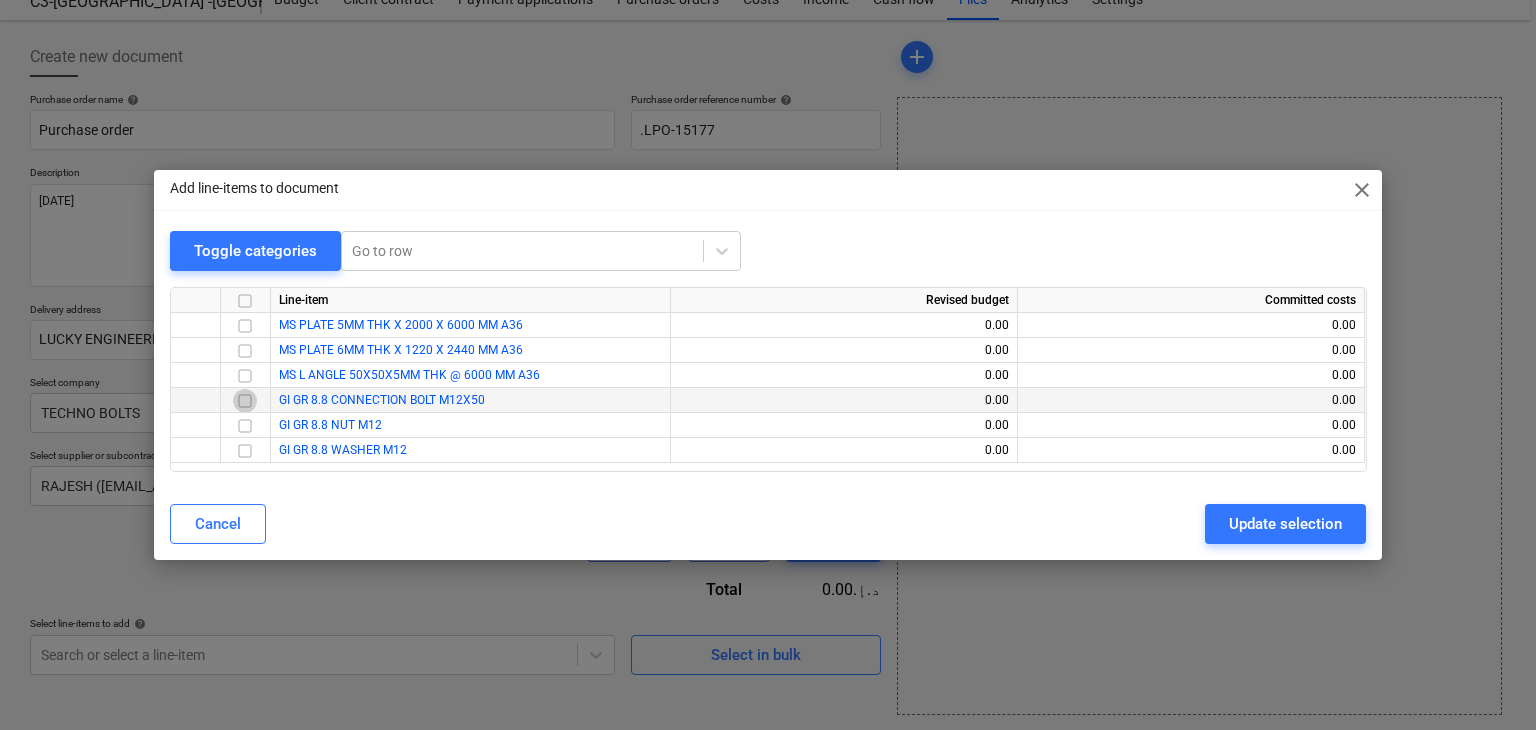 click at bounding box center (245, 401) 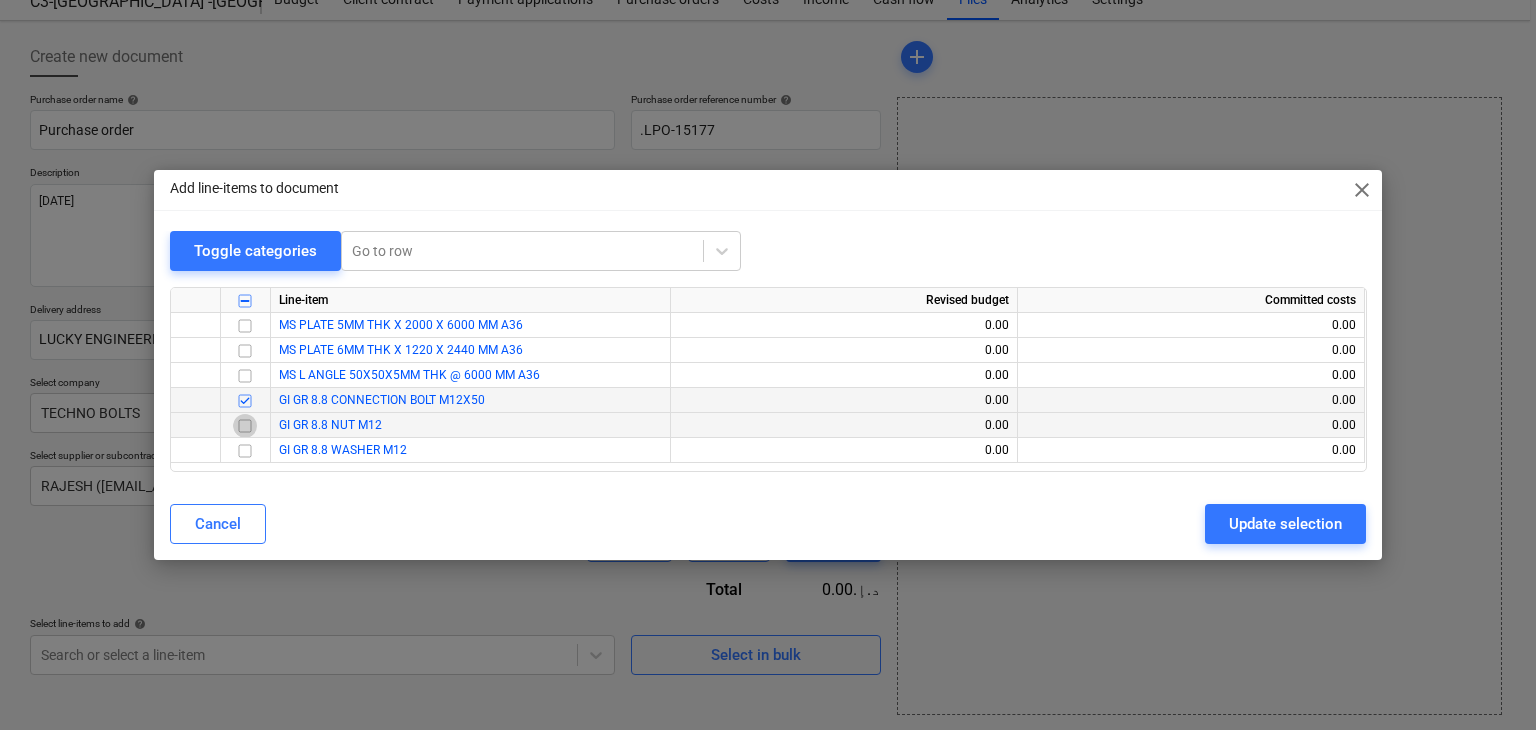 click at bounding box center (245, 426) 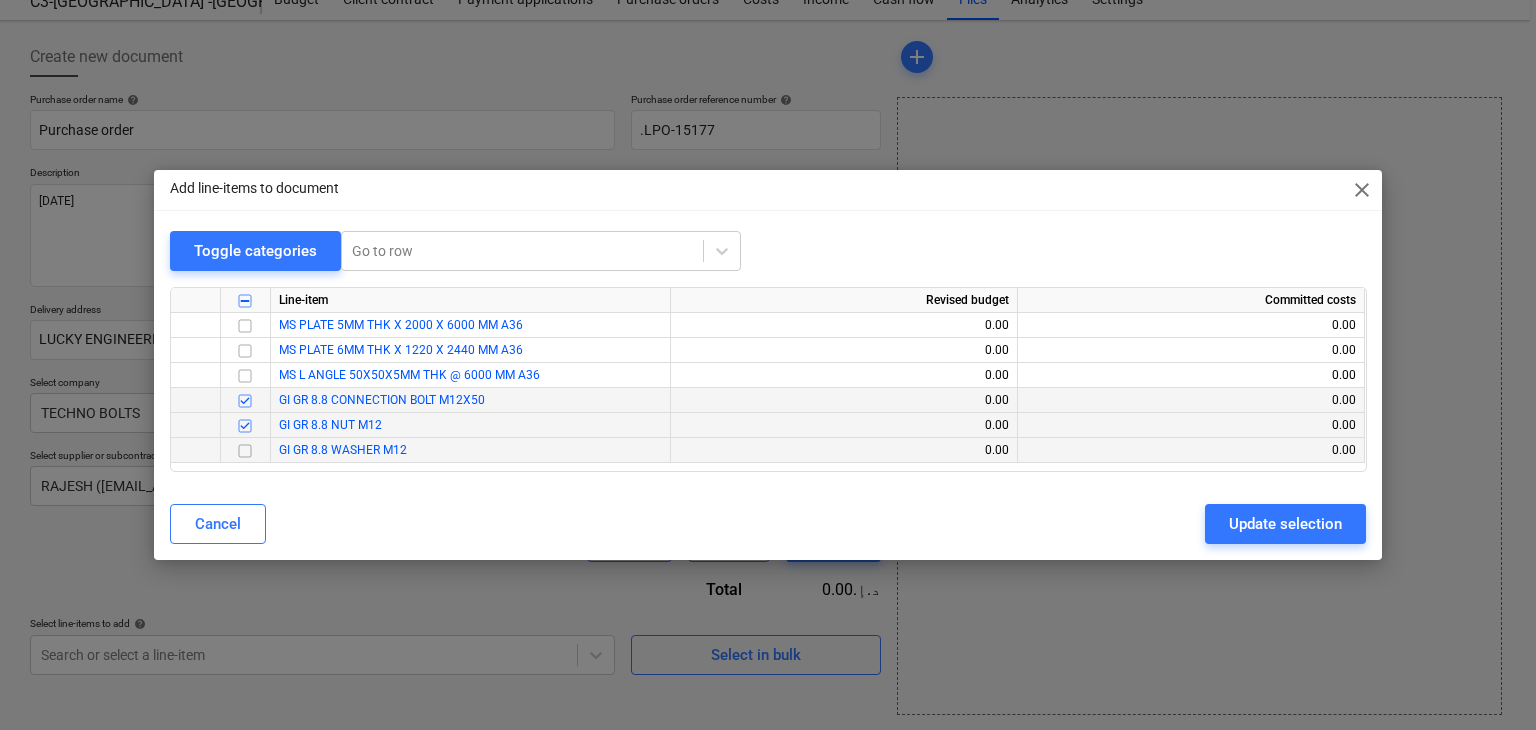 click at bounding box center (245, 451) 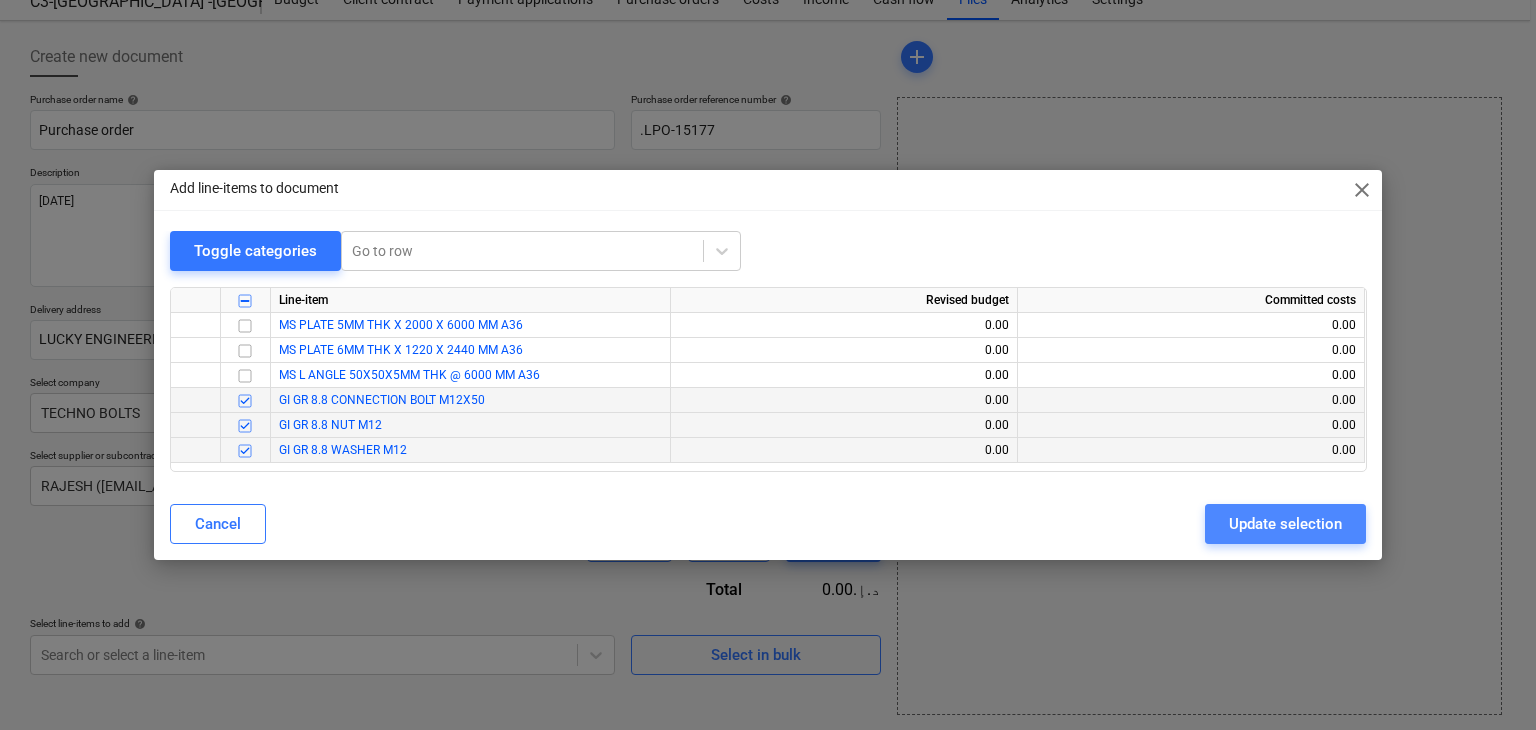 click on "Update selection" at bounding box center [1285, 524] 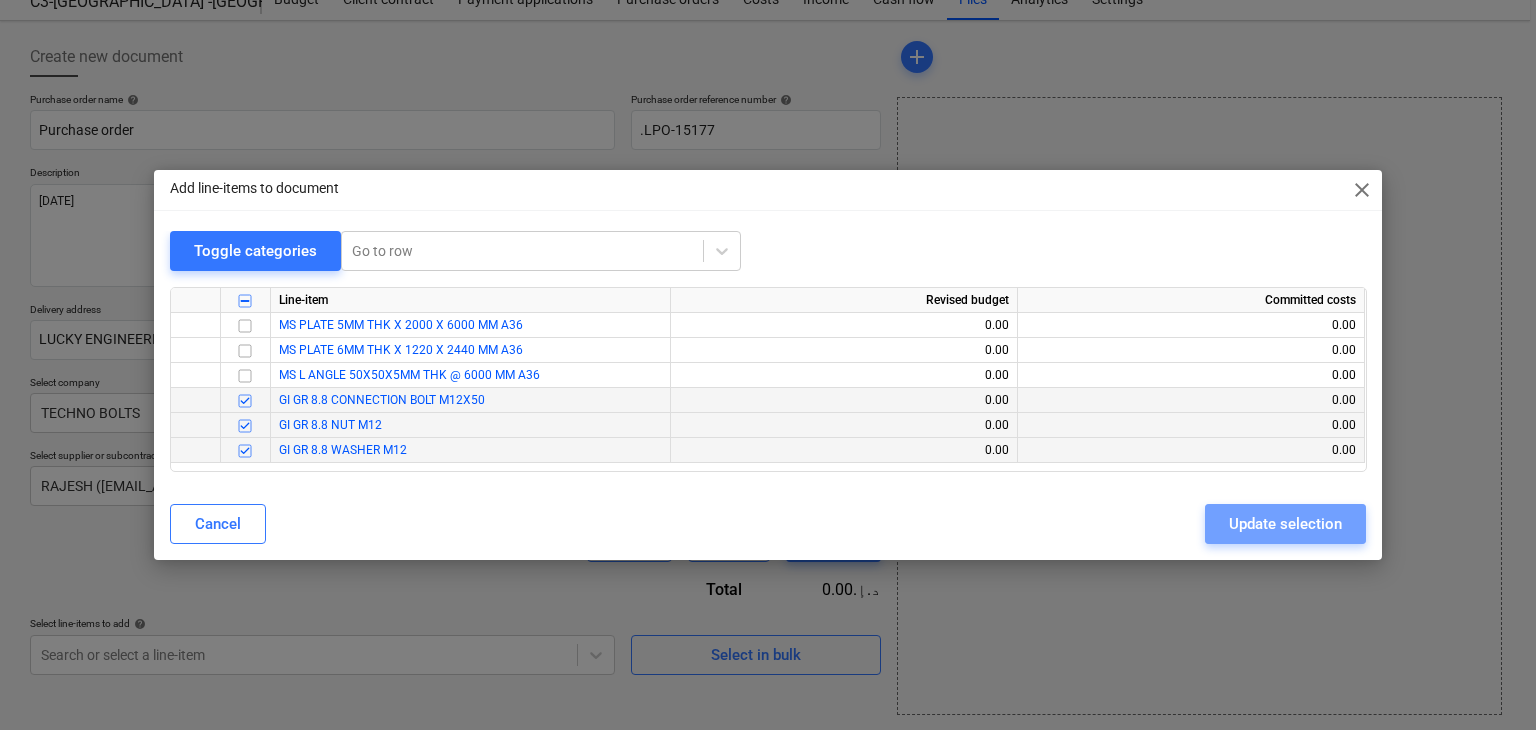 type on "x" 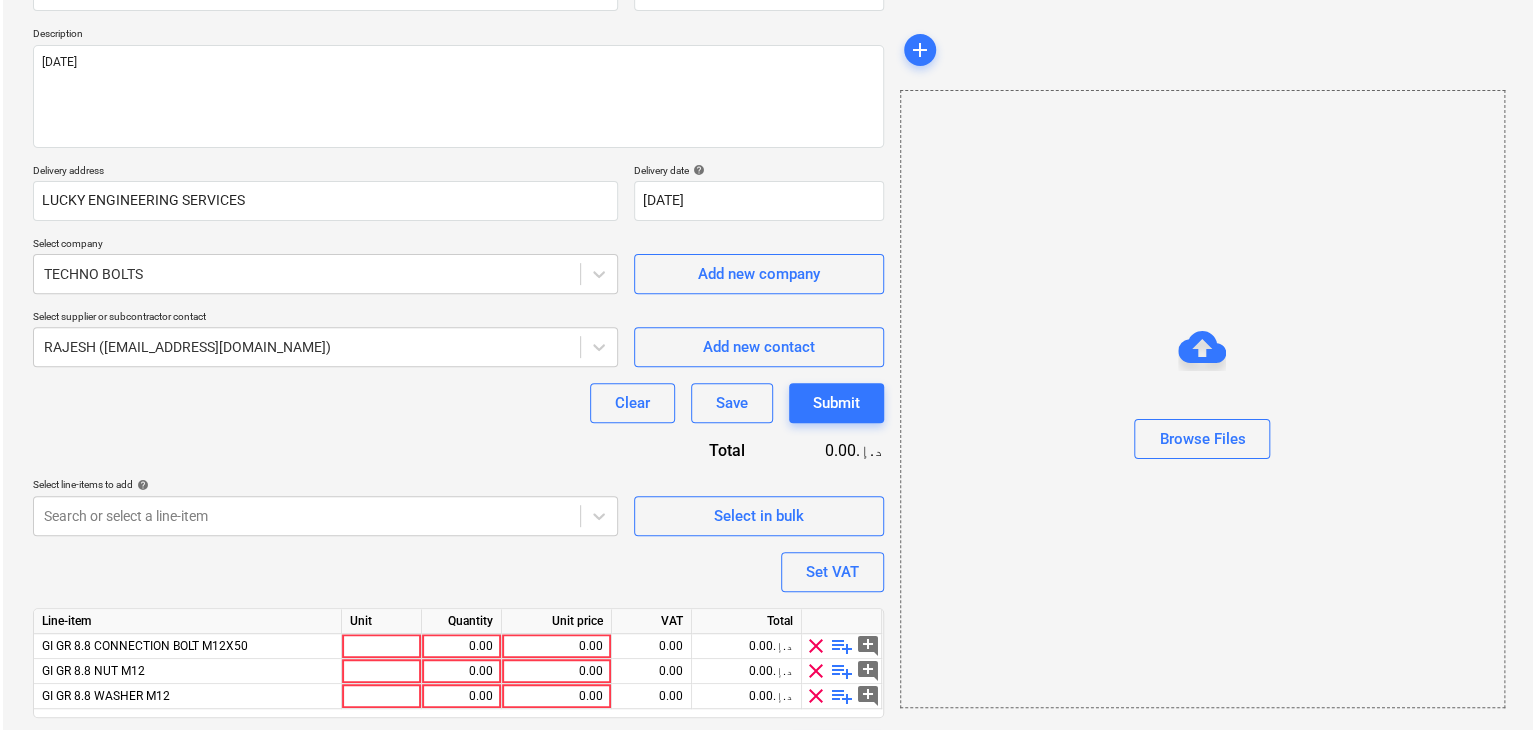 scroll, scrollTop: 269, scrollLeft: 0, axis: vertical 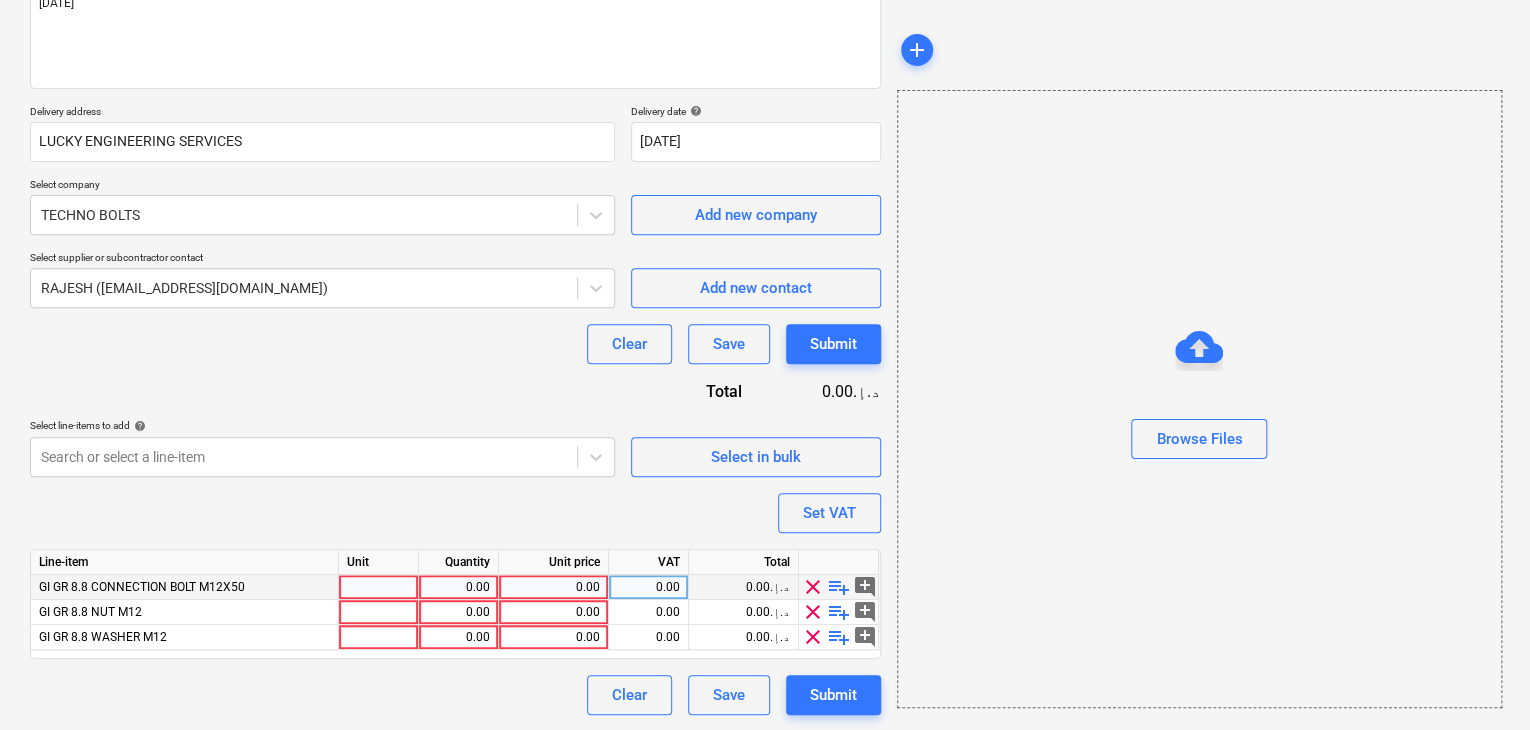 click at bounding box center (379, 587) 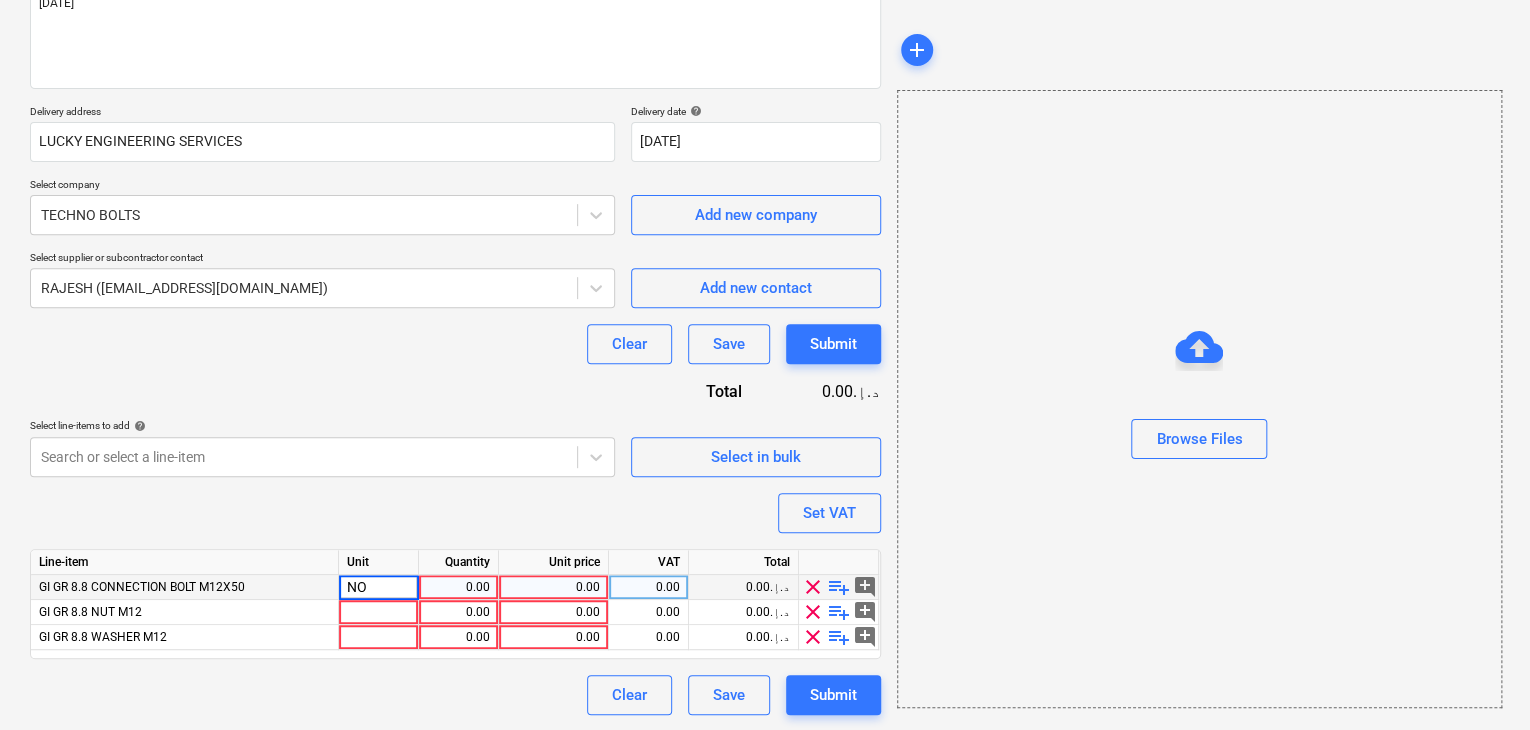 type on "NOS" 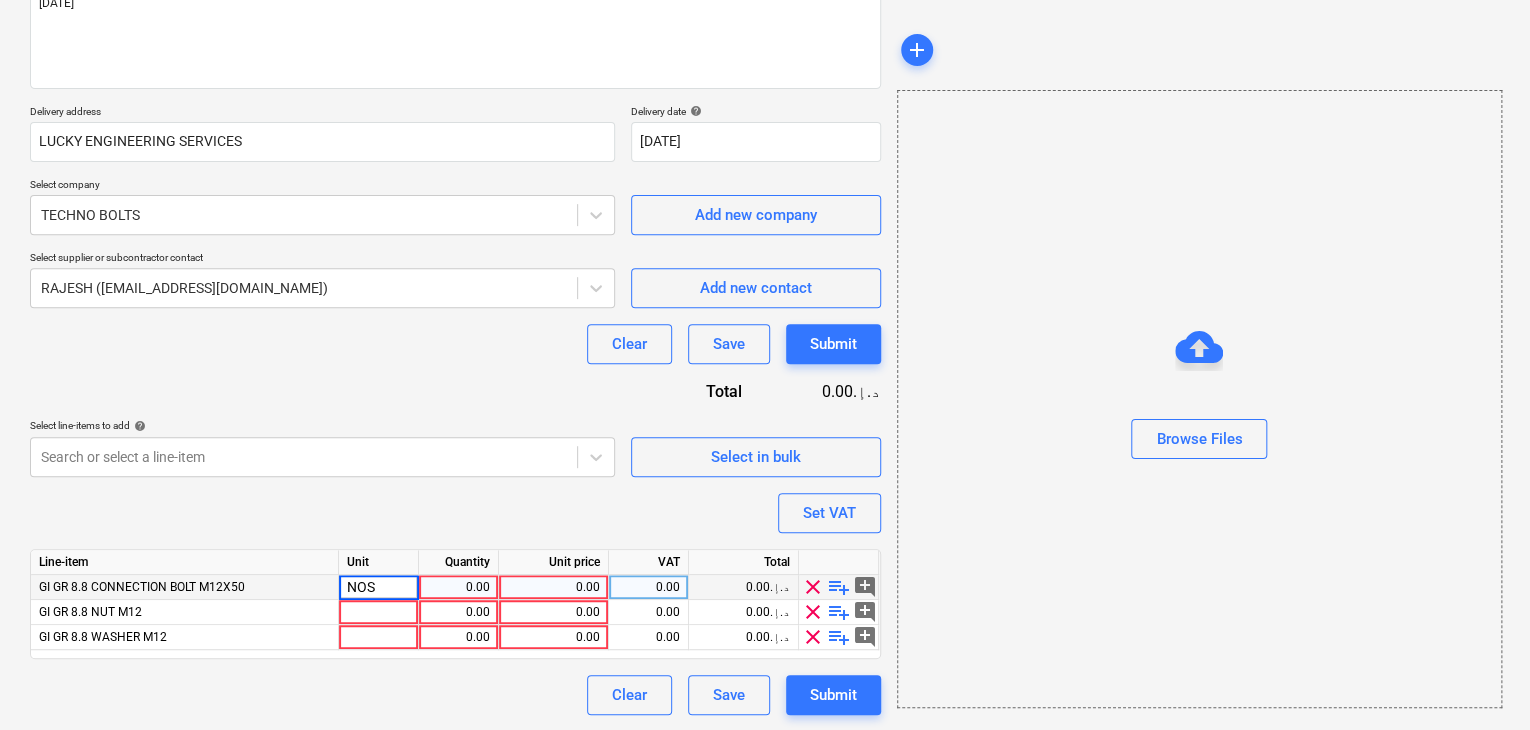 type on "x" 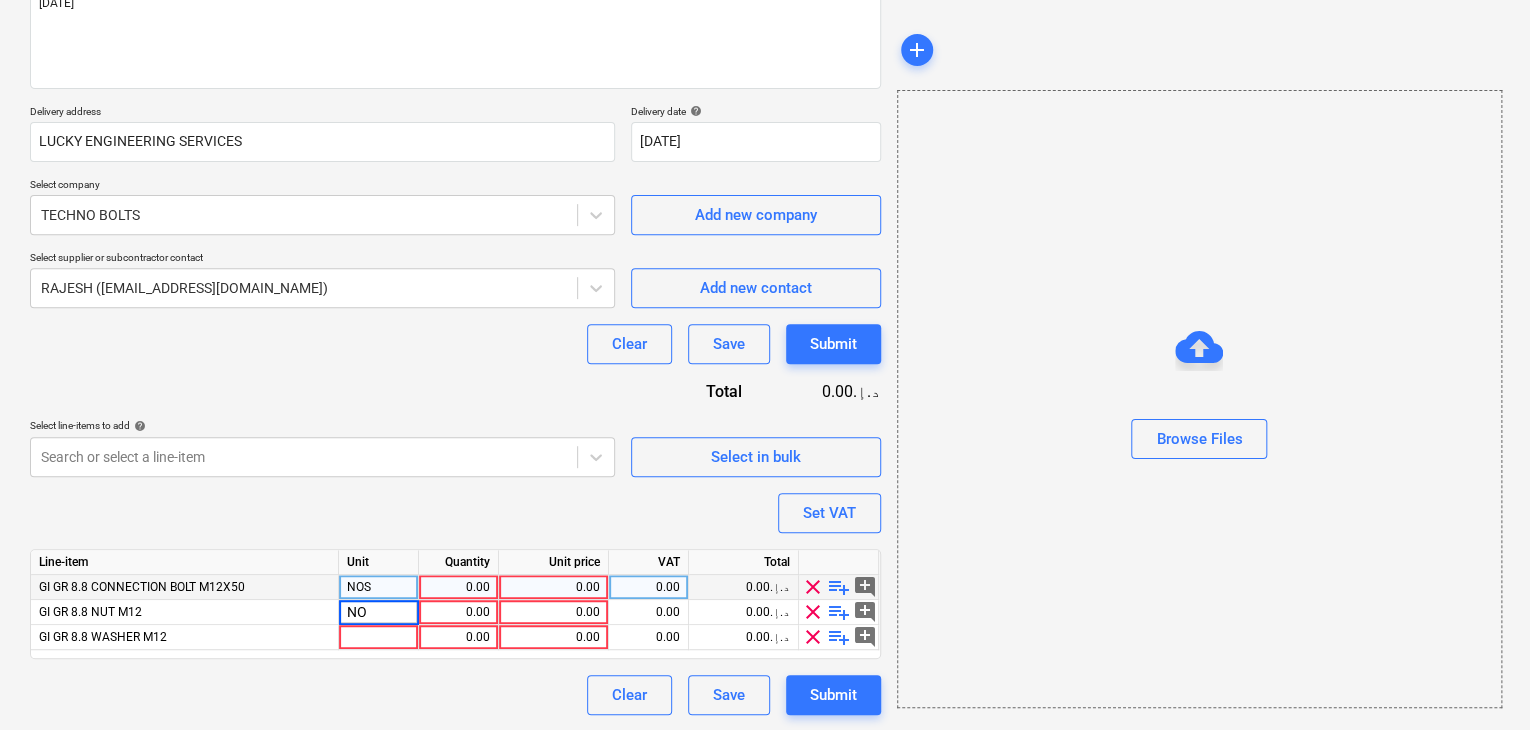 type on "NOS" 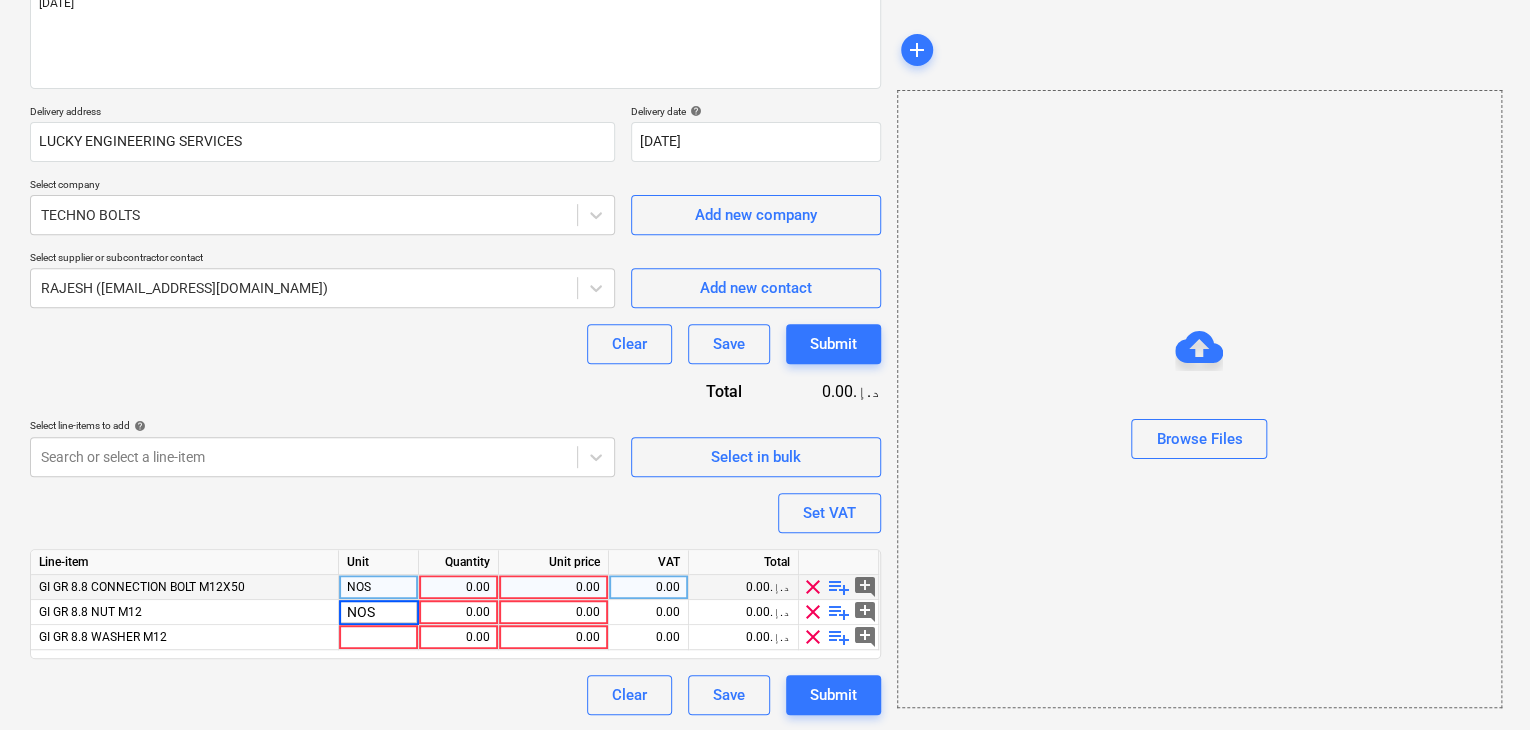 type on "x" 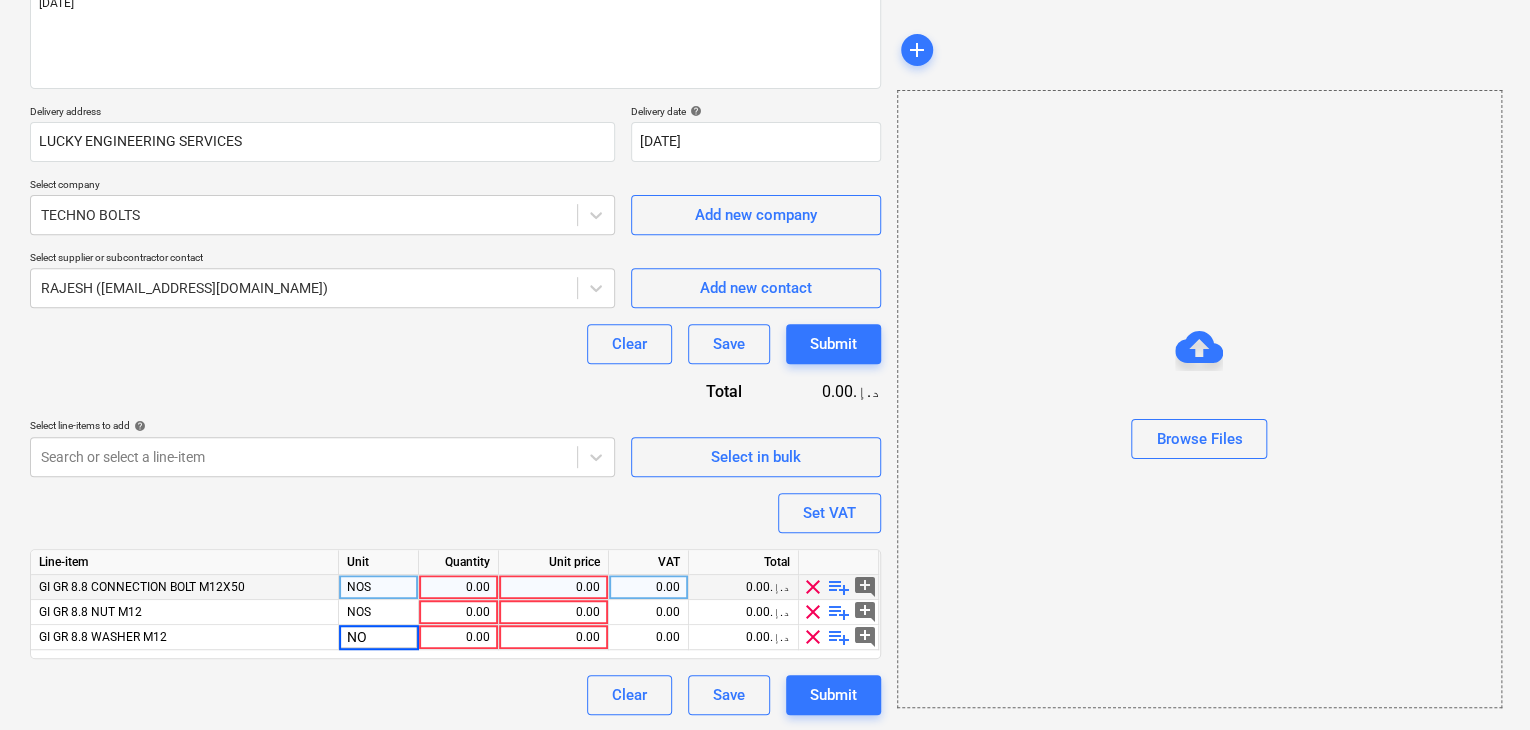 type on "NOS" 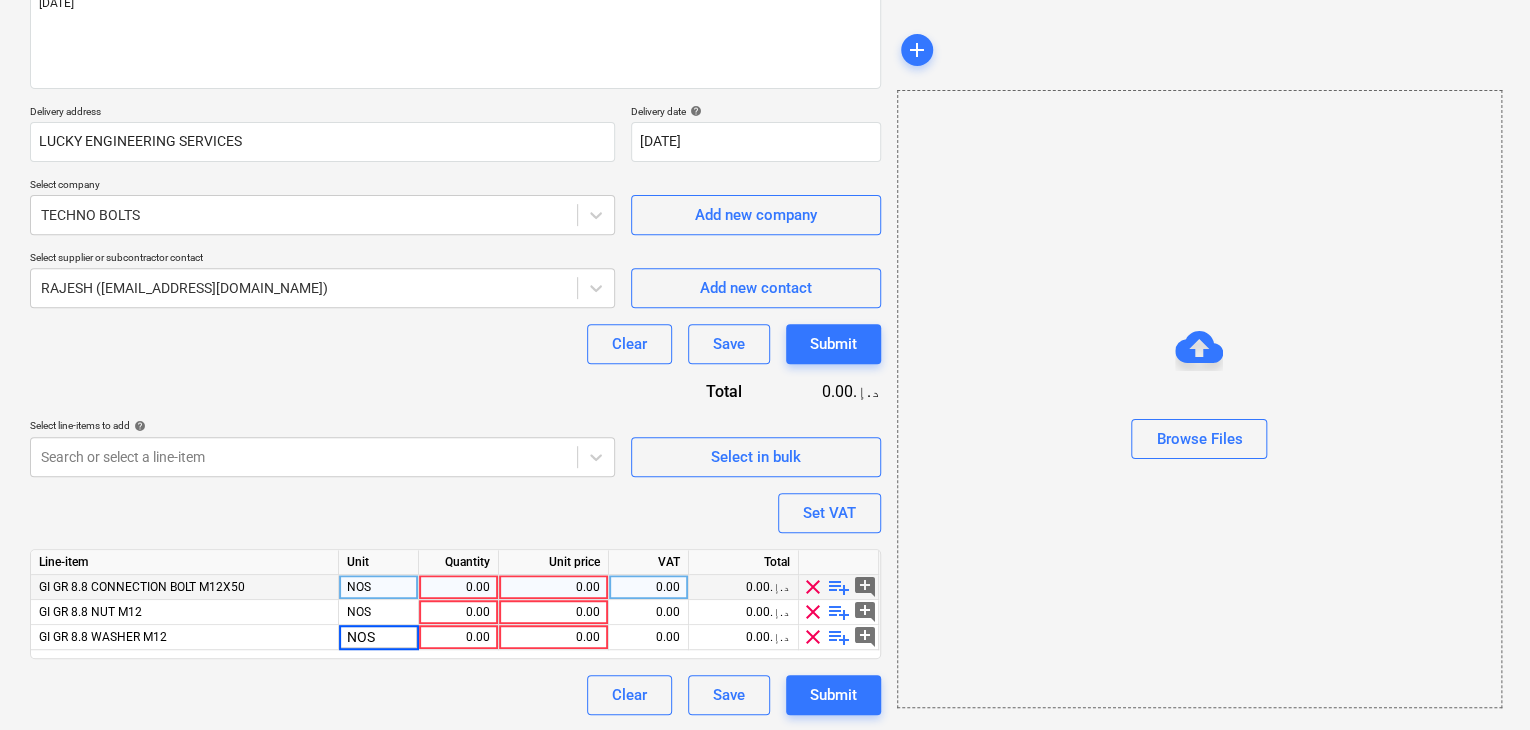 click on "Quantity" at bounding box center [459, 562] 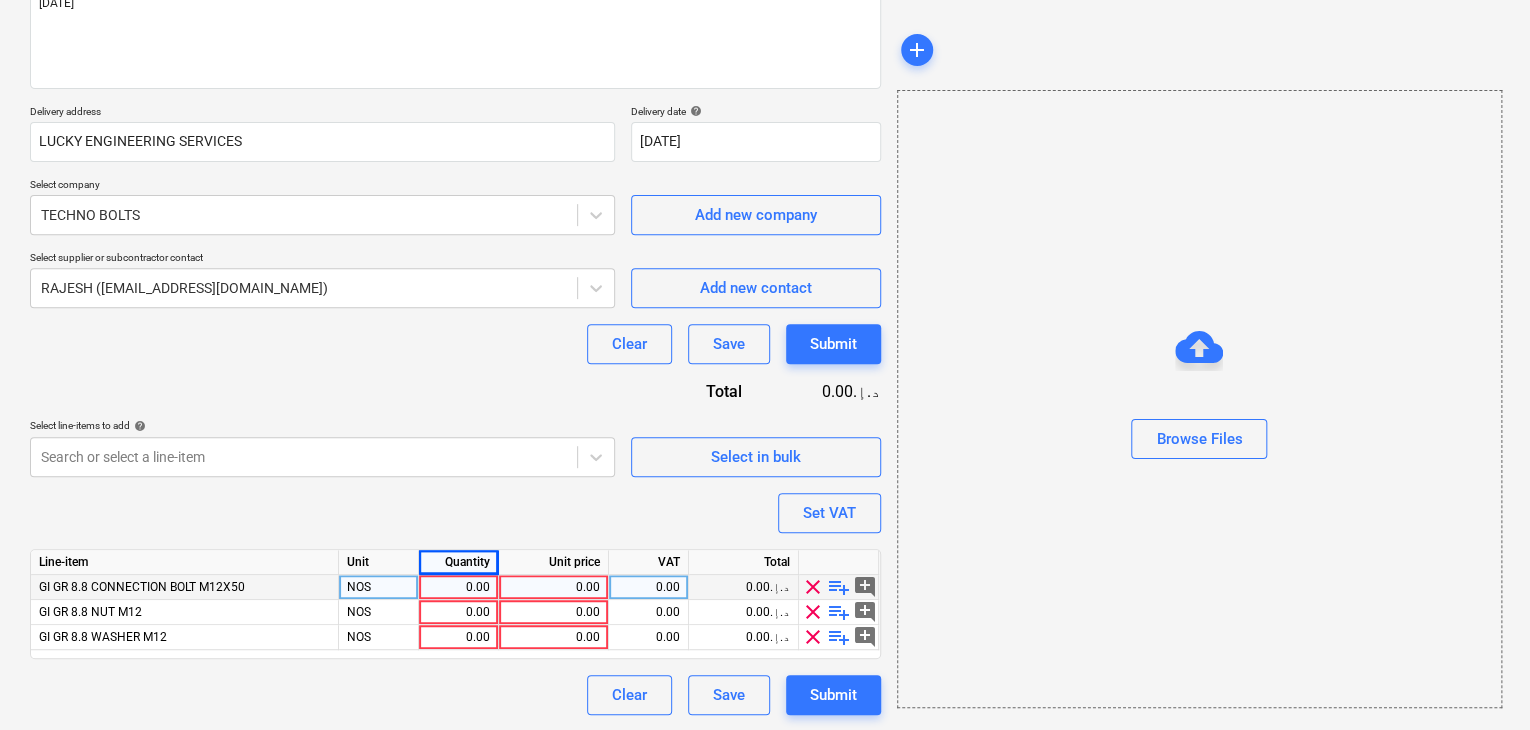 click on "0.00" at bounding box center (458, 587) 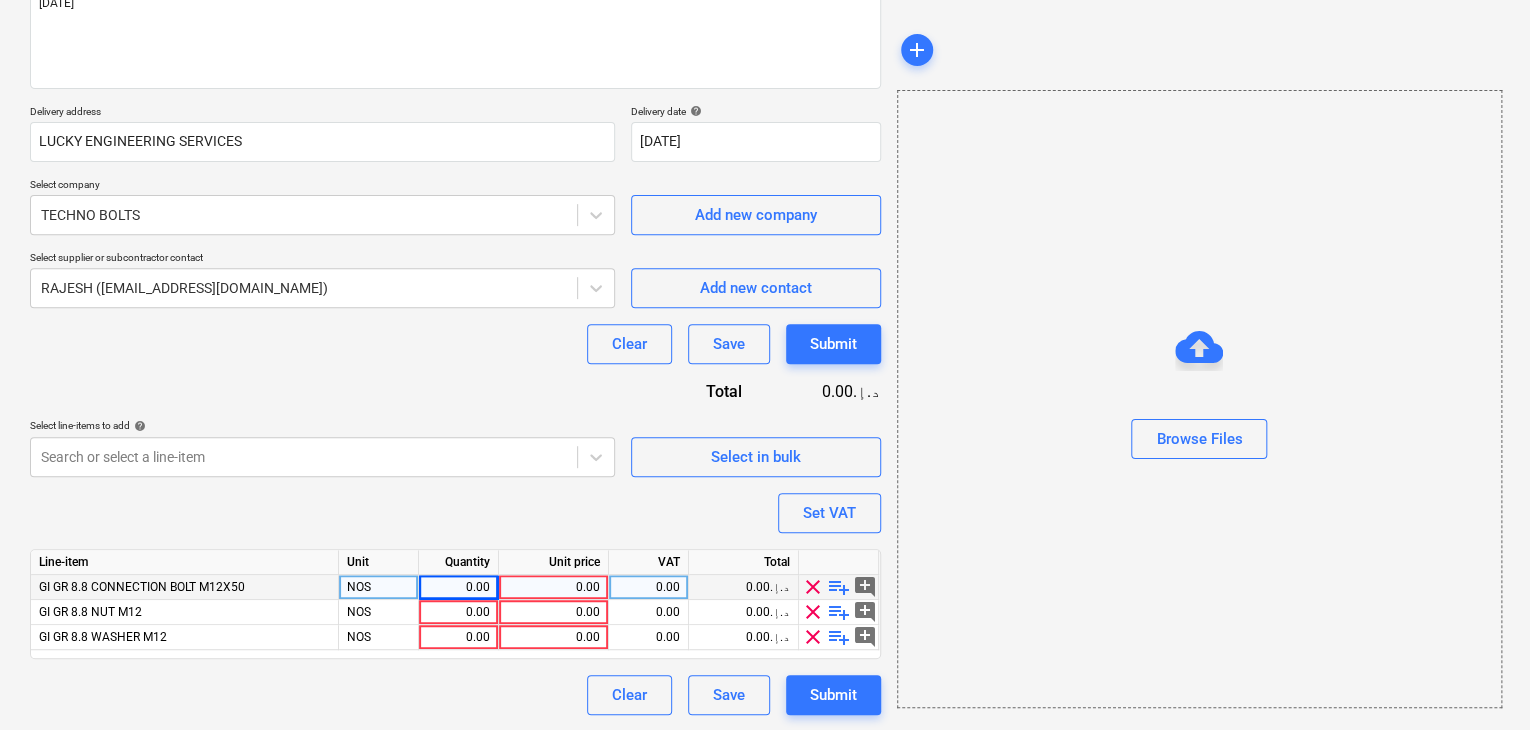 click on "0.00" at bounding box center (458, 587) 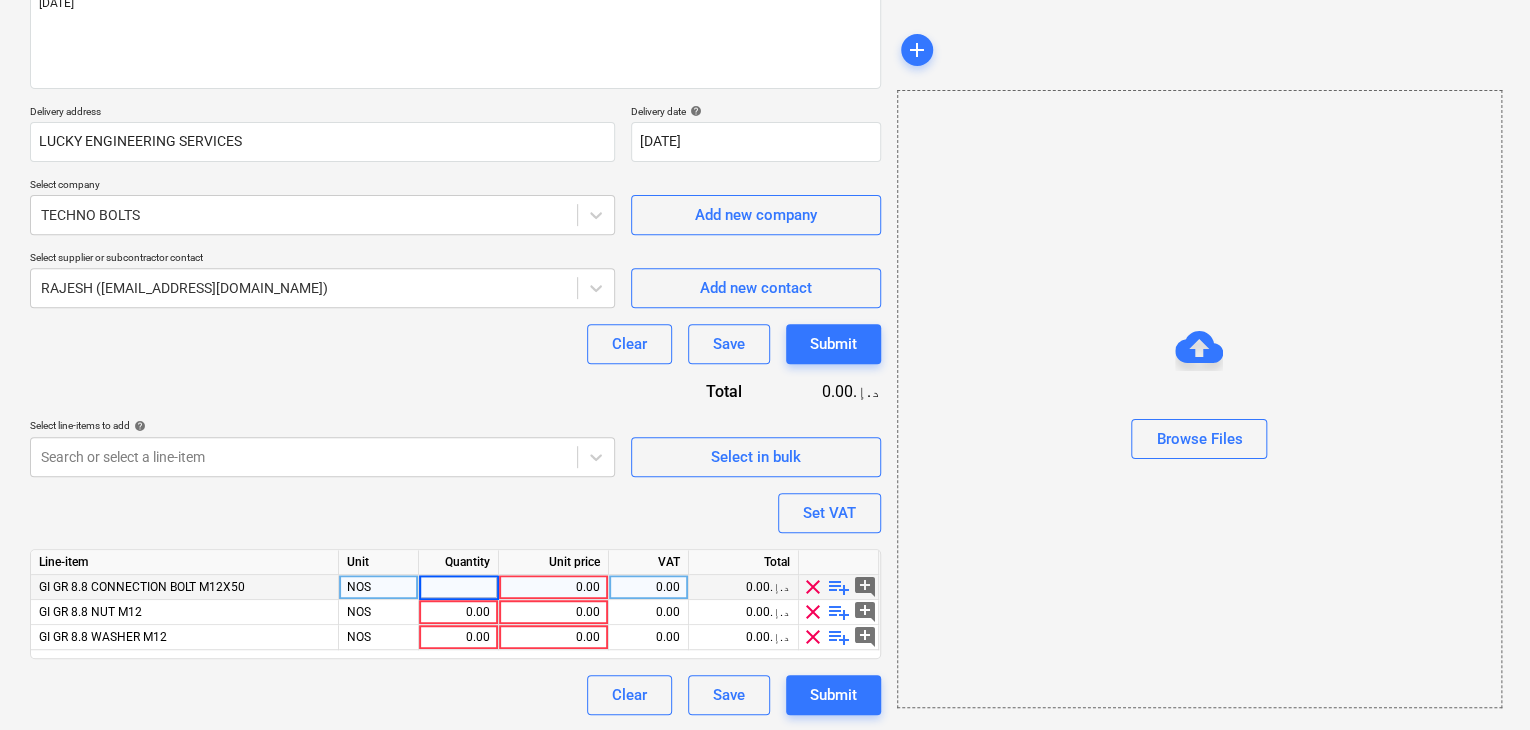 type on "x" 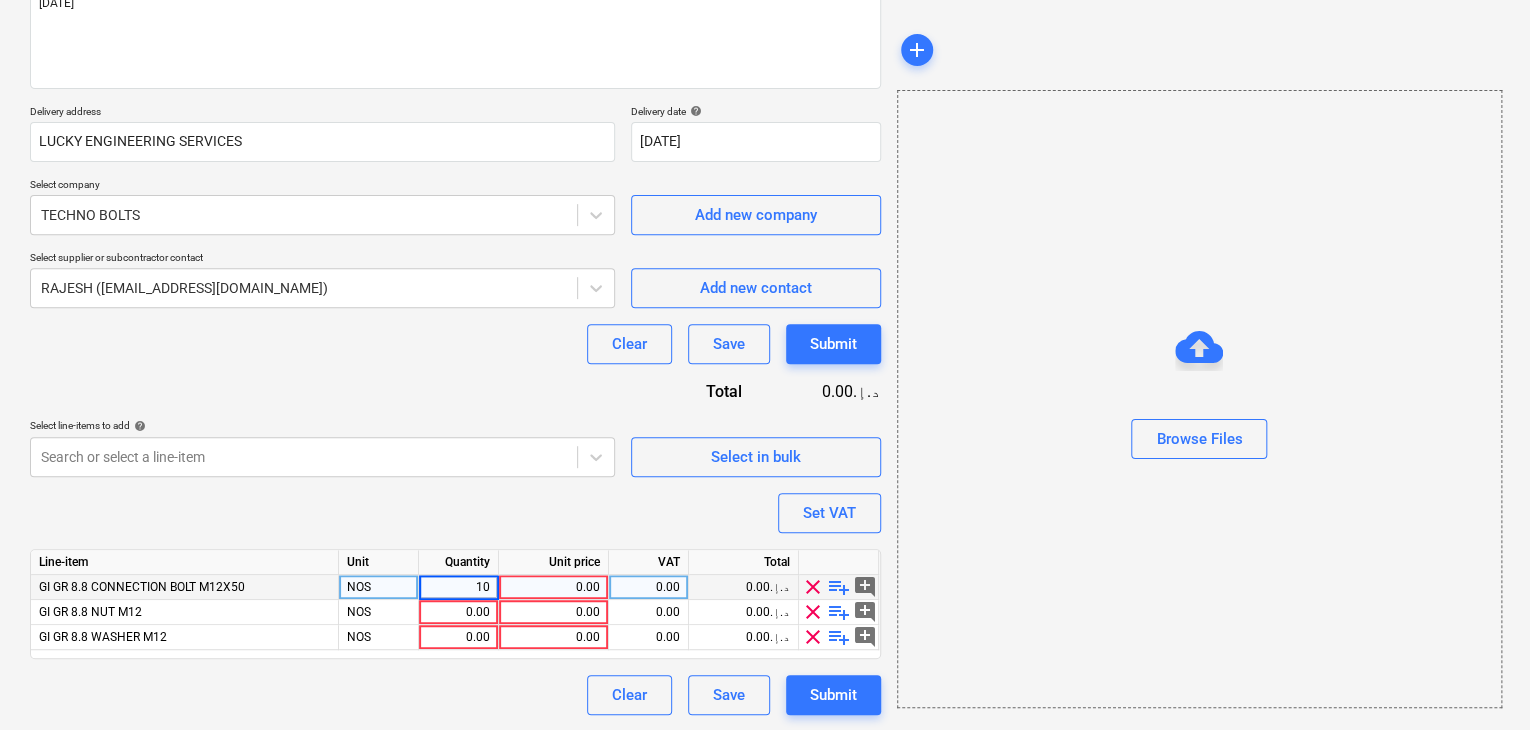 type on "100" 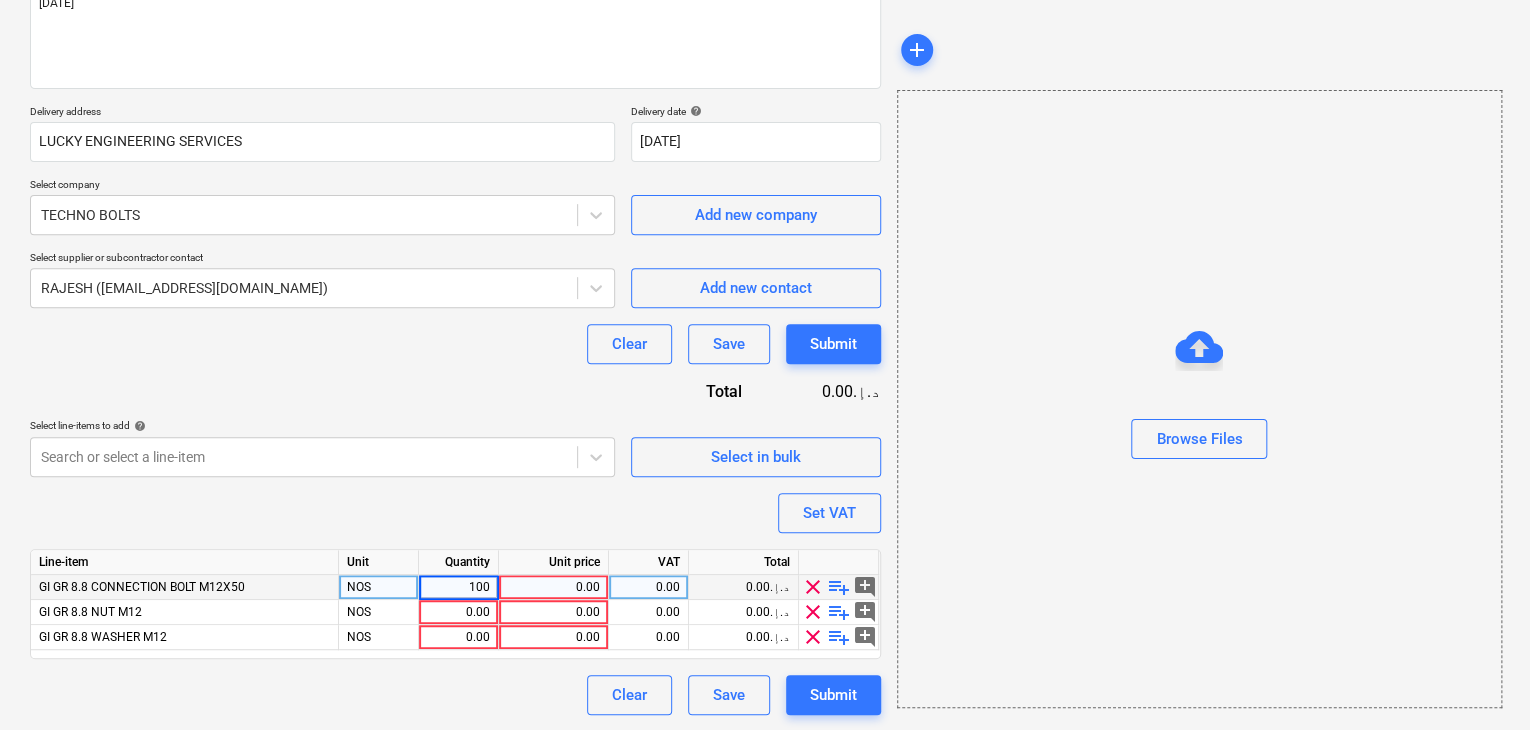 type on "x" 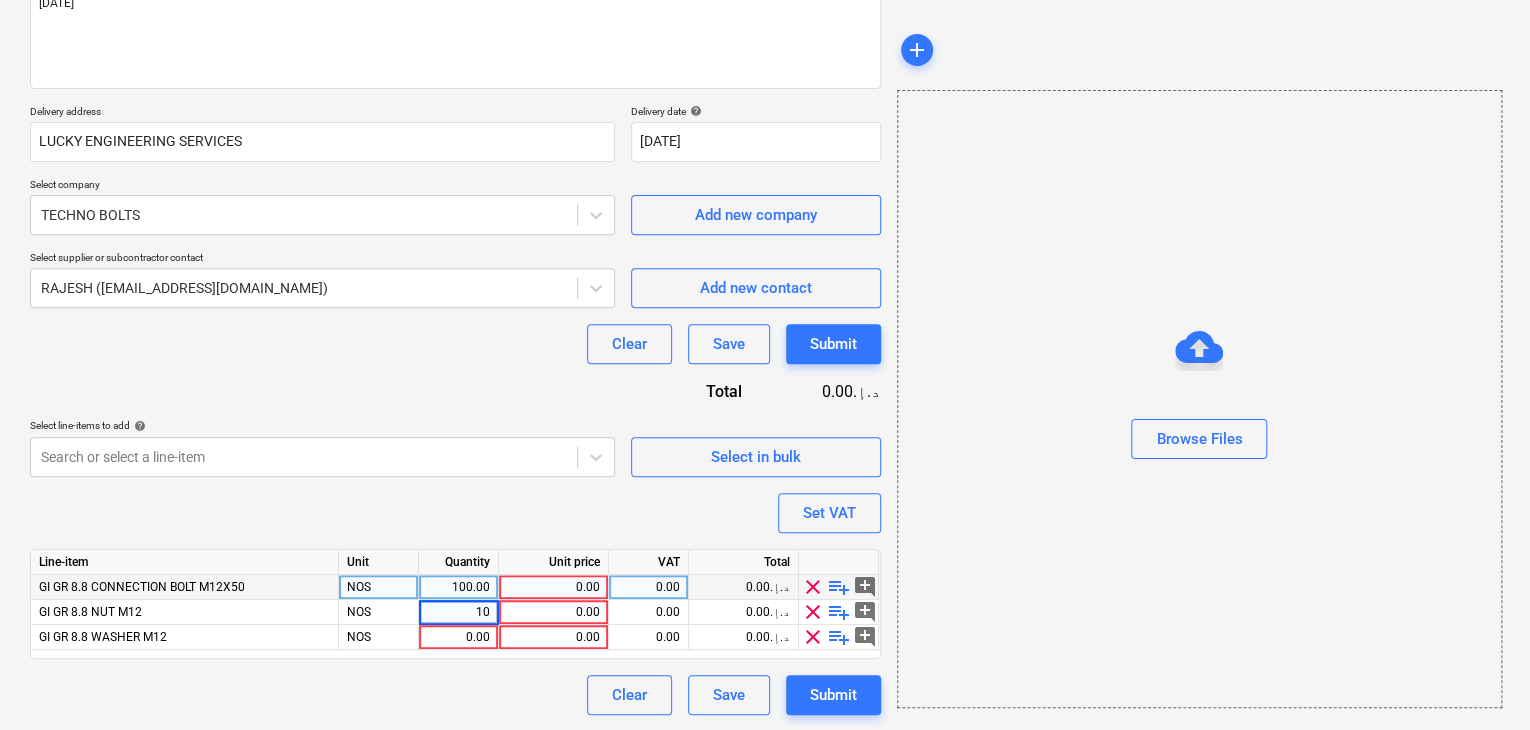 type on "100" 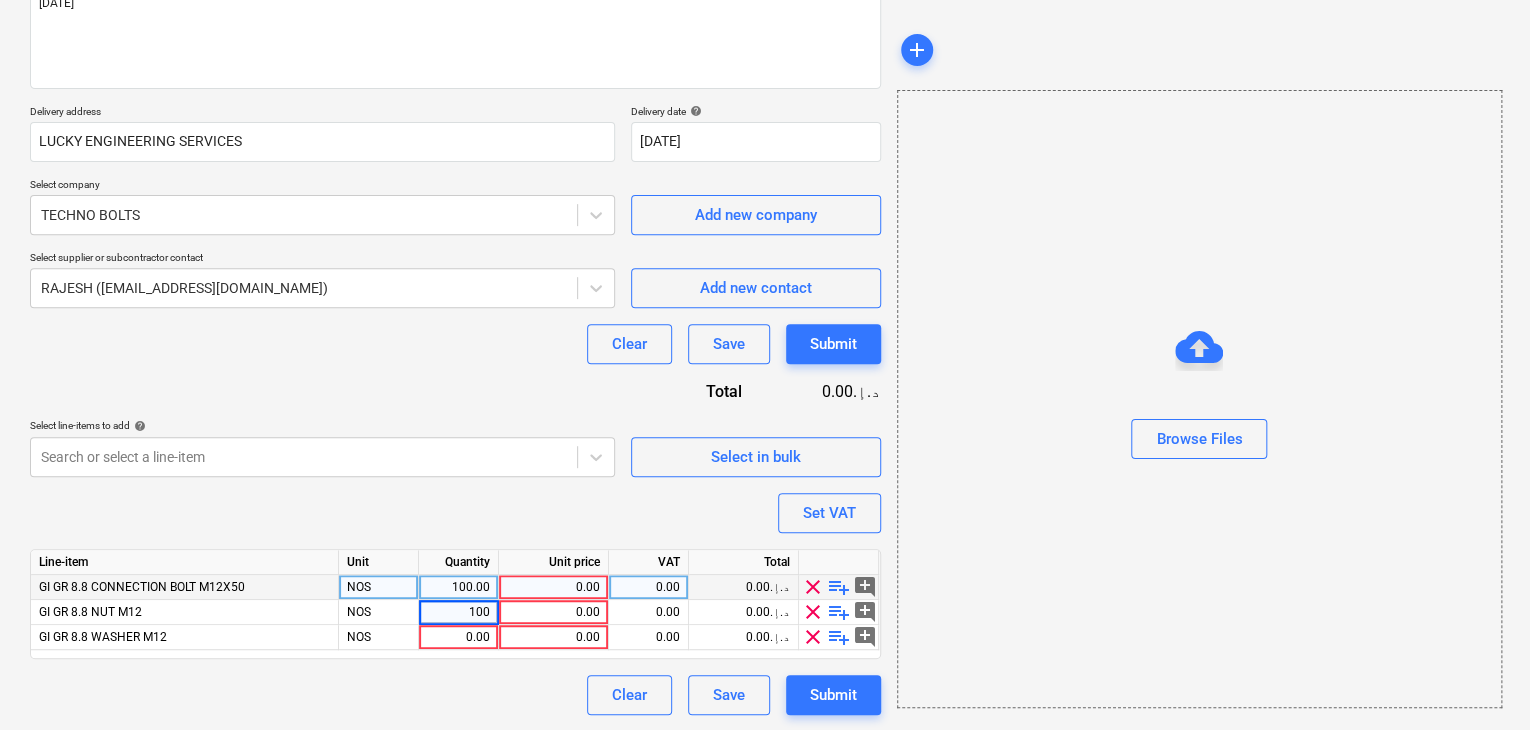 type on "x" 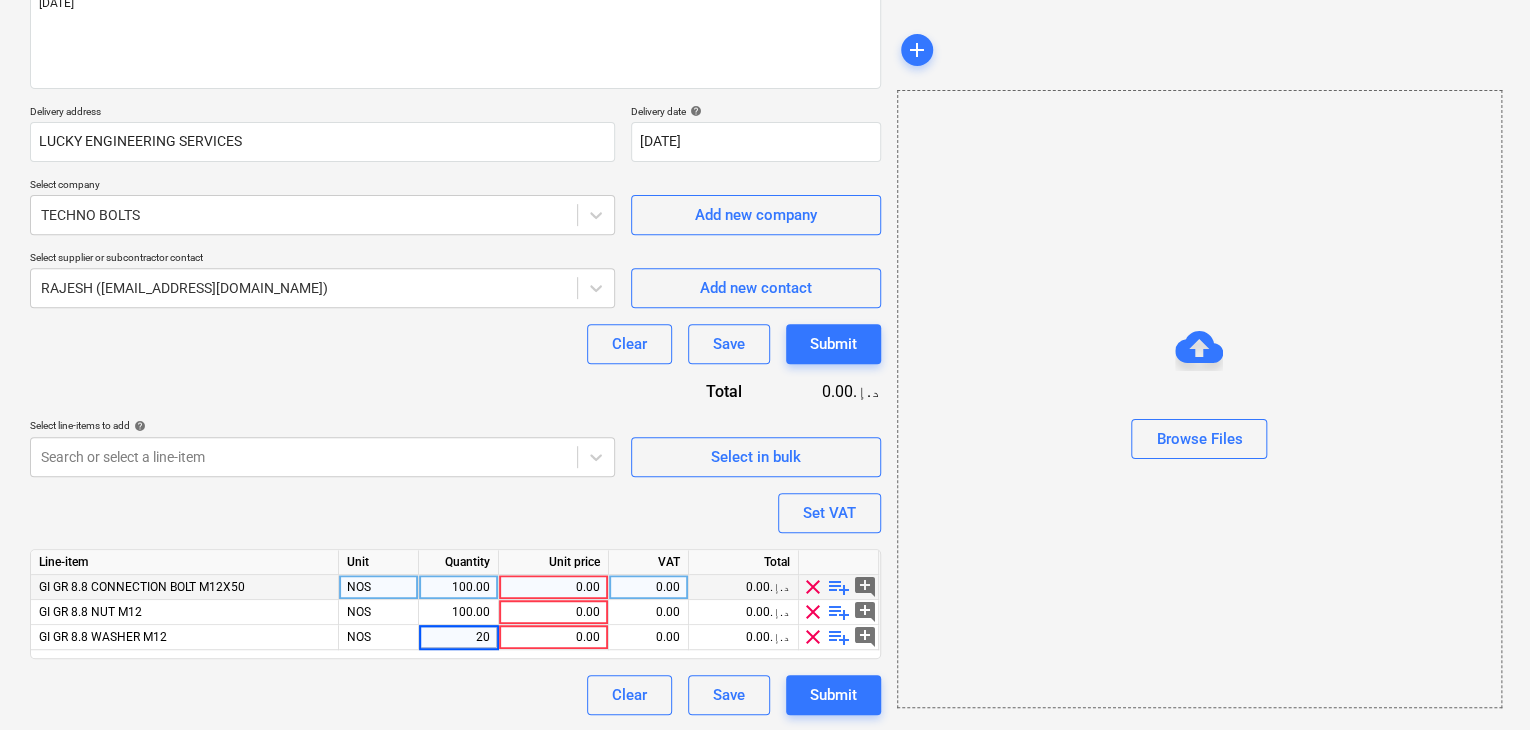 type on "200" 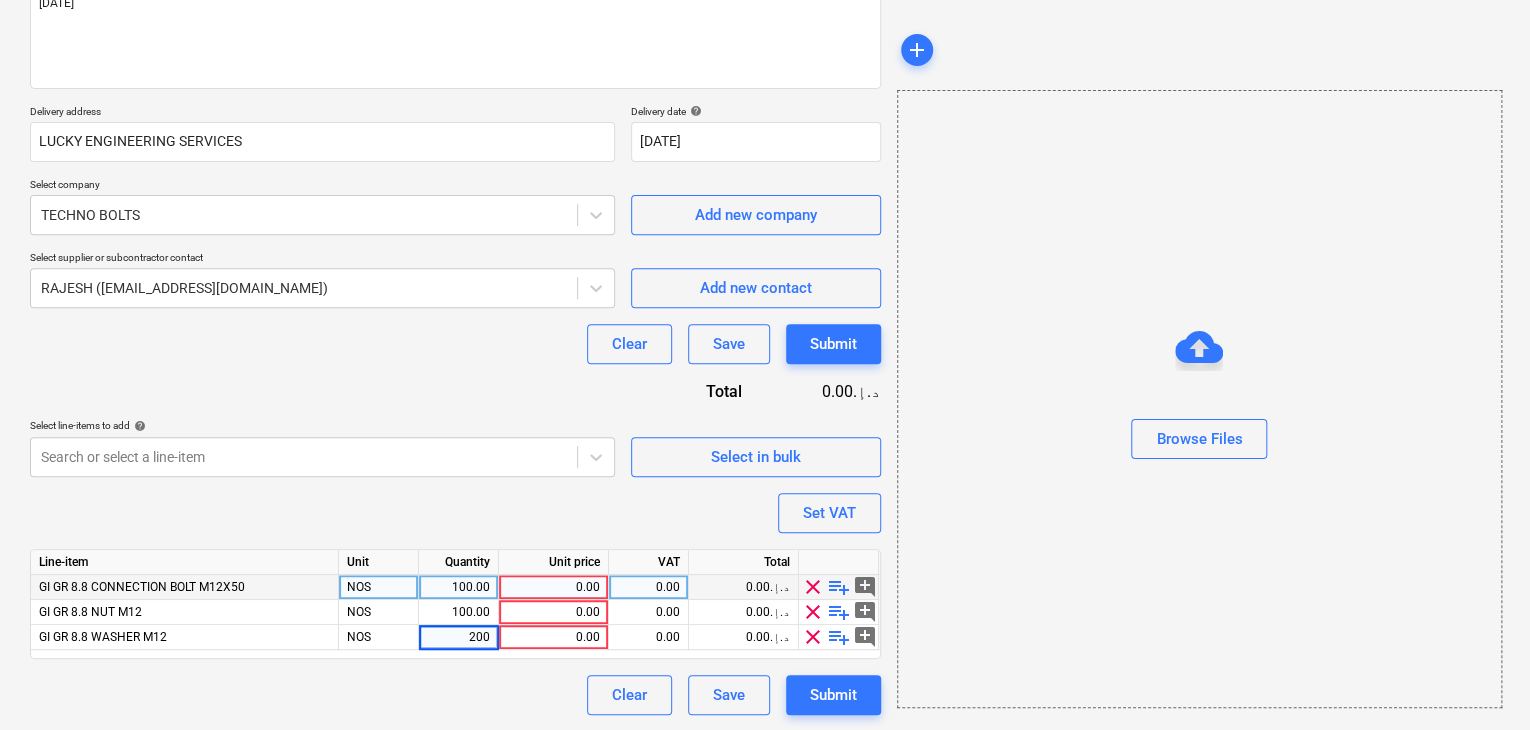 type on "x" 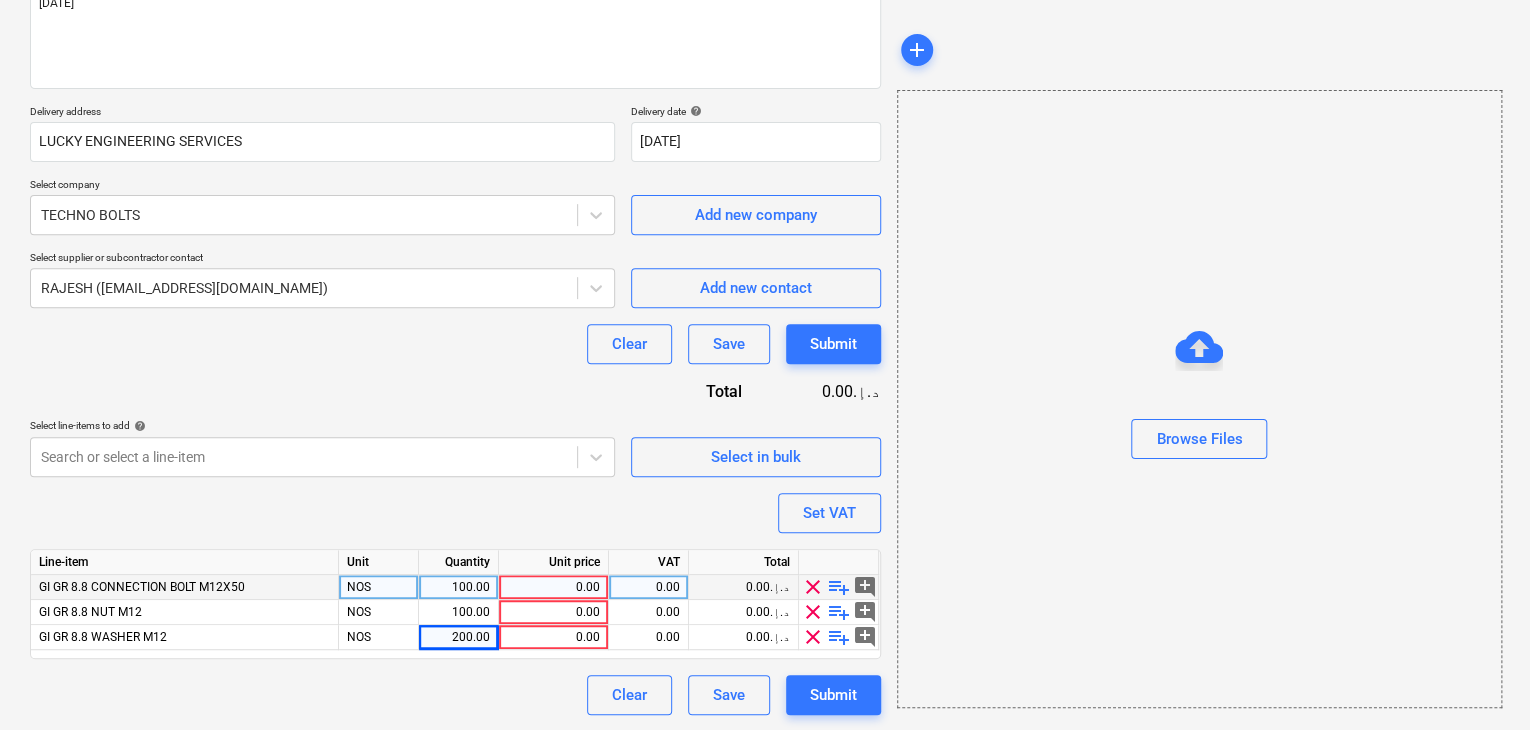 click on "0.00" at bounding box center (553, 587) 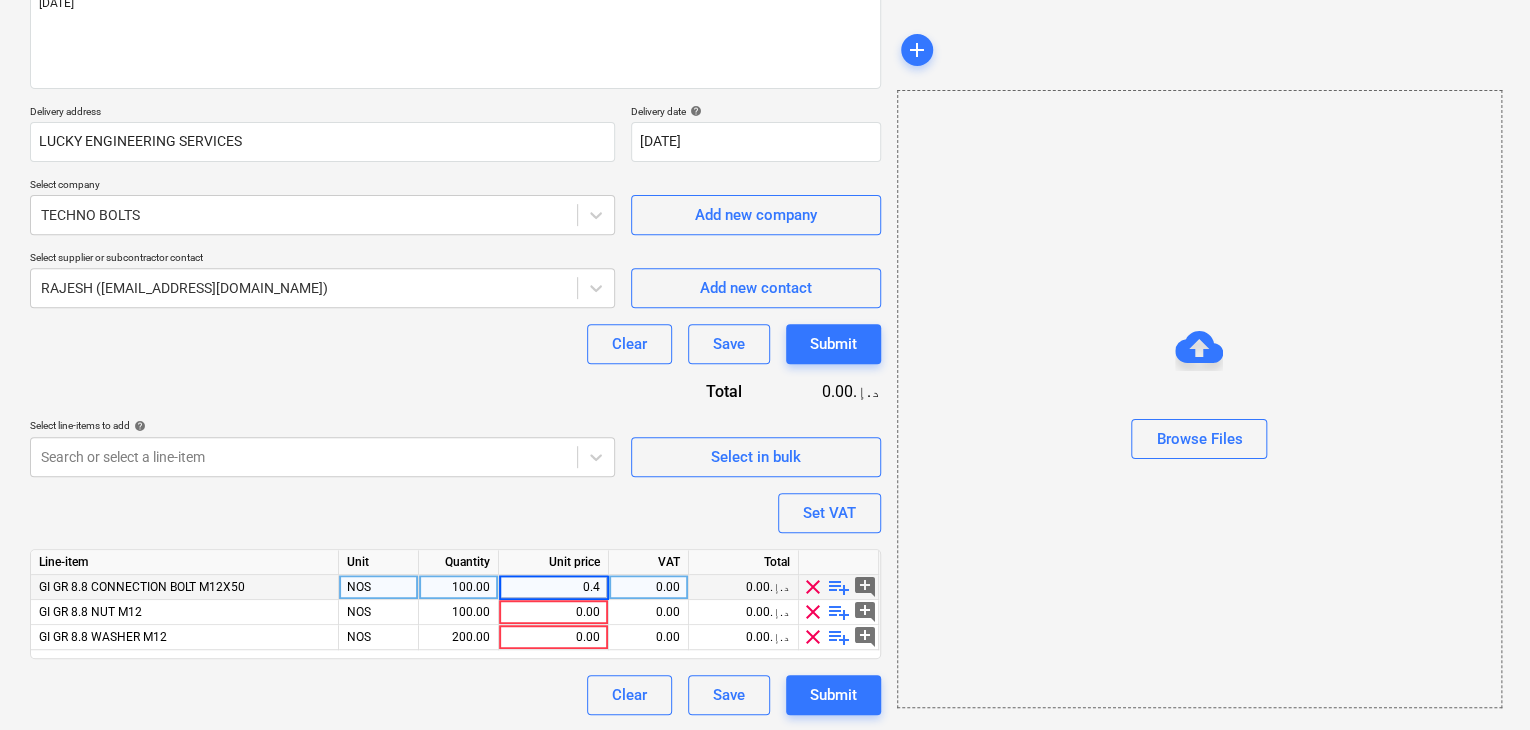 type on "0.42" 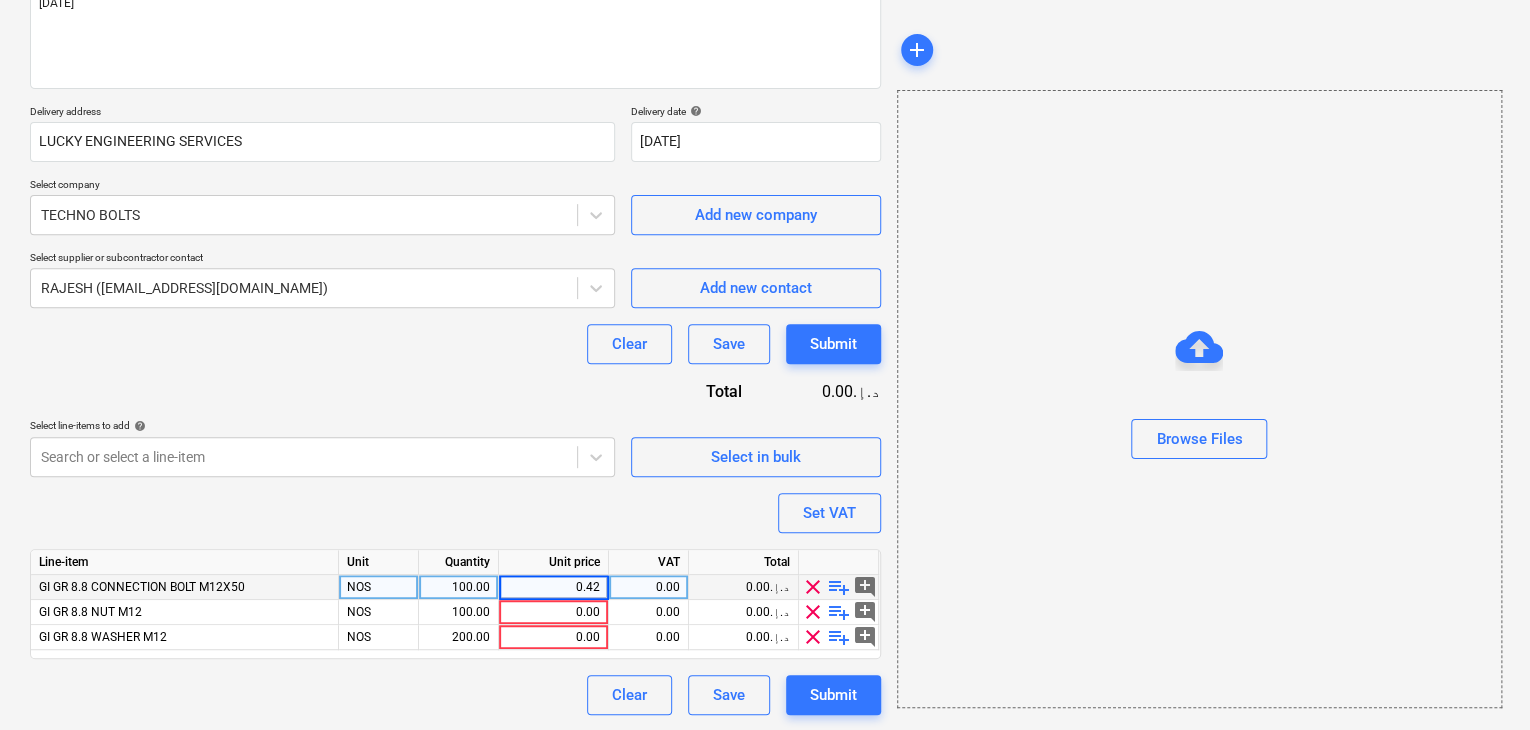 type on "x" 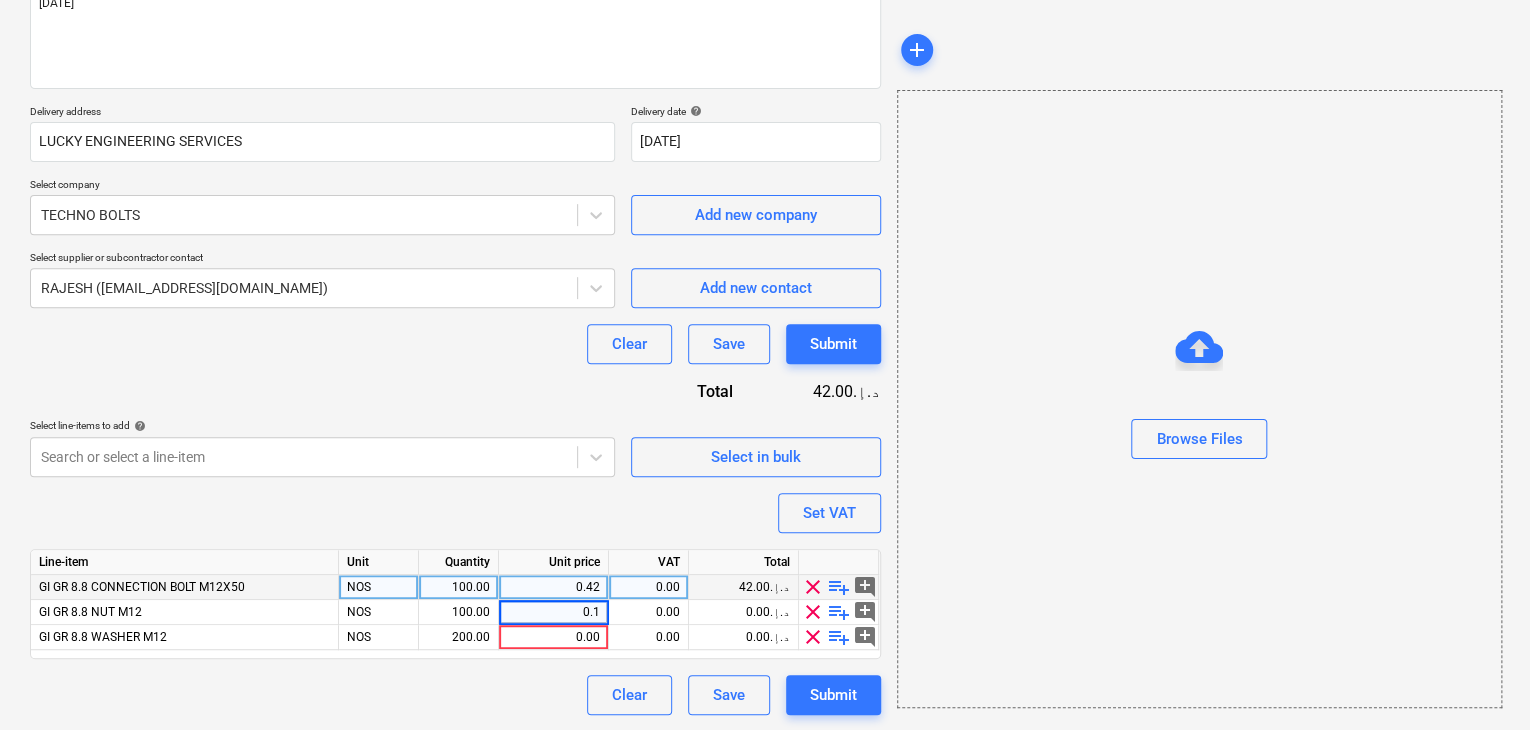 type on "0.14" 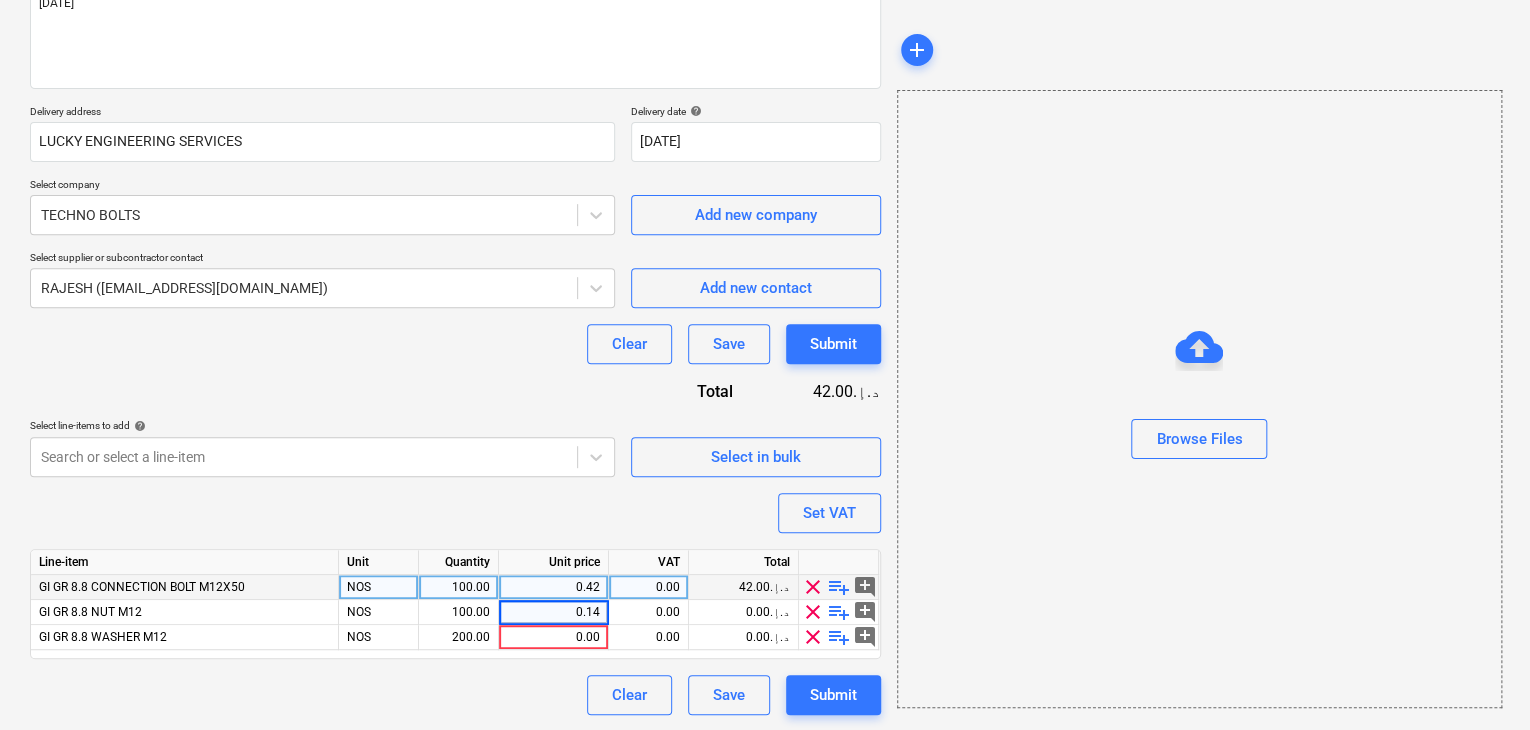 type on "x" 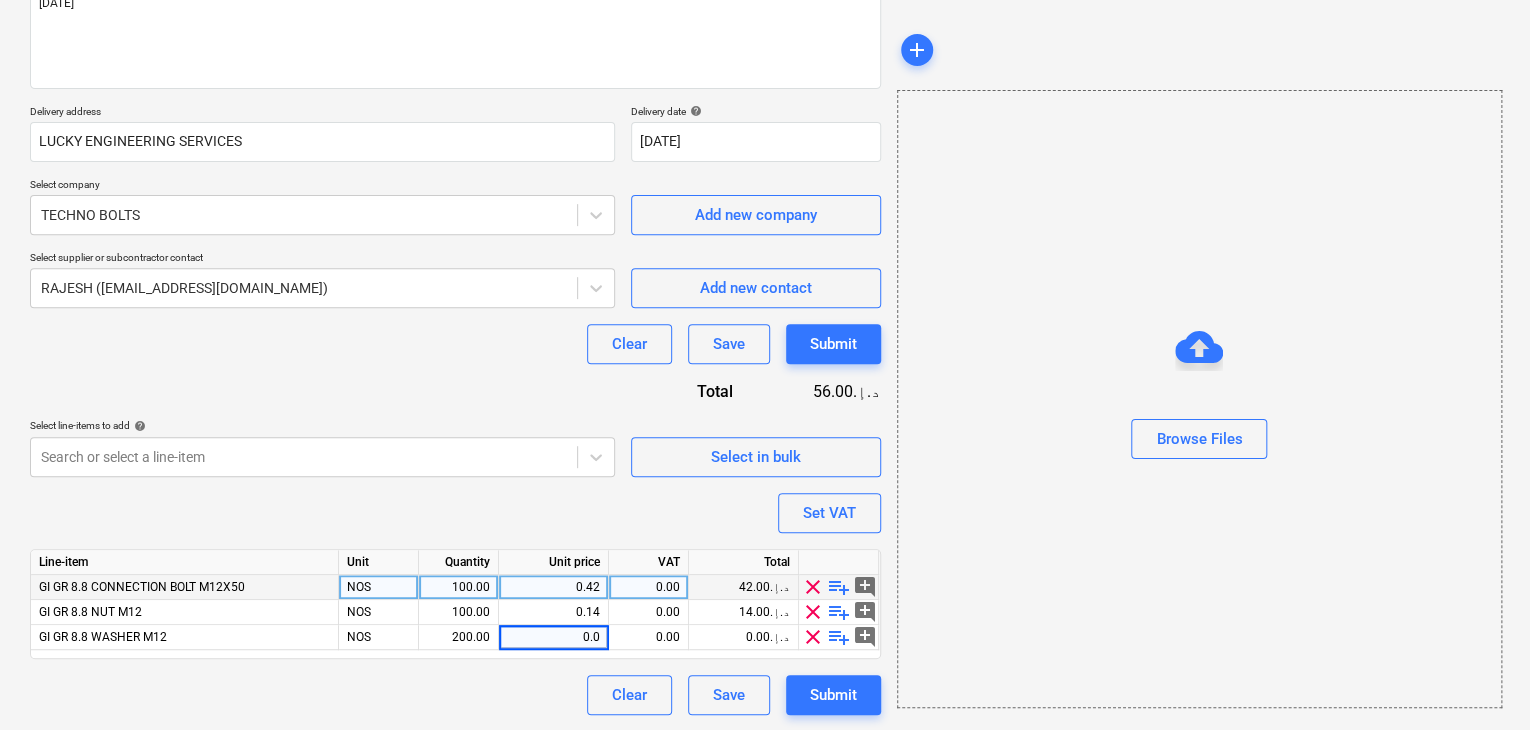 type on "0.05" 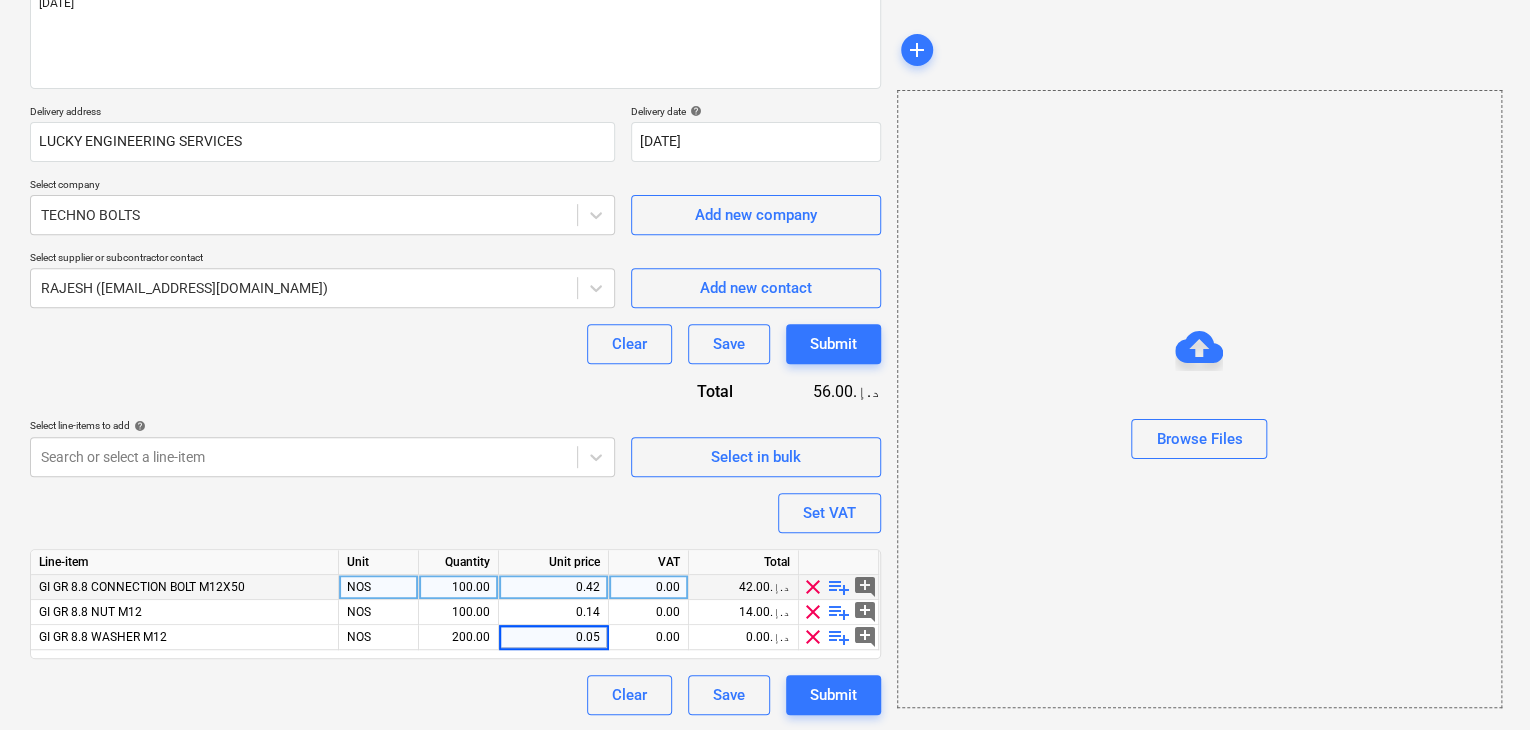 type on "x" 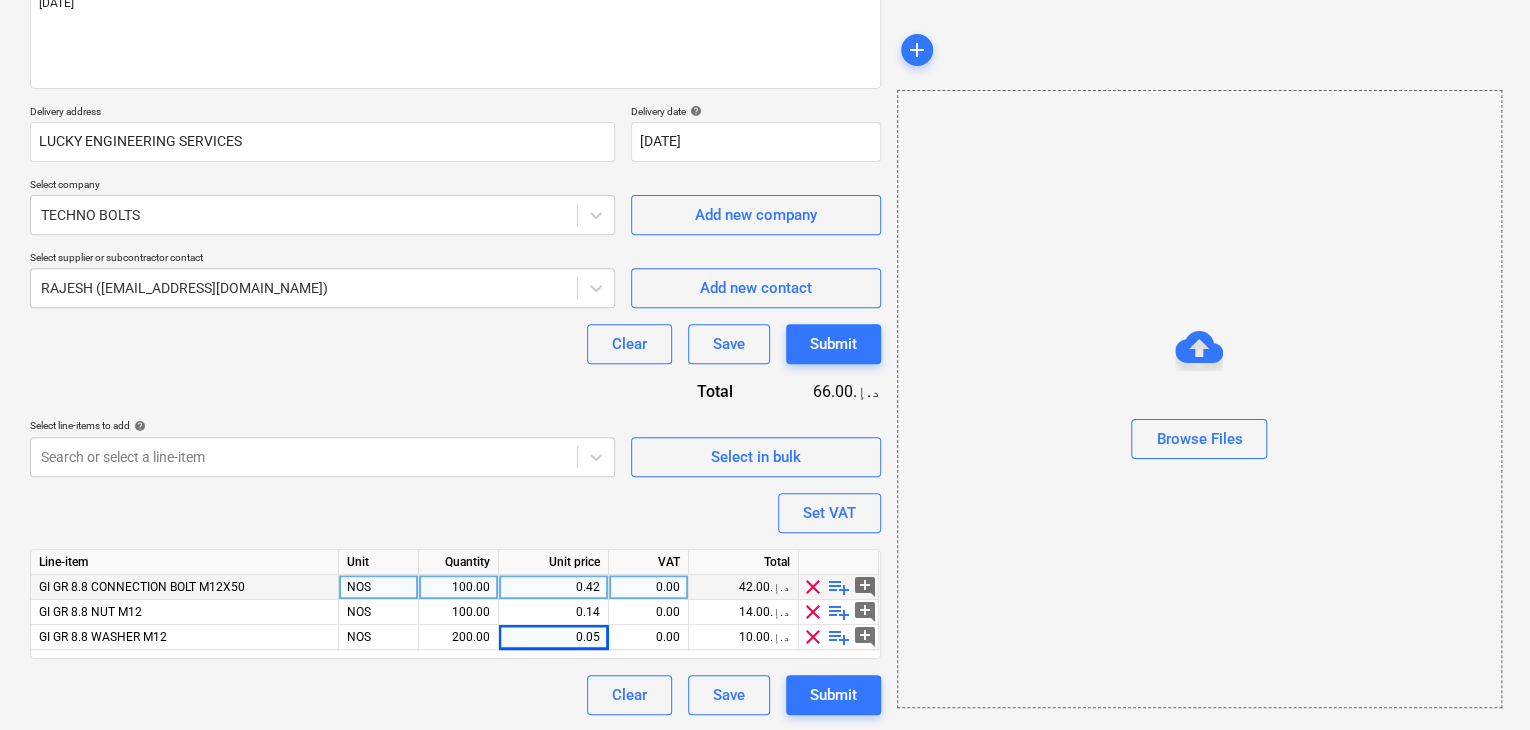 click on "Browse Files" at bounding box center [1199, 399] 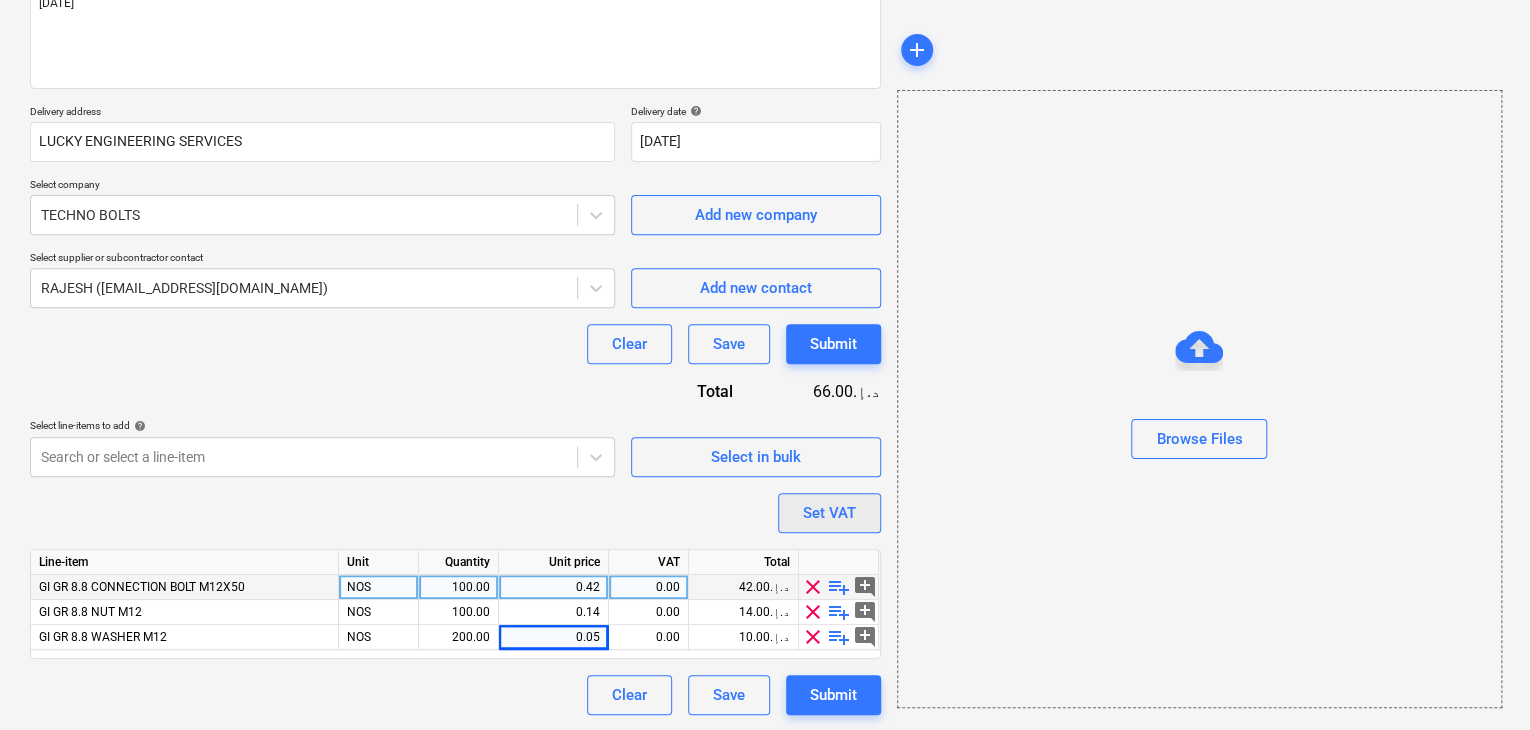 click on "Set VAT" at bounding box center [829, 513] 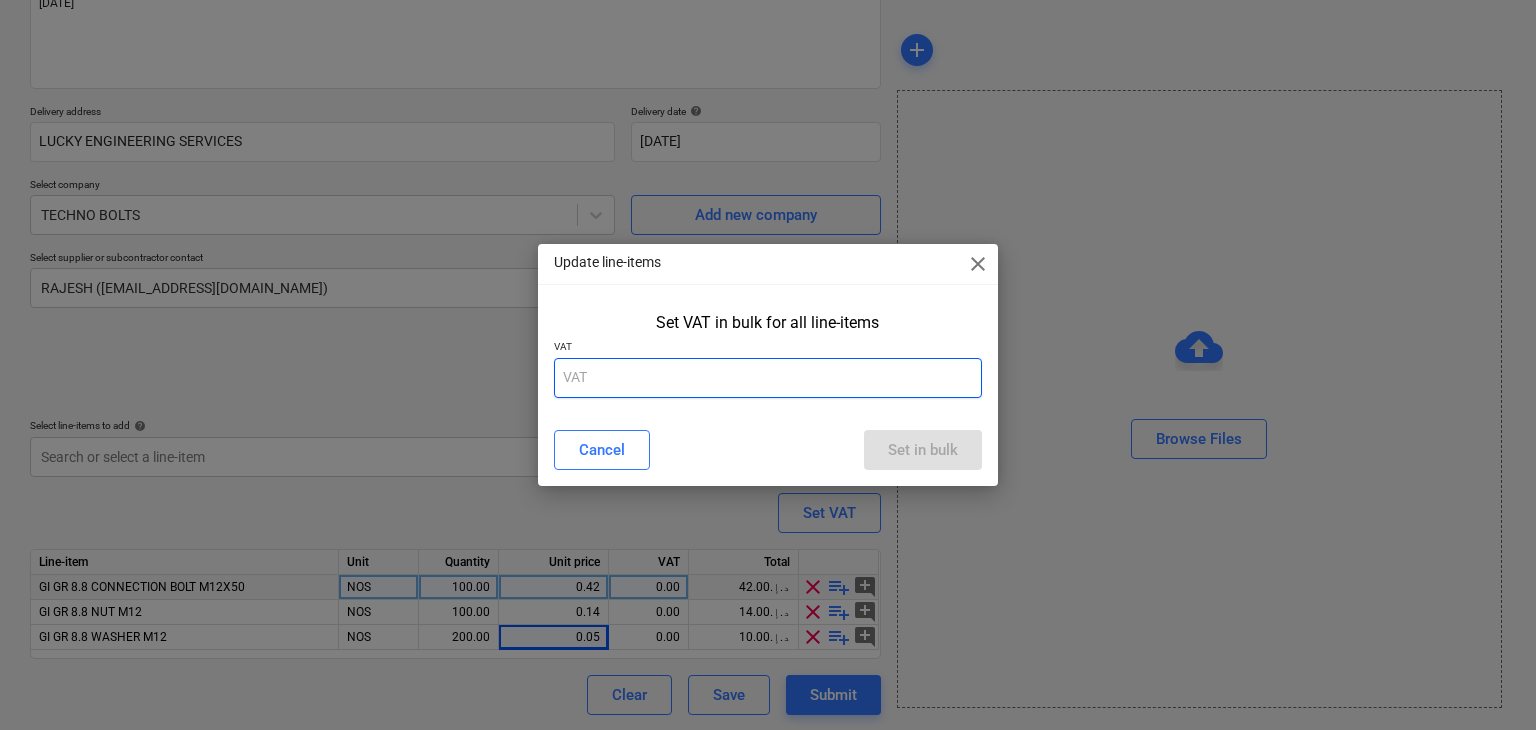 click at bounding box center (768, 378) 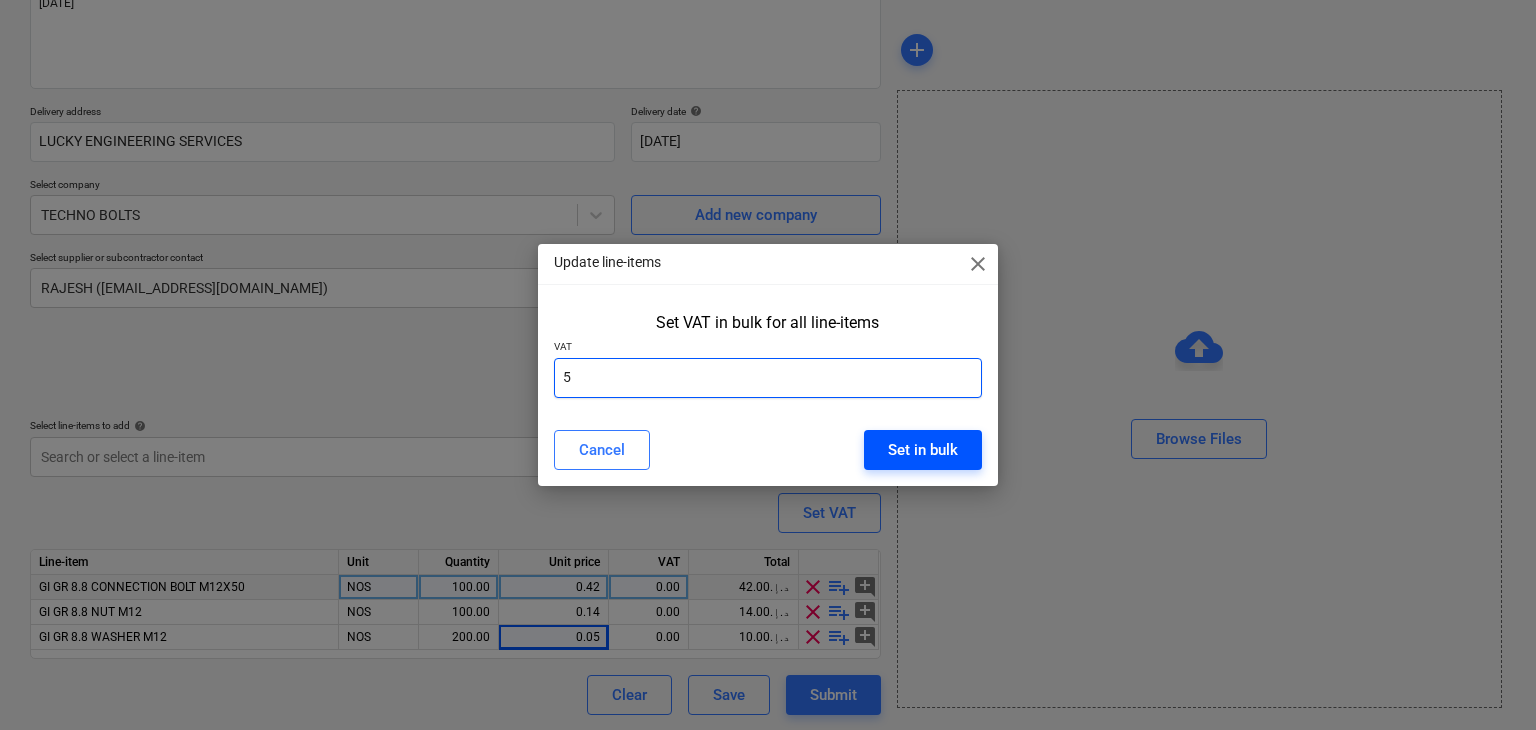 type on "5" 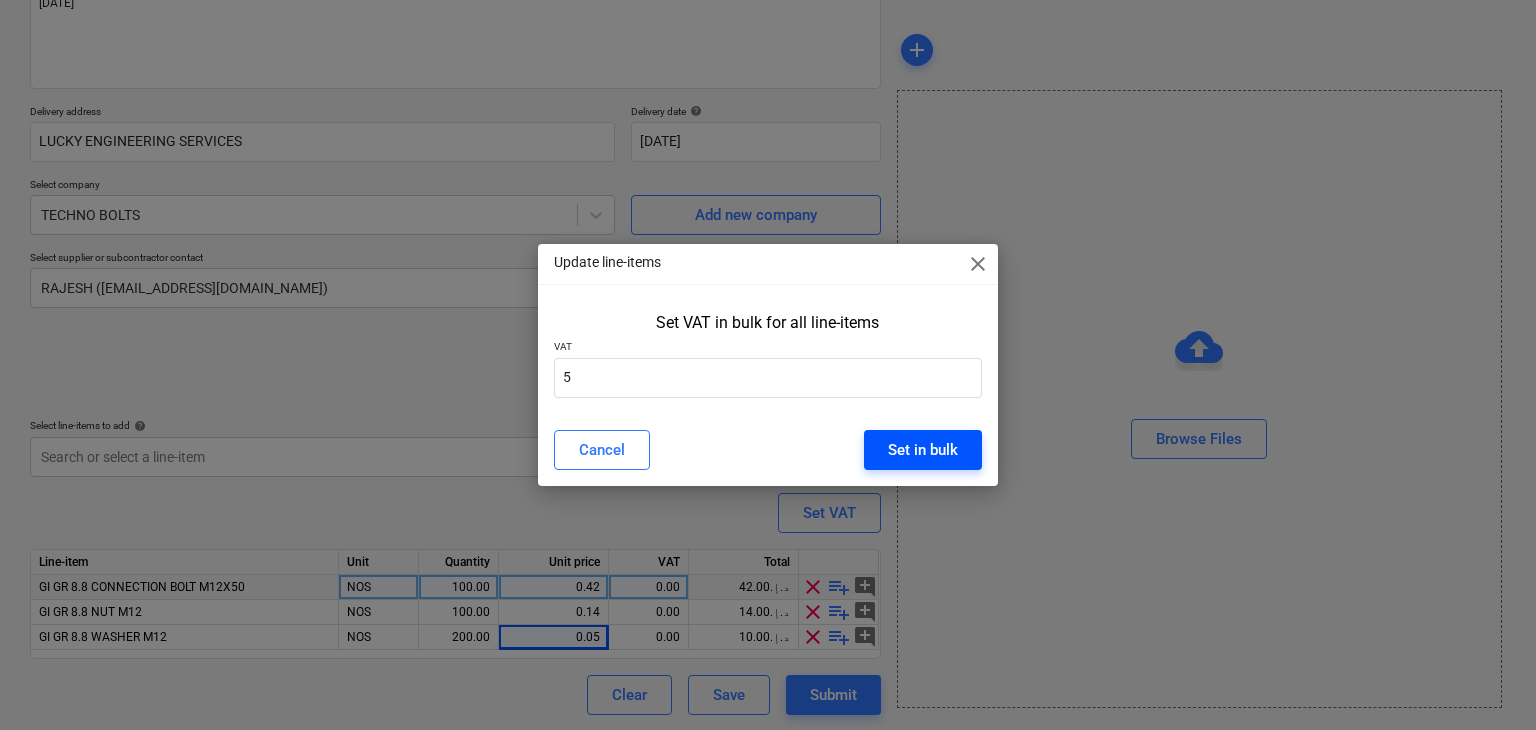 drag, startPoint x: 904, startPoint y: 440, endPoint x: 907, endPoint y: 429, distance: 11.401754 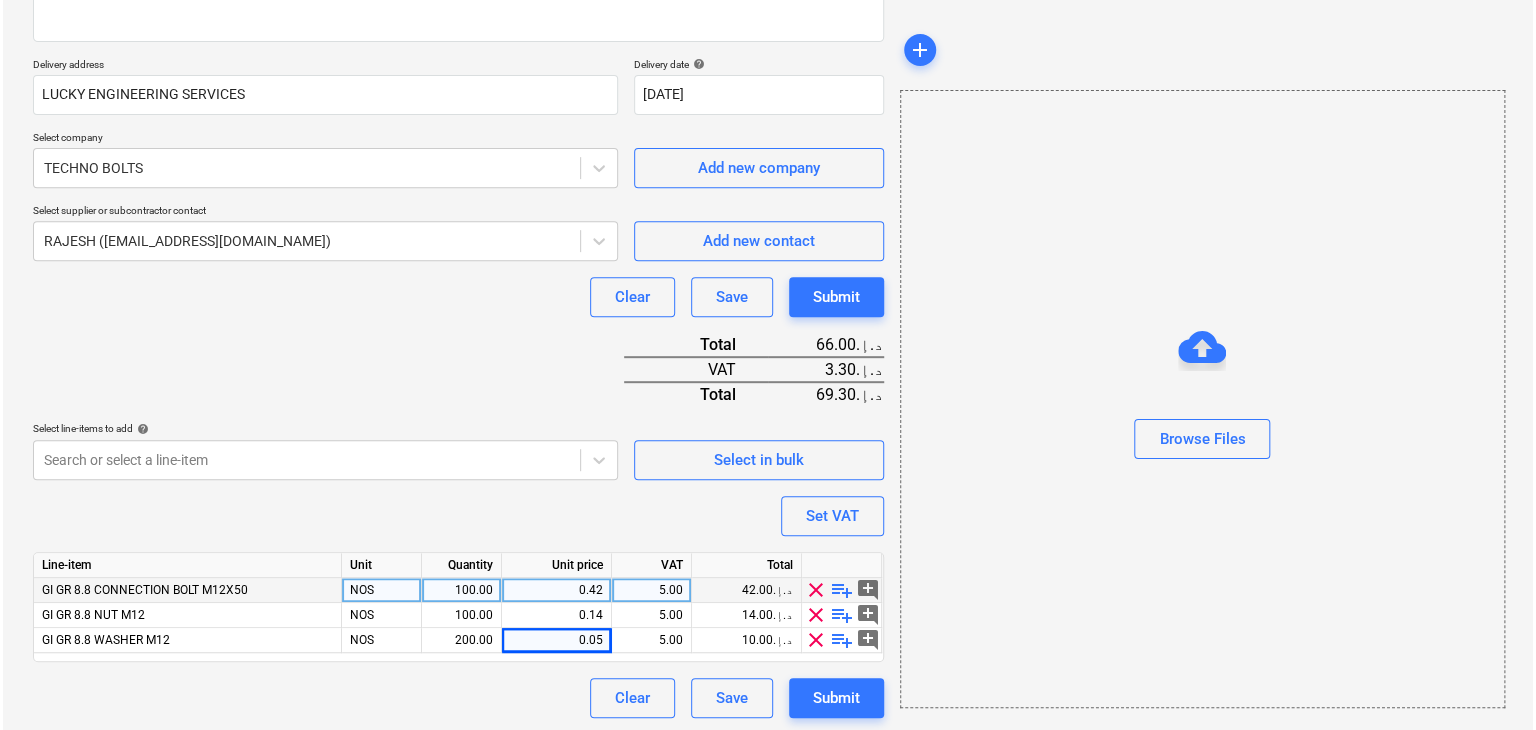 scroll, scrollTop: 319, scrollLeft: 0, axis: vertical 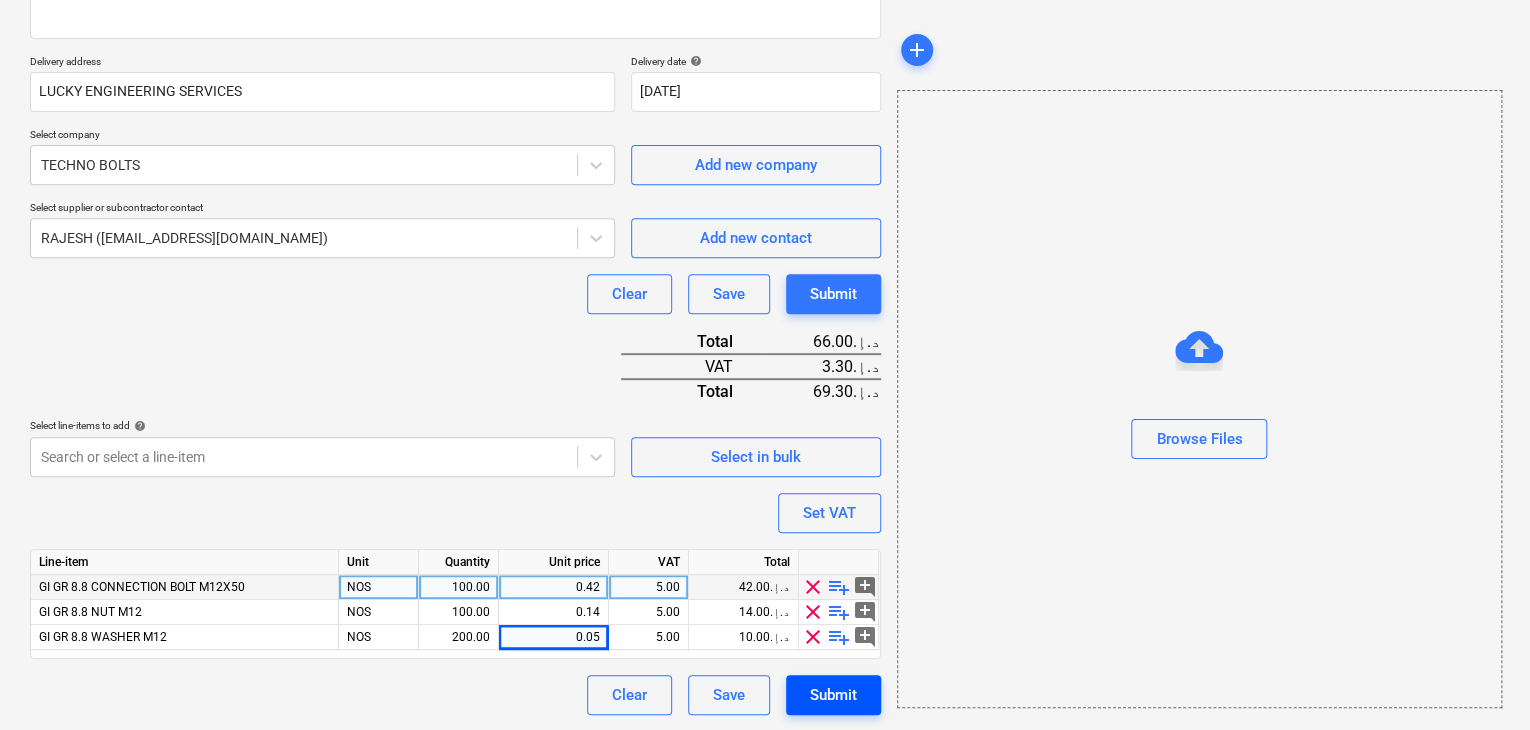 click on "Submit" at bounding box center [833, 695] 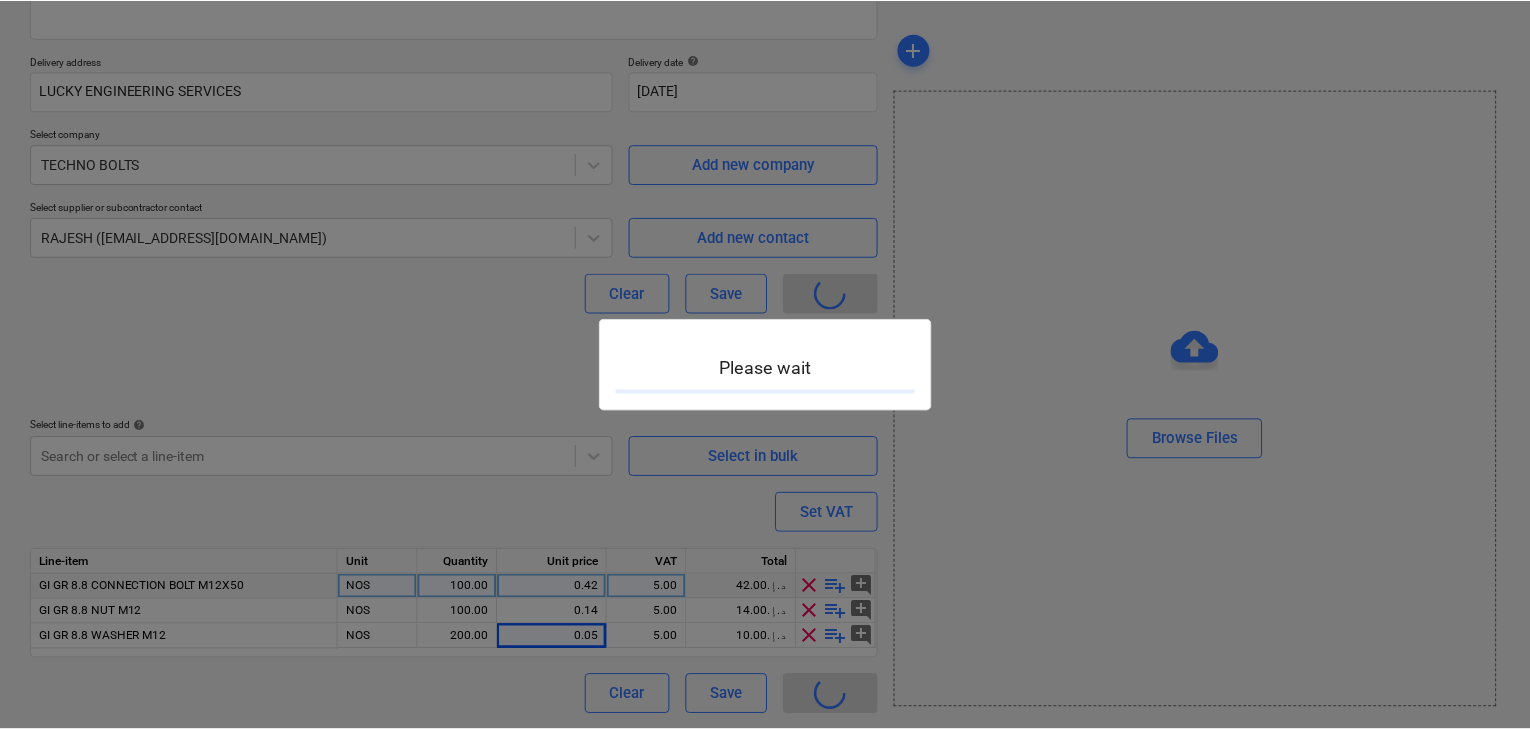 scroll, scrollTop: 0, scrollLeft: 0, axis: both 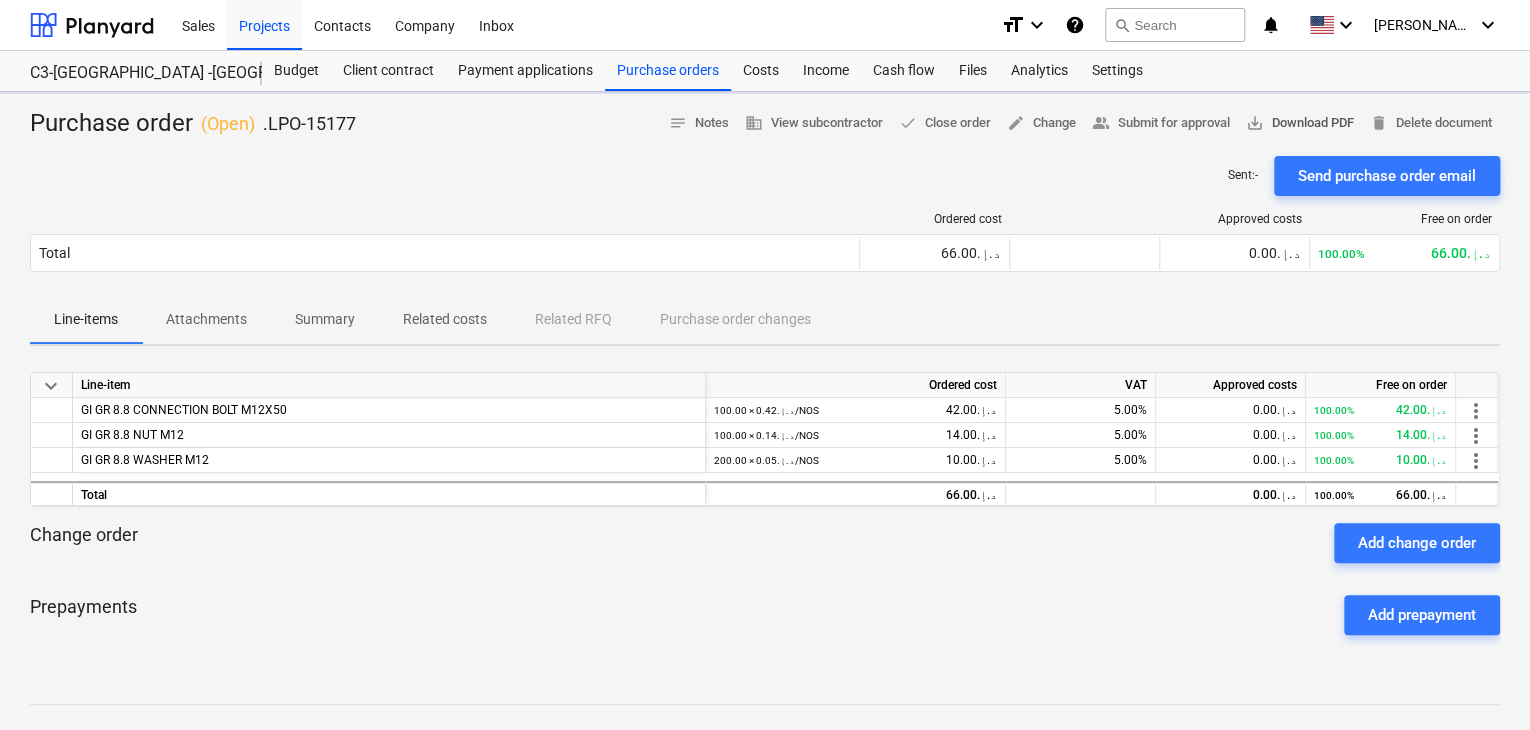 click on "save_alt Download PDF" at bounding box center [1300, 123] 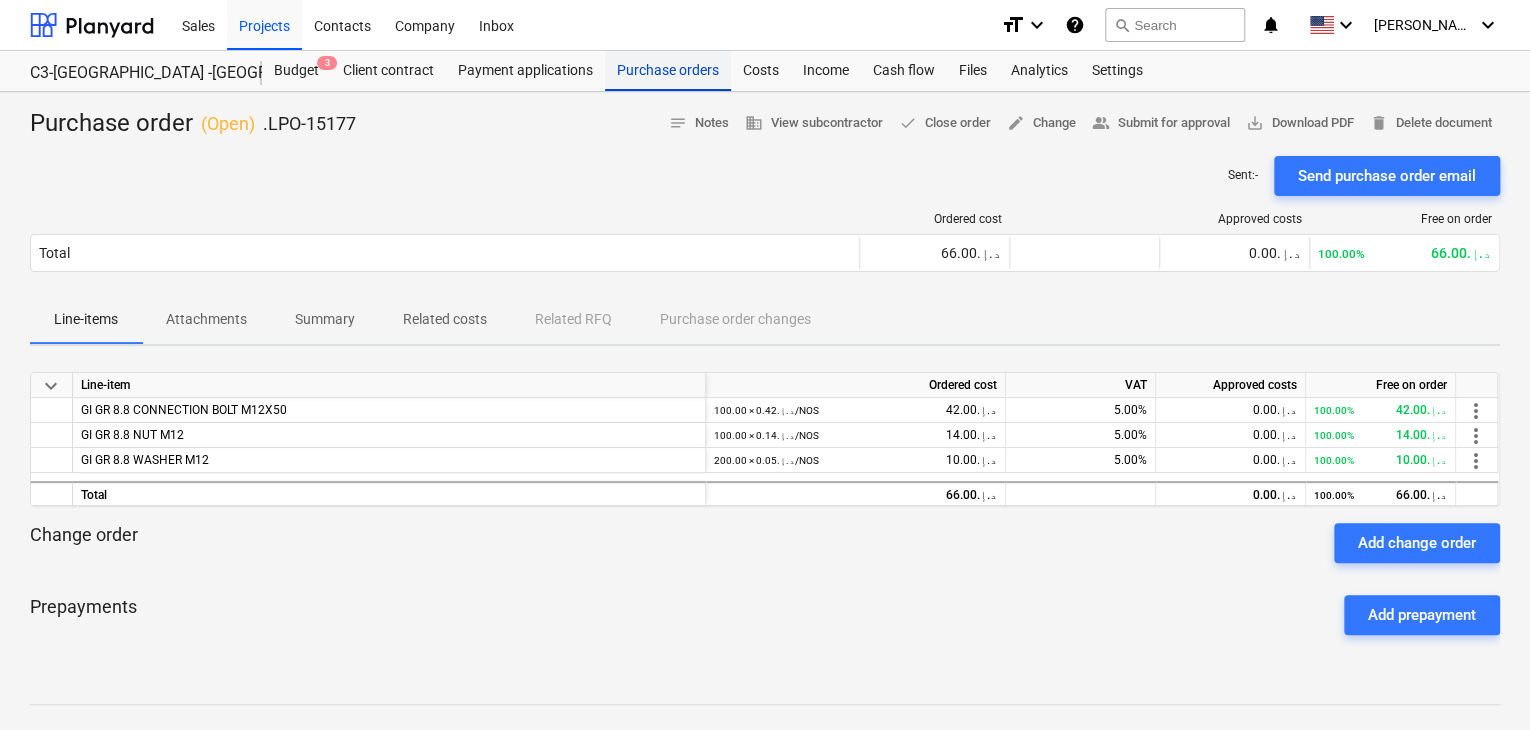 click on "Purchase orders" at bounding box center [668, 71] 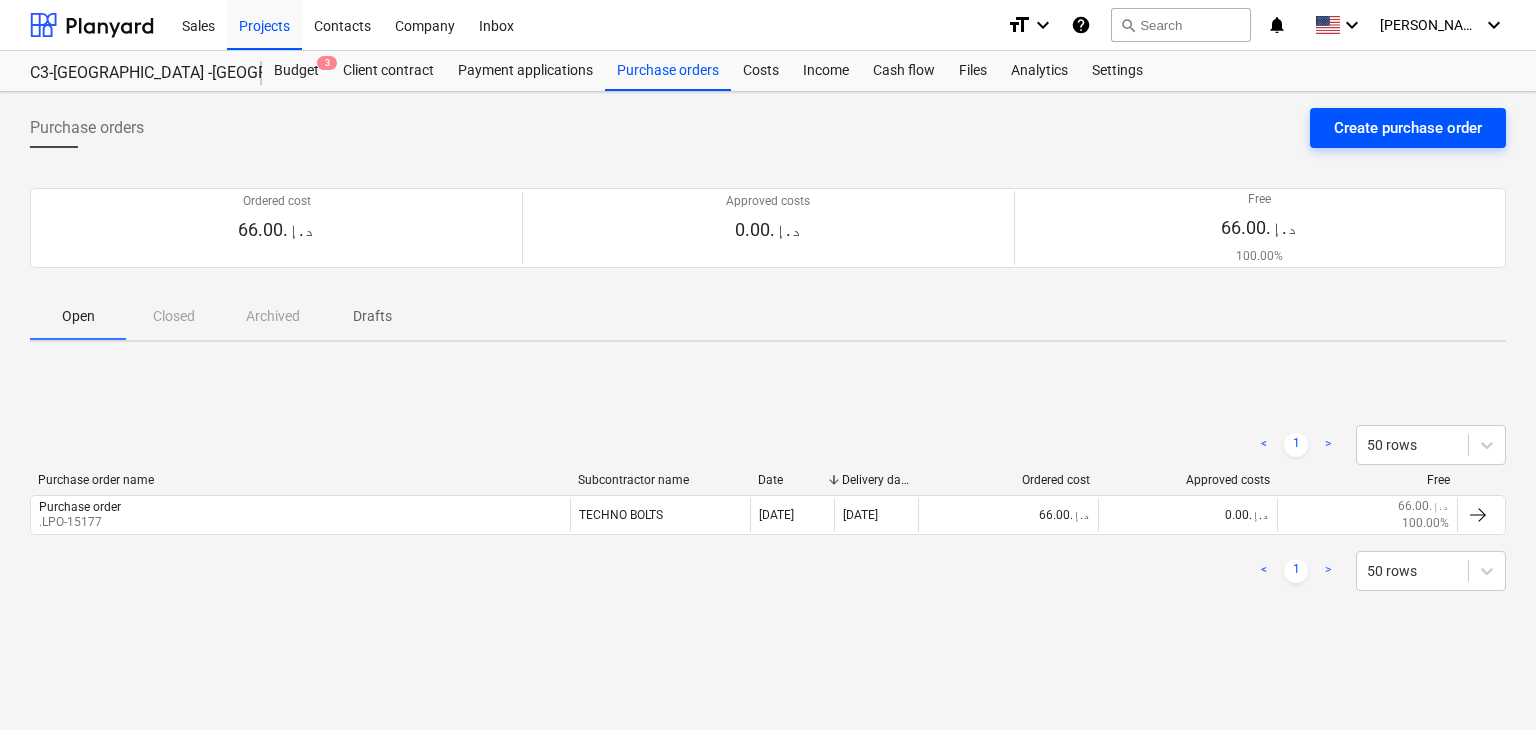click on "Create purchase order" at bounding box center [1408, 128] 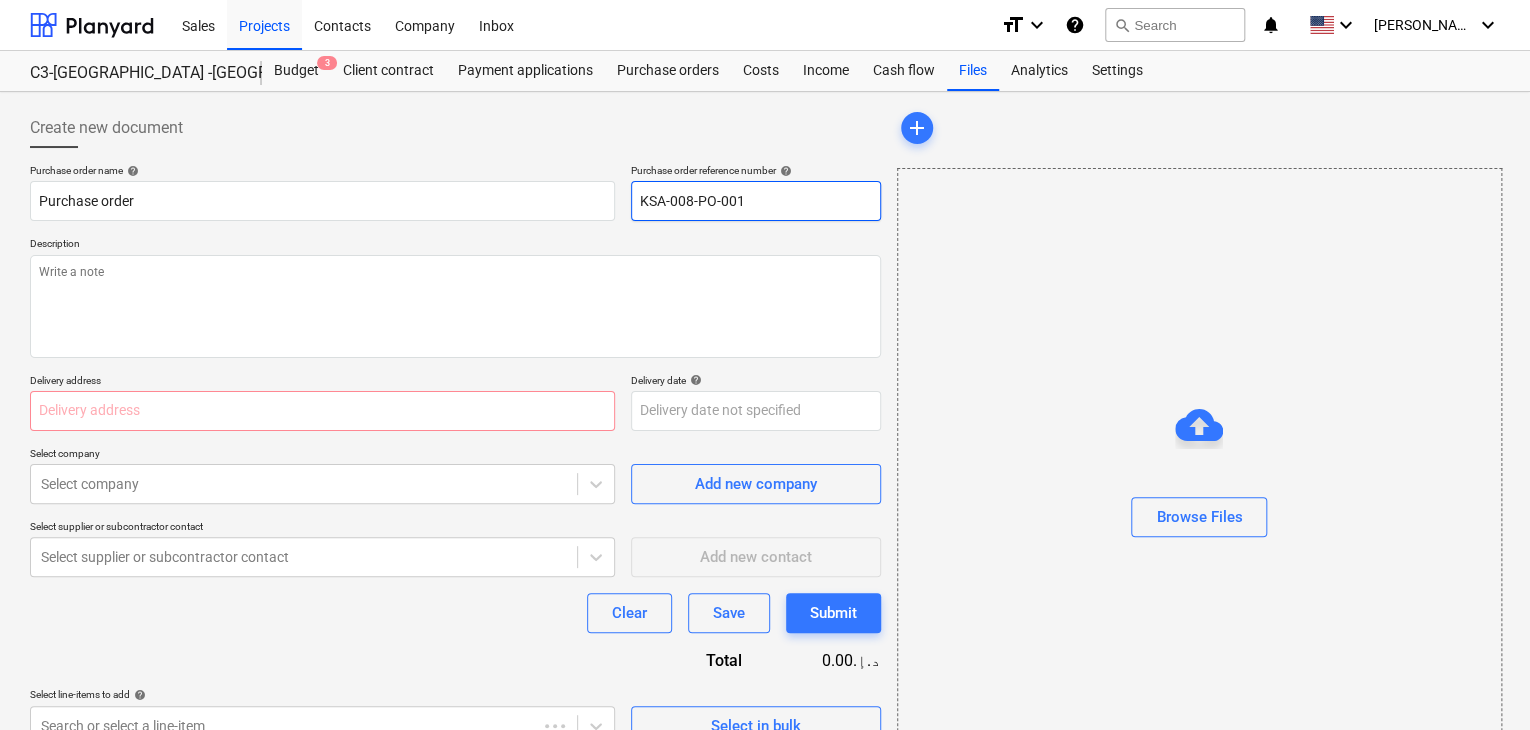 click on "KSA-008-PO-001" at bounding box center (756, 201) 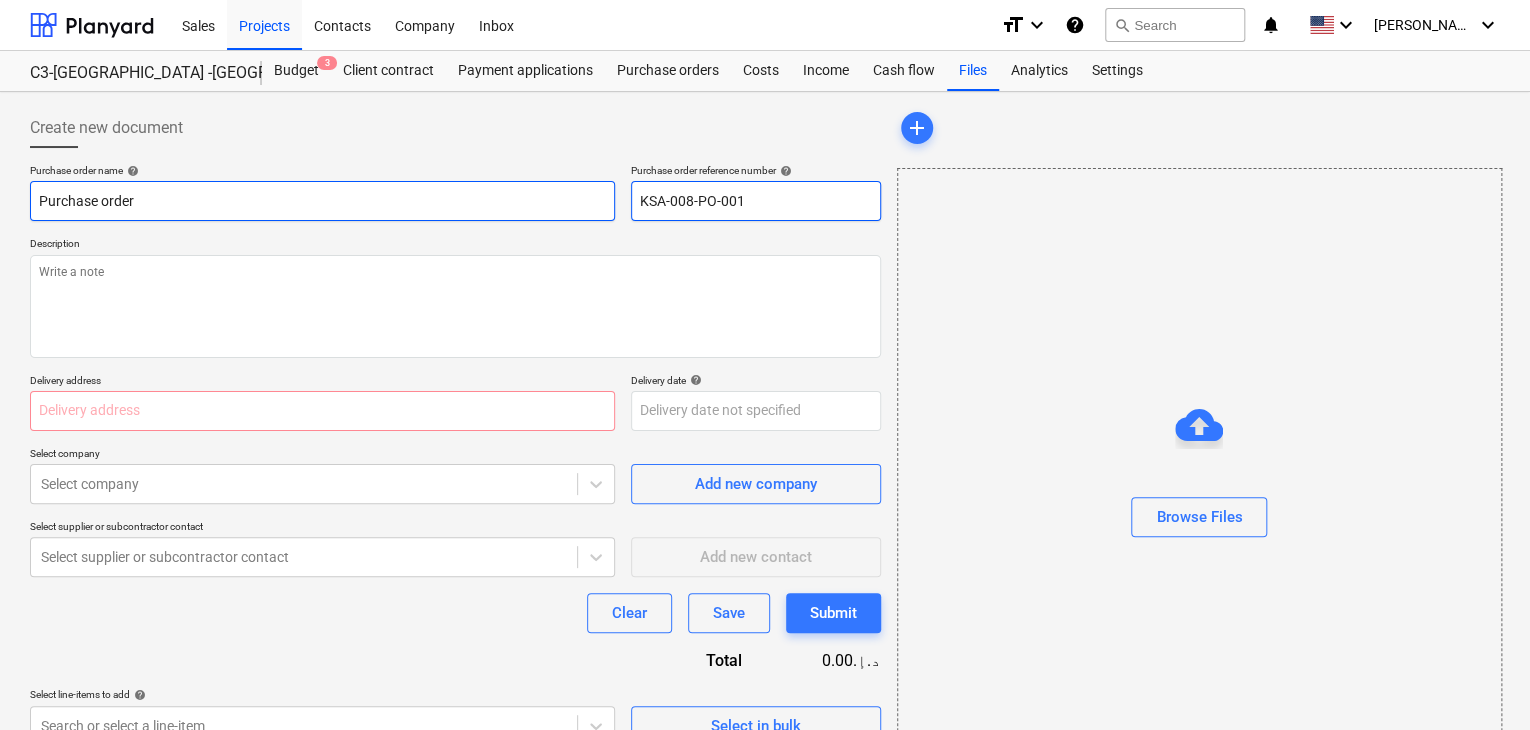 drag, startPoint x: 771, startPoint y: 209, endPoint x: 556, endPoint y: 187, distance: 216.12265 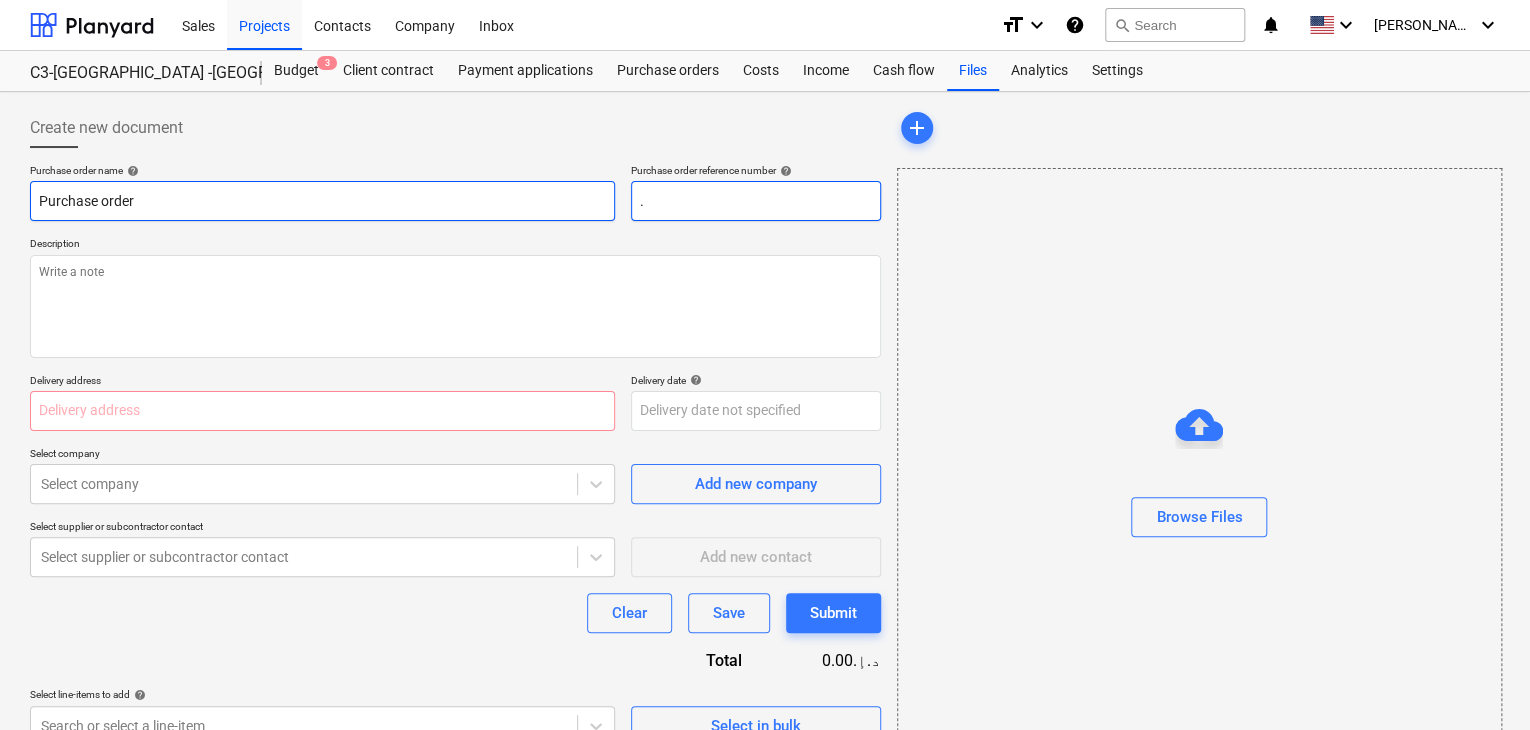 type on "x" 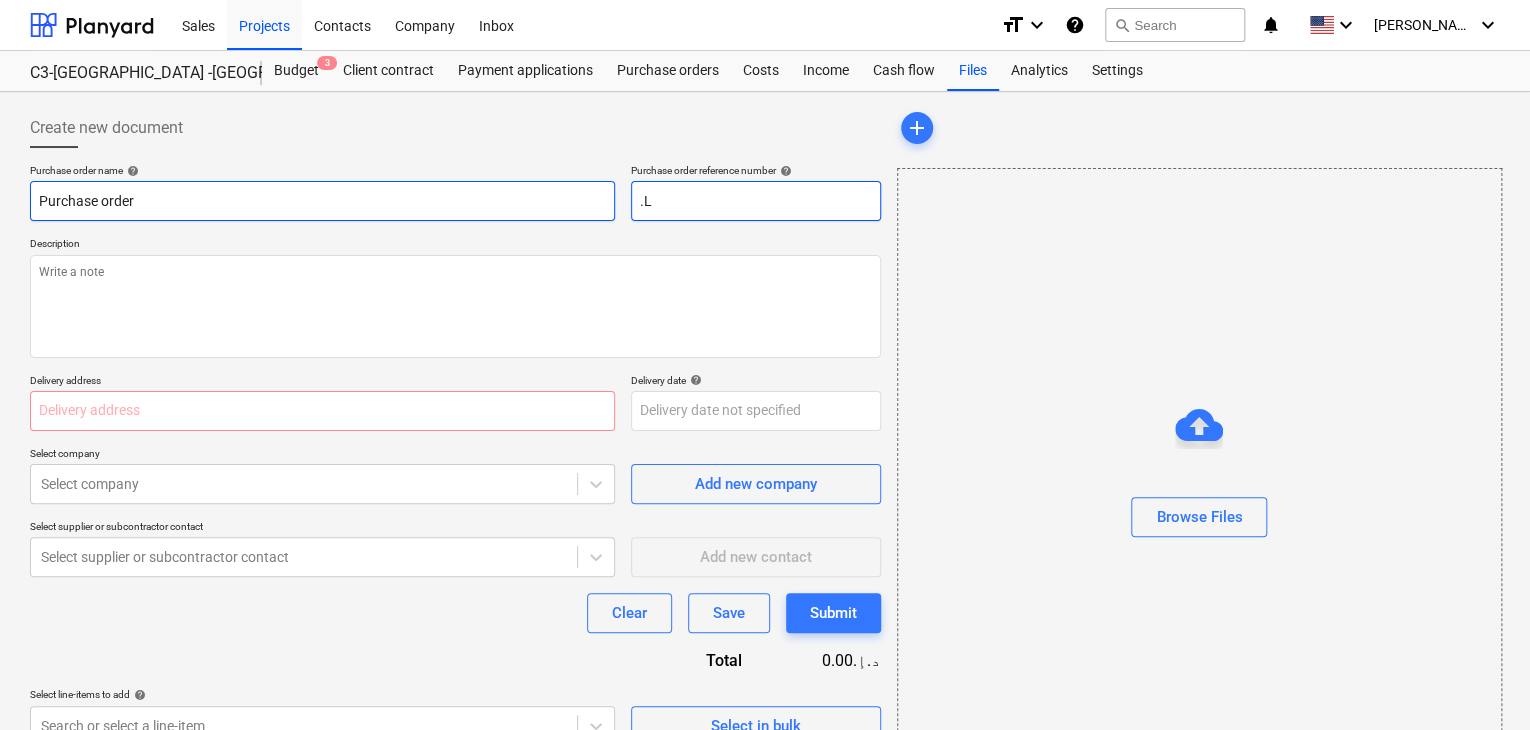type on "x" 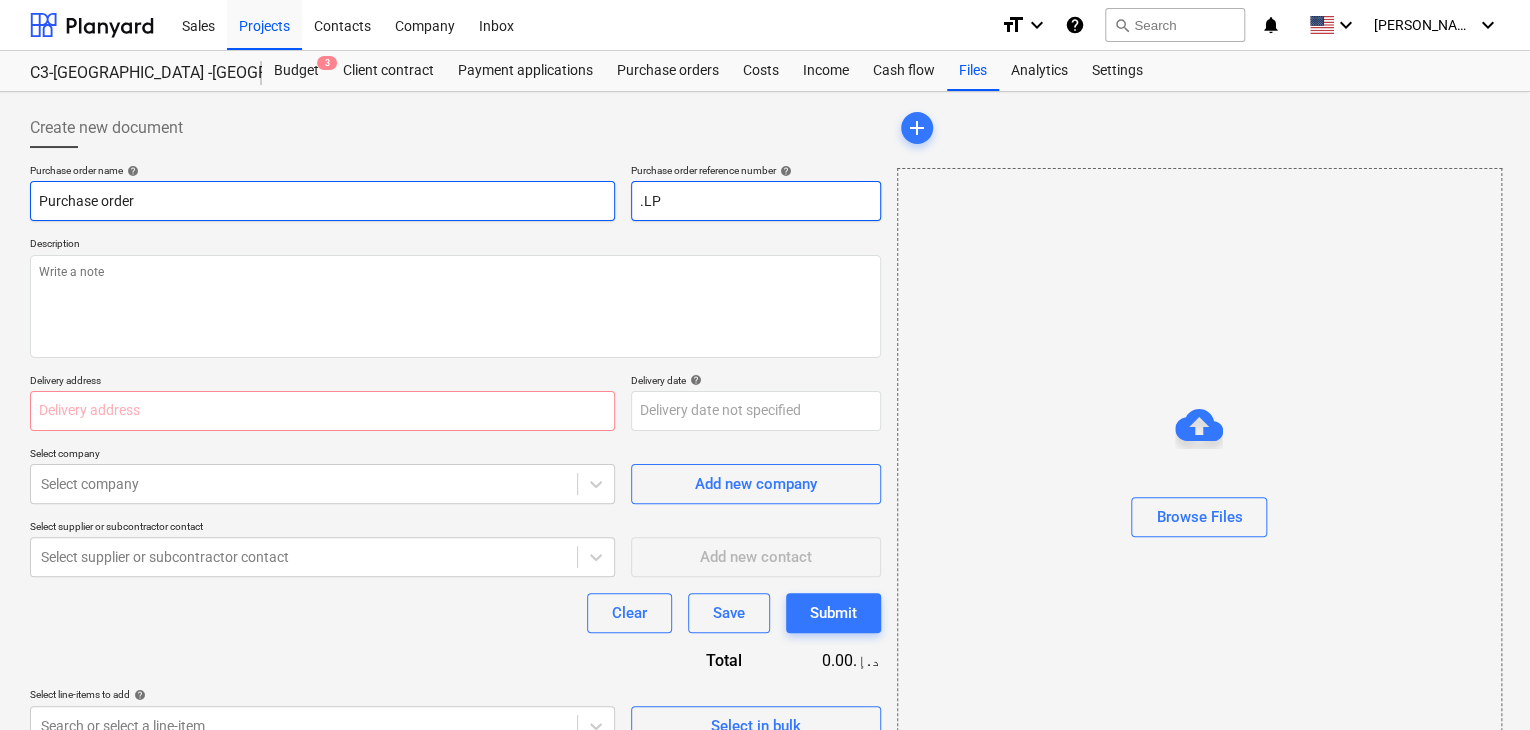 type on "x" 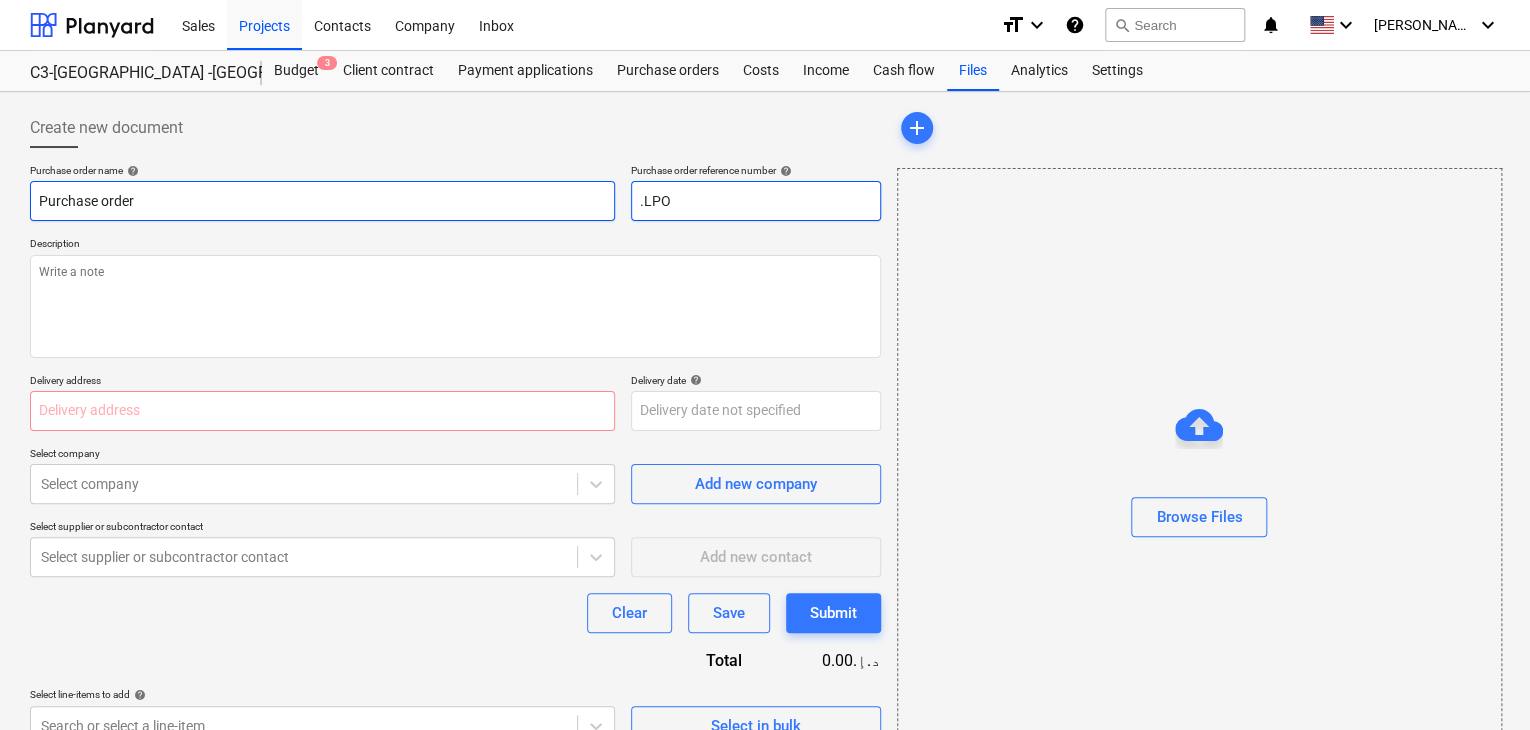 type on "x" 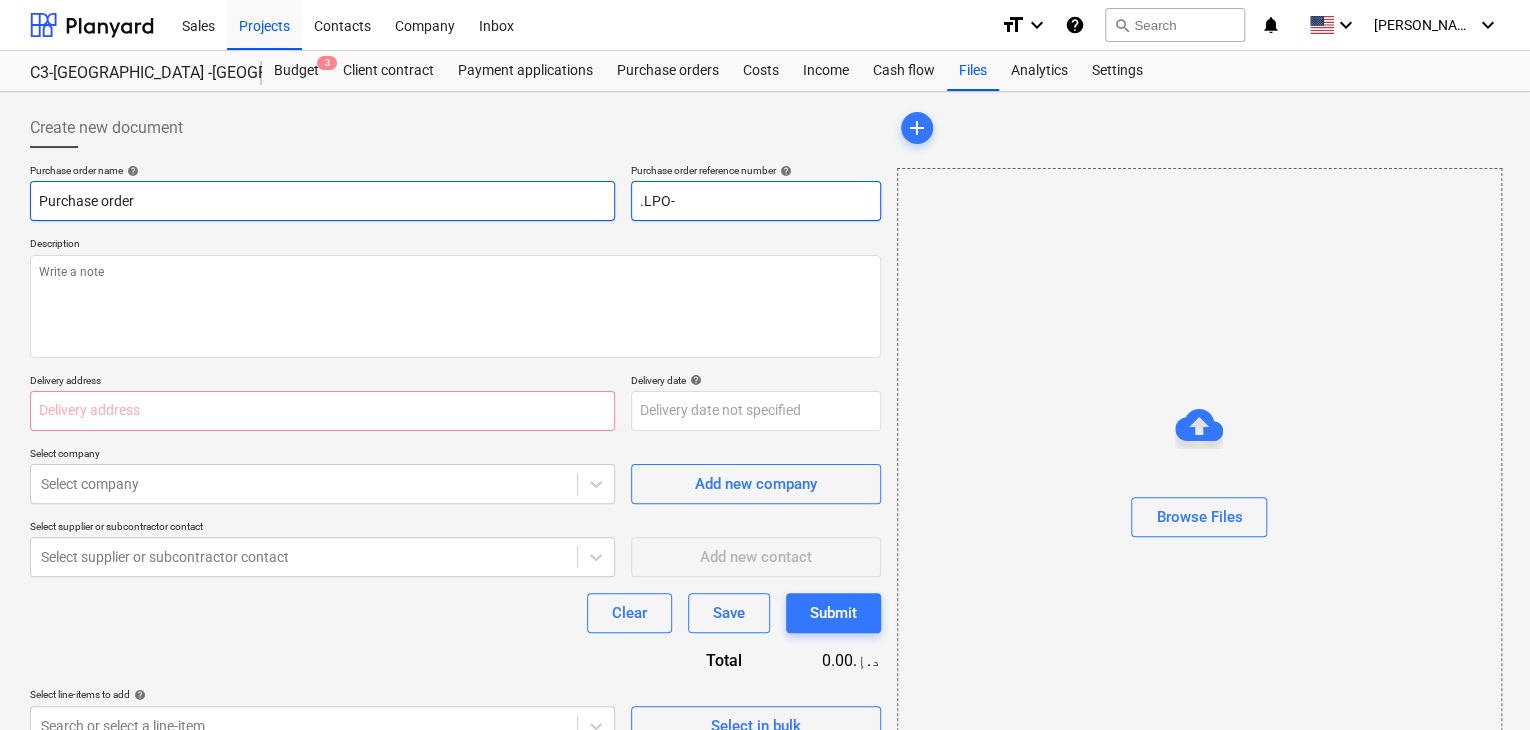 type on "x" 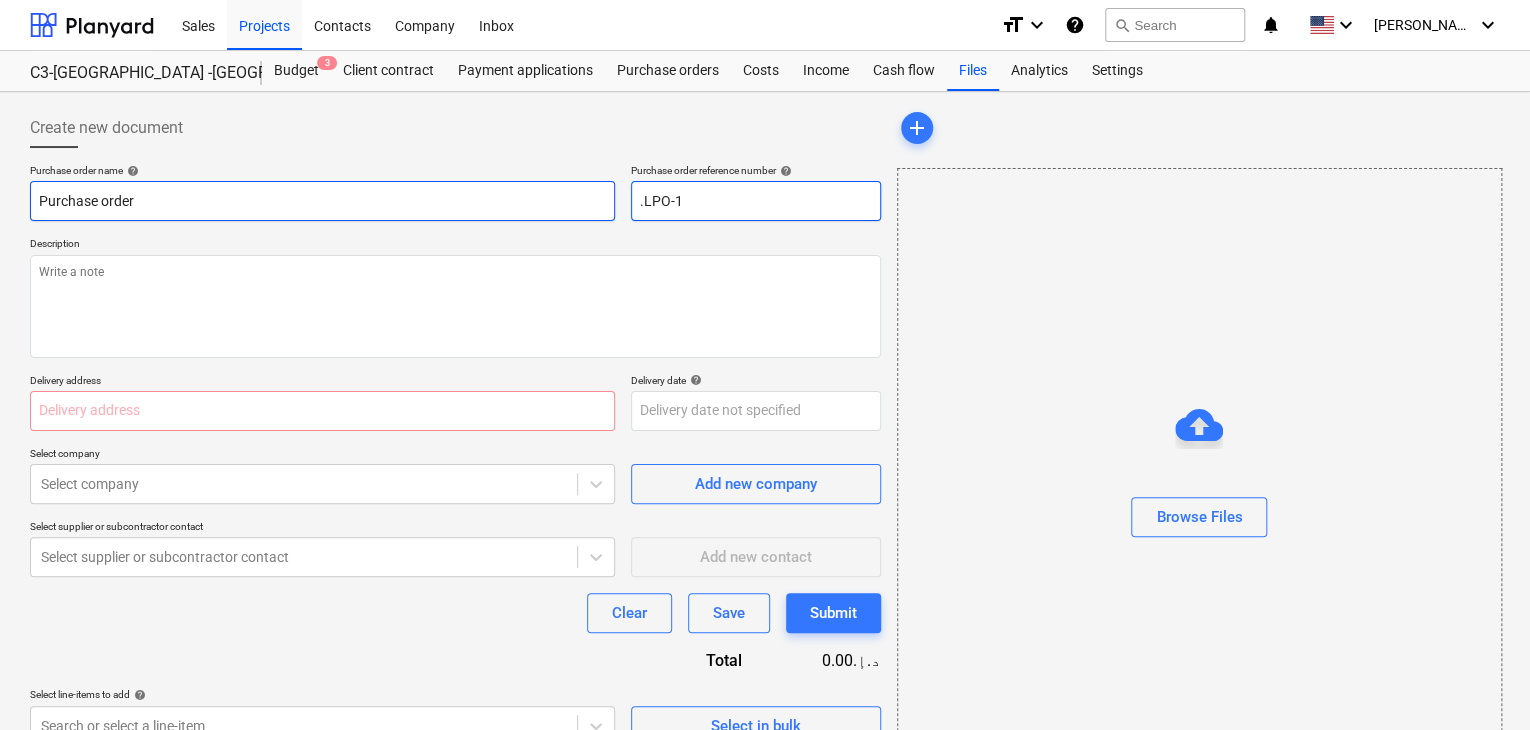 type on "x" 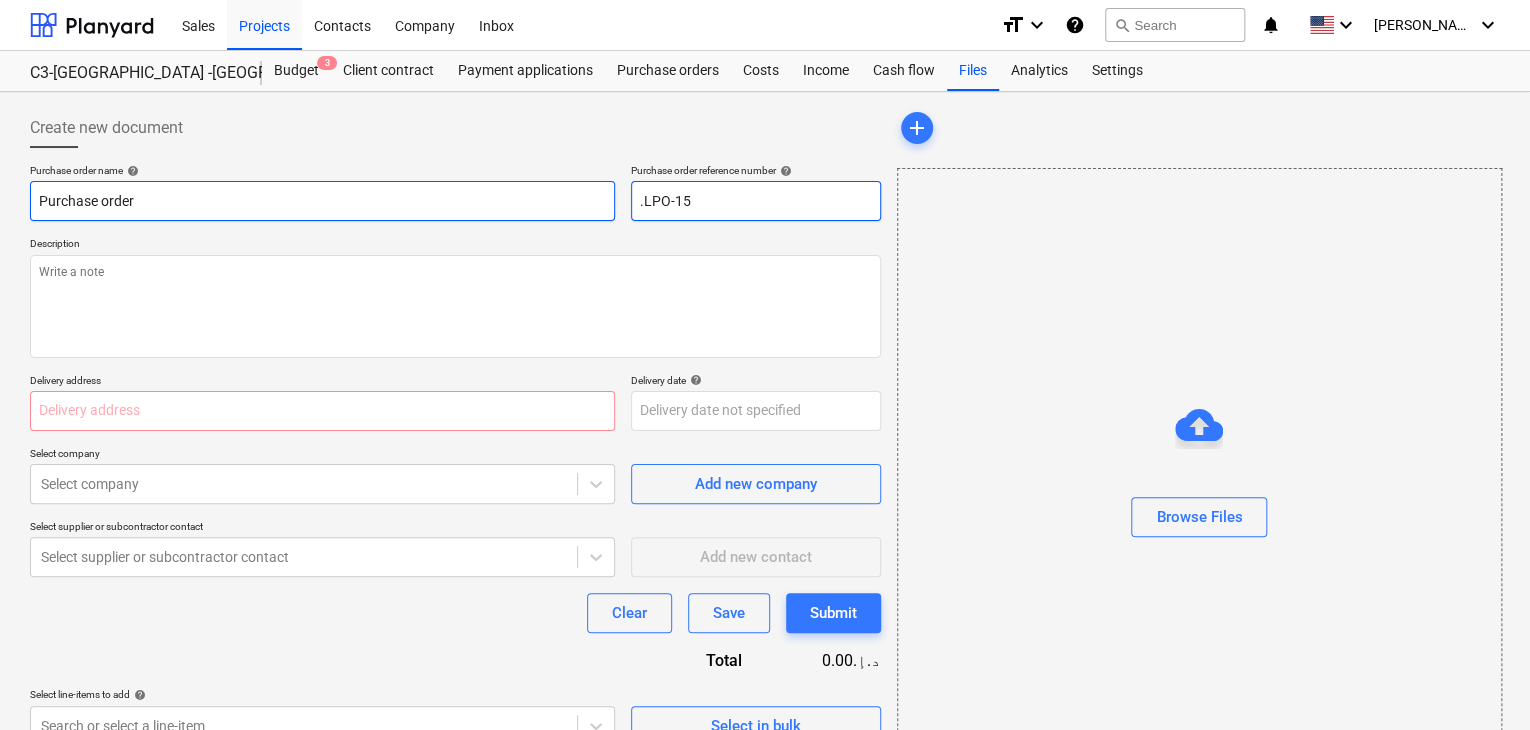 type on "x" 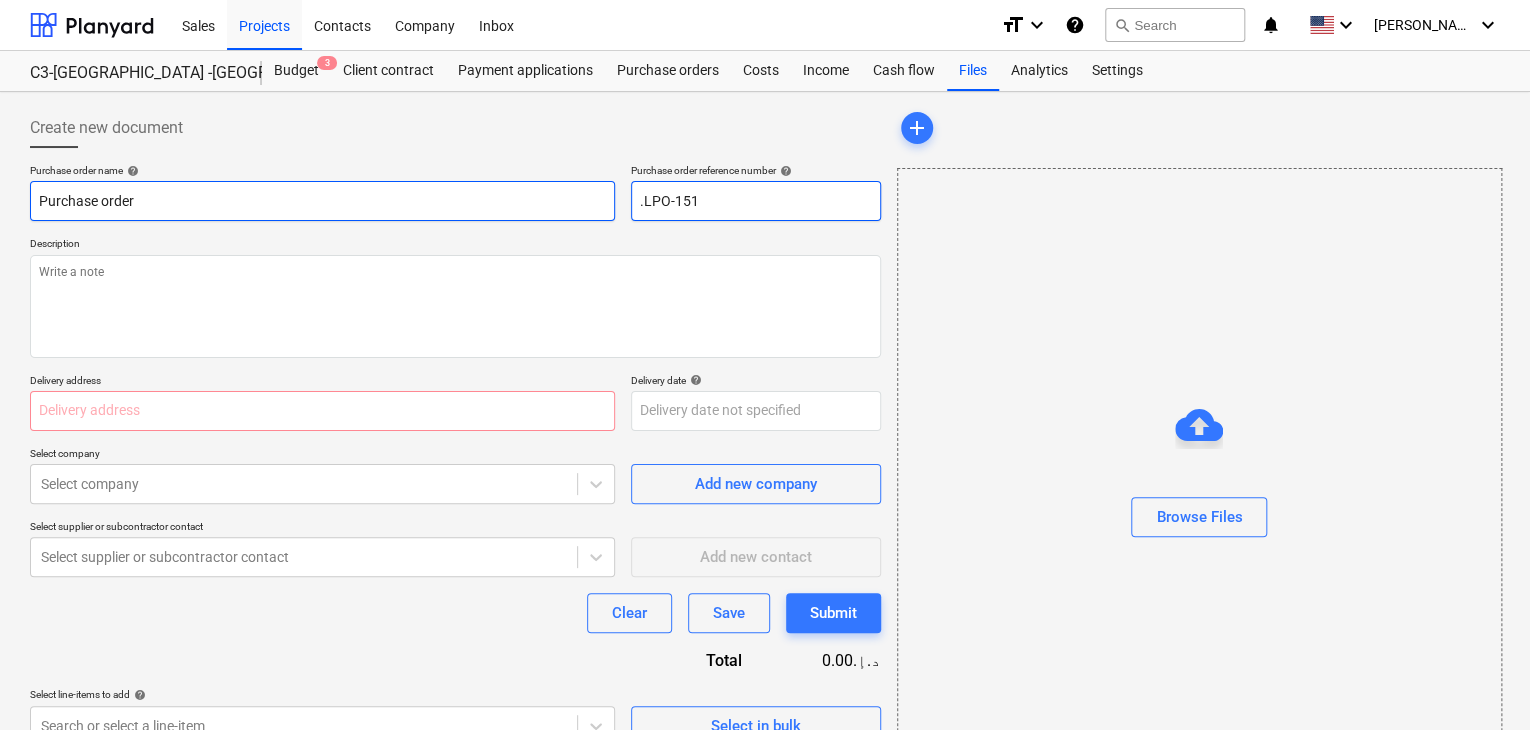 type on "x" 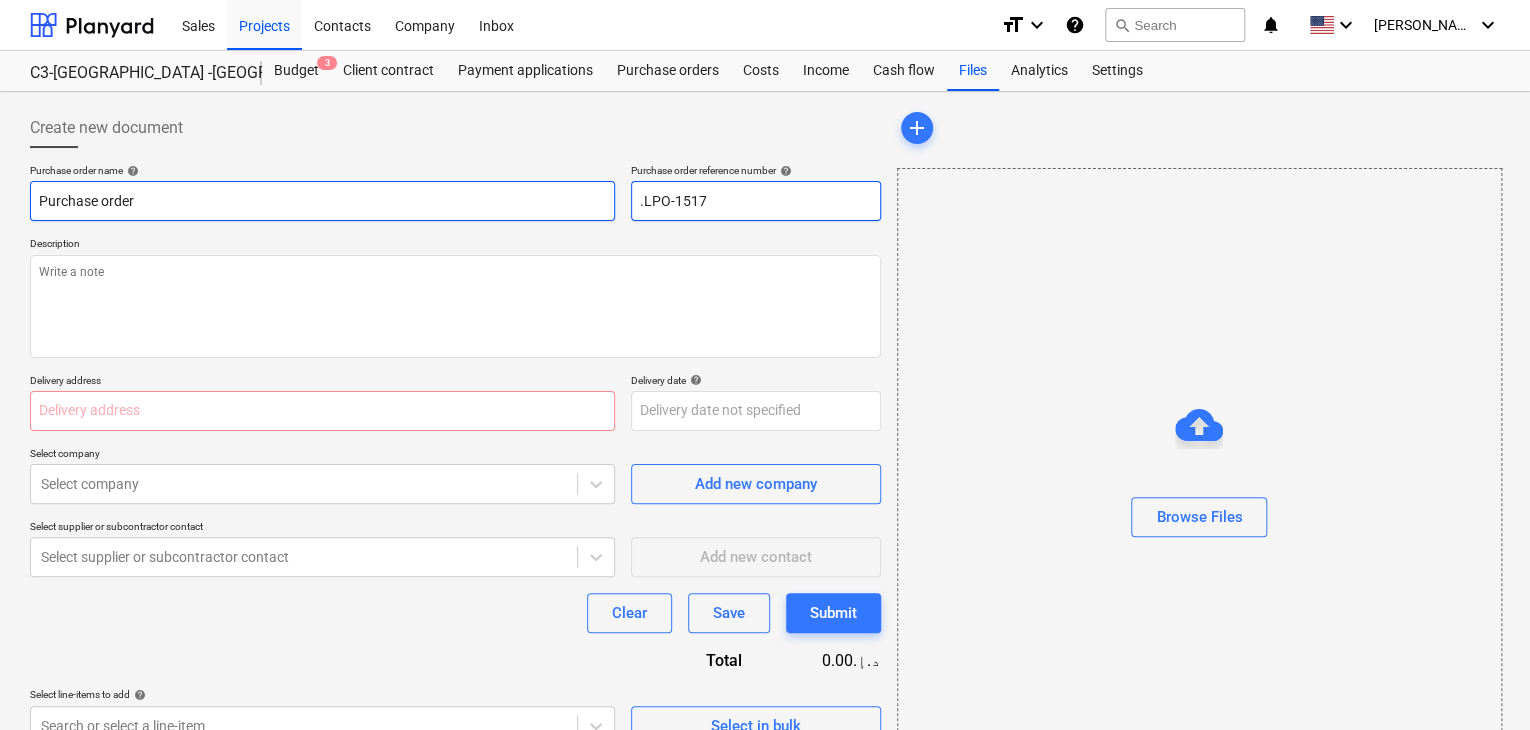 type on "x" 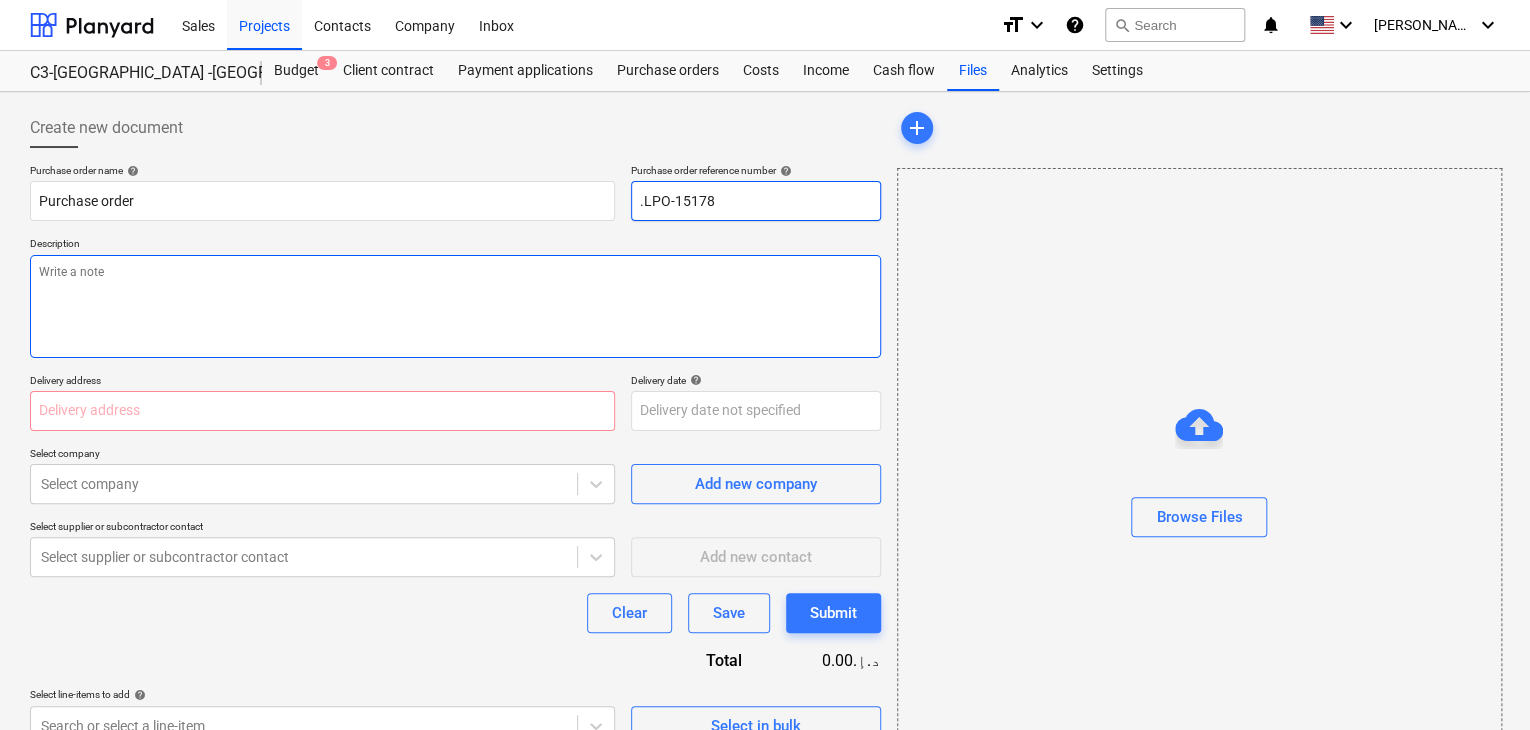 type on ".LPO-15178" 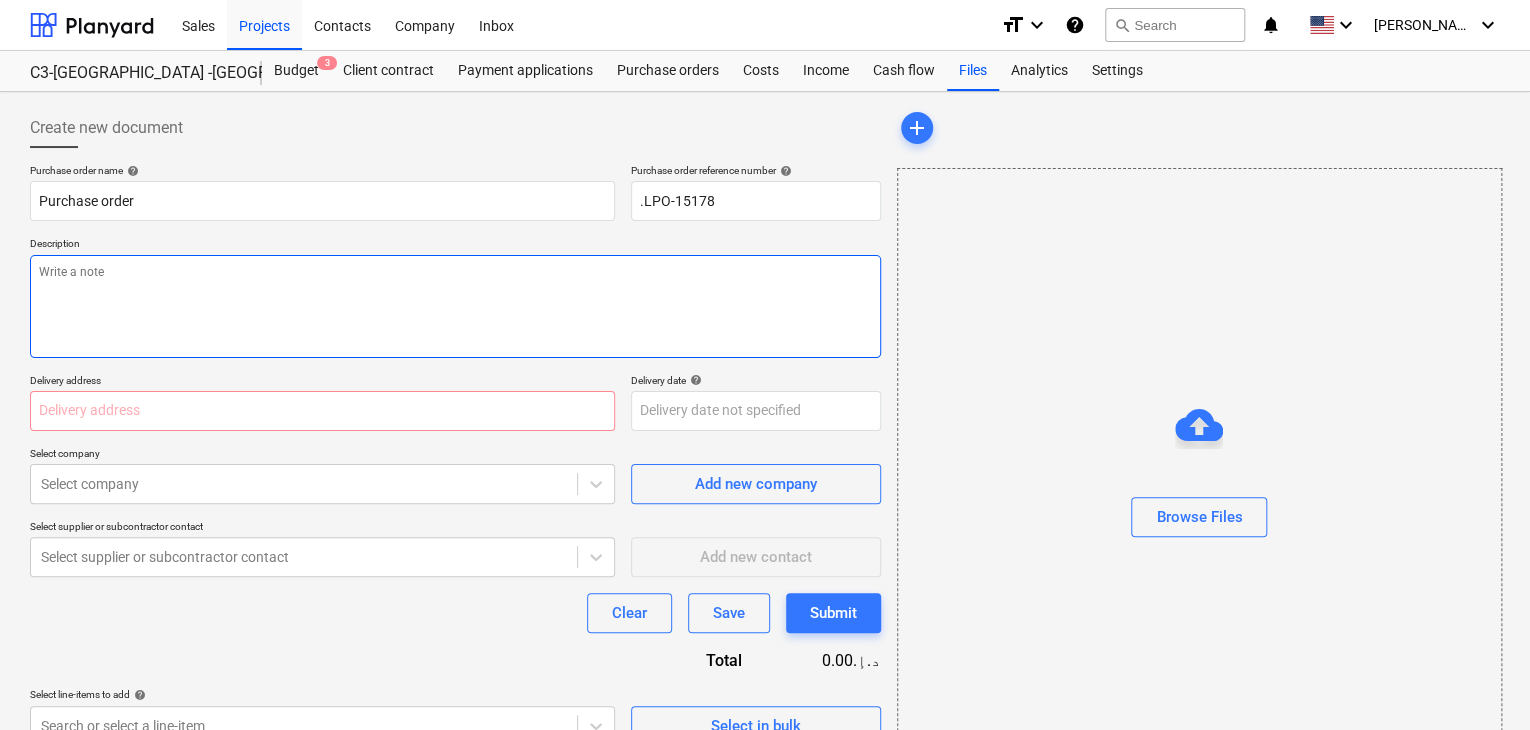 click at bounding box center [455, 306] 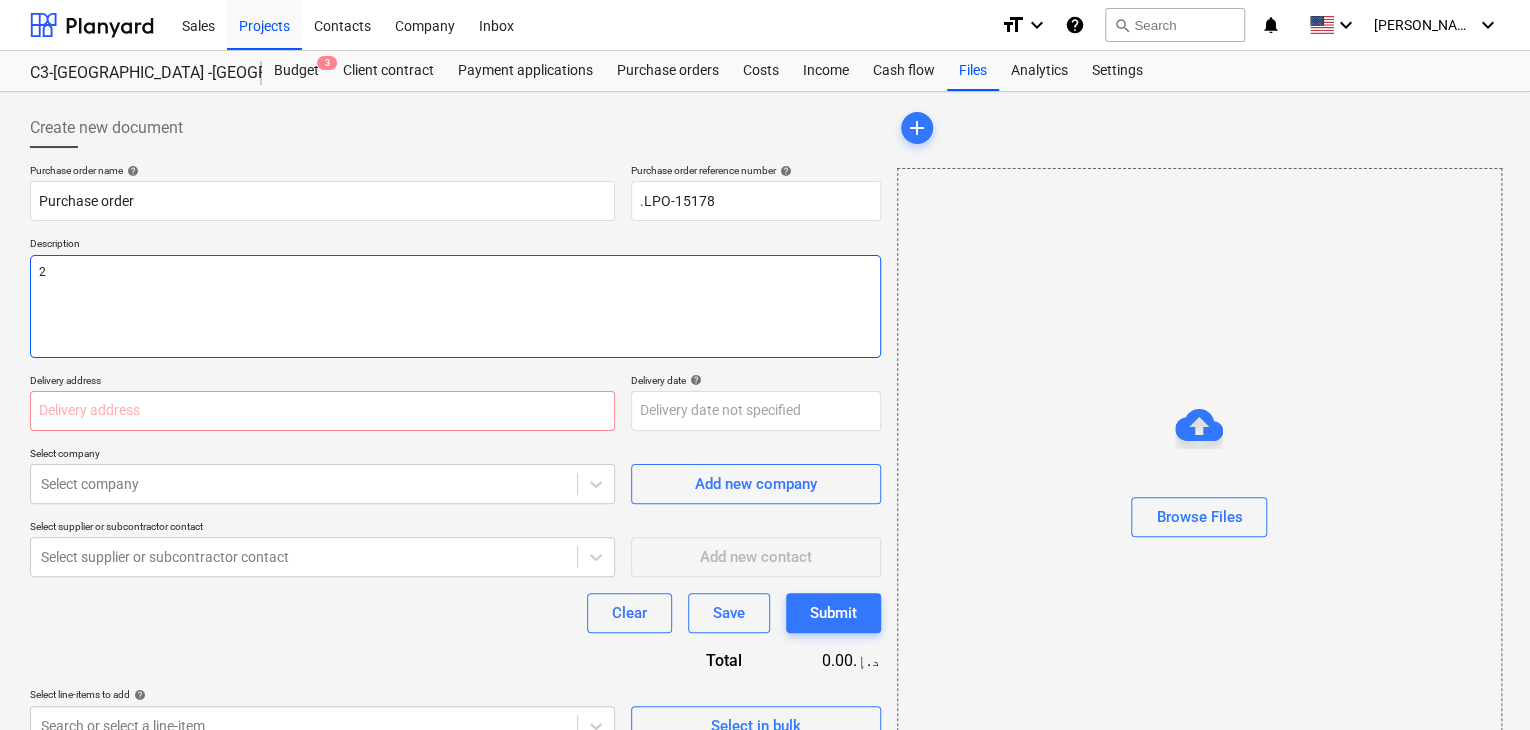 type on "x" 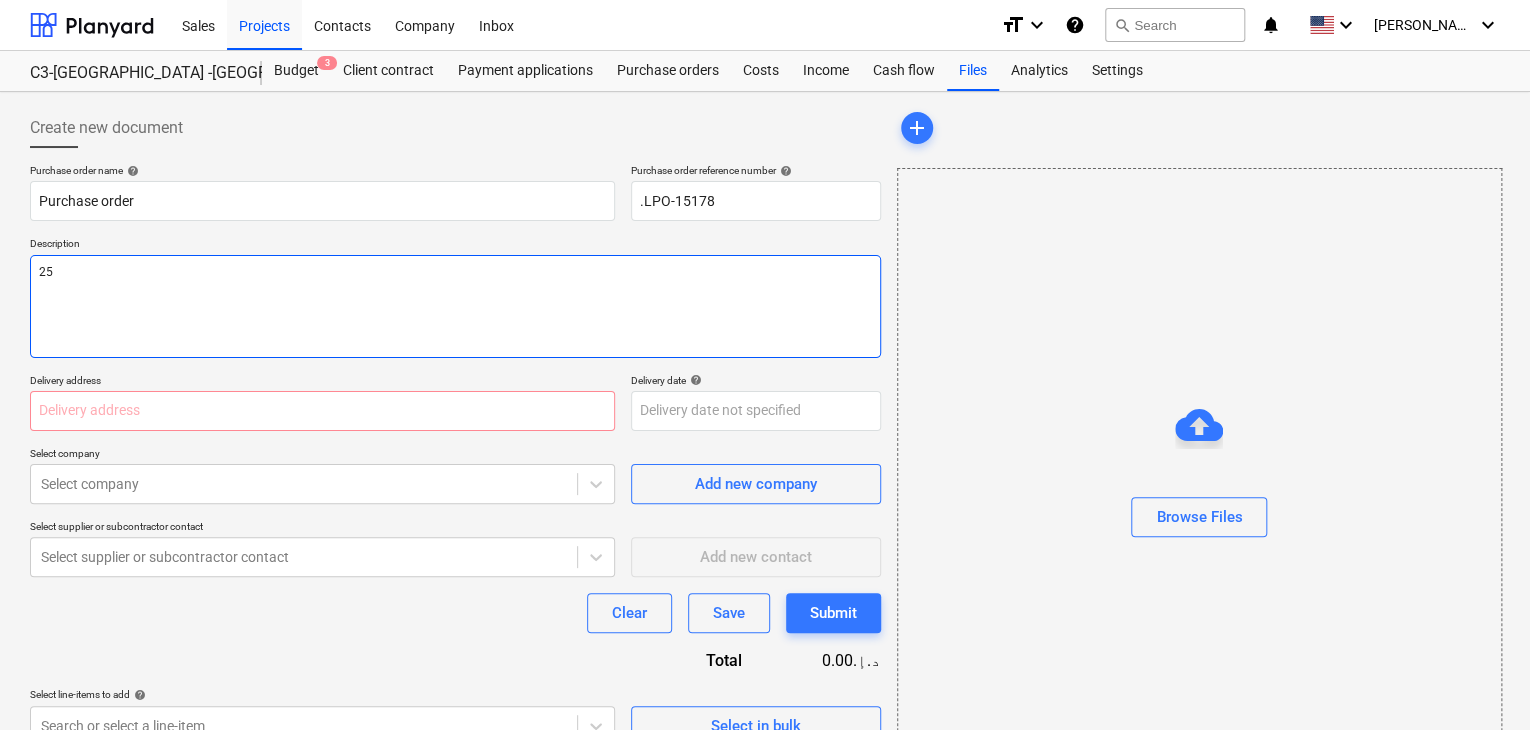type on "x" 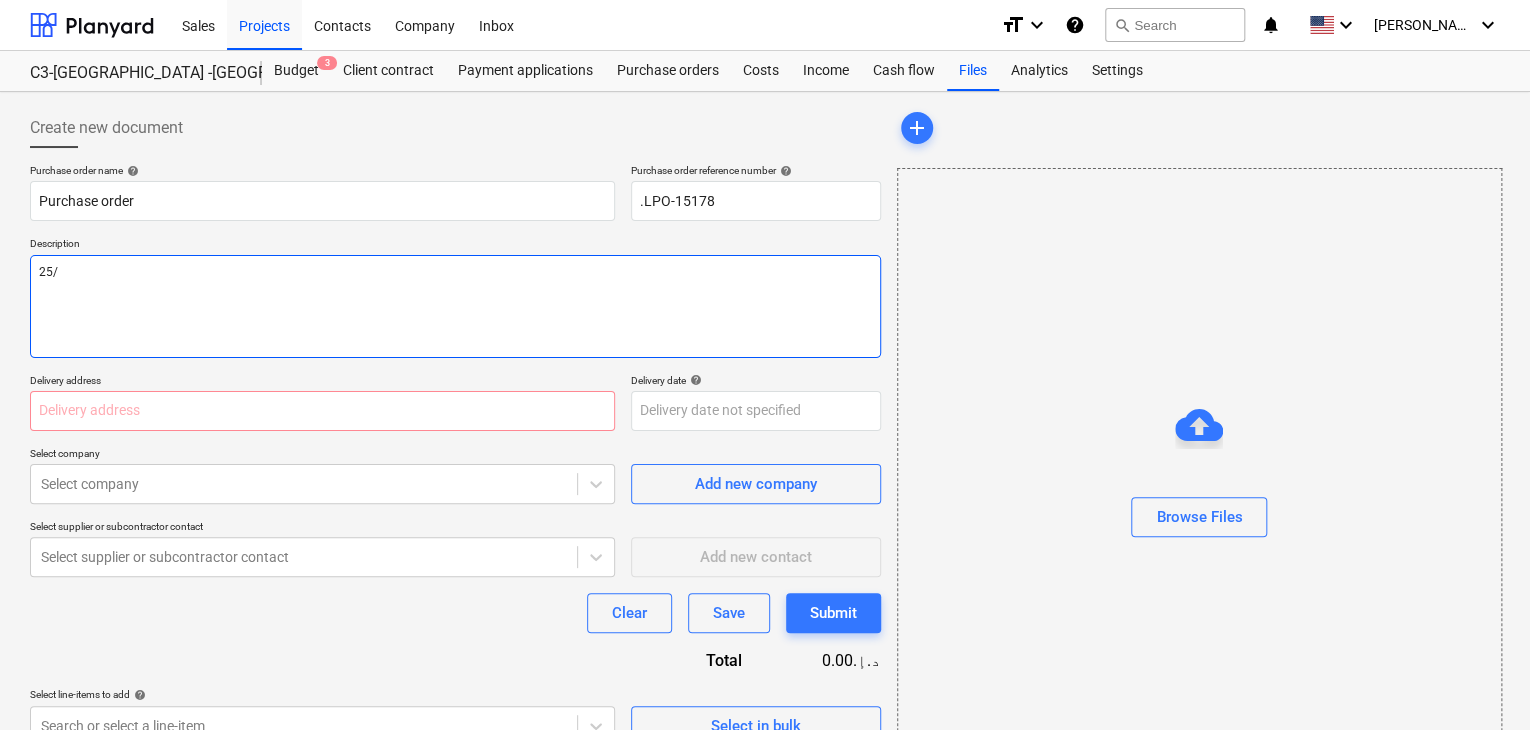 type on "x" 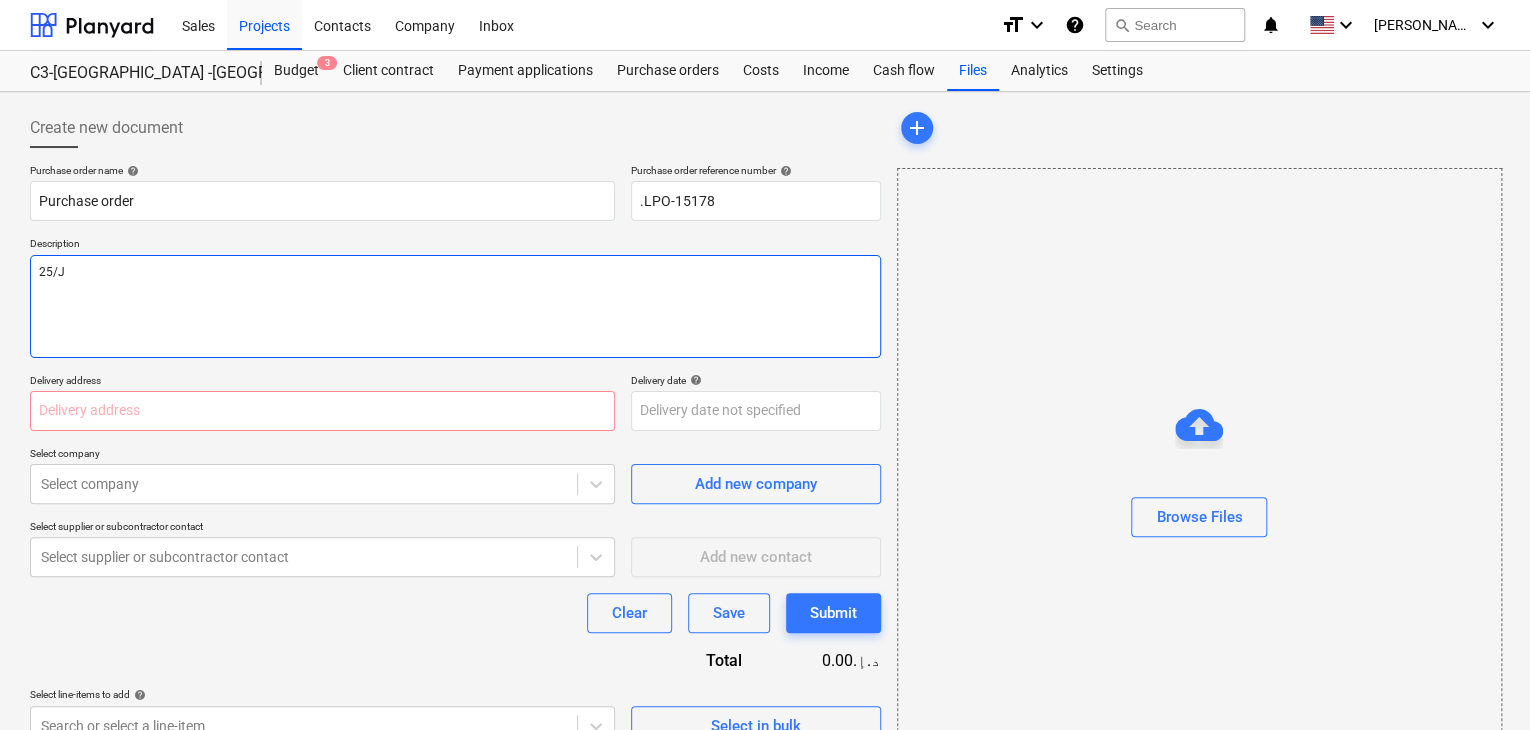 type on "x" 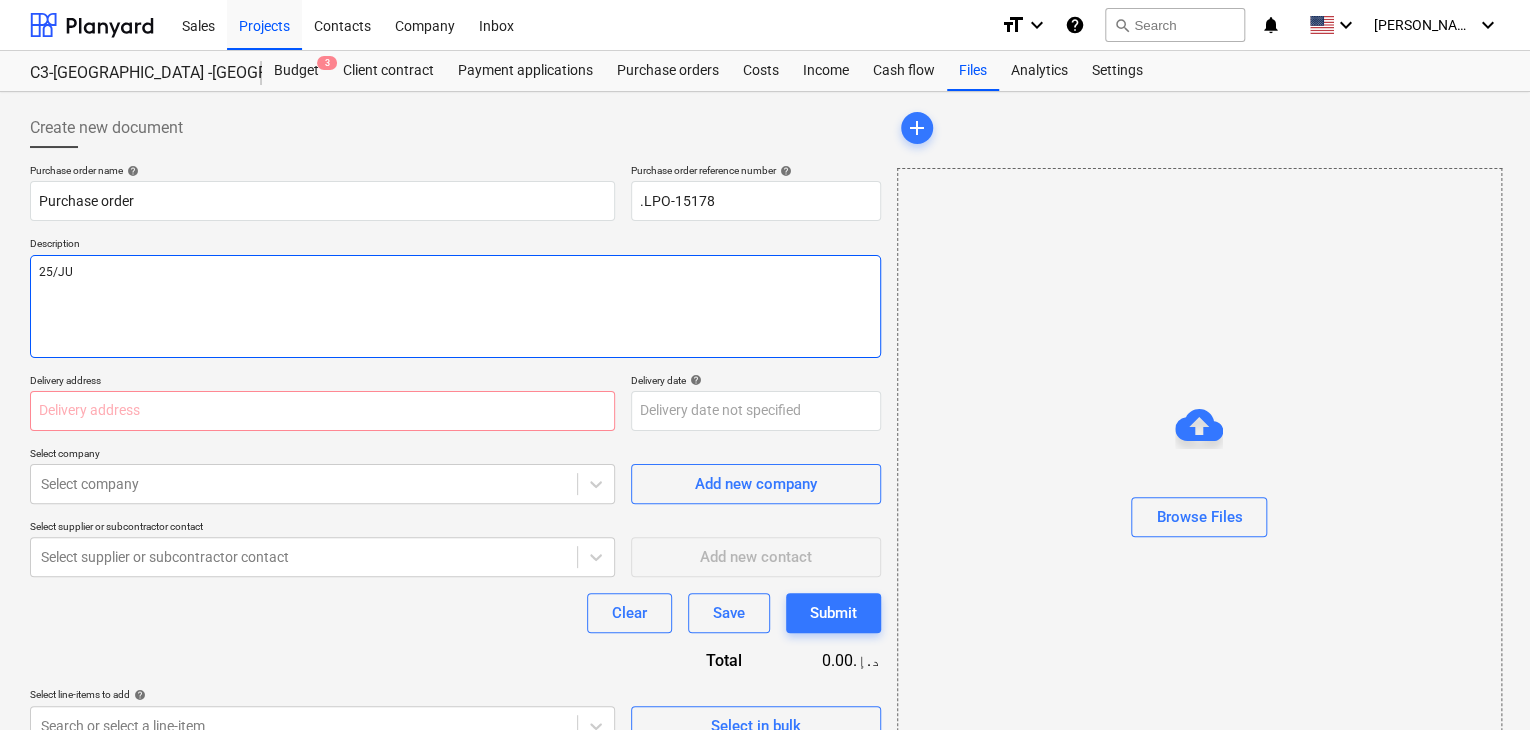 type on "x" 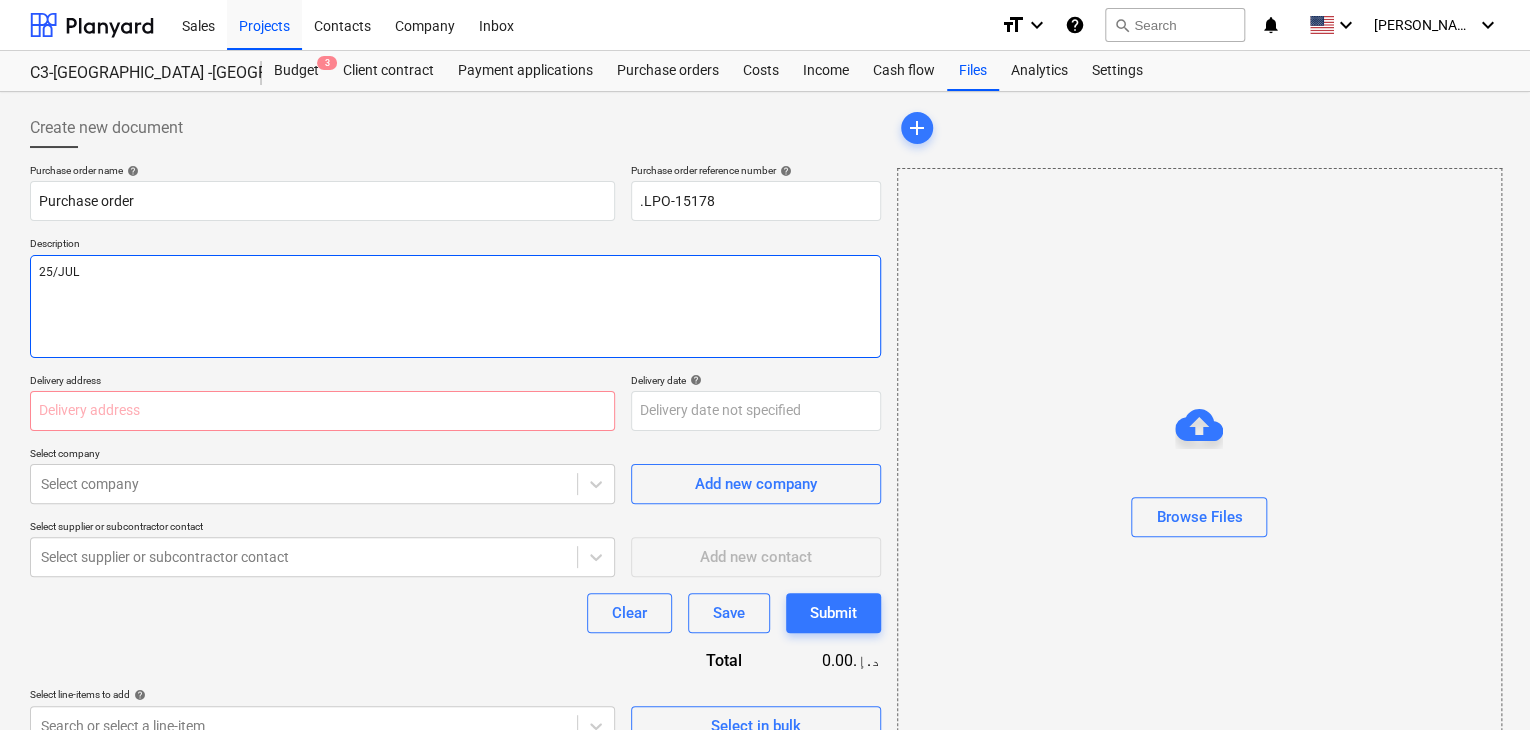 type on "x" 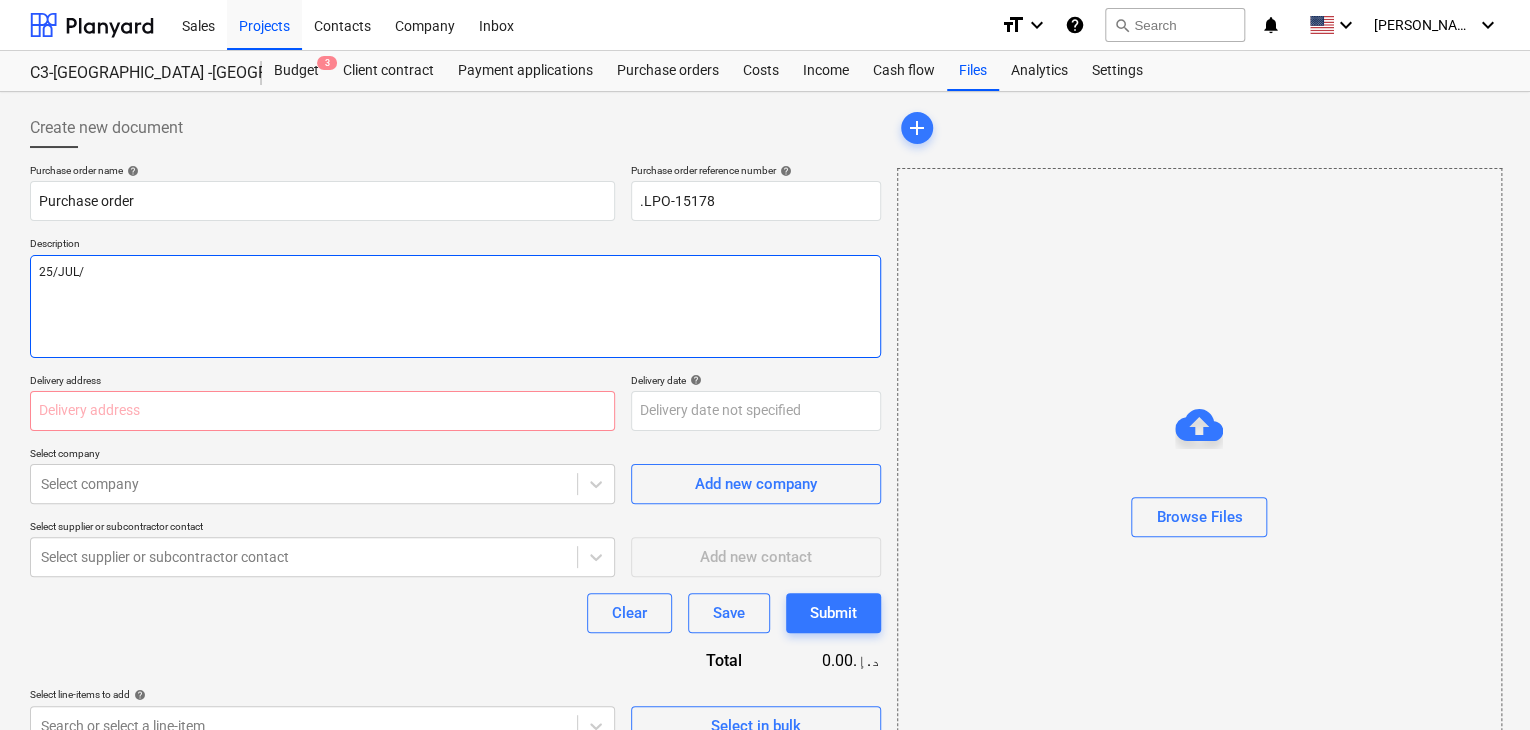 type on "x" 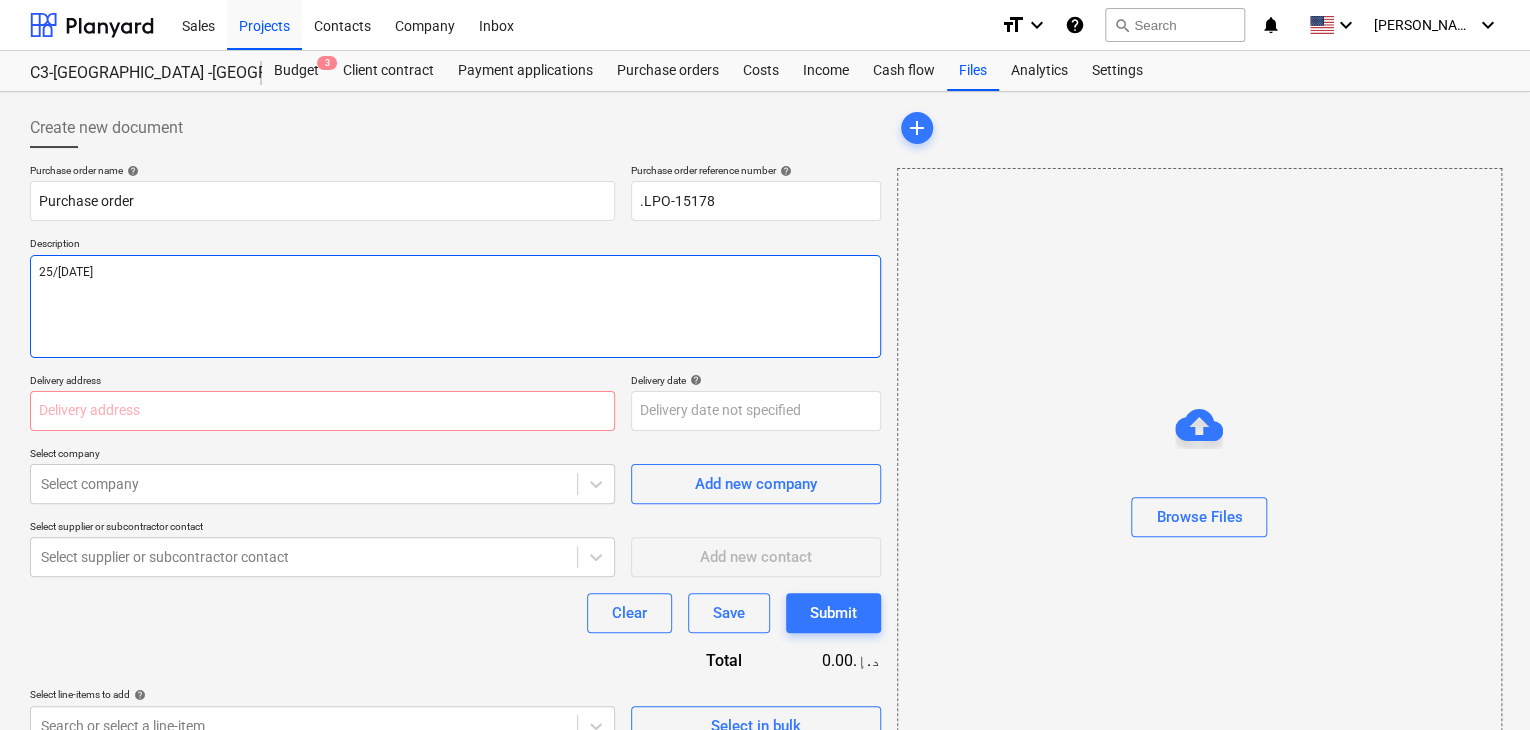 type on "x" 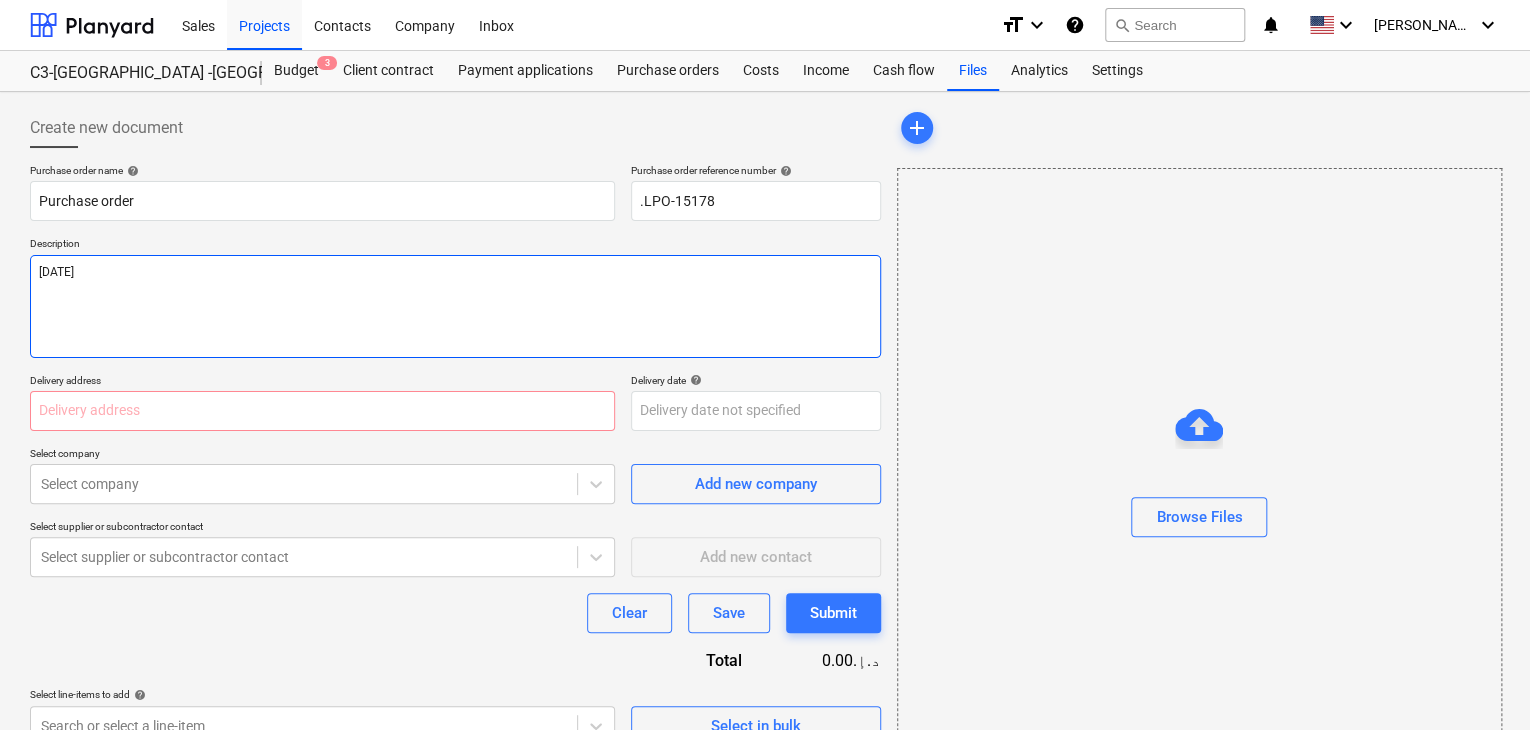 type on "x" 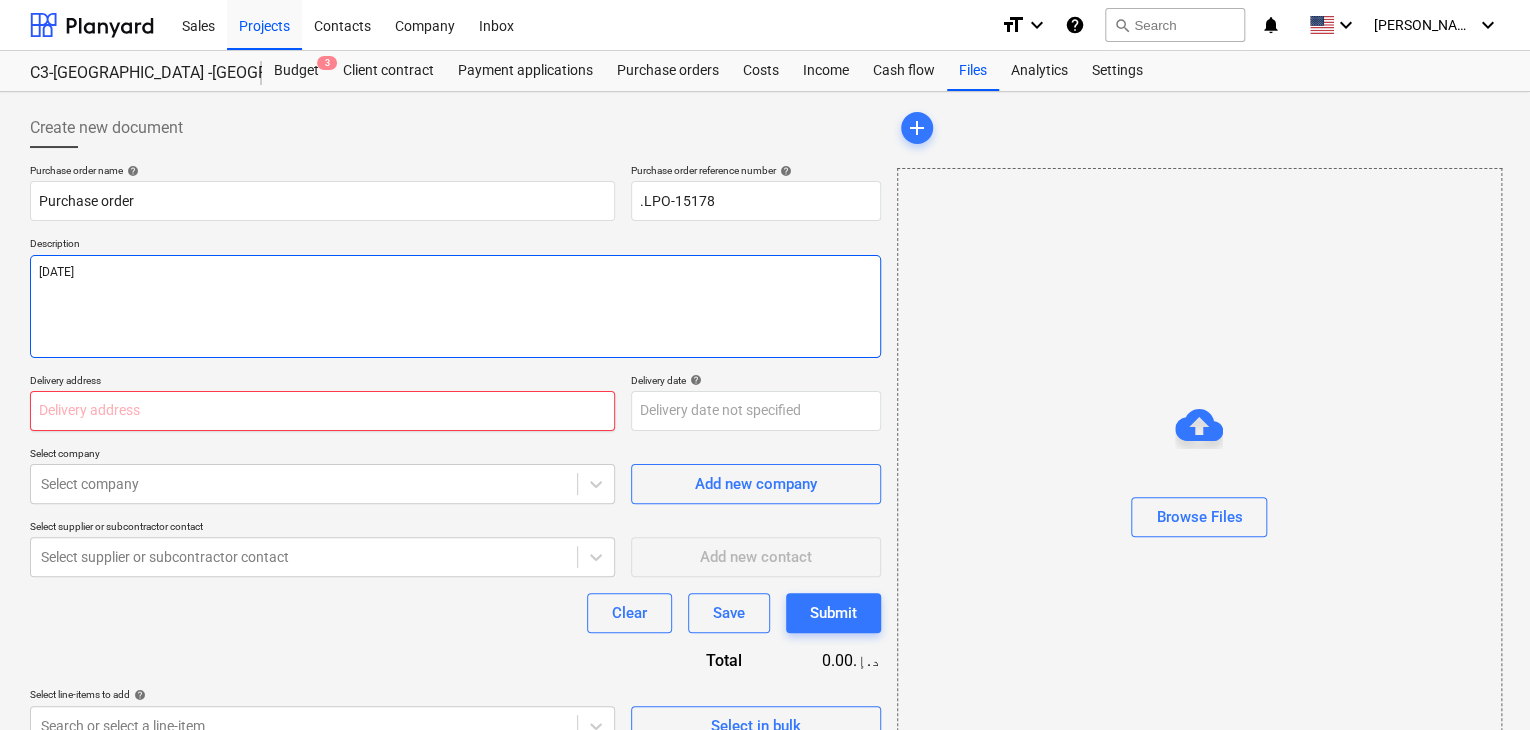 type on "[DATE]" 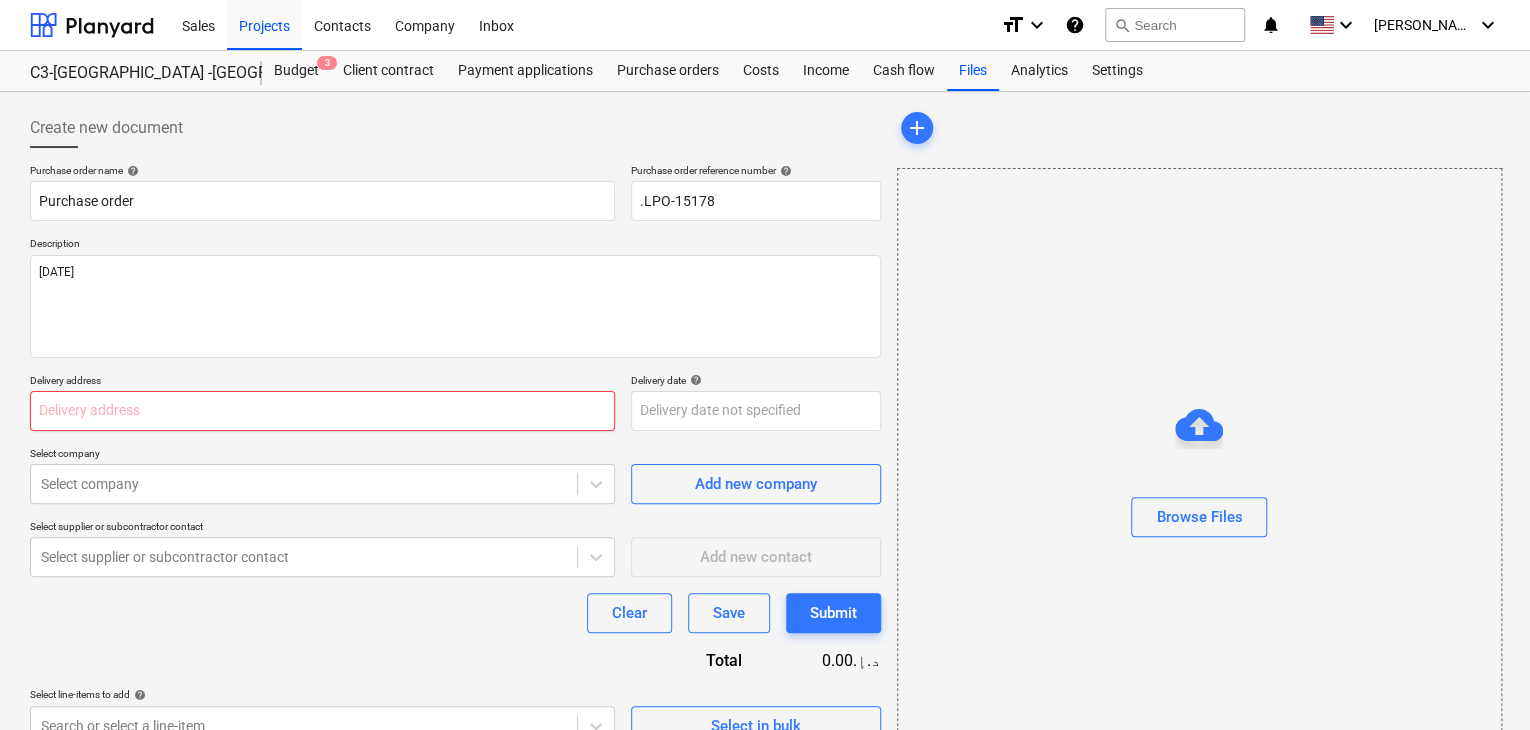 click at bounding box center [322, 411] 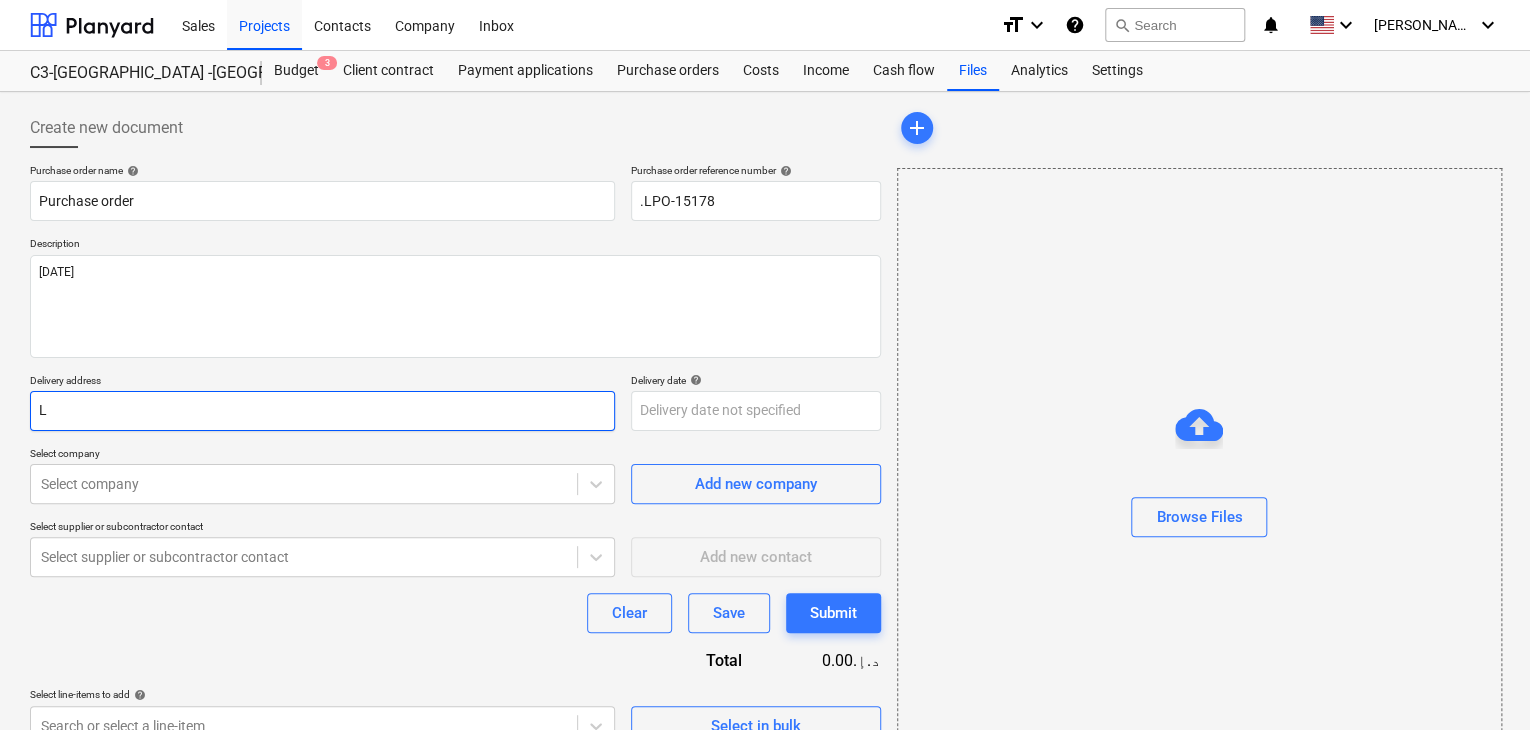 type on "x" 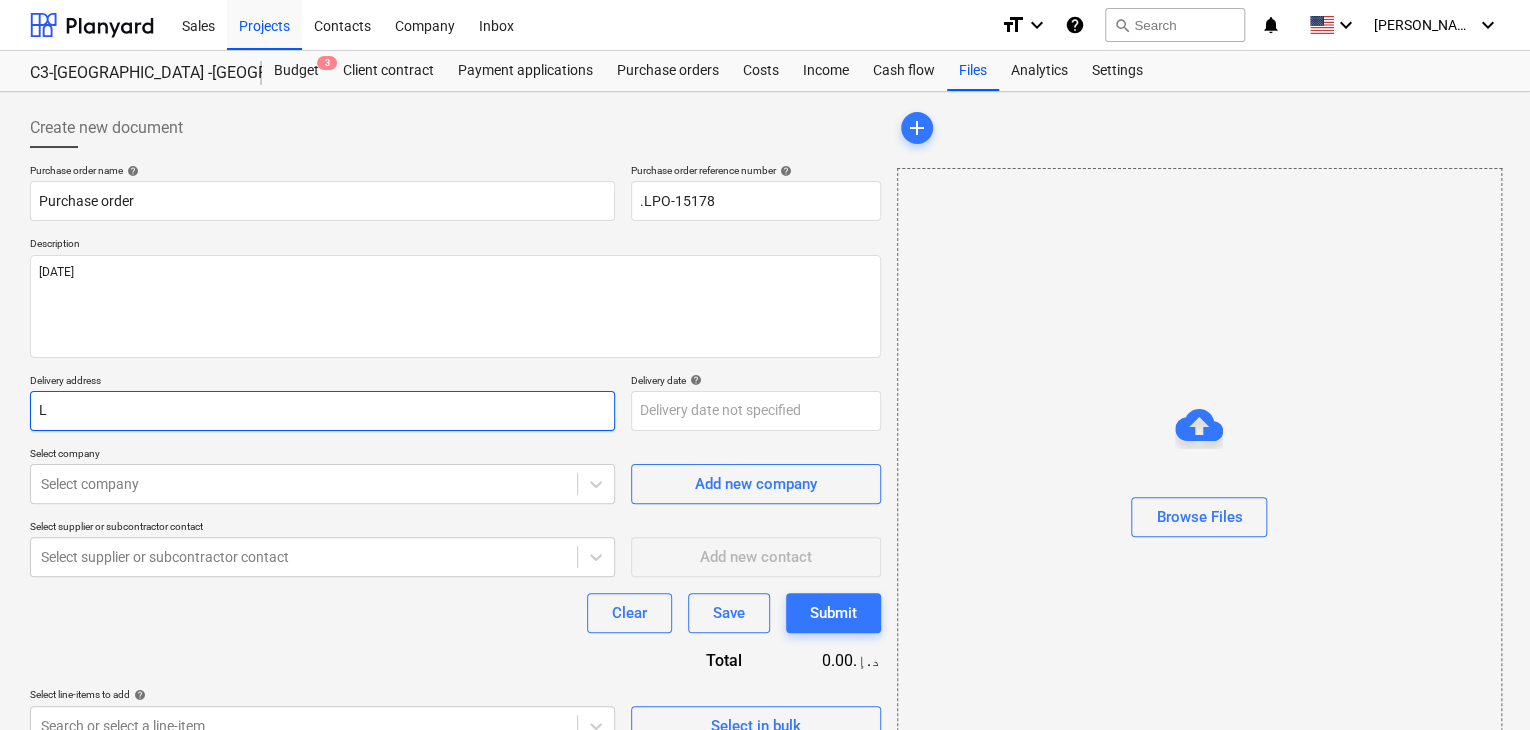 type on "LU" 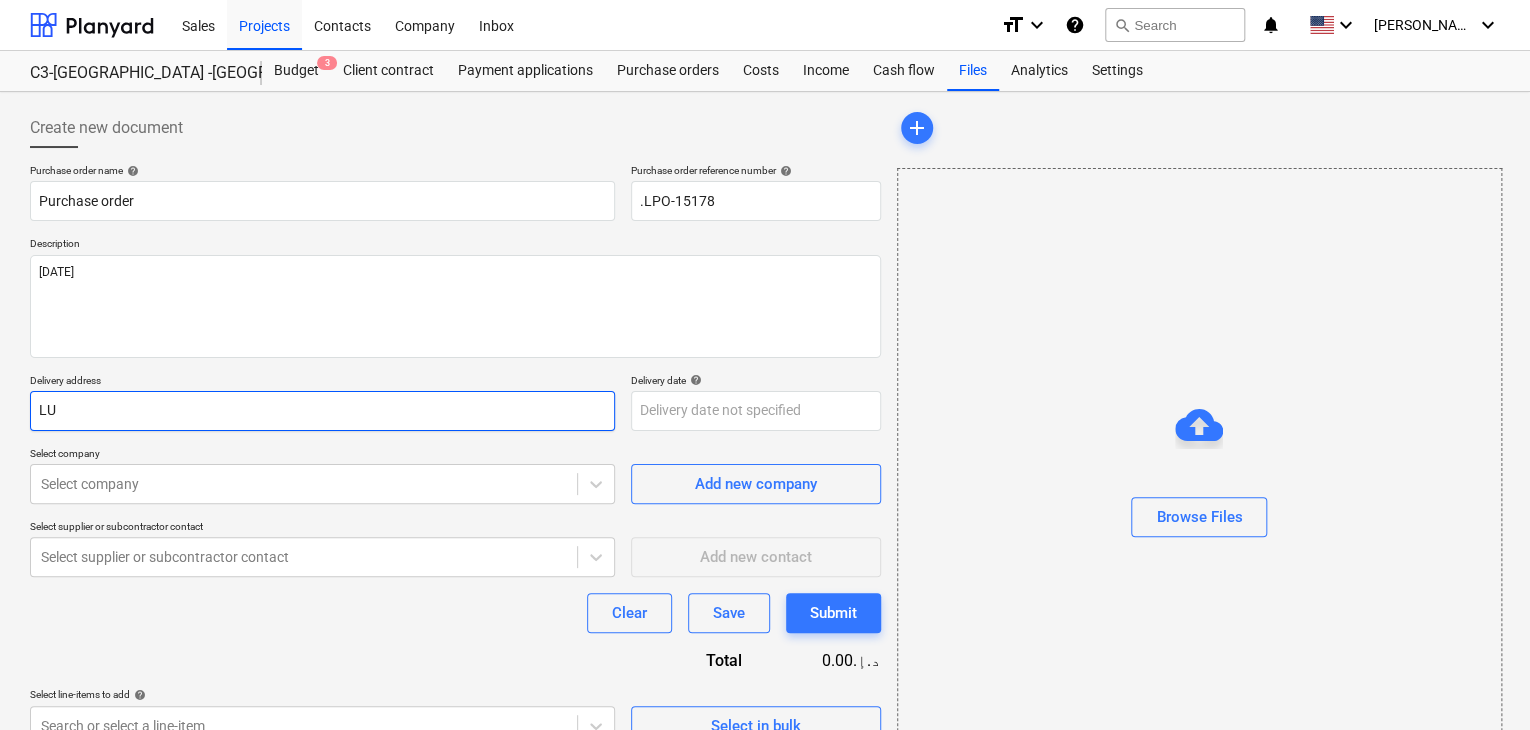 type on "x" 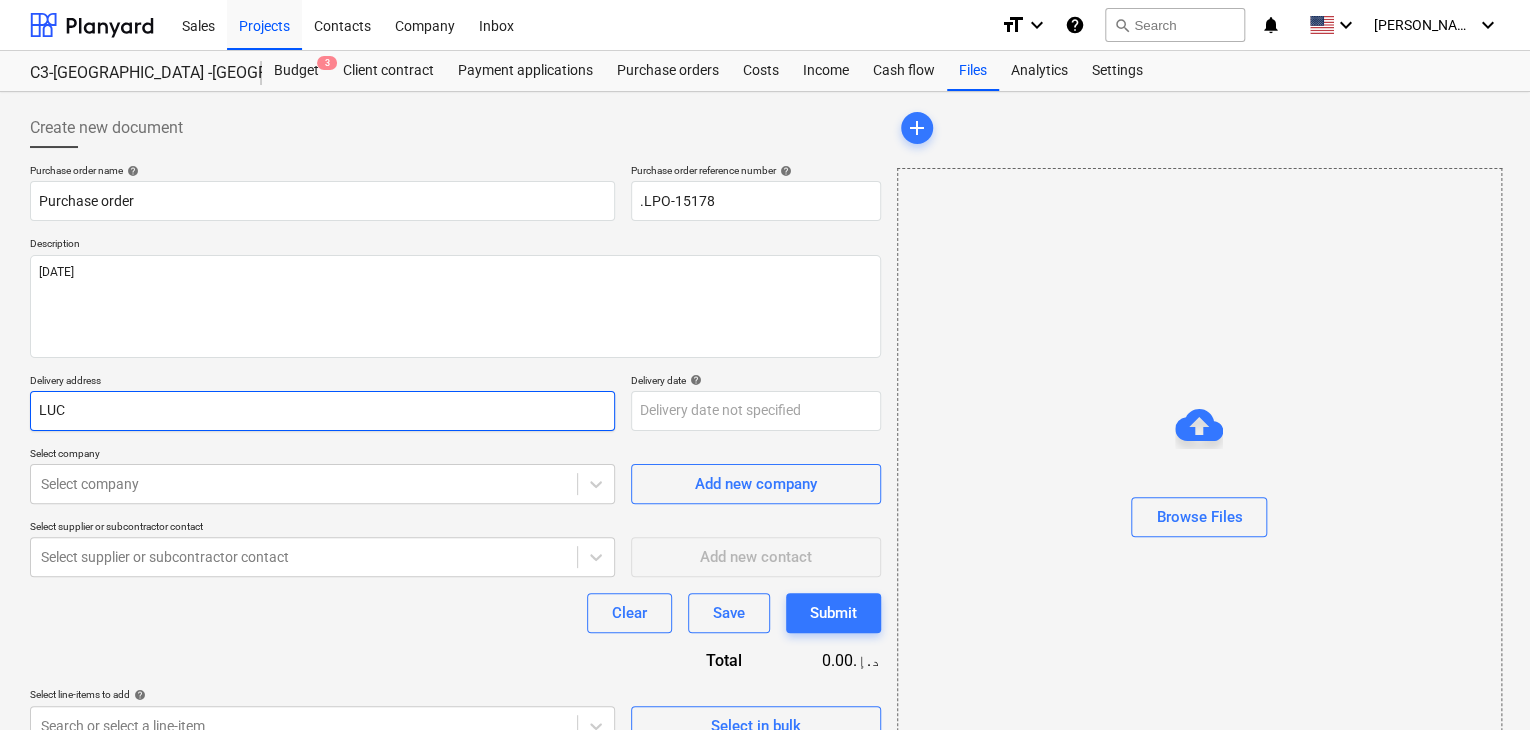 type on "x" 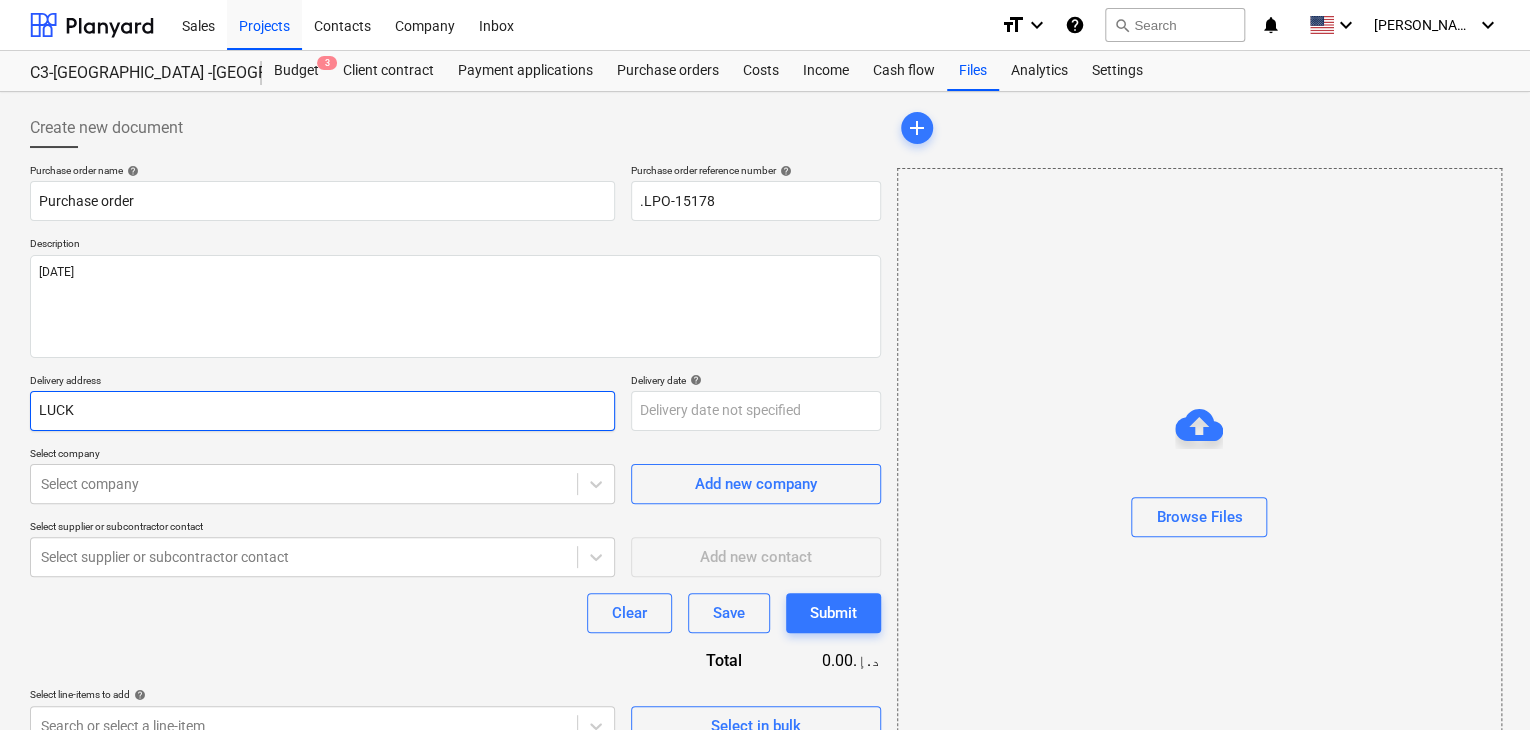 type on "x" 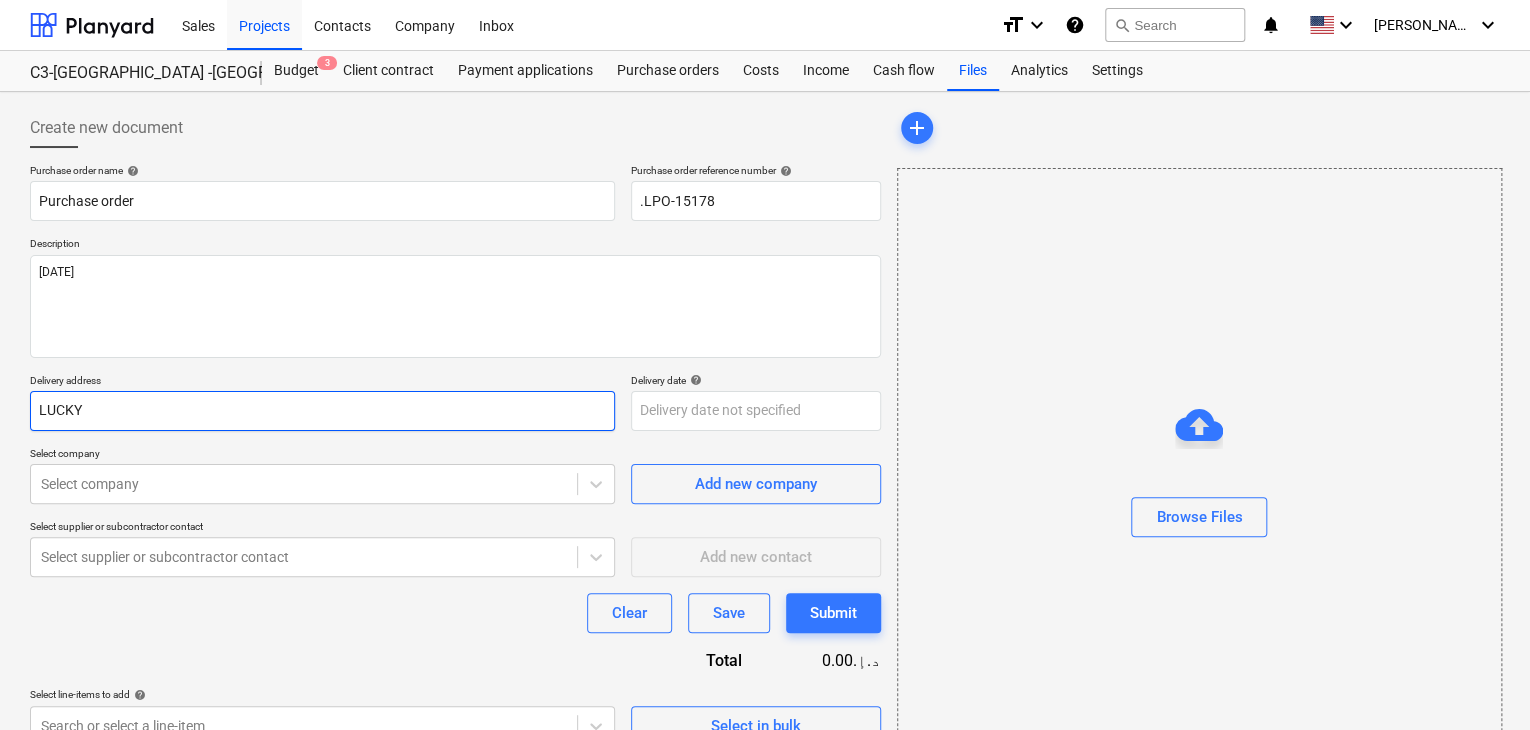 type on "x" 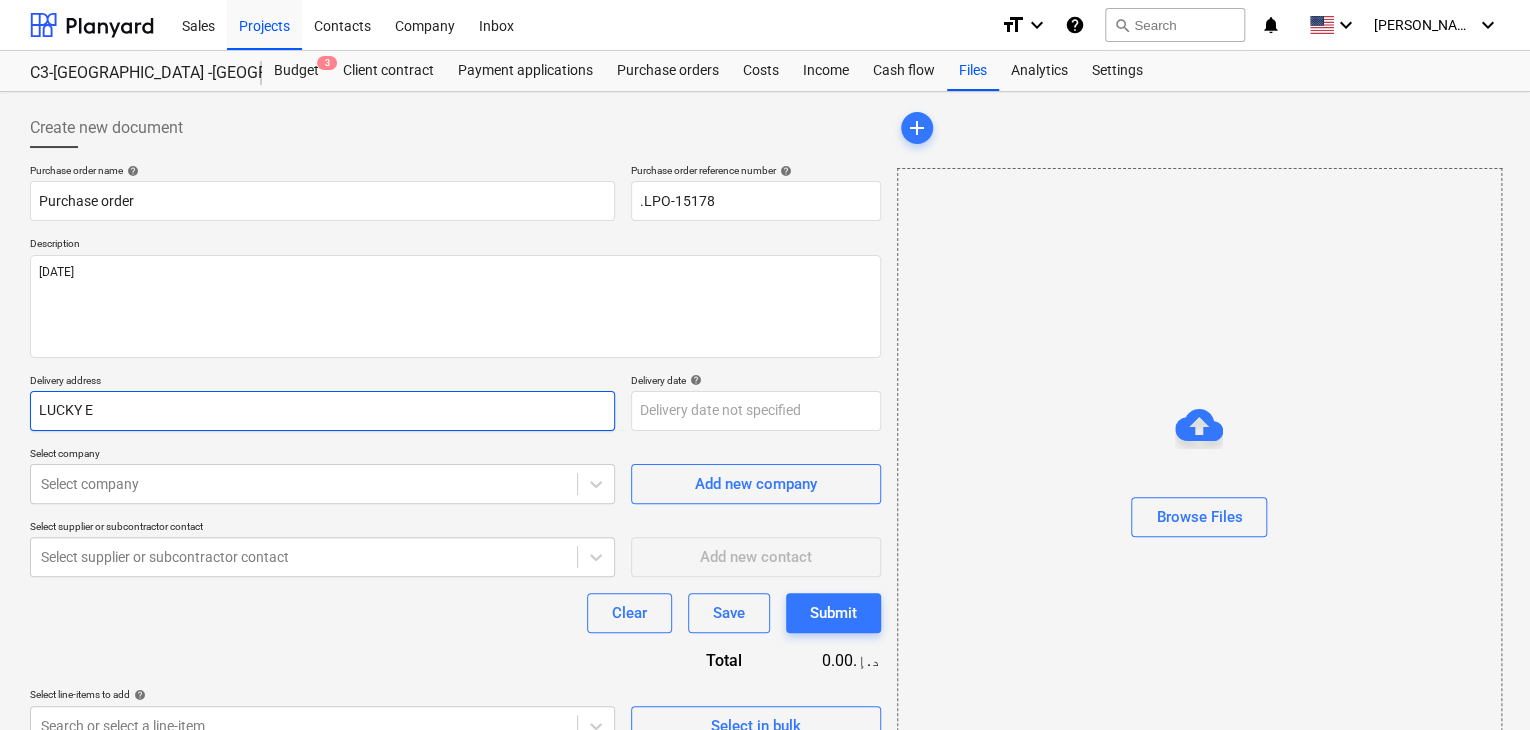 type on "x" 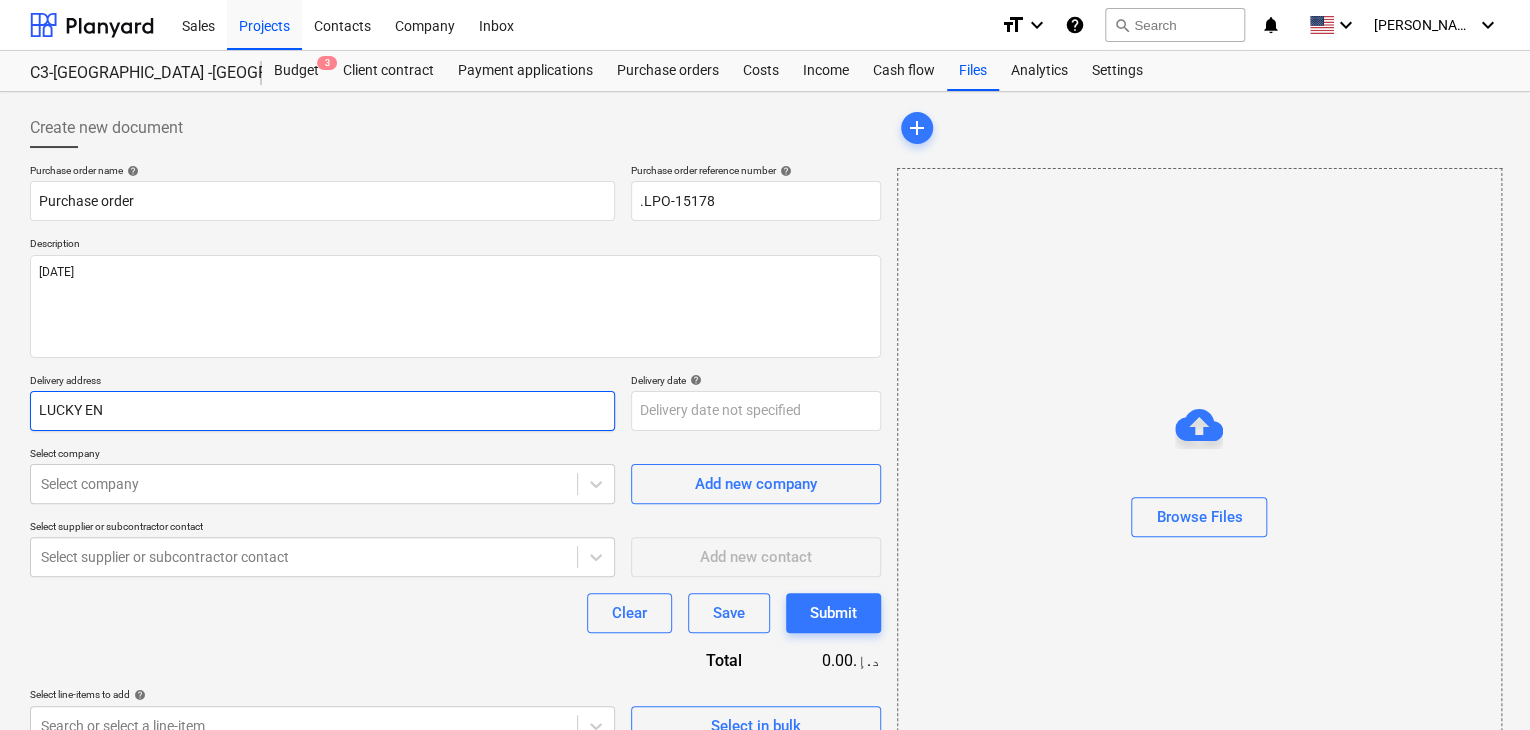 type on "x" 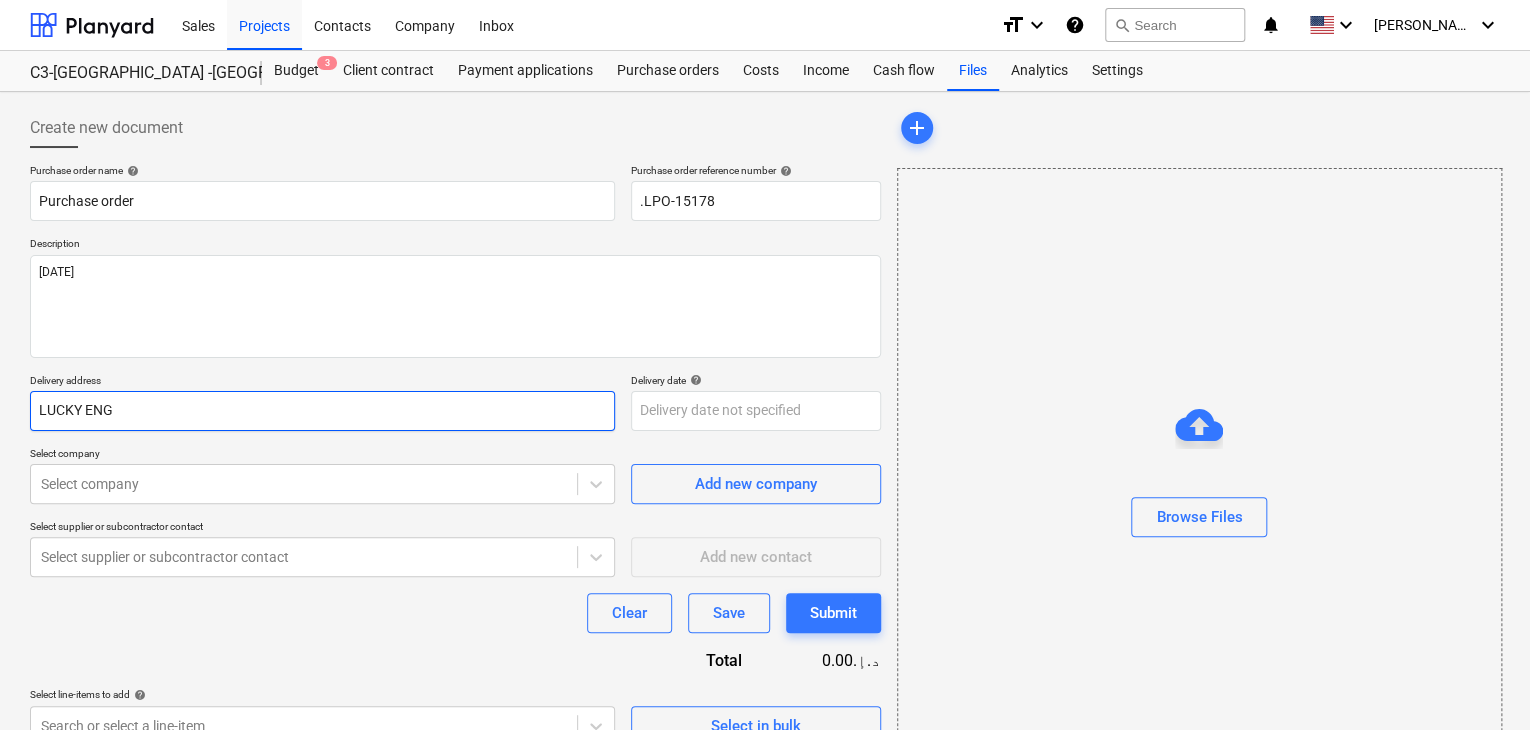 type on "x" 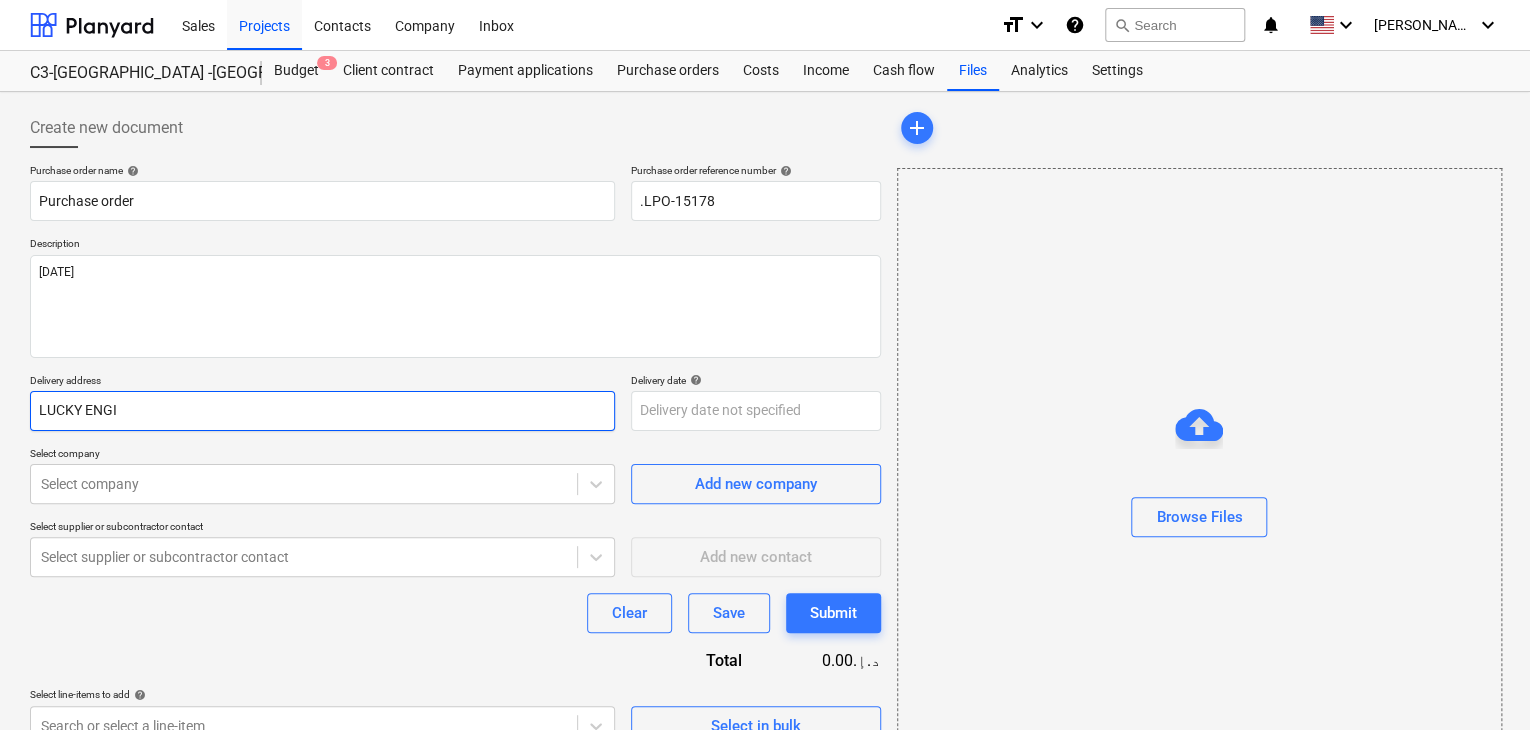 type on "x" 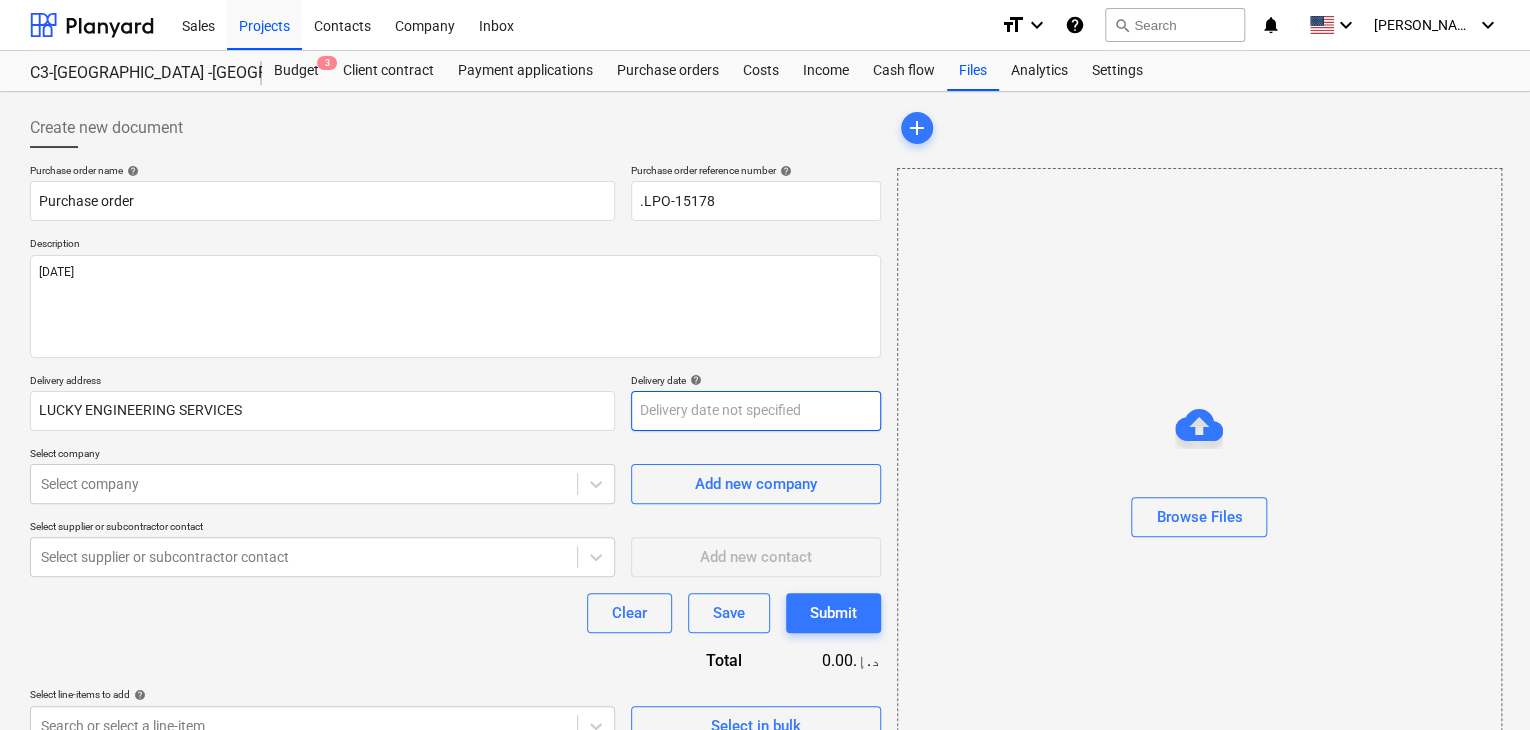 click on "Sales Projects Contacts Company Inbox format_size keyboard_arrow_down help search Search notifications 0 keyboard_arrow_down [PERSON_NAME] keyboard_arrow_down C3-[GEOGRAPHIC_DATA] -KSA Budget 3 Client contract Payment applications Purchase orders Costs Income Cash flow Files Analytics Settings Create new document Purchase order name help Purchase order Purchase order reference number help .LPO-15178 Description [DATE] Delivery address LUCKY ENGINEERING SERVICES Delivery date help Press the down arrow key to interact with the calendar and
select a date. Press the question mark key to get the keyboard shortcuts for changing dates. Select company Select company Add new company Select supplier or subcontractor contact Select supplier or subcontractor contact Add new contact Clear Save Submit Total 0.00د.إ.‏ Select line-items to add help Search or select a line-item Select in bulk add Browse Files The budget will update in a few moments Project fetching failed Project fetching failed Project fetching failed" at bounding box center (765, 365) 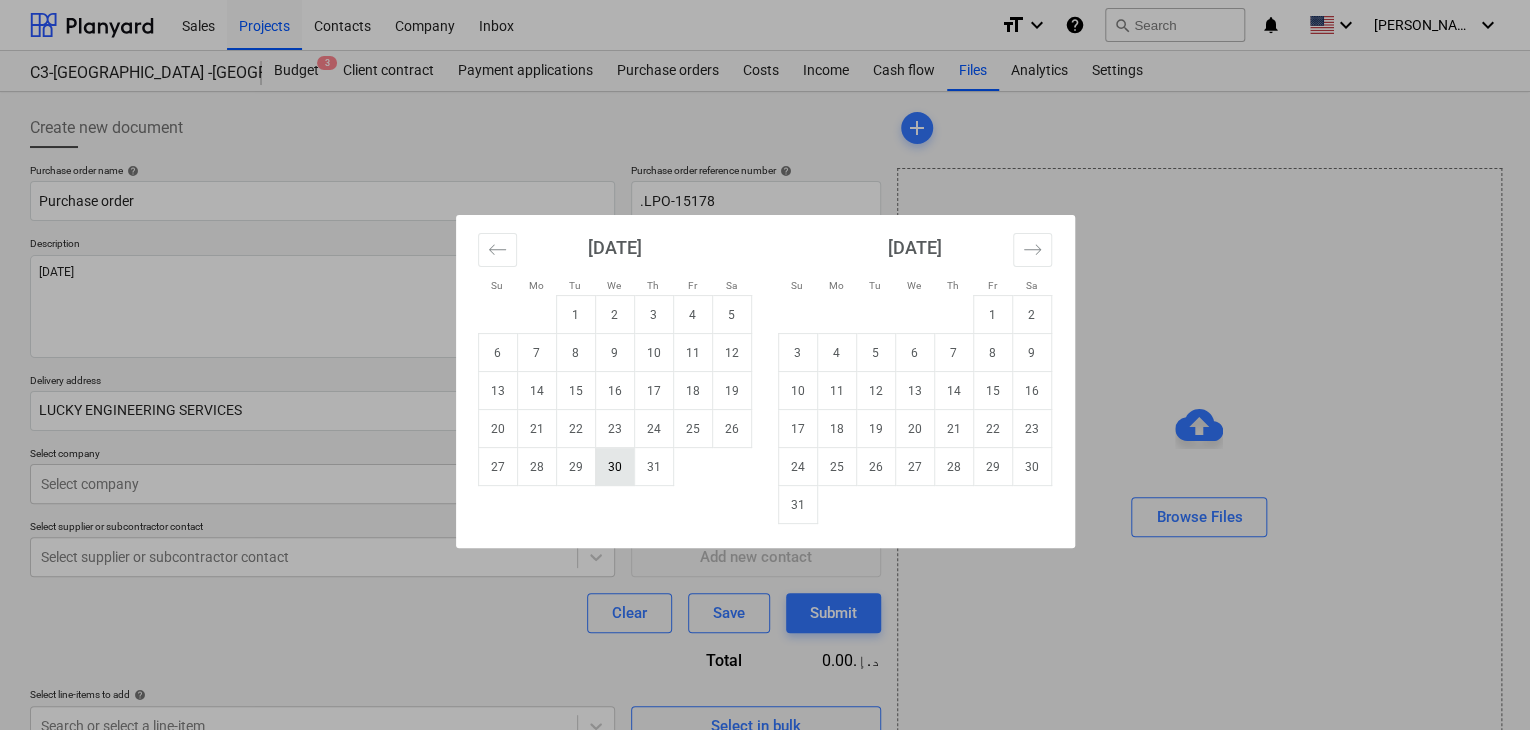 click on "30" at bounding box center (614, 467) 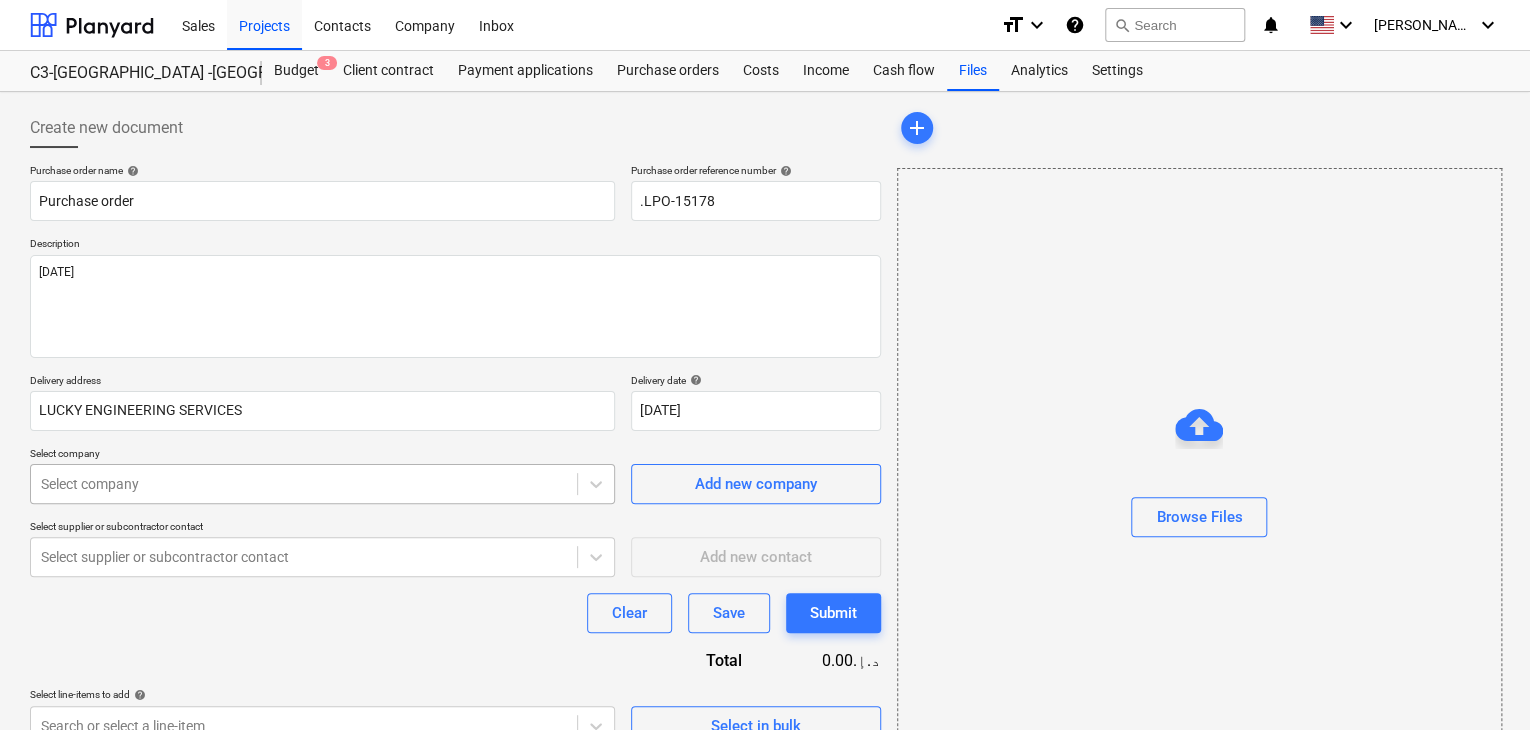 scroll, scrollTop: 71, scrollLeft: 0, axis: vertical 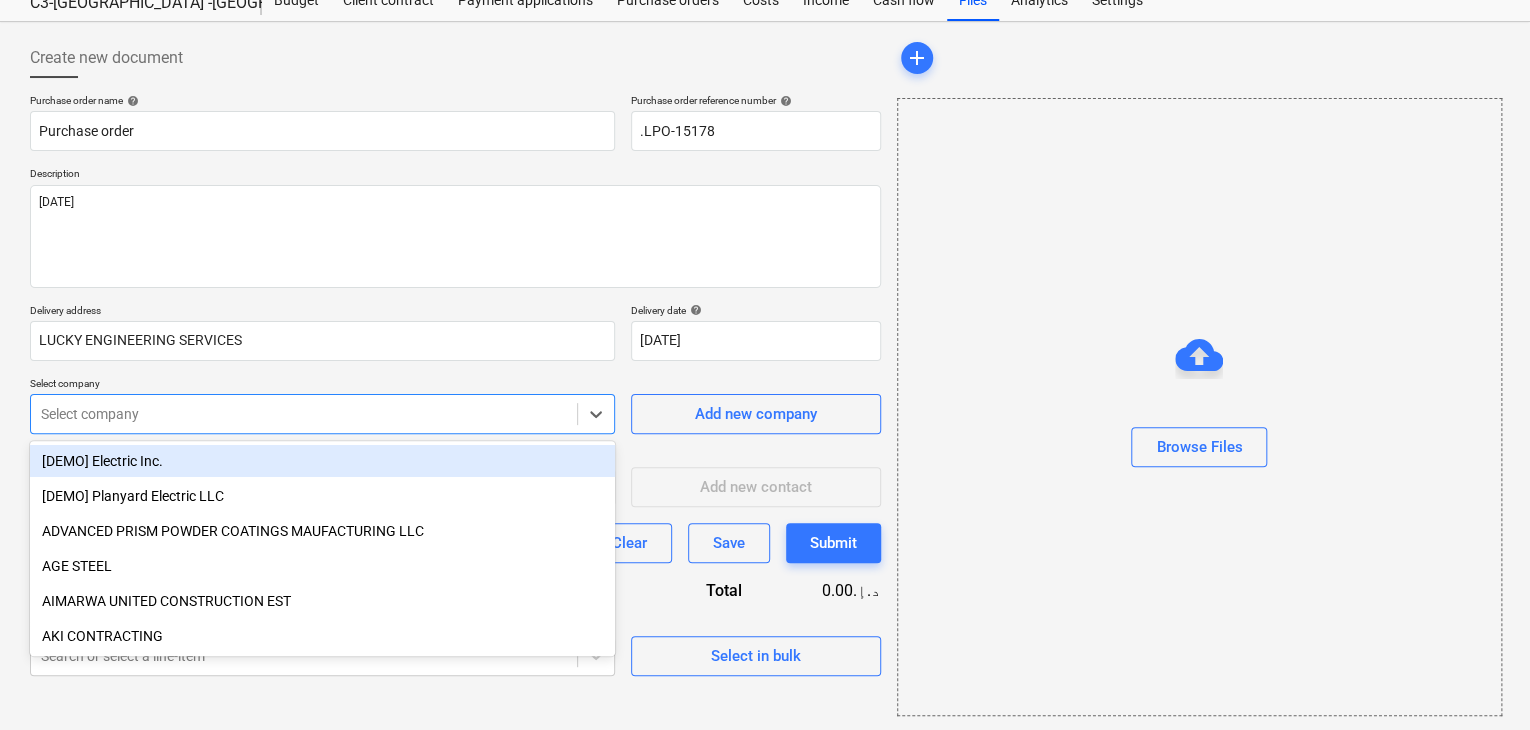 click on "Sales Projects Contacts Company Inbox format_size keyboard_arrow_down help search Search notifications 0 keyboard_arrow_down [PERSON_NAME] keyboard_arrow_down C3-[GEOGRAPHIC_DATA] -KSA Budget 3 Client contract Payment applications Purchase orders Costs Income Cash flow Files Analytics Settings Create new document Purchase order name help Purchase order Purchase order reference number help .LPO-15178 Description [DATE] Delivery address LUCKY ENGINEERING SERVICES Delivery date help [DATE] [DATE] Press the down arrow key to interact with the calendar and
select a date. Press the question mark key to get the keyboard shortcuts for changing dates. Select company option [DEMO] Electric Inc.   focused, 1 of 203. 203 results available. Use Up and Down to choose options, press Enter to select the currently focused option, press Escape to exit the menu, press Tab to select the option and exit the menu. Select company Add new company Select supplier or subcontractor contact Add new contact Clear Save Submit" at bounding box center (765, 295) 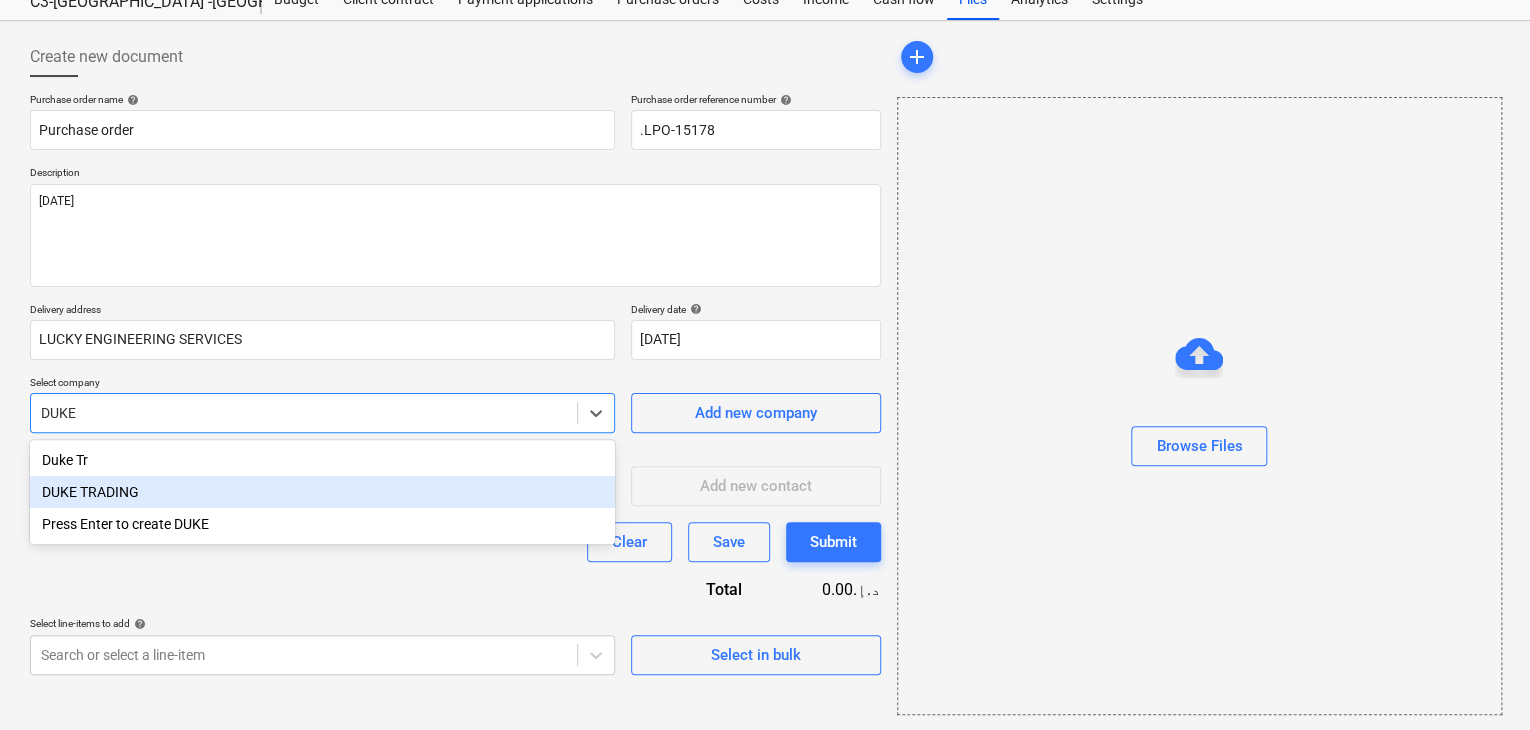 click on "DUKE TRADING" at bounding box center (322, 492) 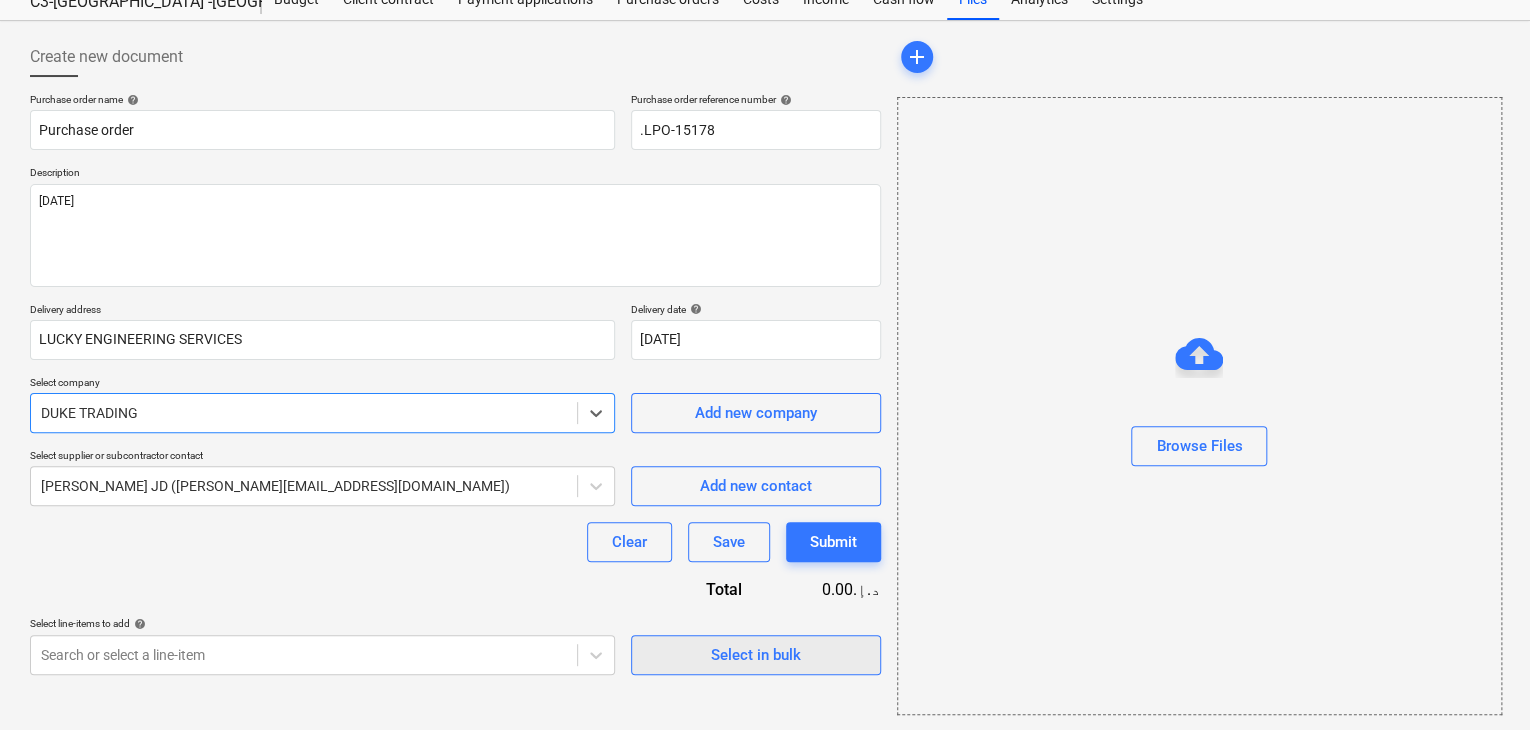 click on "Select in bulk" at bounding box center (756, 655) 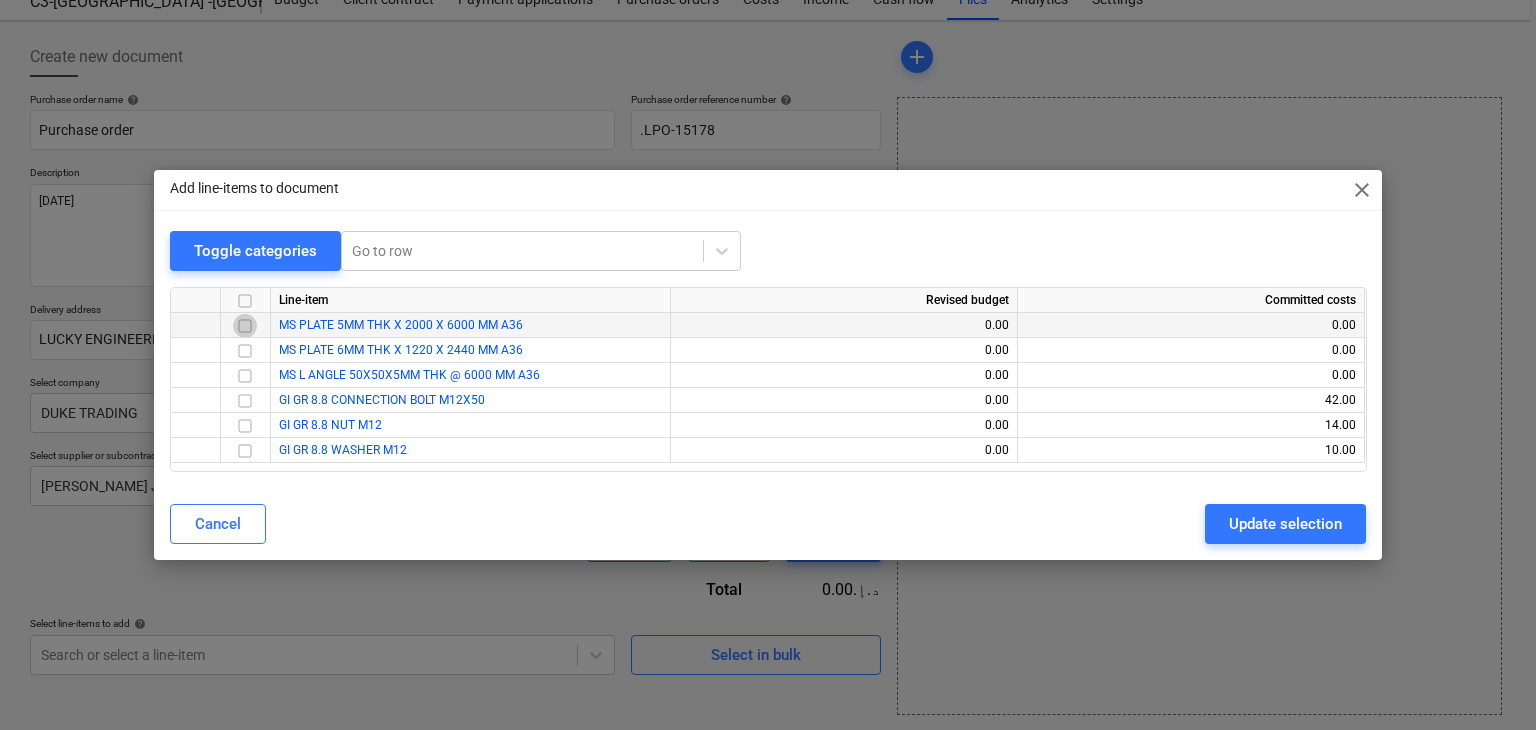 click at bounding box center [245, 326] 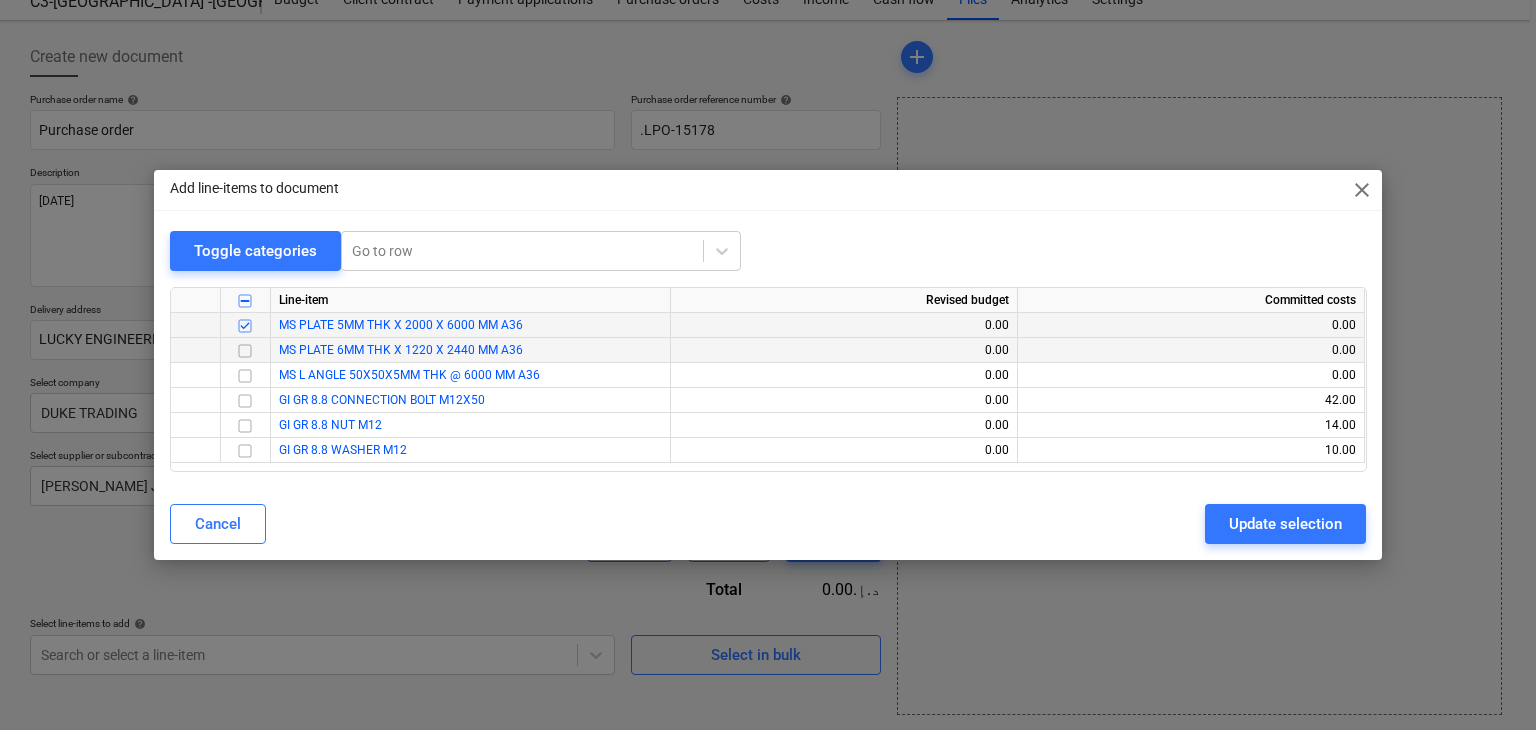 click at bounding box center [245, 351] 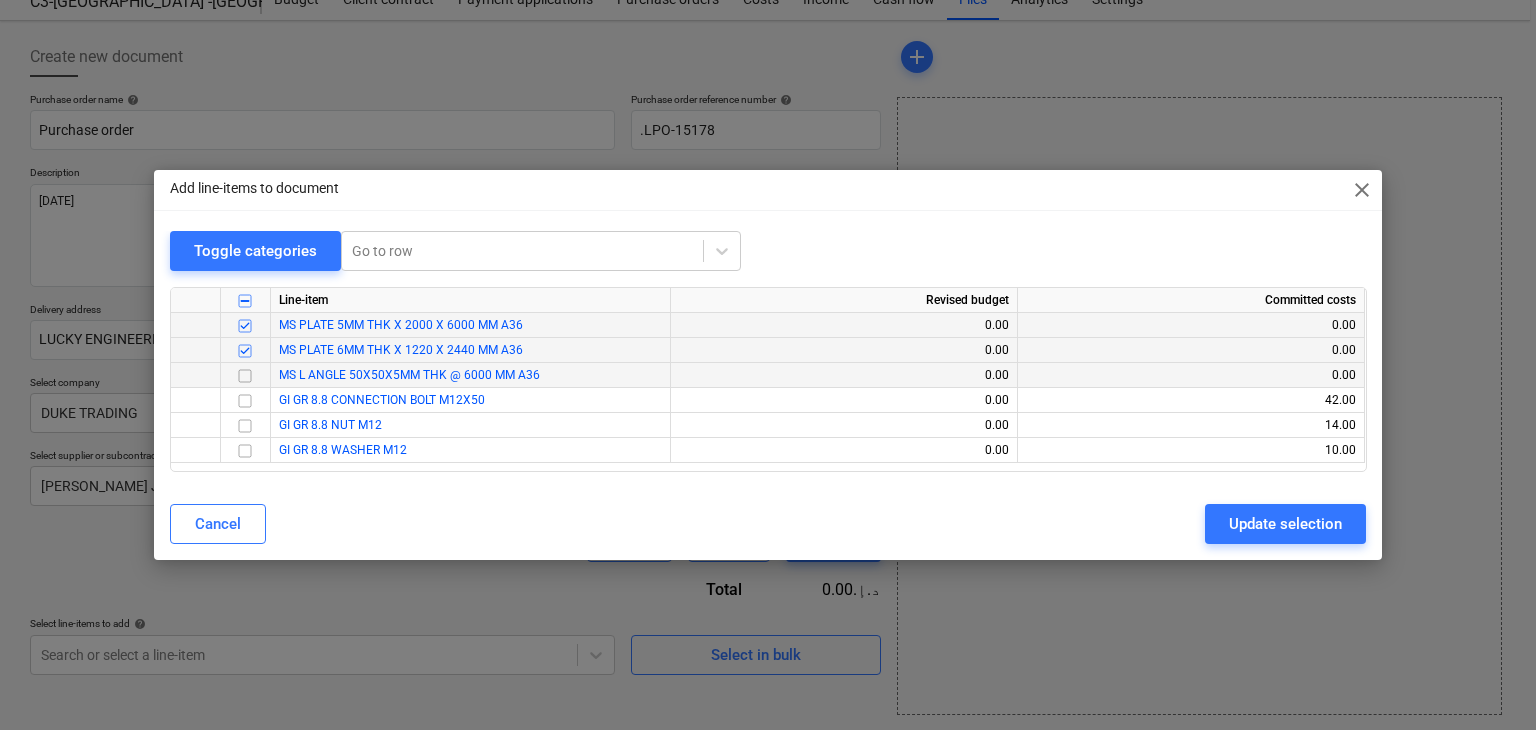 click at bounding box center (245, 376) 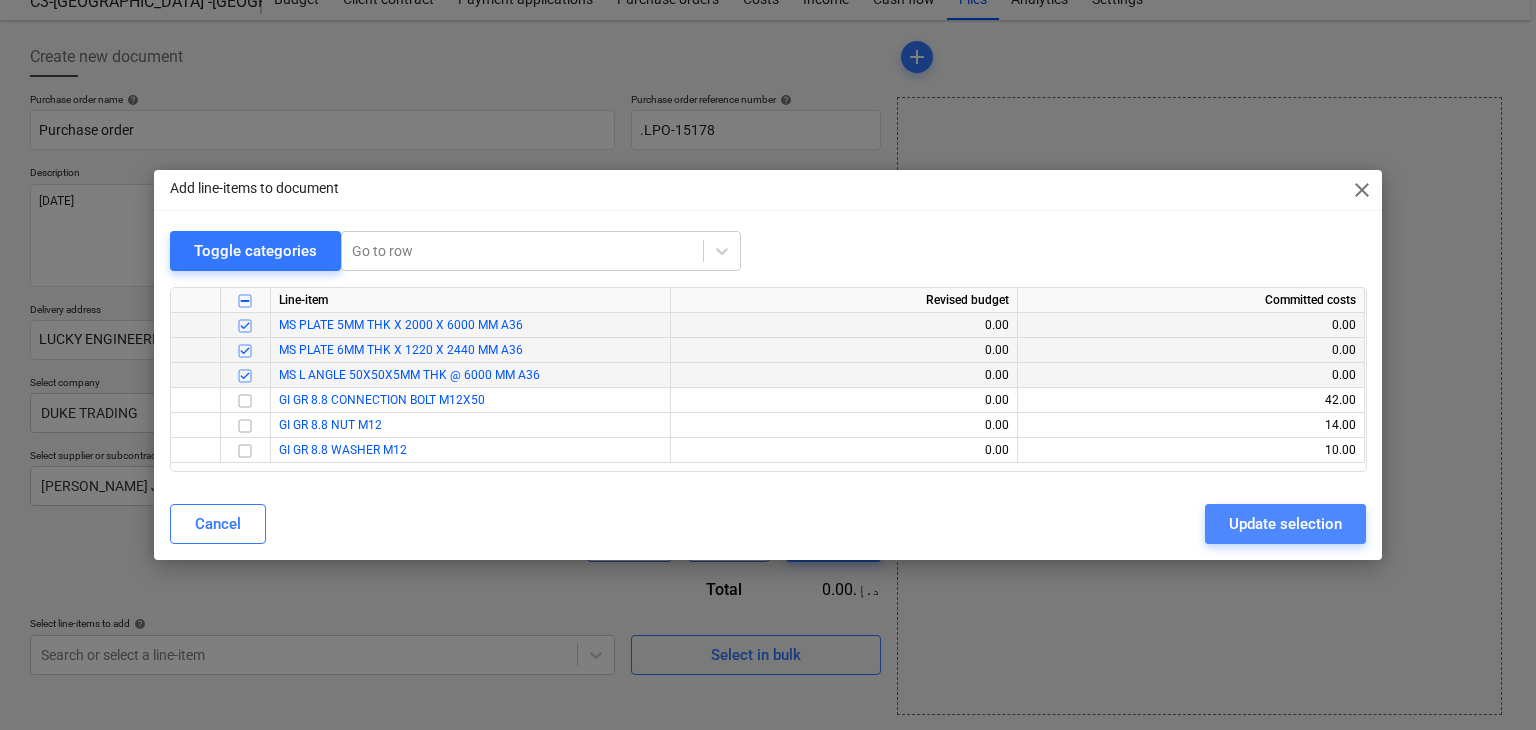 drag, startPoint x: 1244, startPoint y: 524, endPoint x: 608, endPoint y: 529, distance: 636.01965 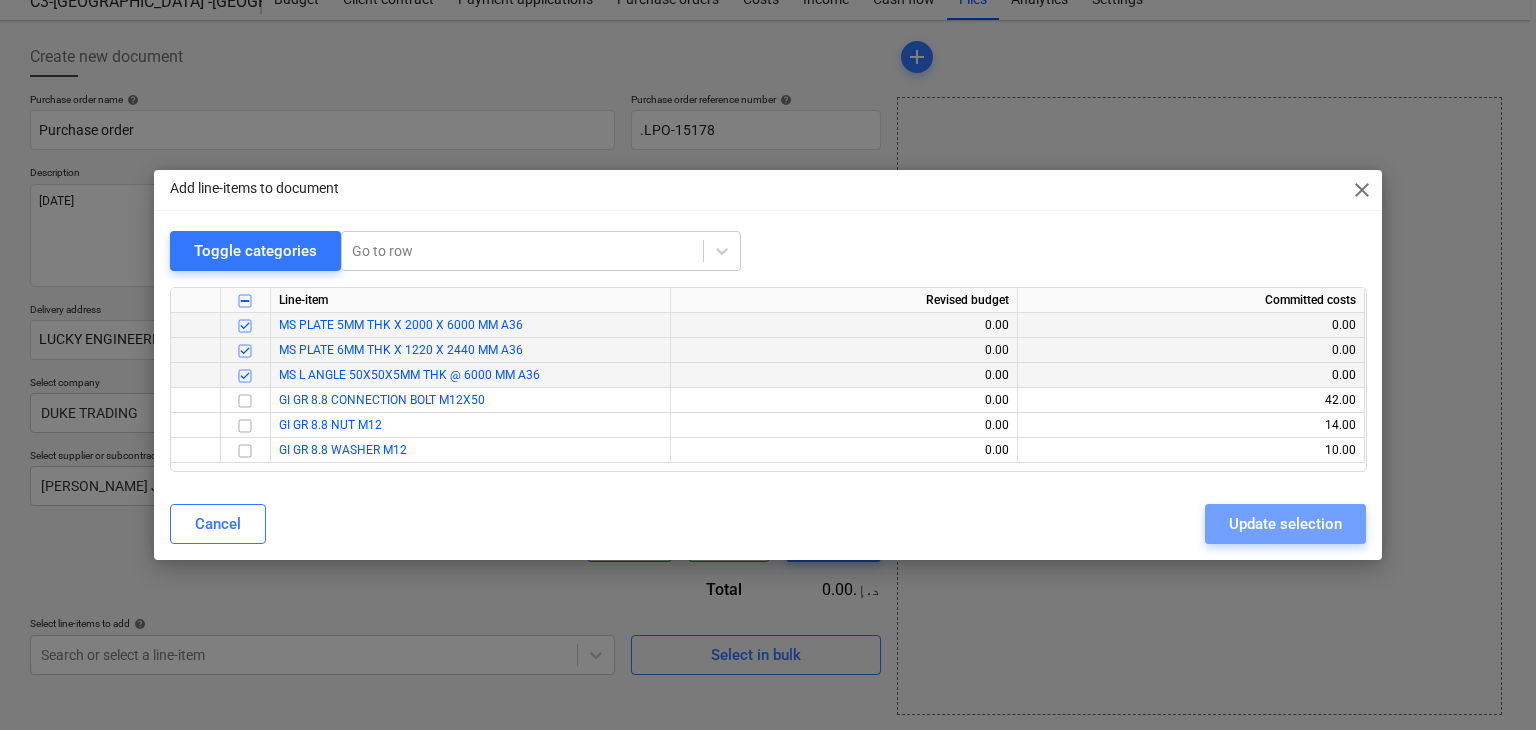 click on "Update selection" at bounding box center (1285, 524) 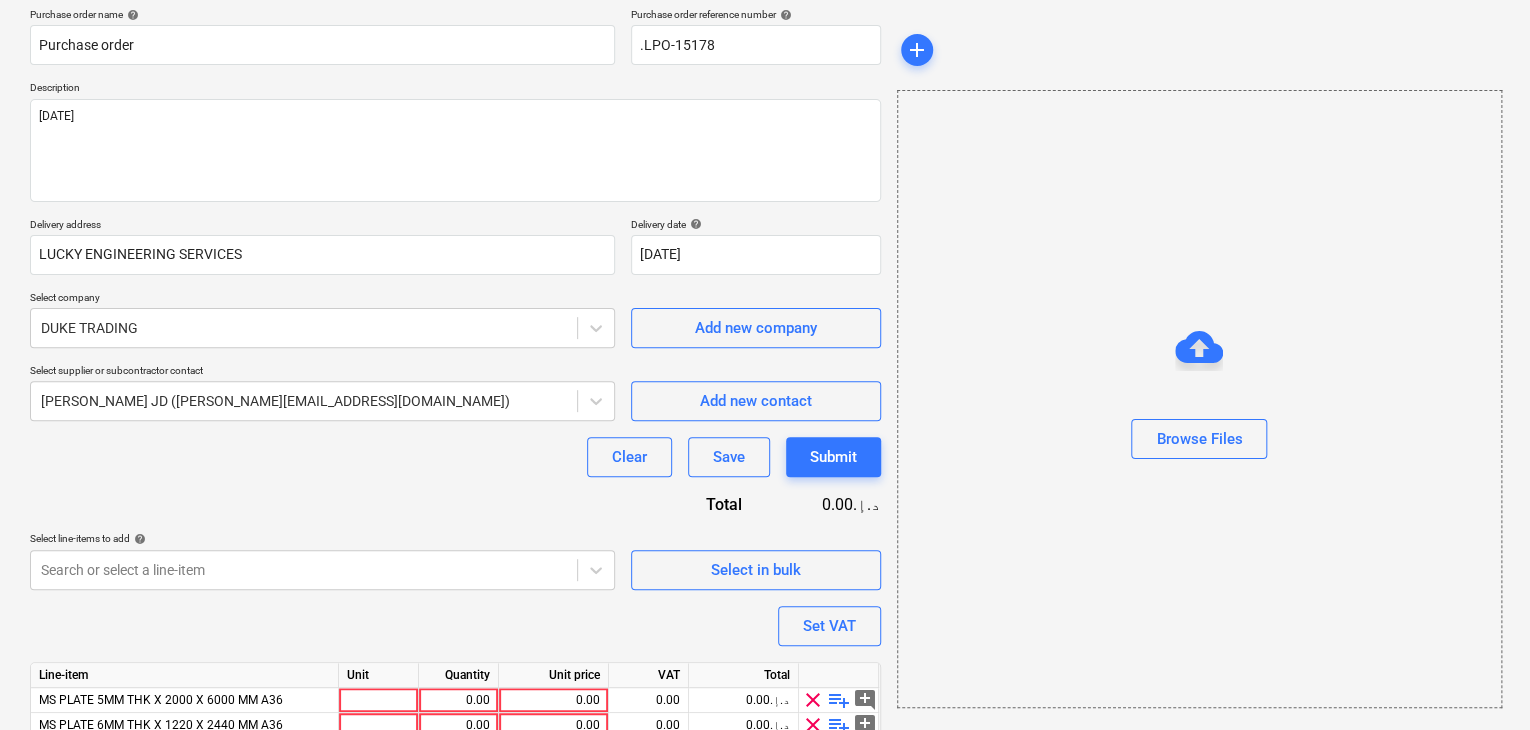 scroll, scrollTop: 269, scrollLeft: 0, axis: vertical 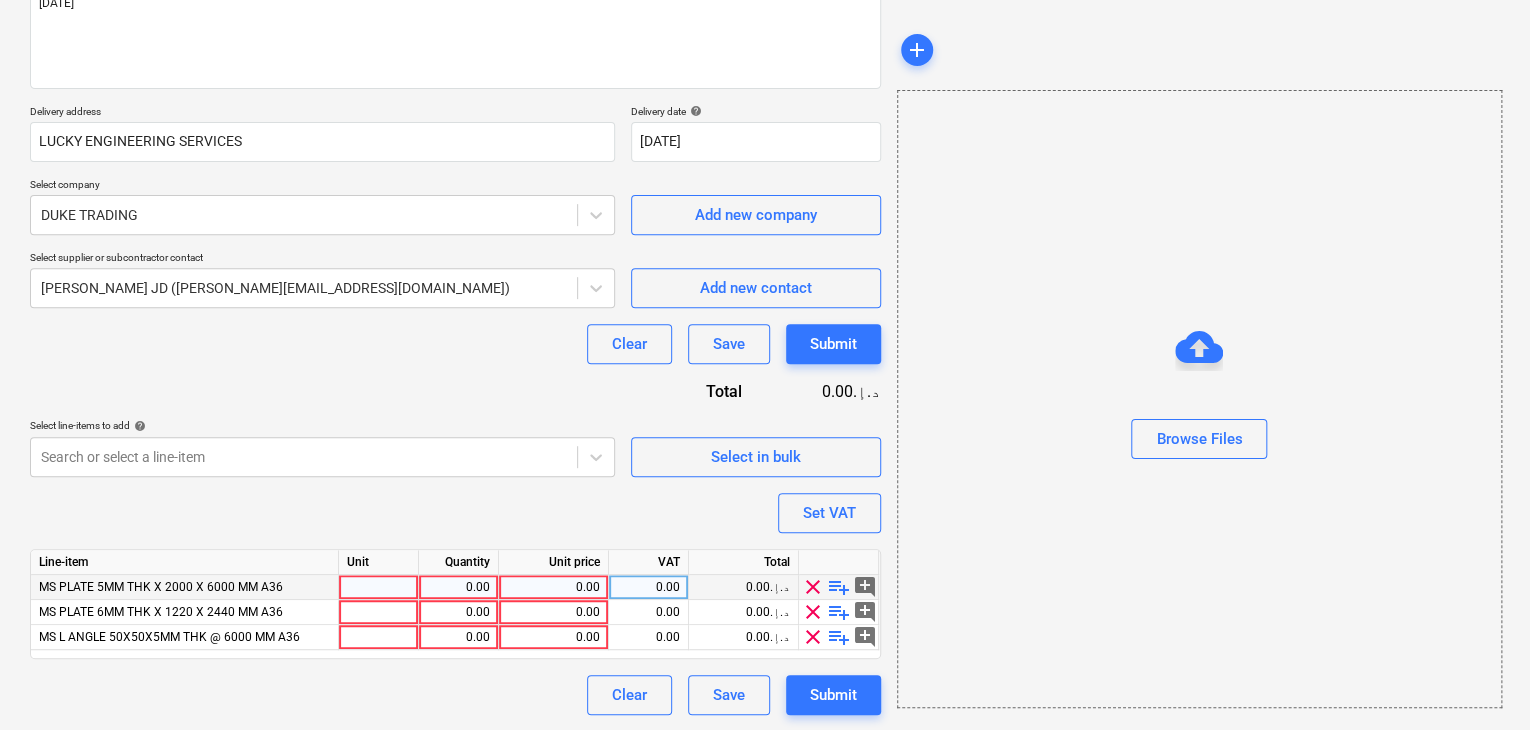 click at bounding box center (379, 587) 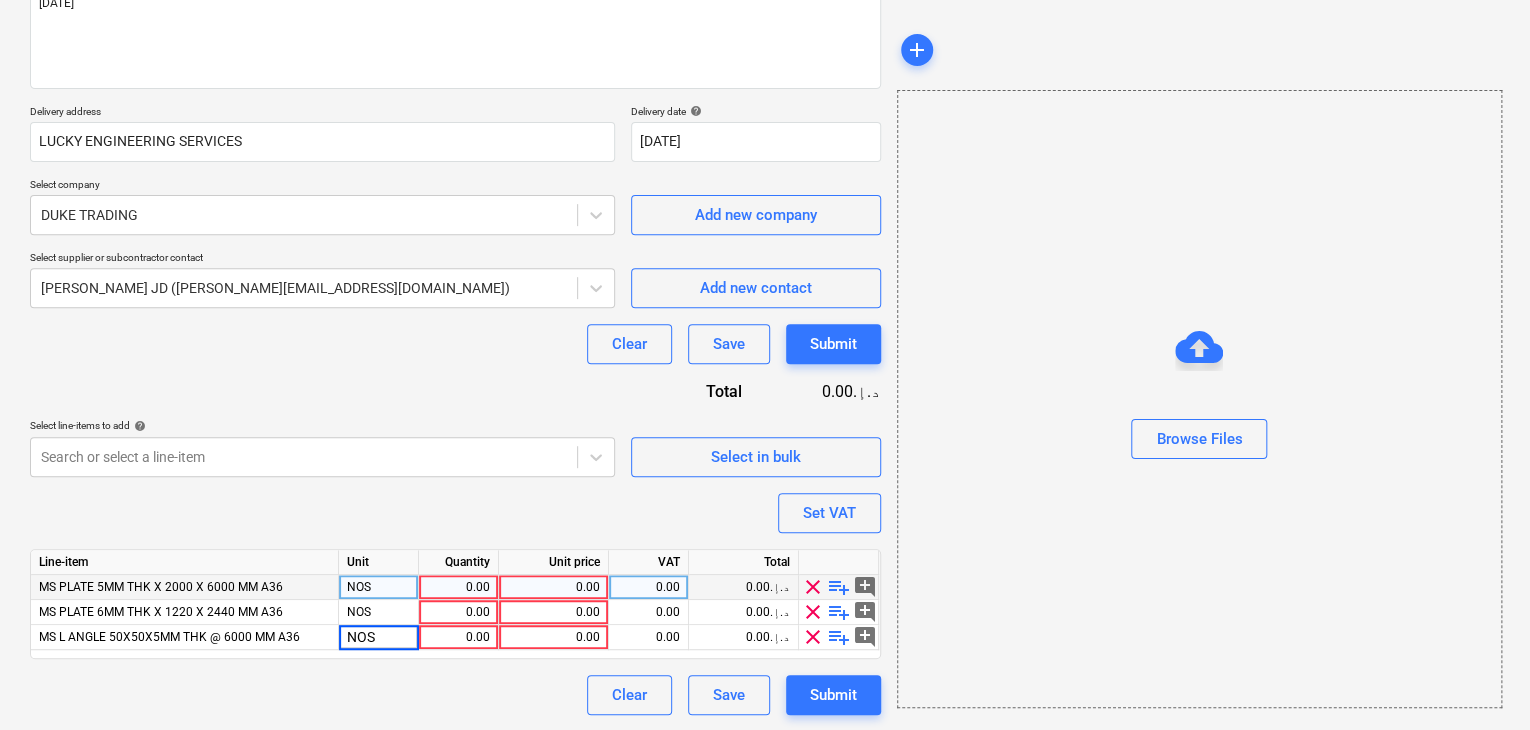 click on "0.00" at bounding box center [458, 587] 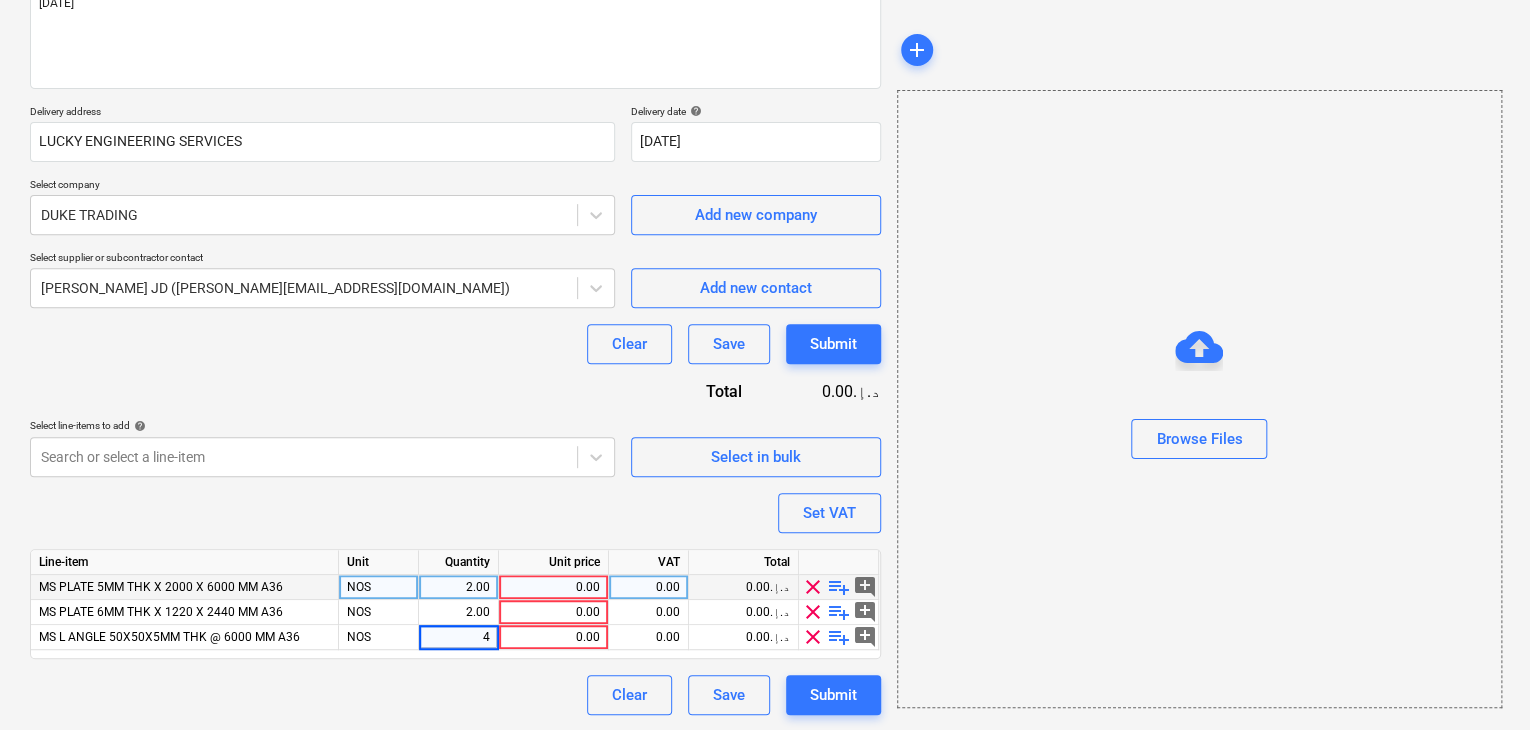 click on "Unit price" at bounding box center [554, 562] 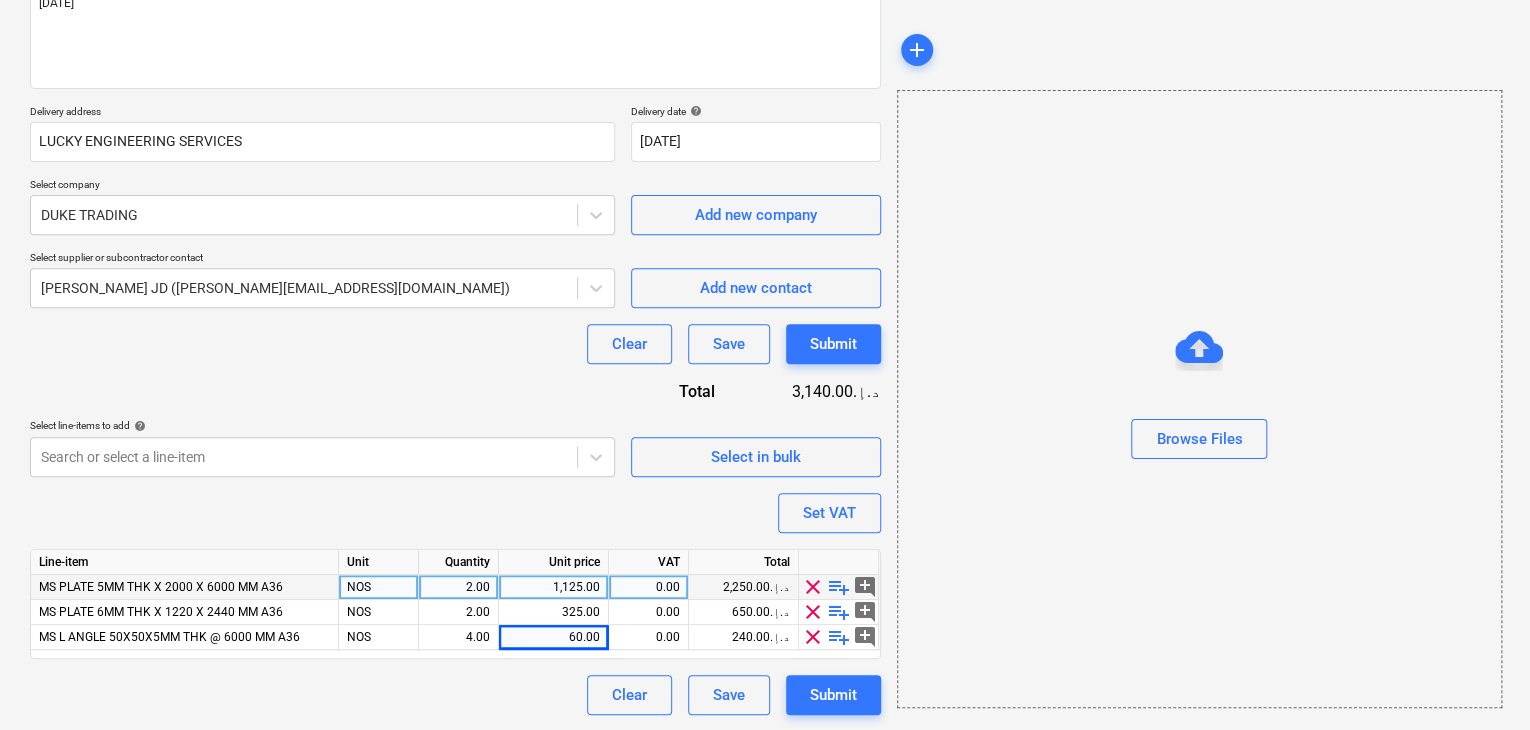 click on "Browse Files" at bounding box center [1199, 399] 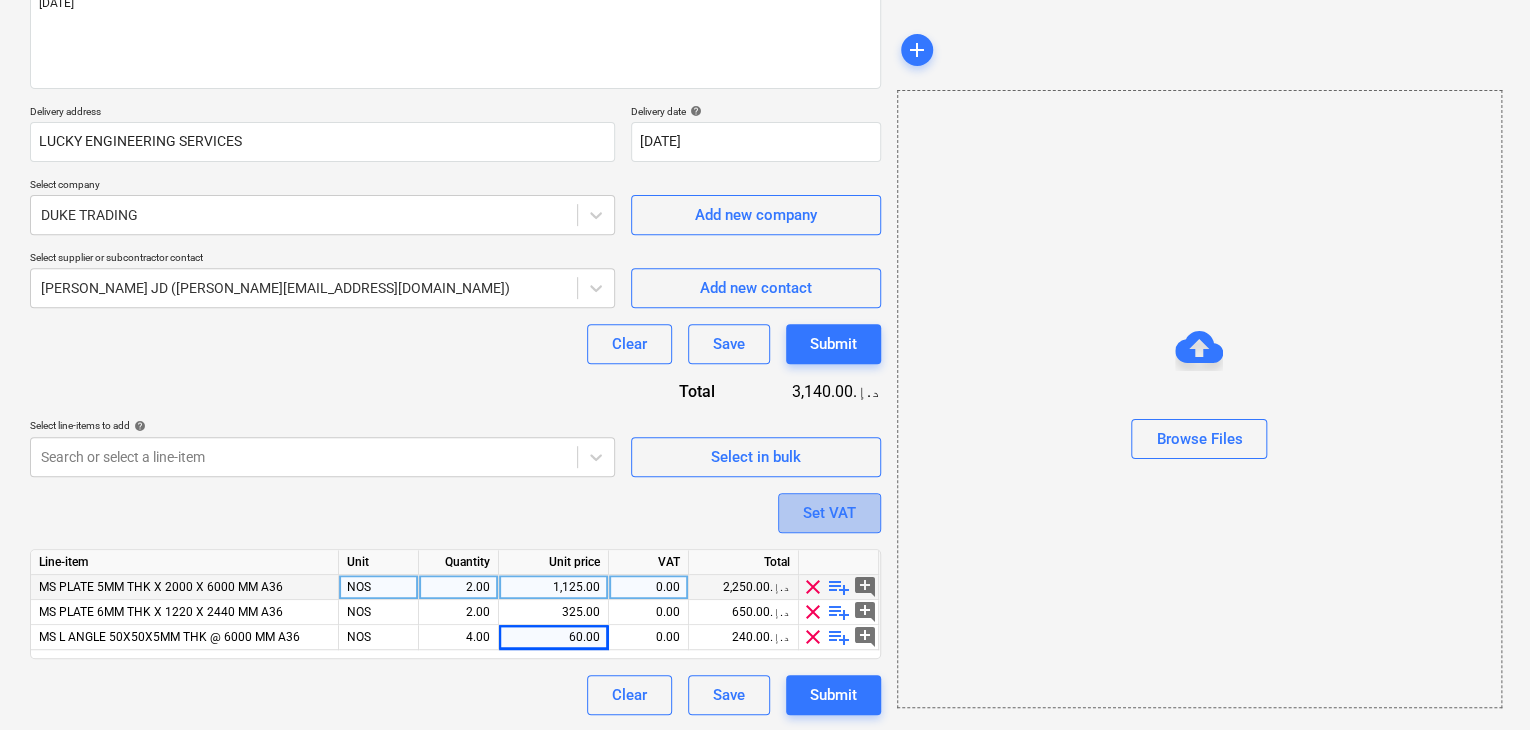 click on "Set VAT" at bounding box center (829, 513) 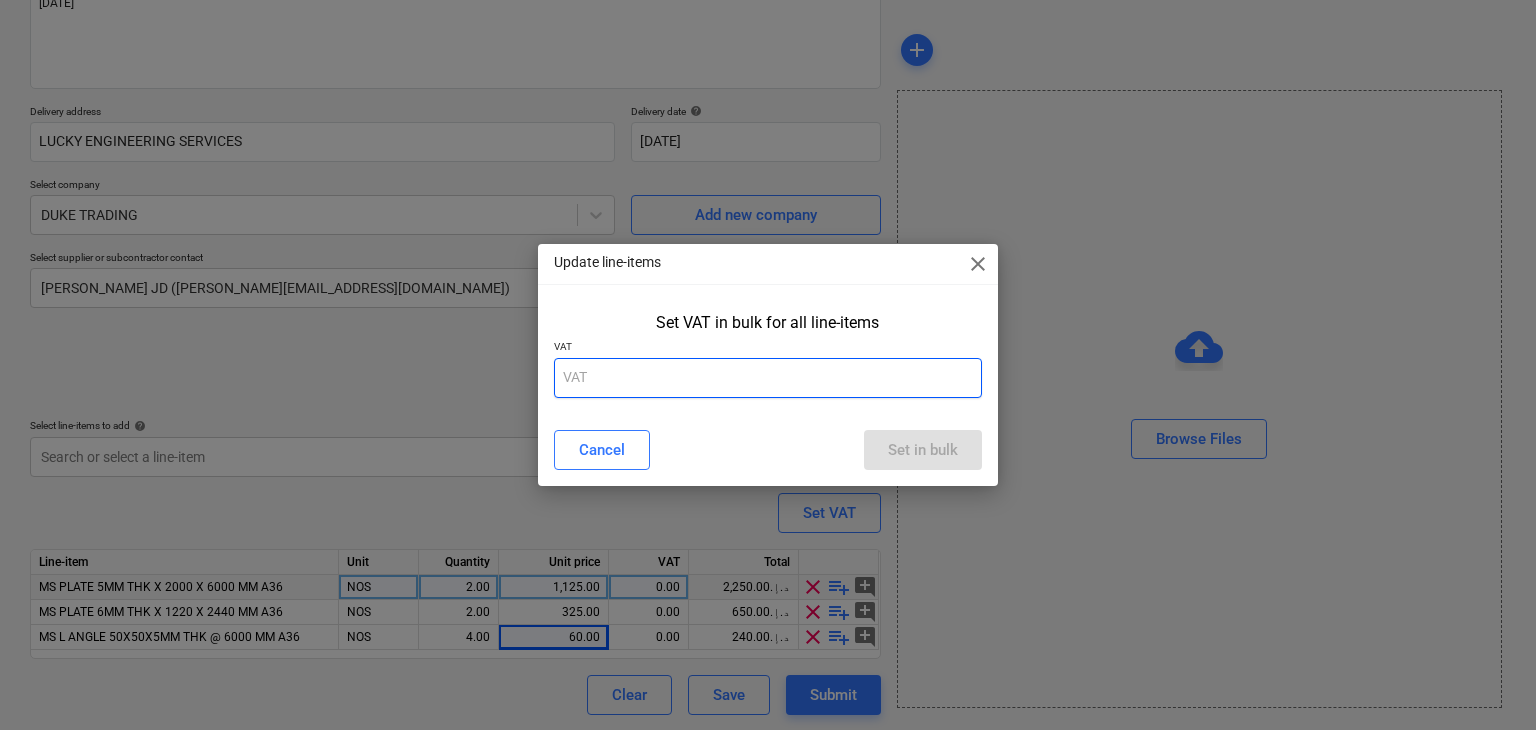 click at bounding box center (768, 378) 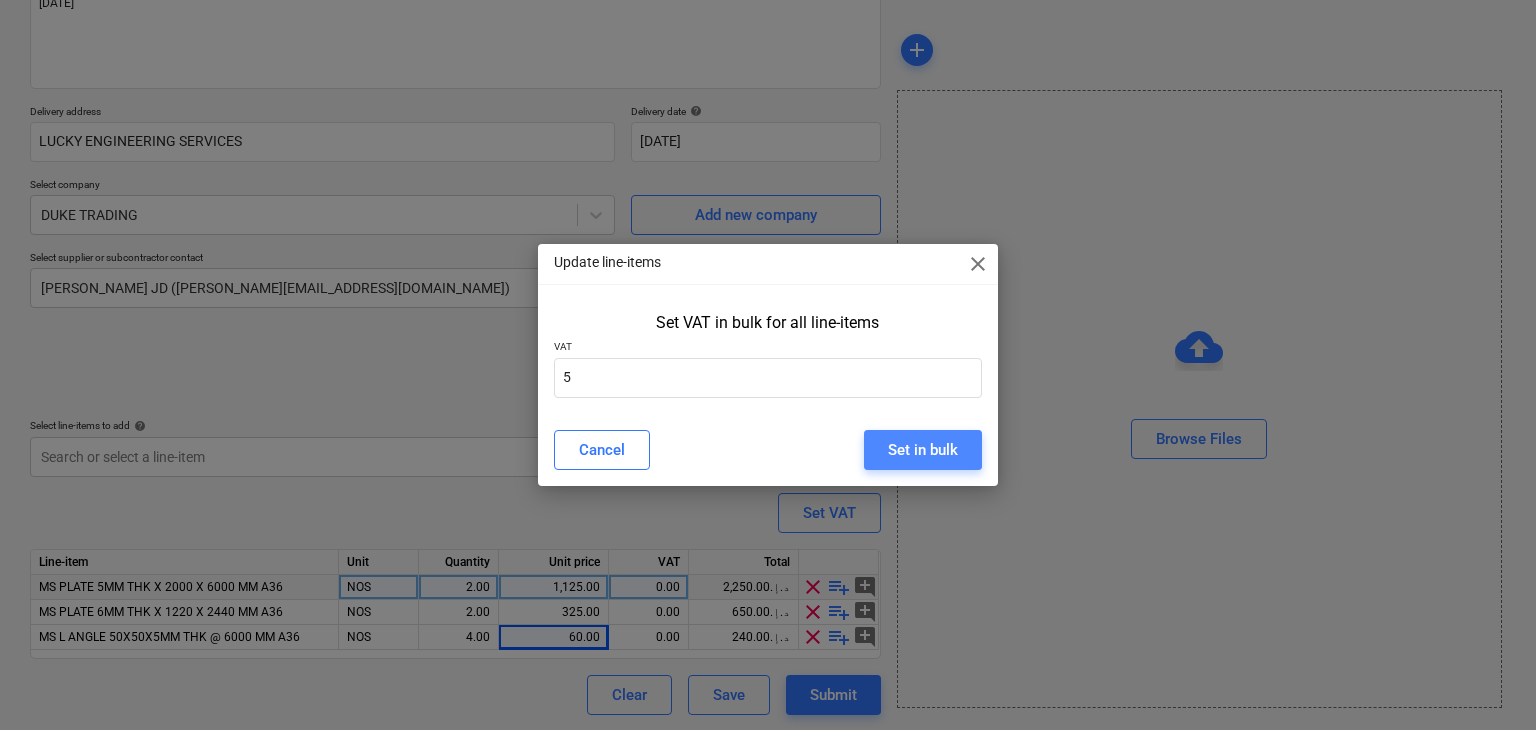 click on "Set in bulk" at bounding box center [923, 450] 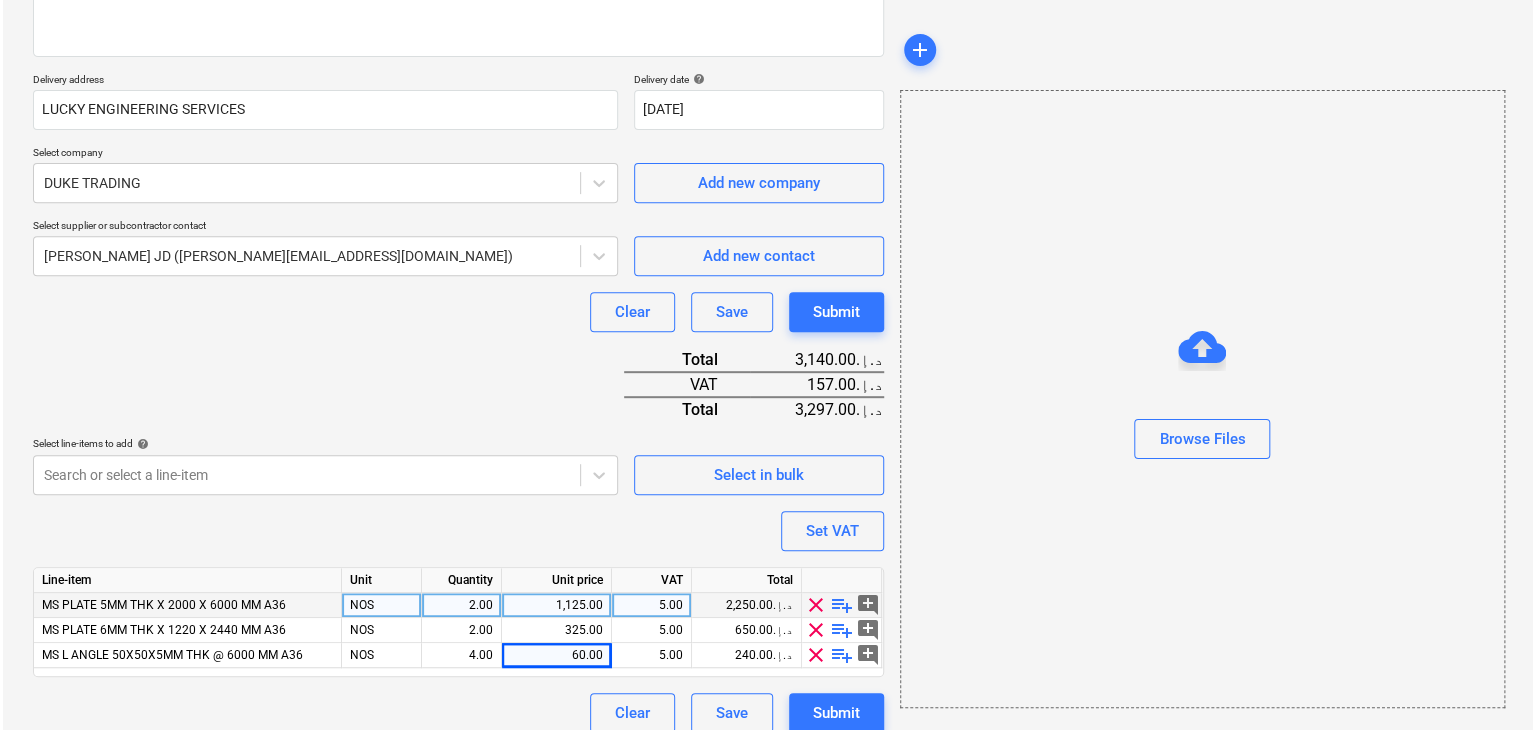 scroll, scrollTop: 319, scrollLeft: 0, axis: vertical 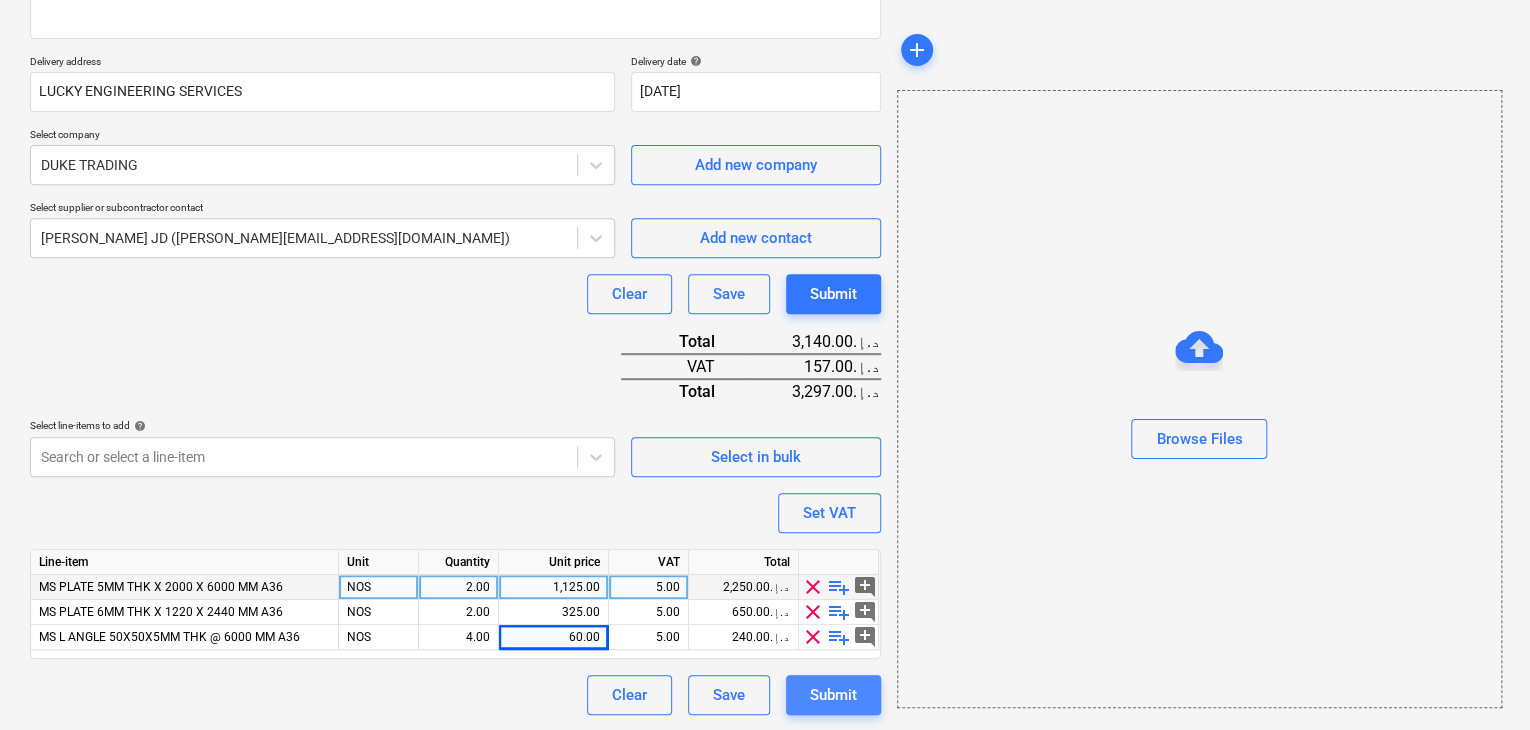 click on "Submit" at bounding box center [833, 695] 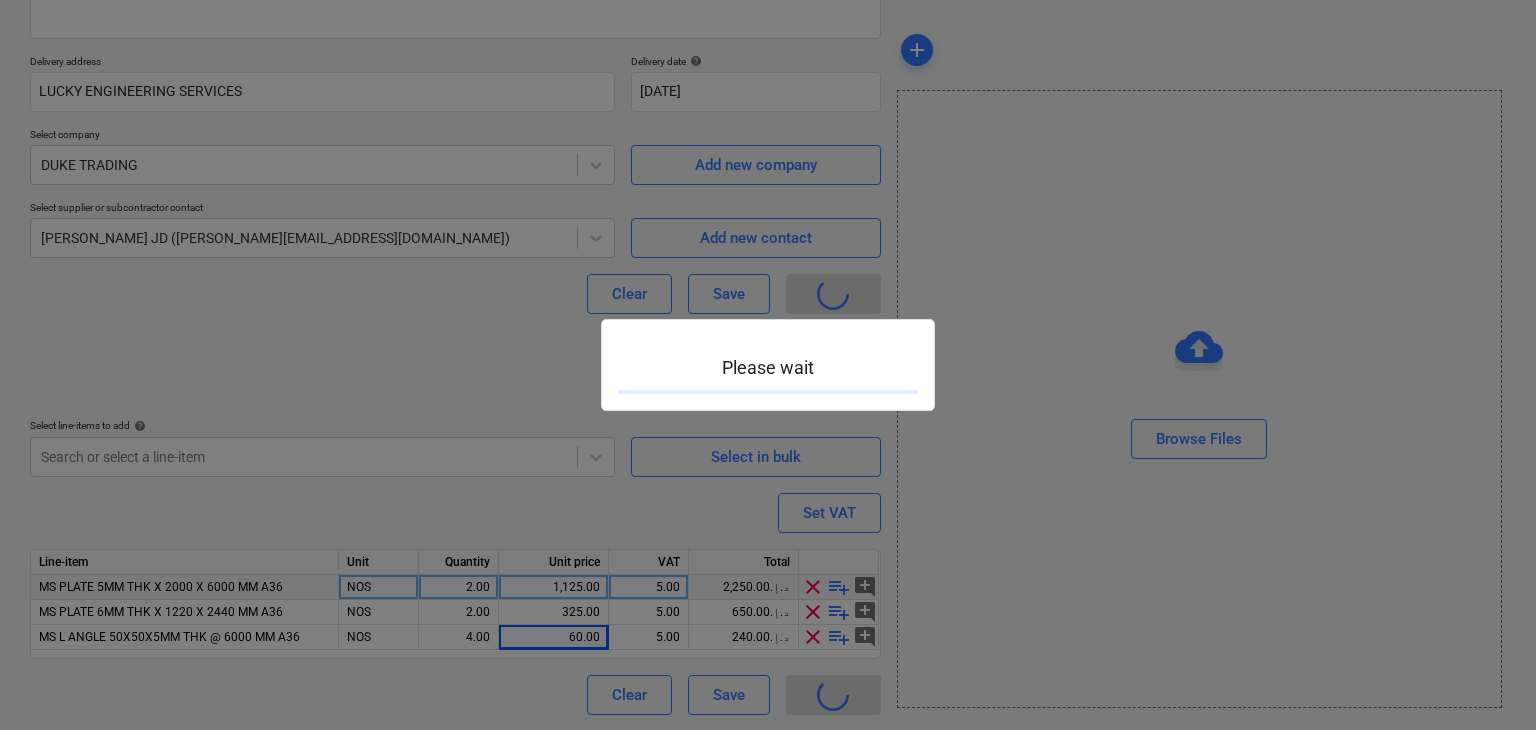 scroll, scrollTop: 0, scrollLeft: 0, axis: both 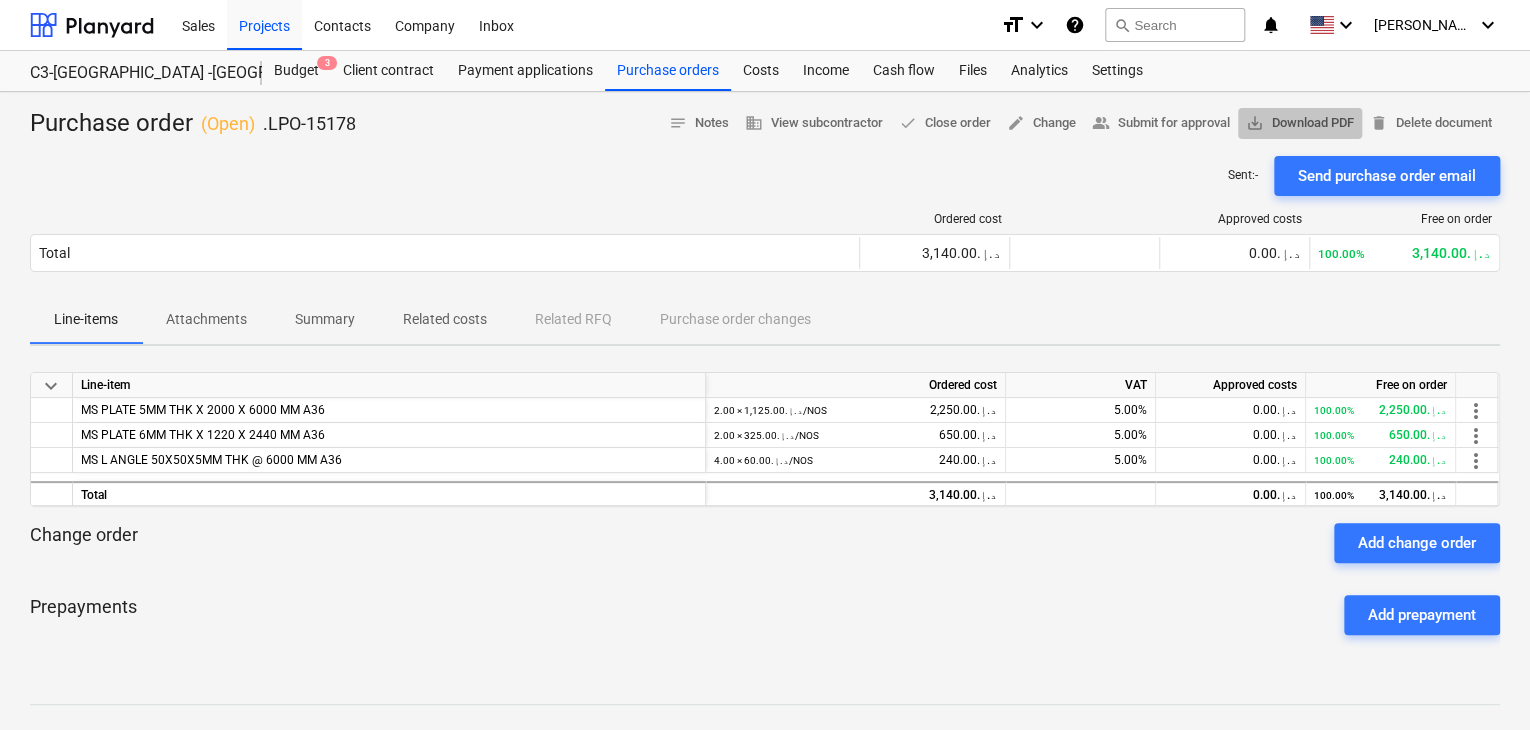 click on "save_alt Download PDF" at bounding box center (1300, 123) 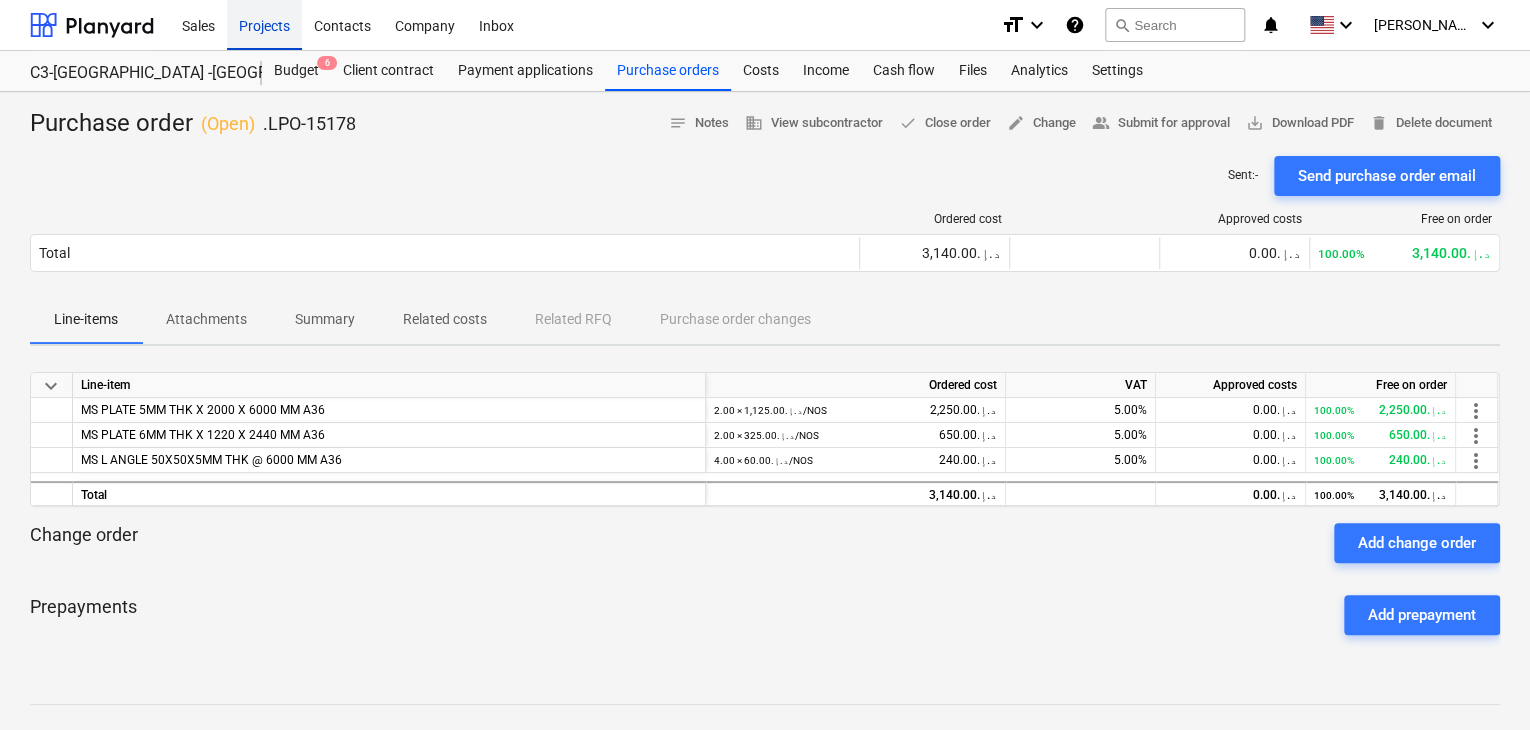 click on "Projects" at bounding box center (264, 24) 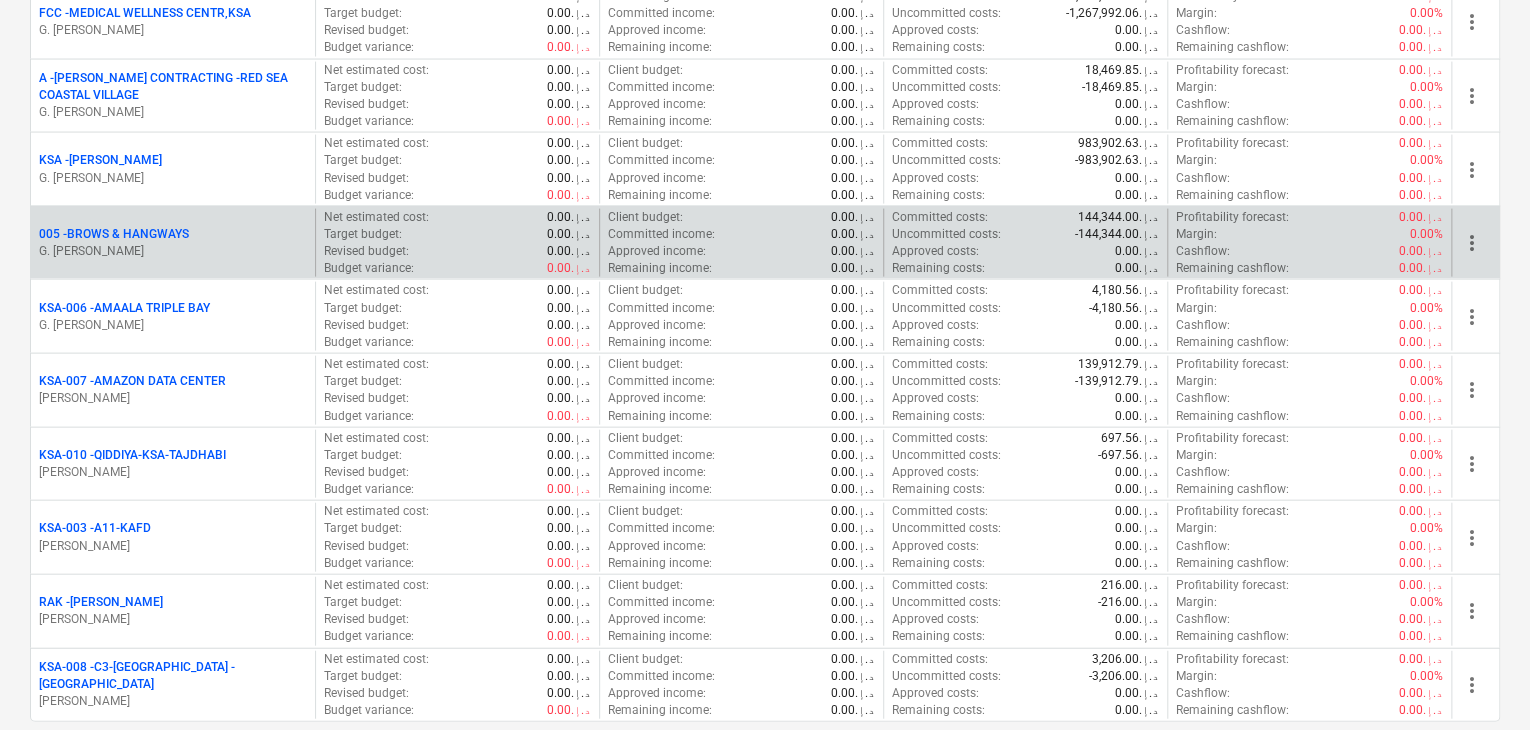 scroll, scrollTop: 2100, scrollLeft: 0, axis: vertical 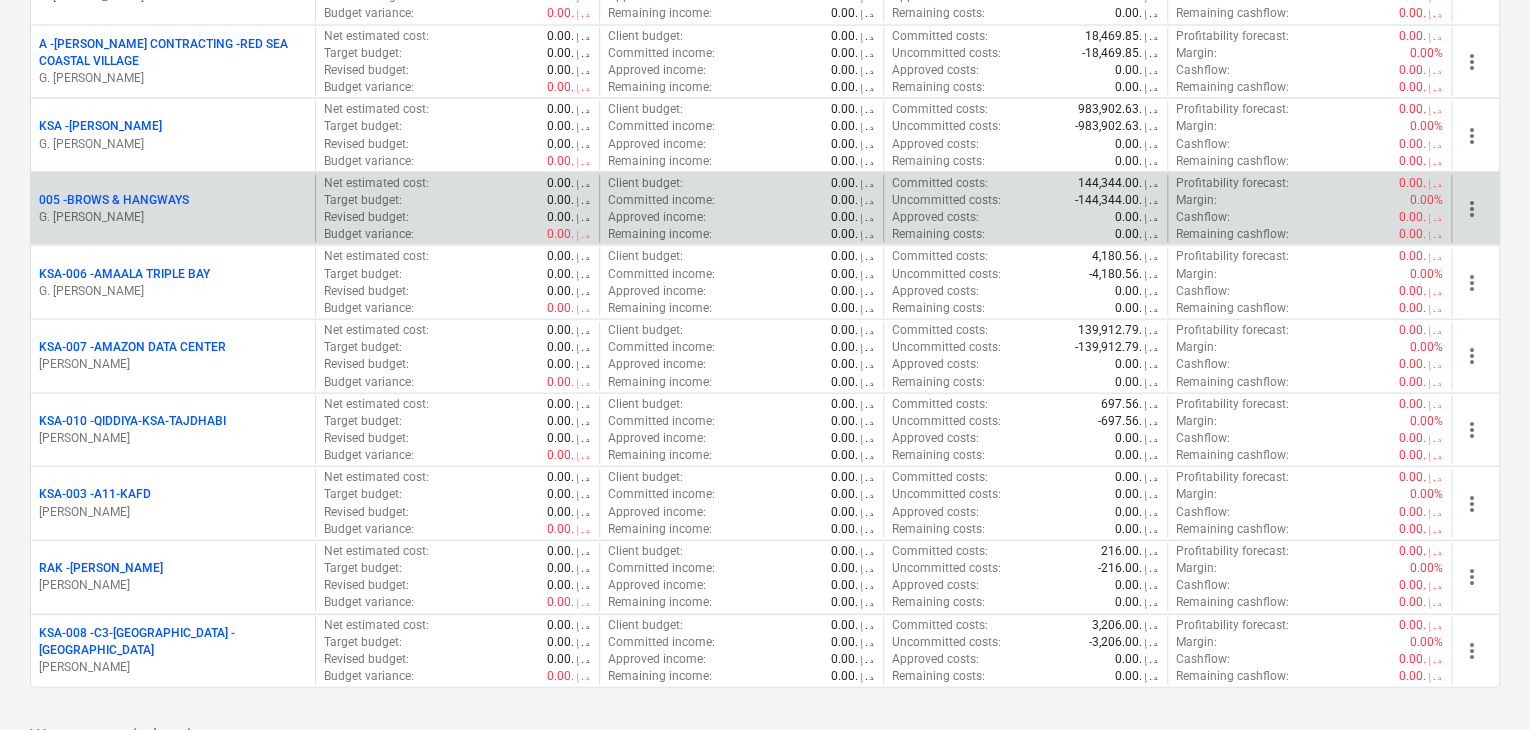 click on "[PERSON_NAME]" at bounding box center (173, 585) 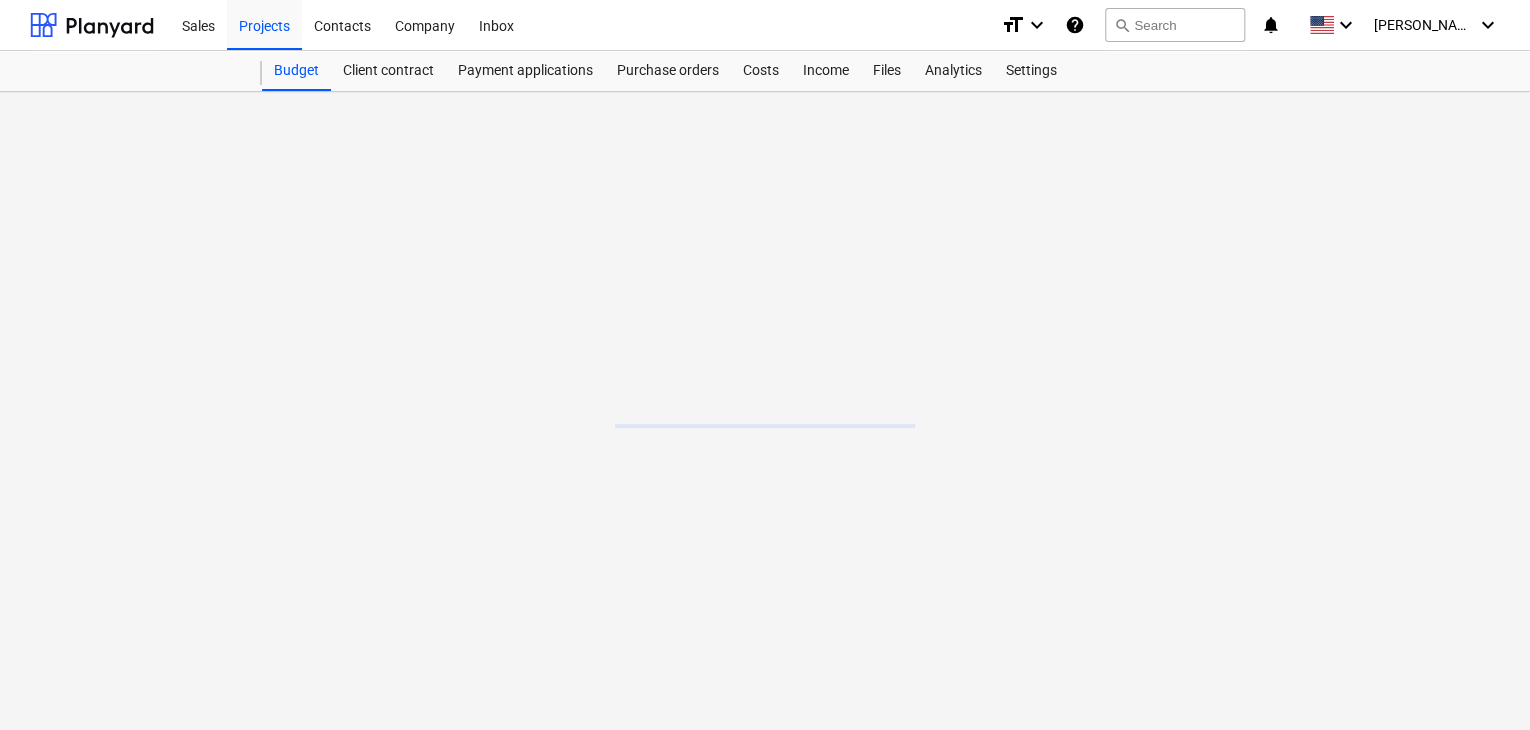 scroll, scrollTop: 0, scrollLeft: 0, axis: both 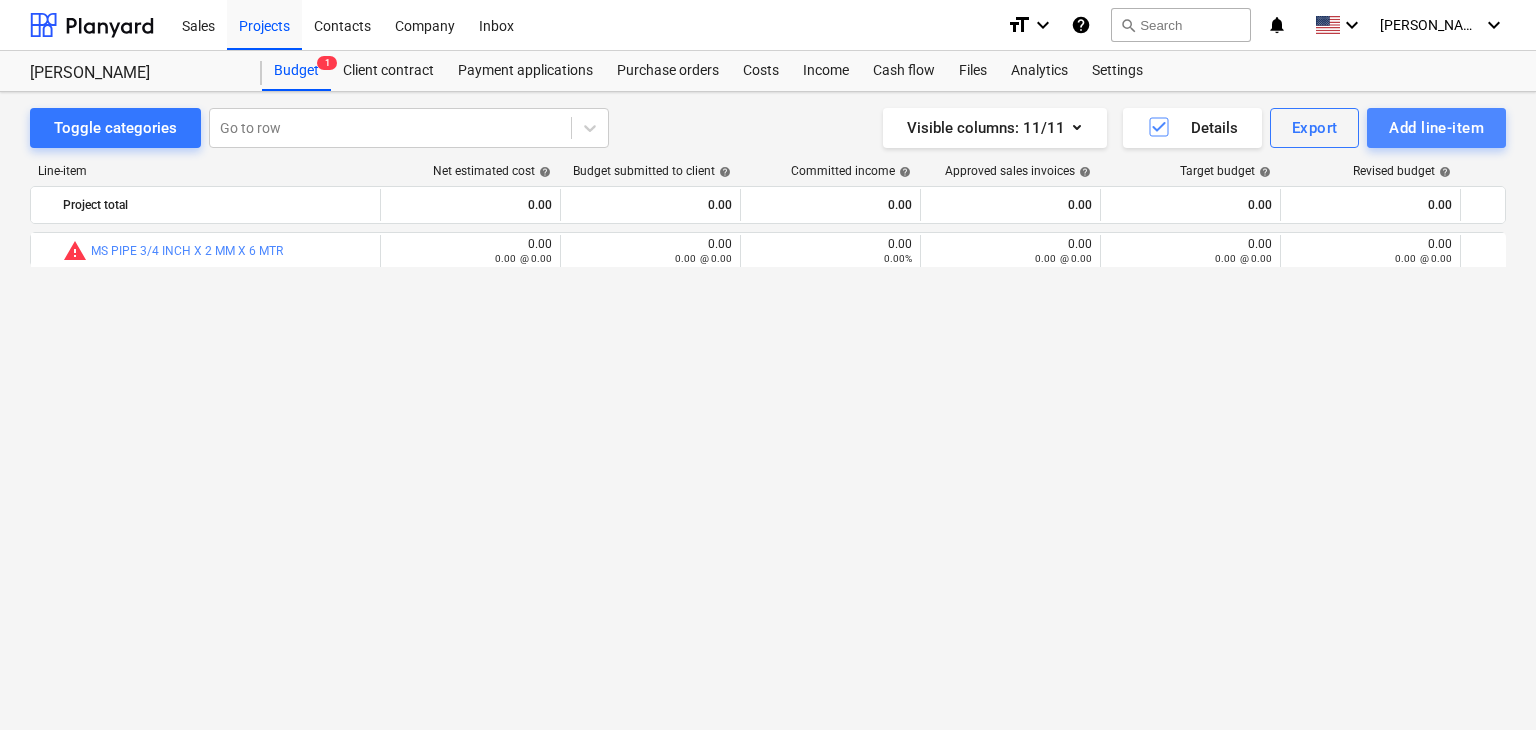 click on "Add line-item" at bounding box center (1436, 128) 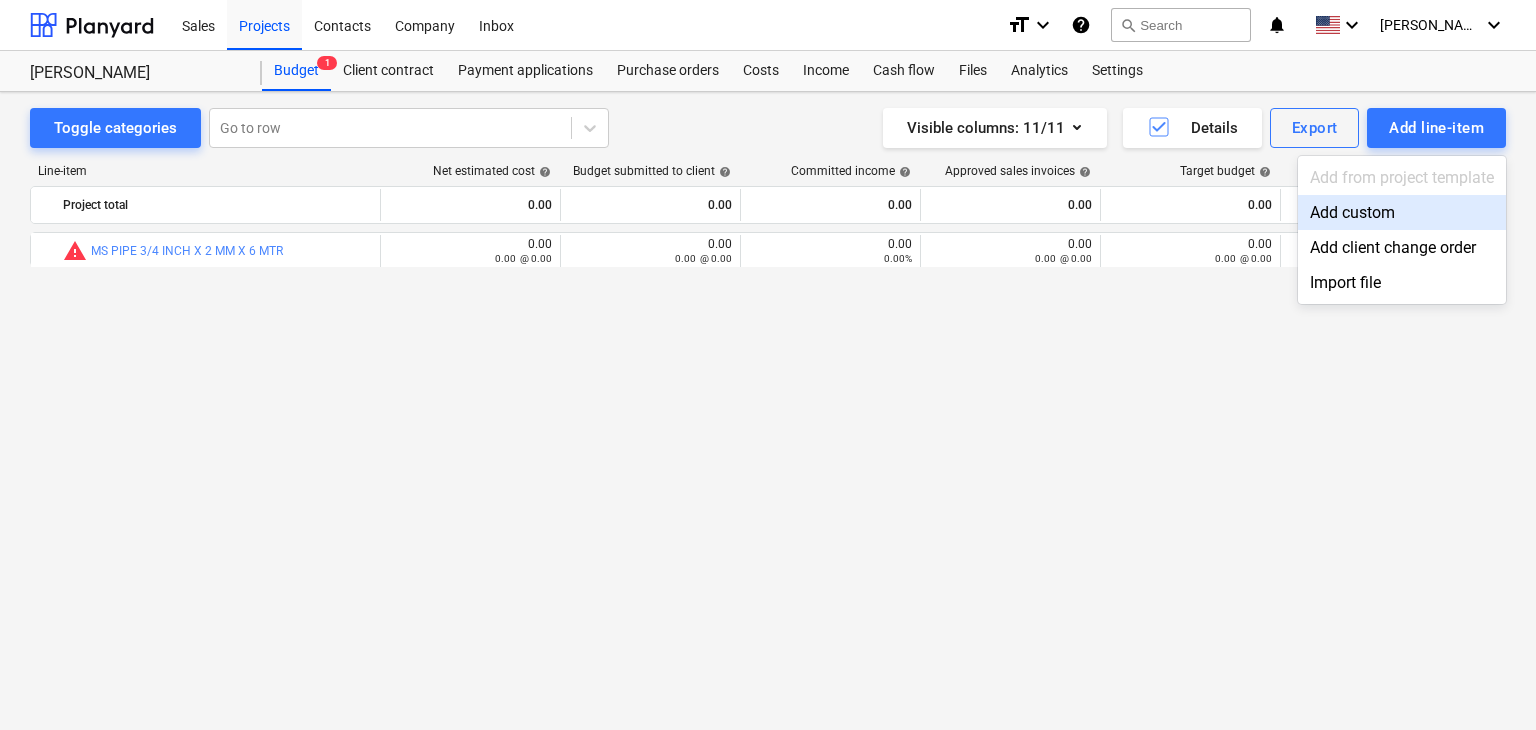 click on "Add custom" at bounding box center (1402, 212) 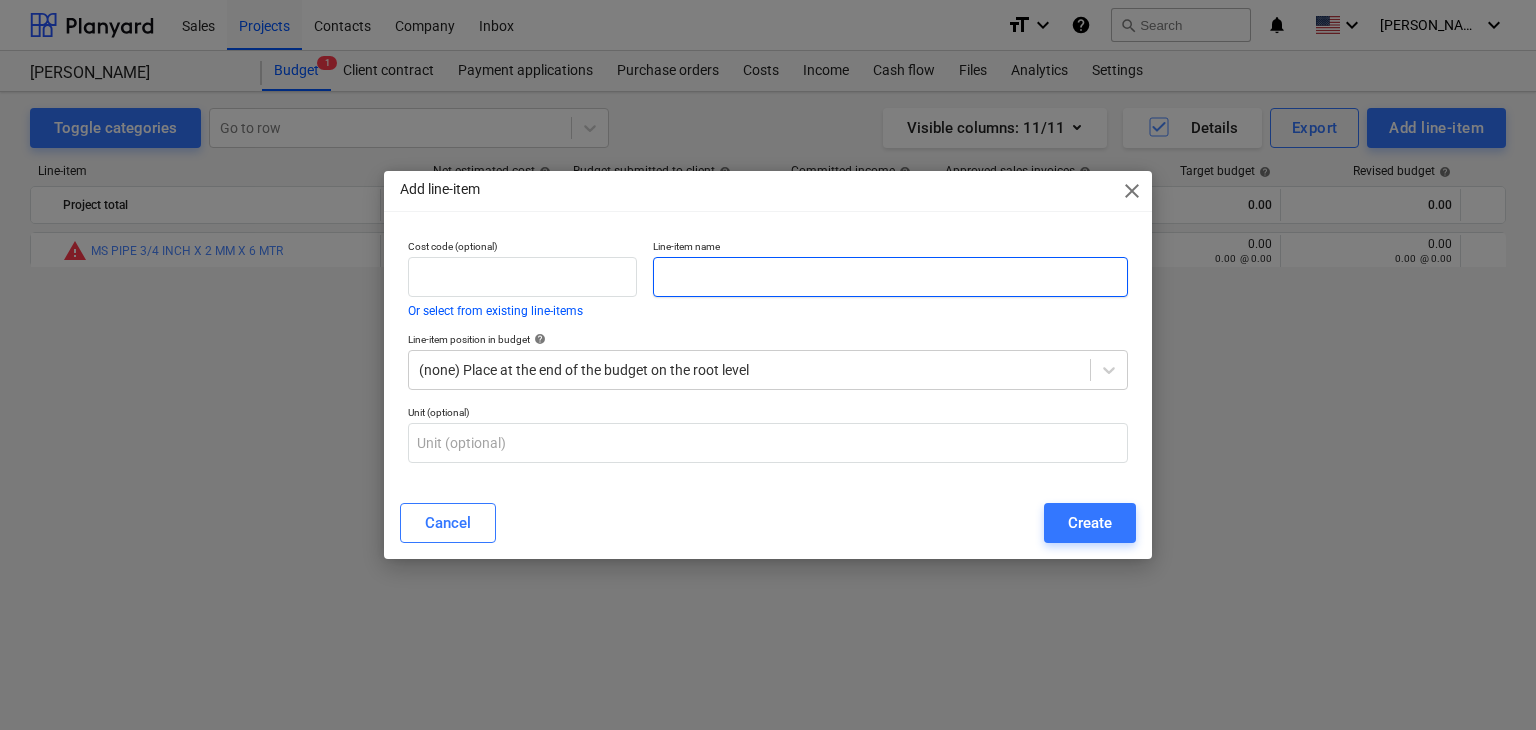 click at bounding box center [890, 277] 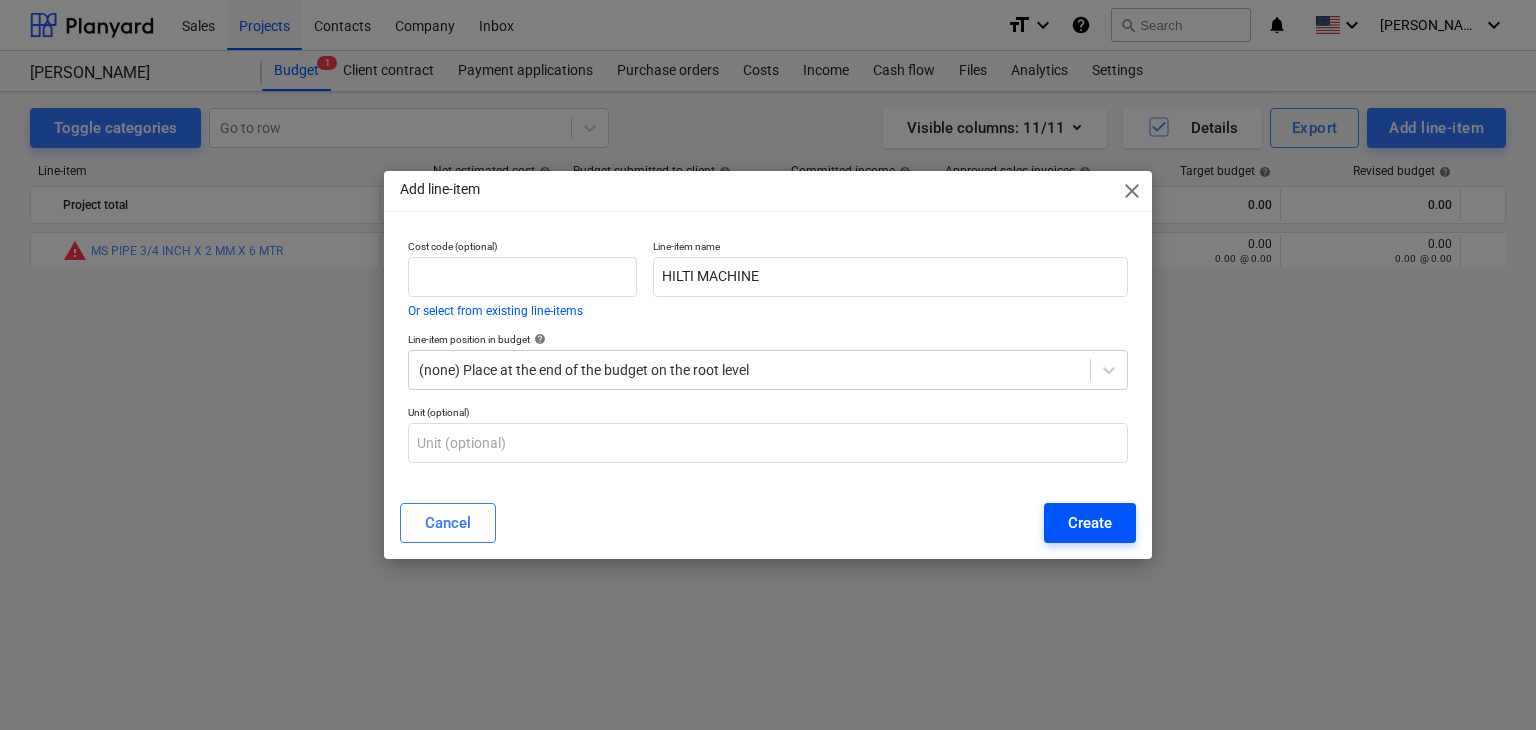 click on "Create" at bounding box center (1090, 523) 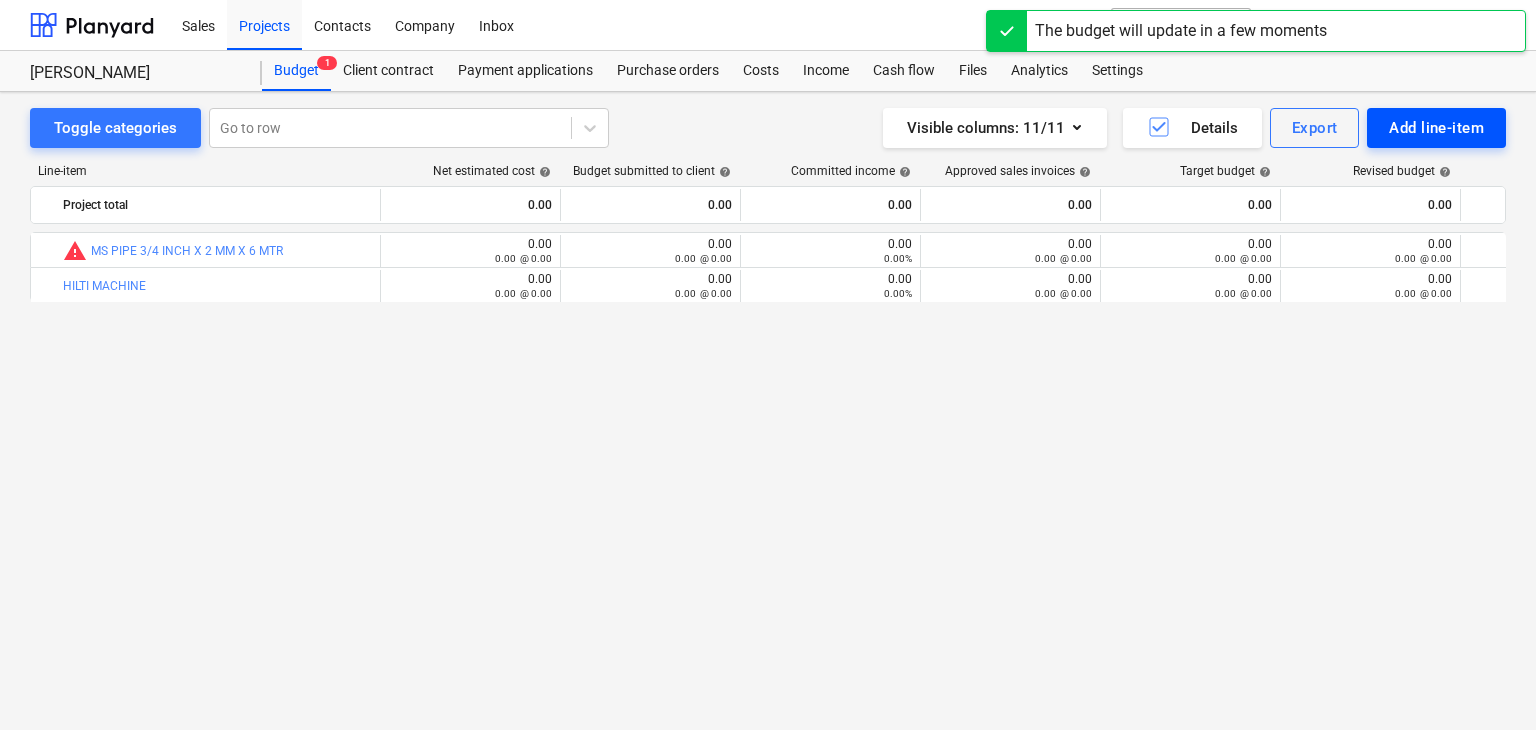click on "Add line-item" at bounding box center [1436, 128] 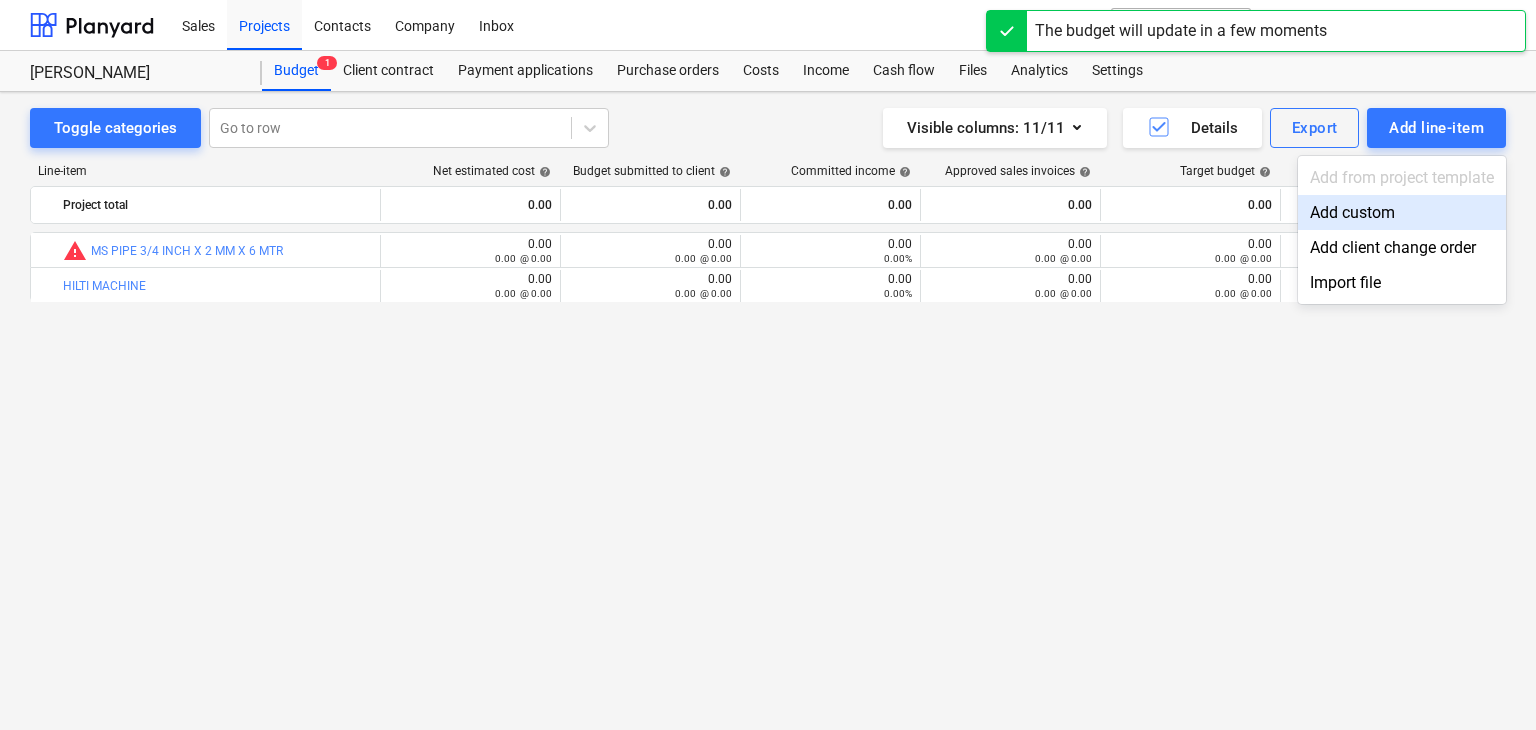 click on "Add custom" at bounding box center (1402, 212) 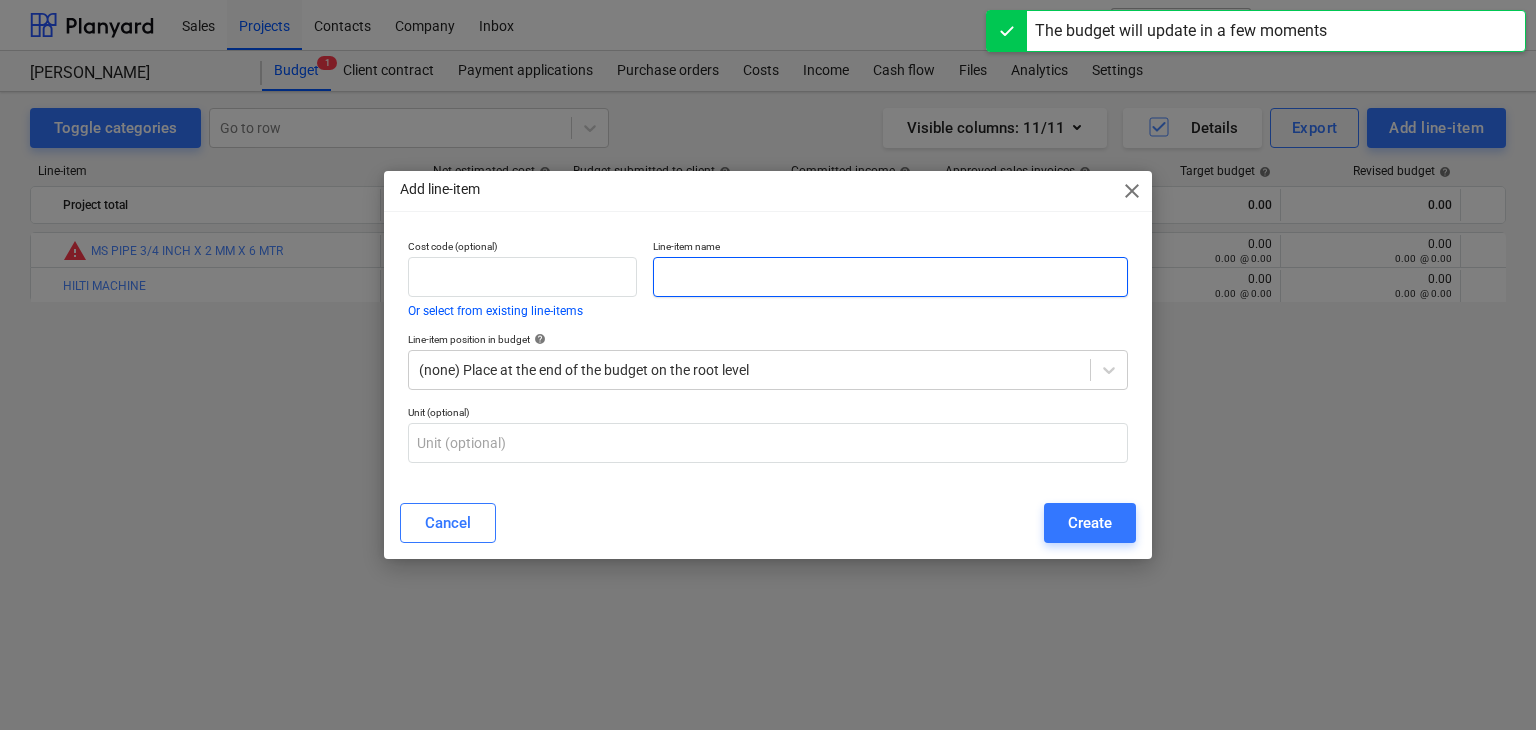 click at bounding box center (890, 277) 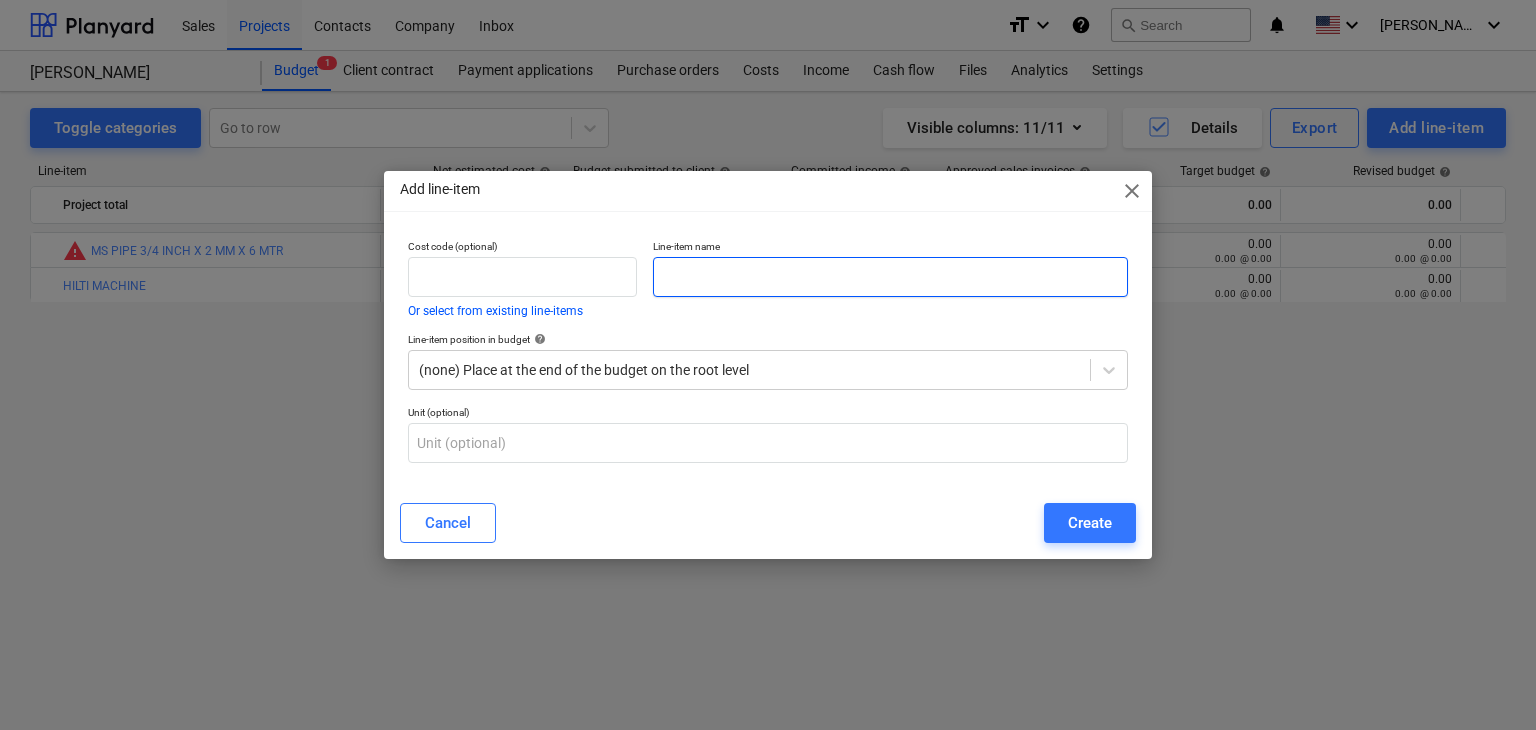 paste on "HSS DRILL BIT 10MM" 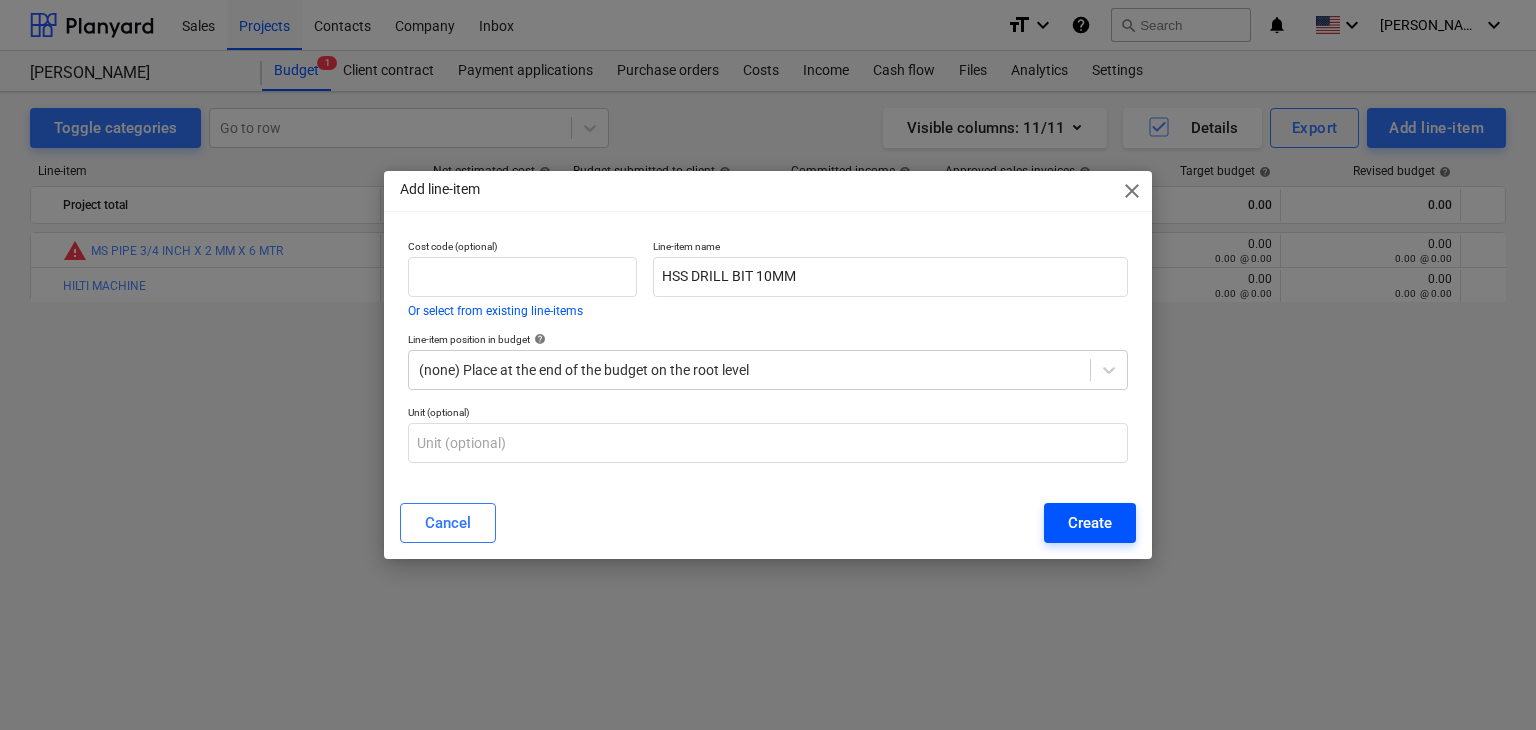 click on "Create" at bounding box center [1090, 523] 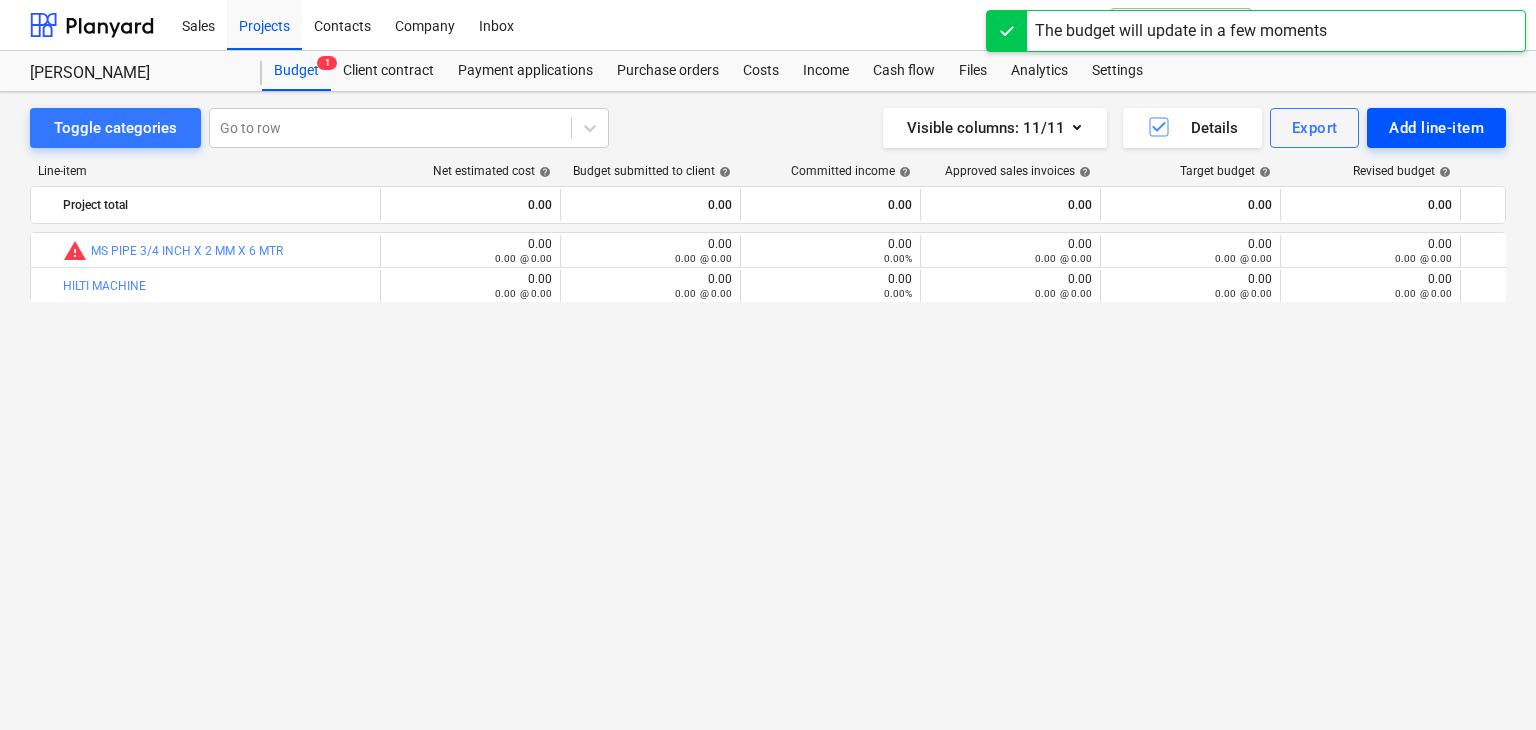 click on "Add line-item" at bounding box center (1436, 128) 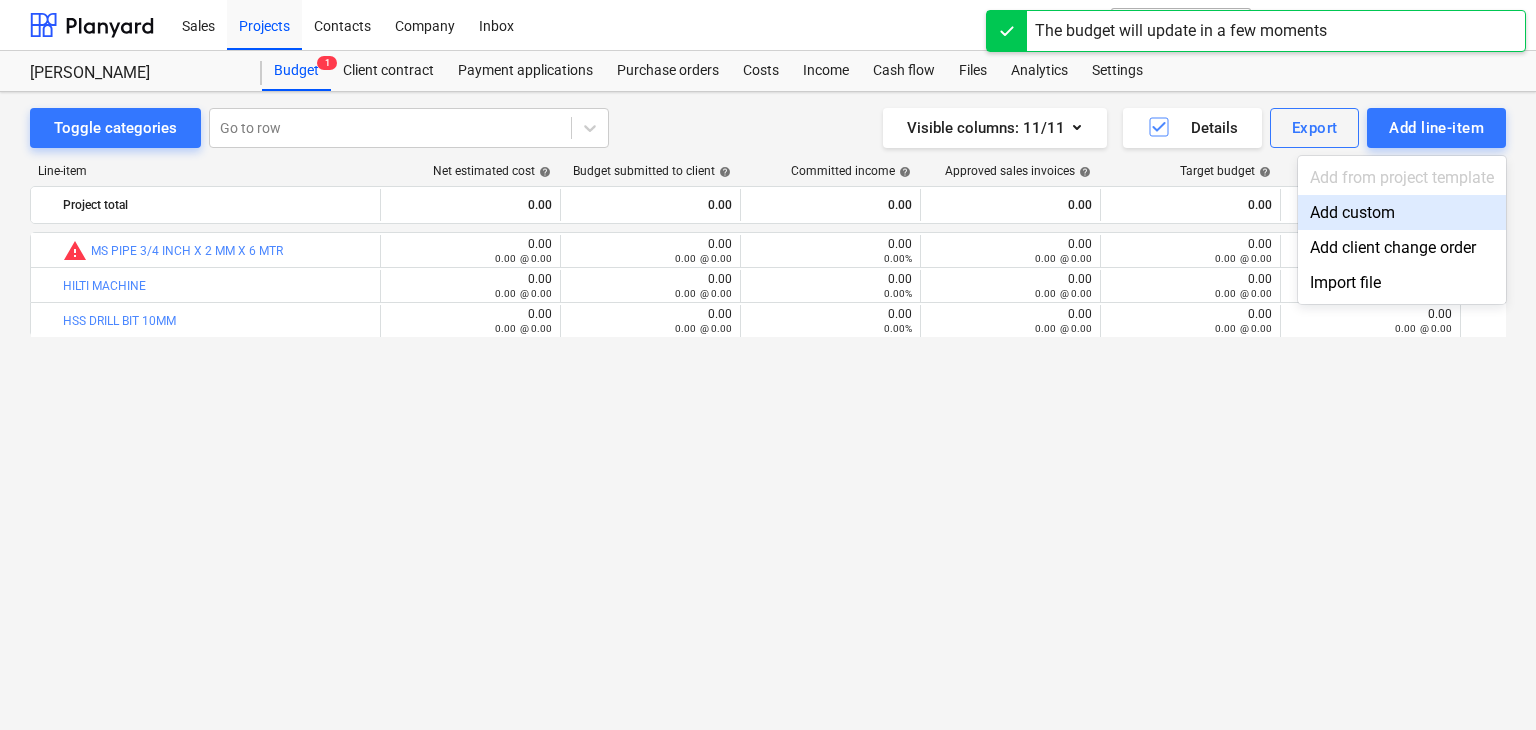 click on "Add custom" at bounding box center [1402, 212] 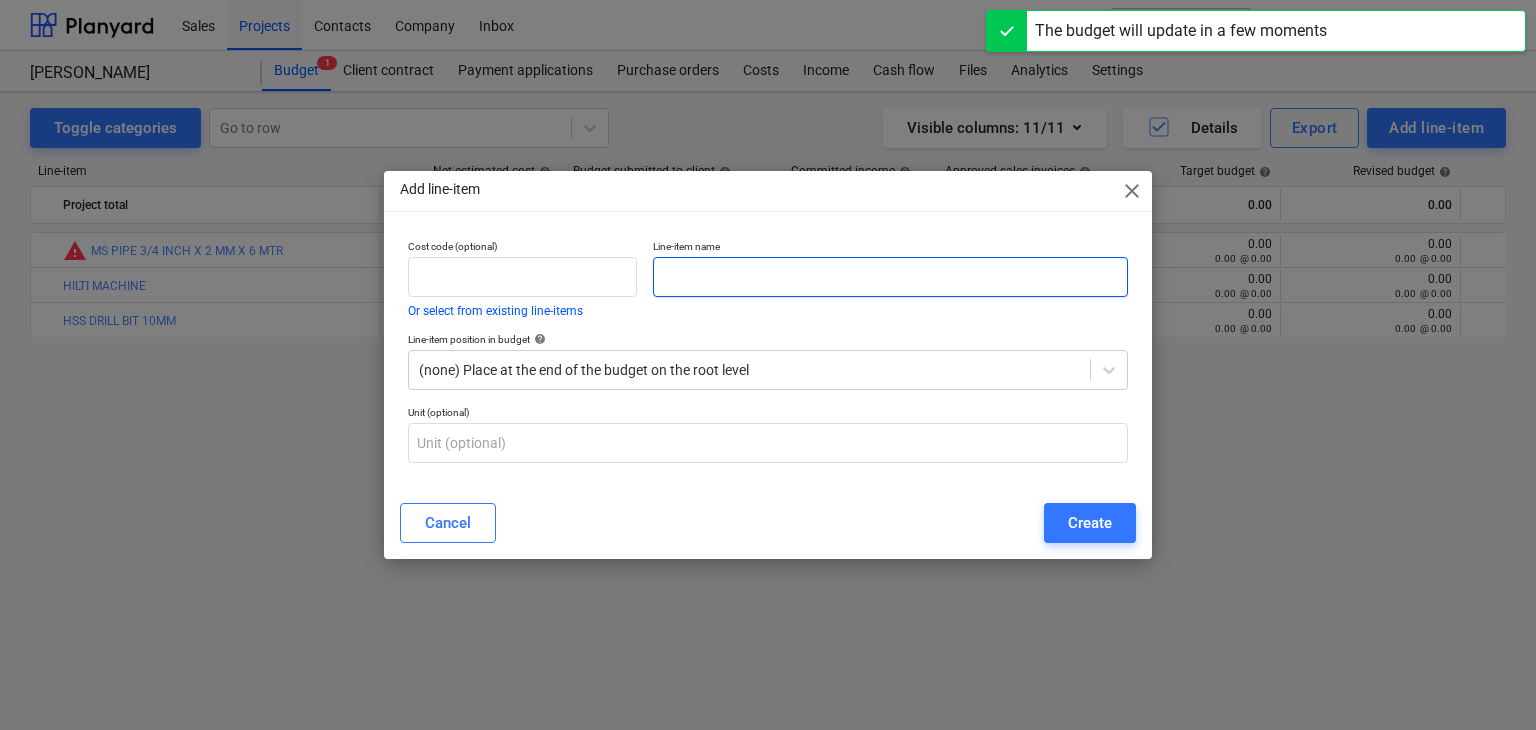 click at bounding box center [890, 277] 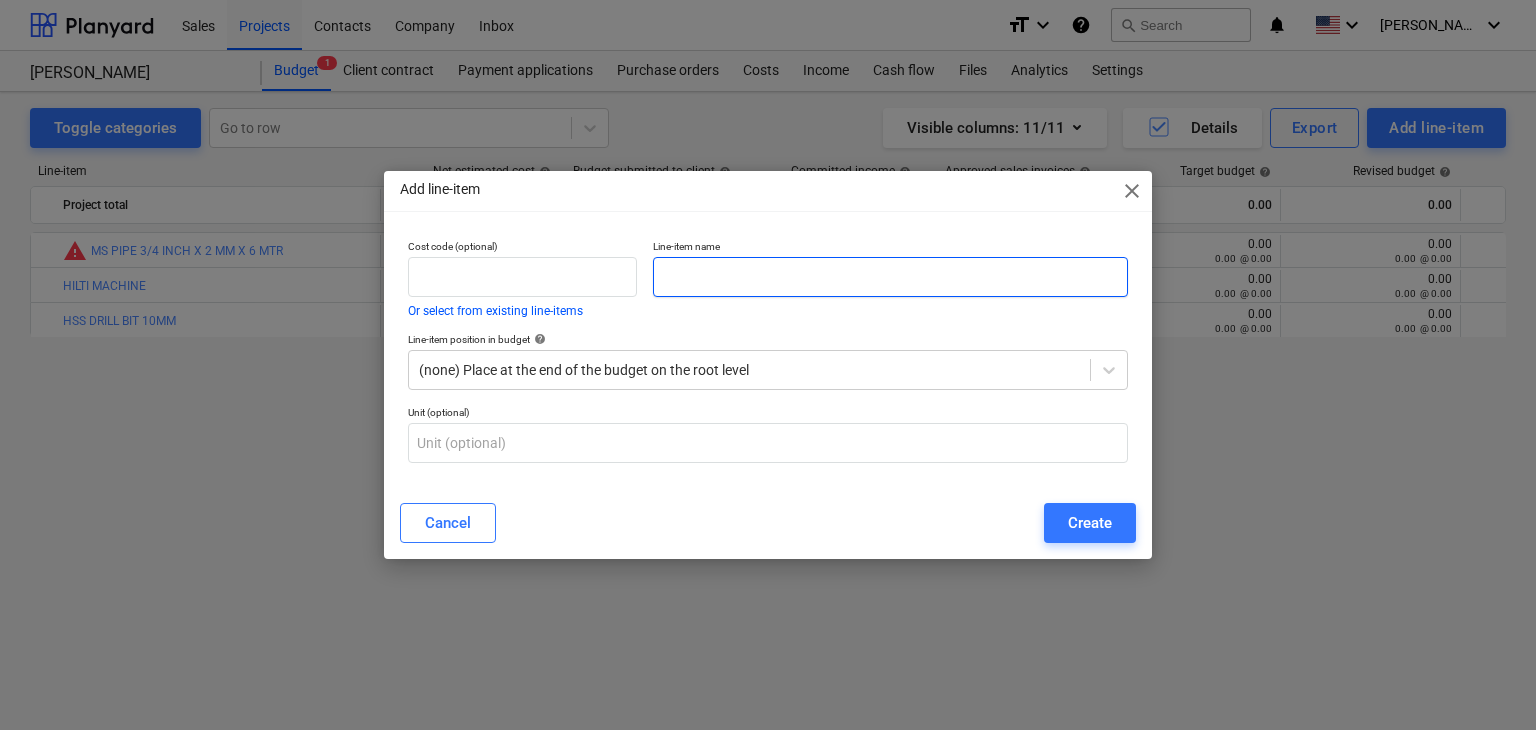 paste on "HSS DRILL BIT 12MM" 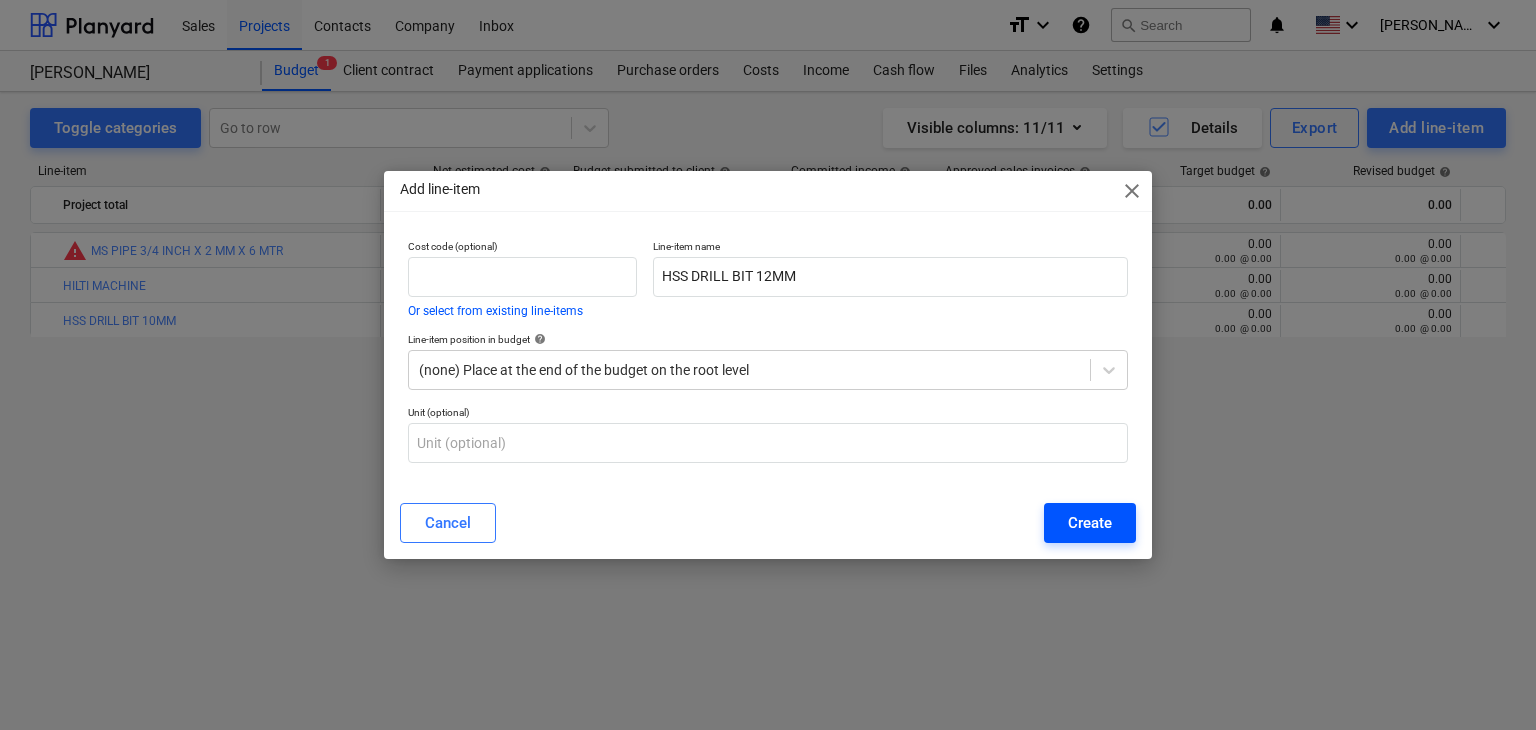 click on "Create" at bounding box center (1090, 523) 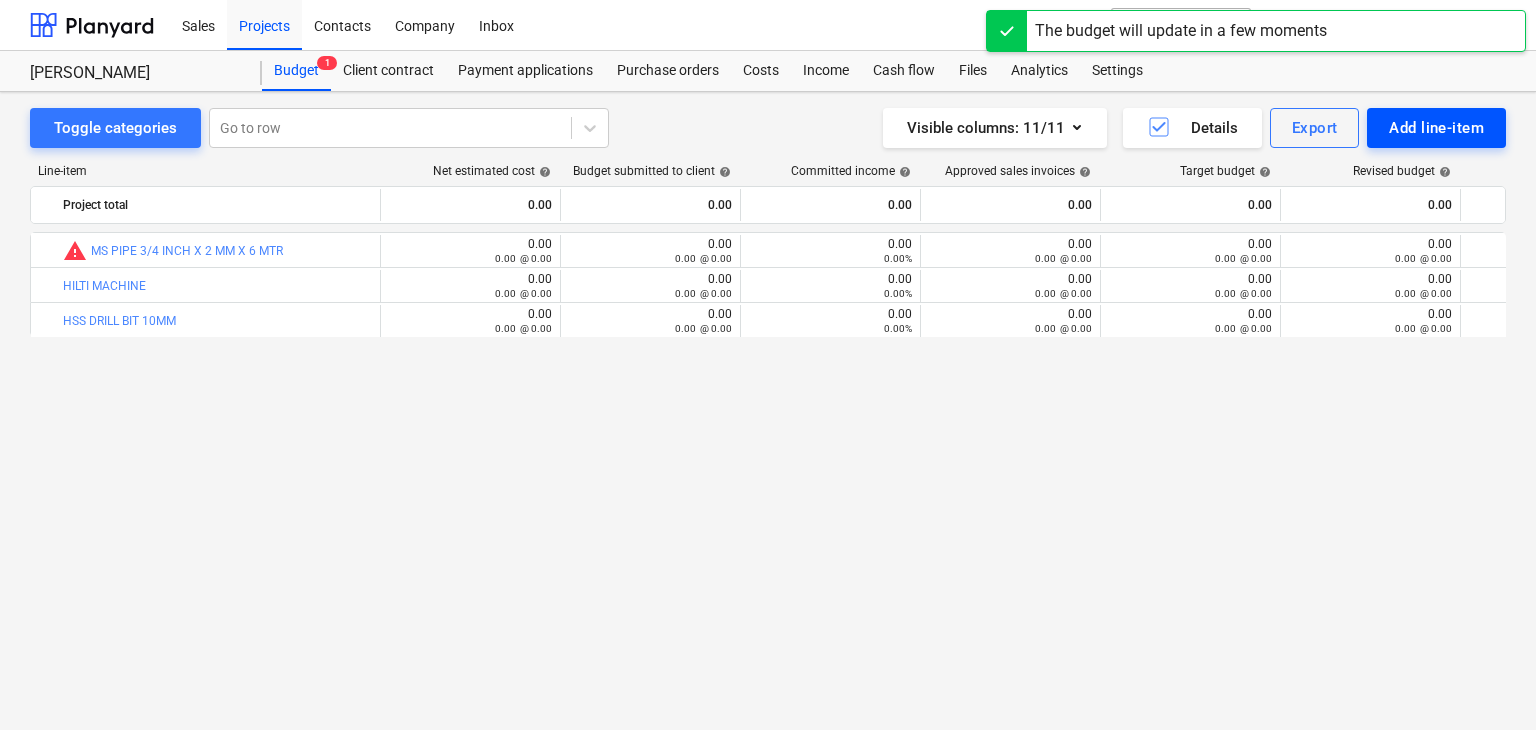 click on "Add line-item" at bounding box center (1436, 128) 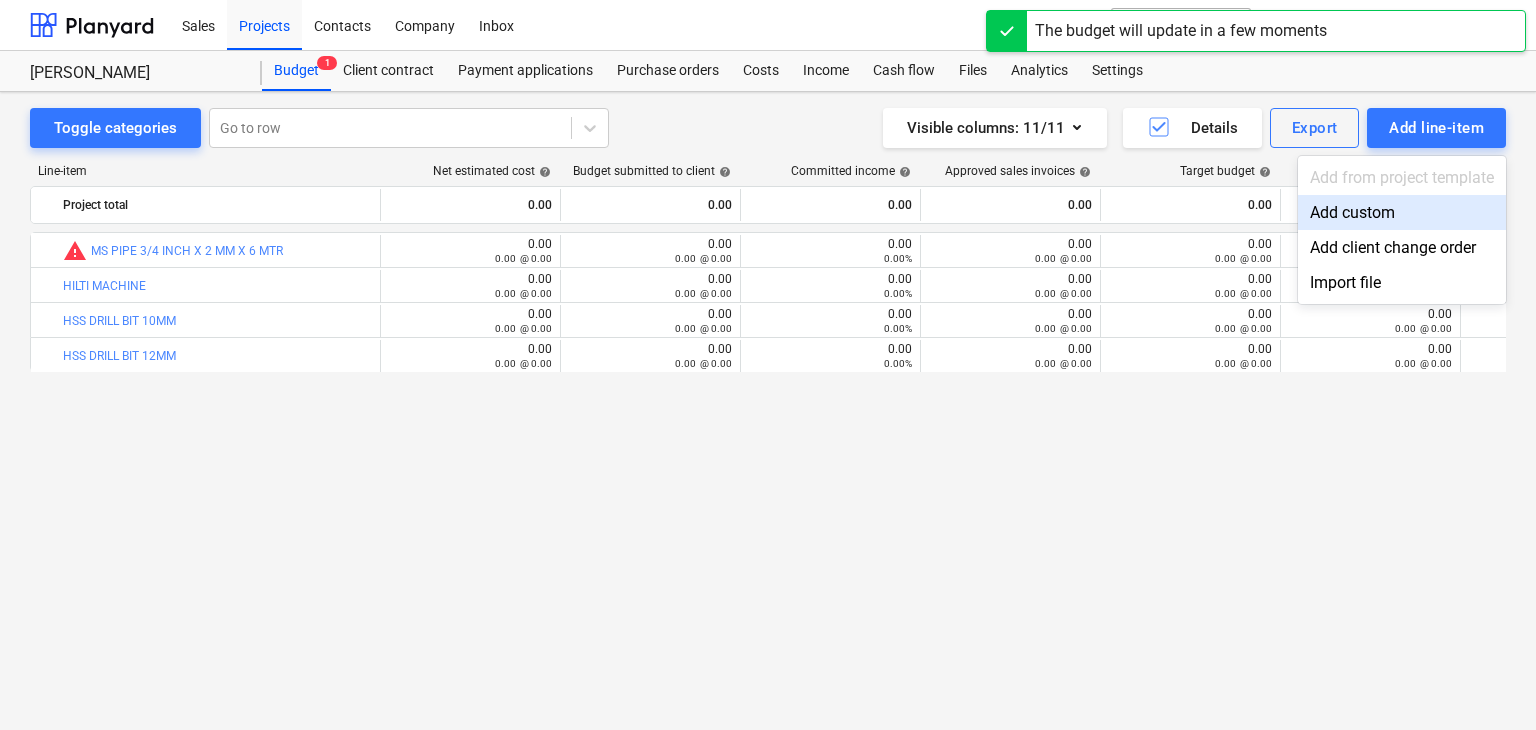 click on "Add custom" at bounding box center (1402, 212) 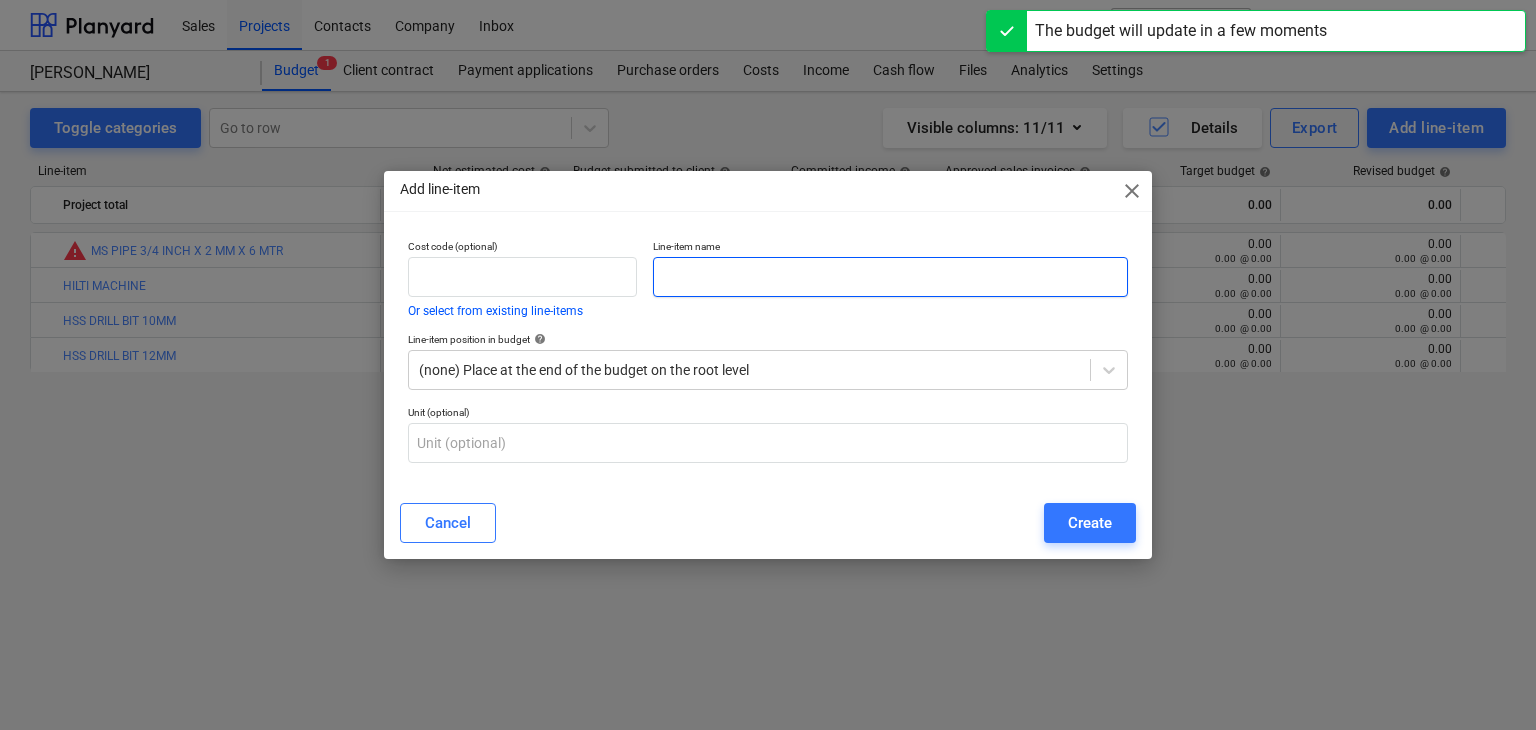 click at bounding box center (890, 277) 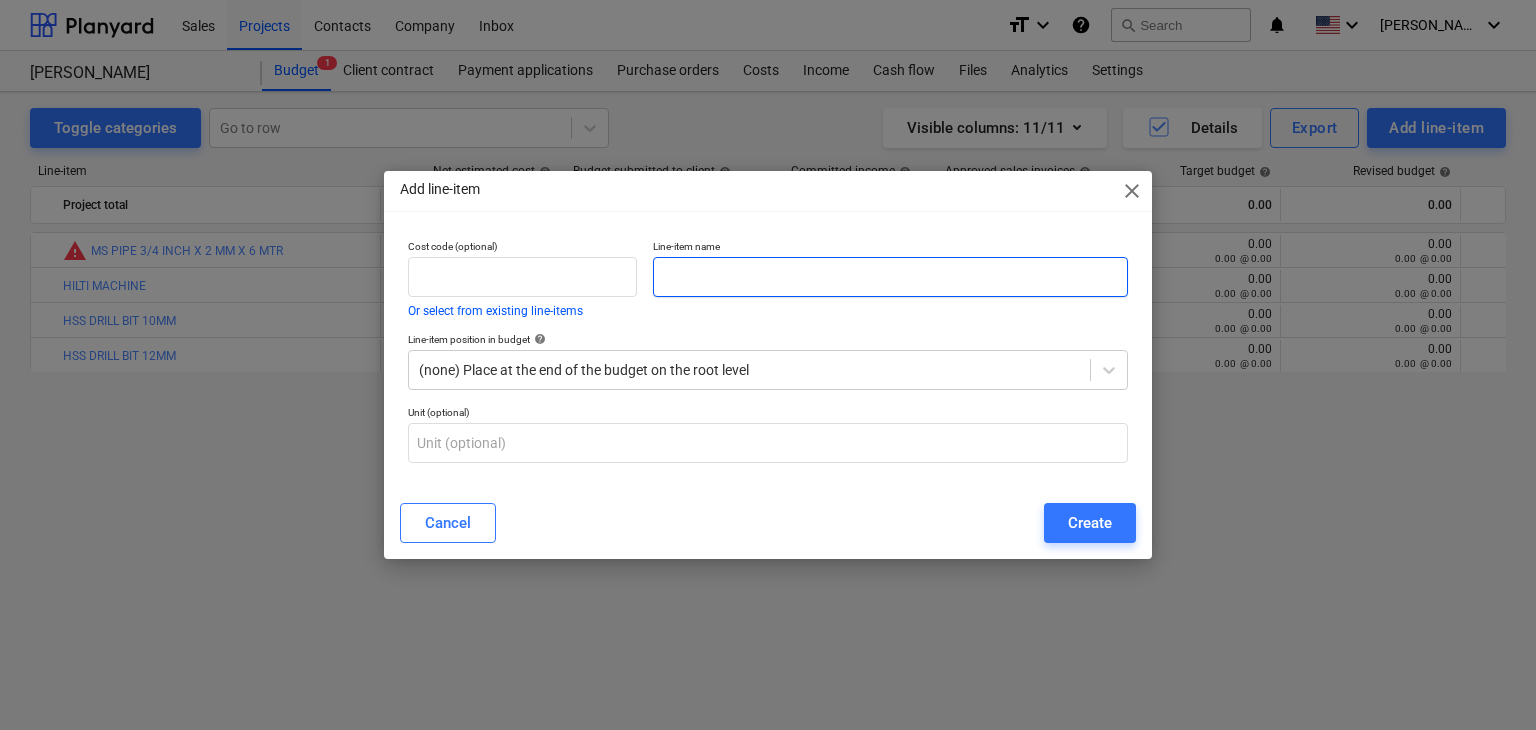 paste on "ELECTRIC TESTER" 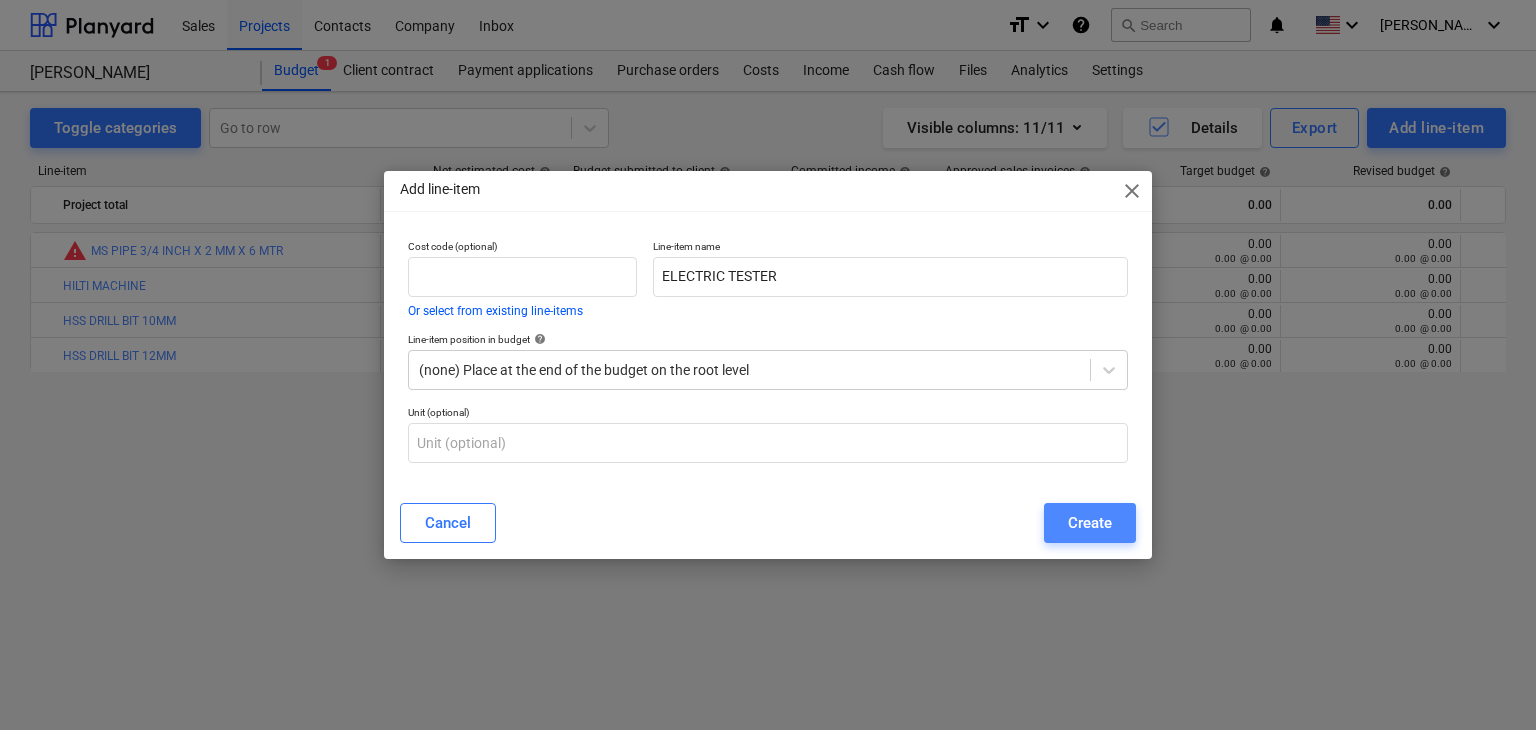 click on "Create" at bounding box center [1090, 523] 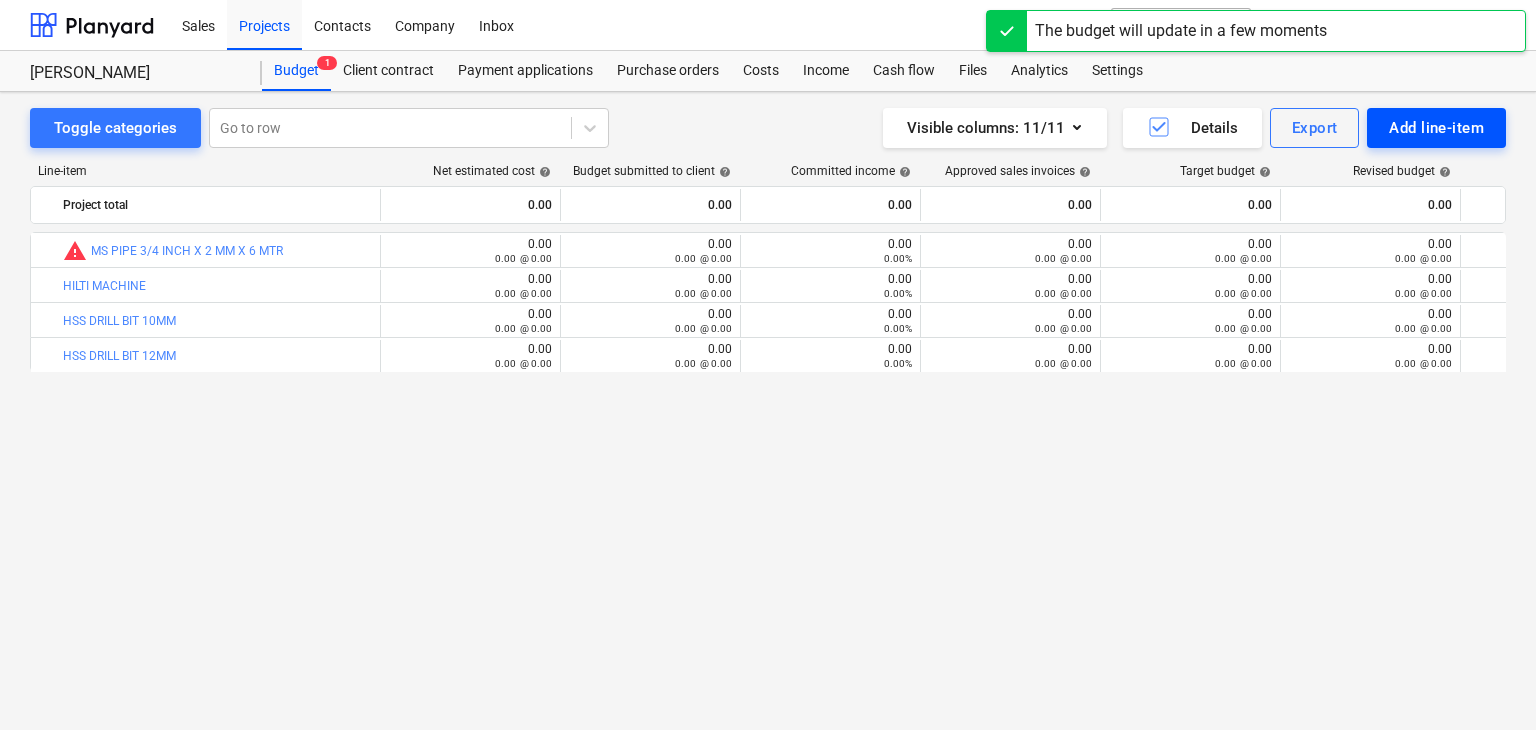 click on "Add line-item" at bounding box center [1436, 128] 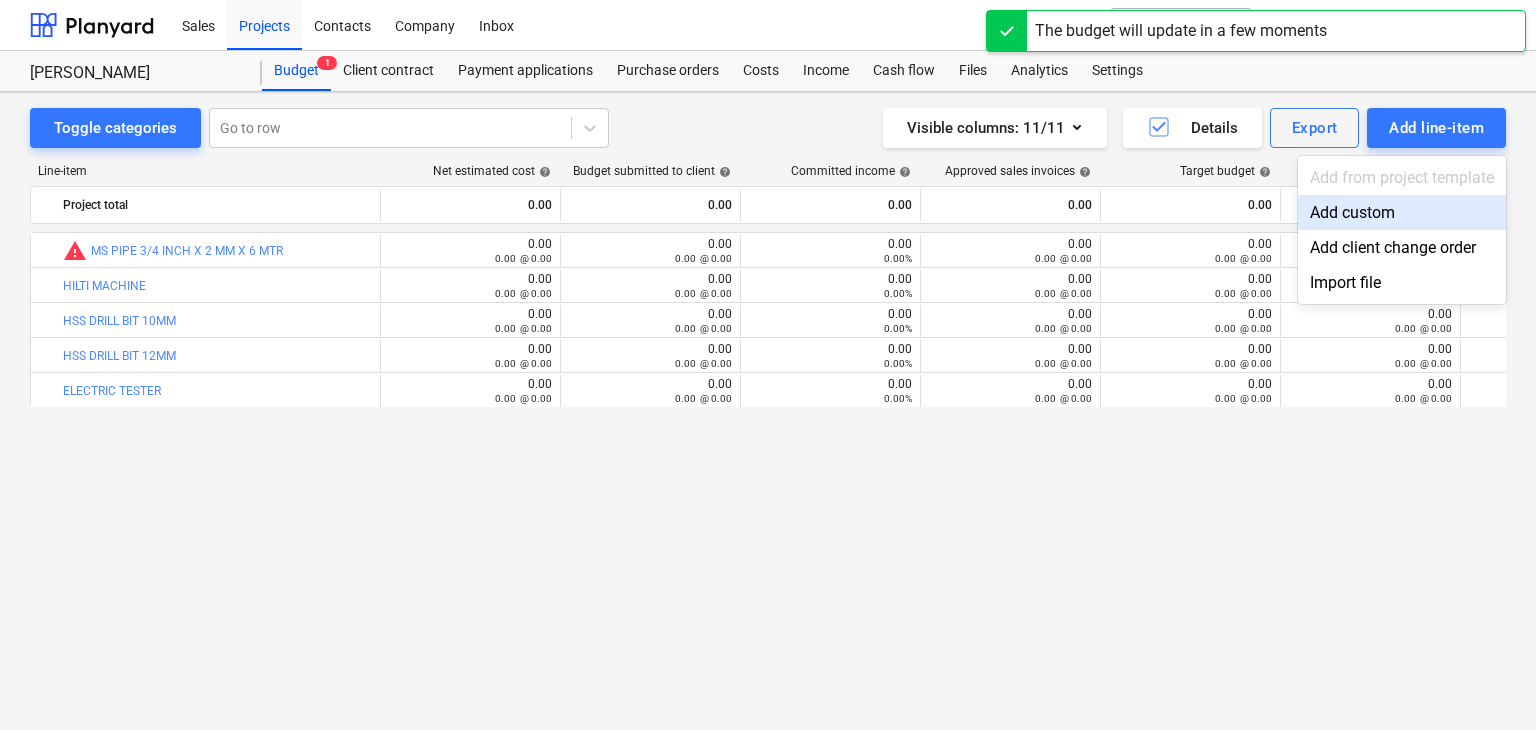 click on "Add custom" at bounding box center (1402, 212) 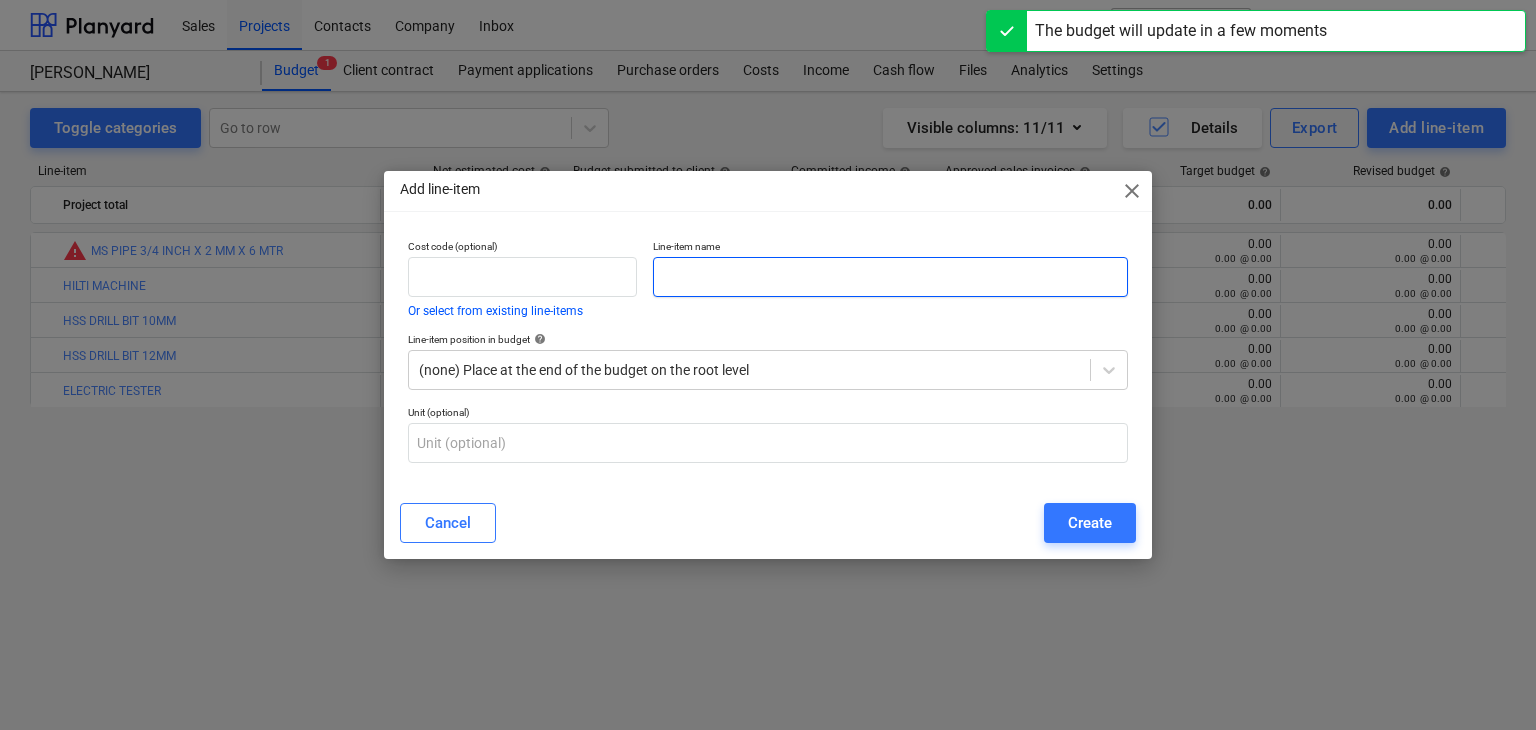 click at bounding box center (890, 277) 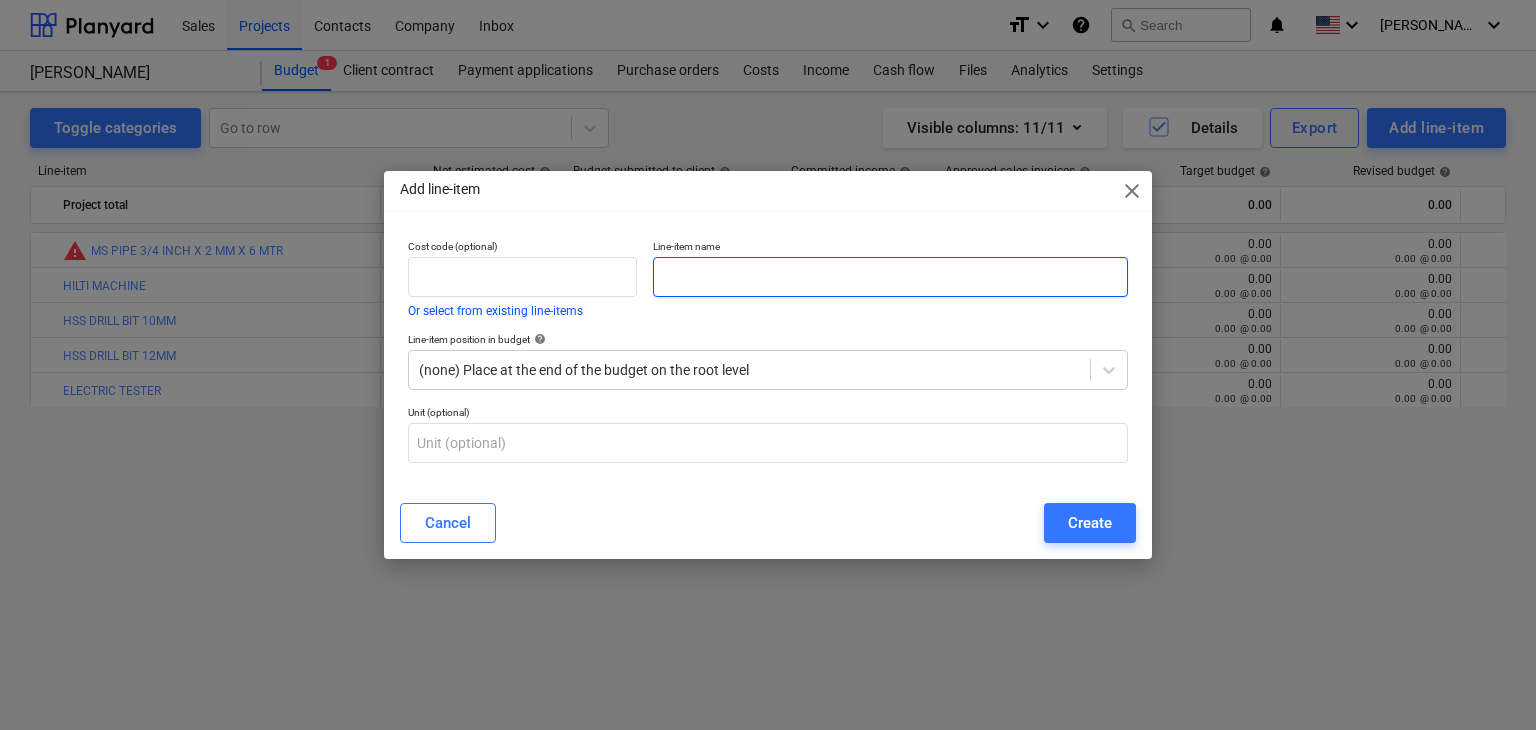 paste on "STAR SCREW DRIVER" 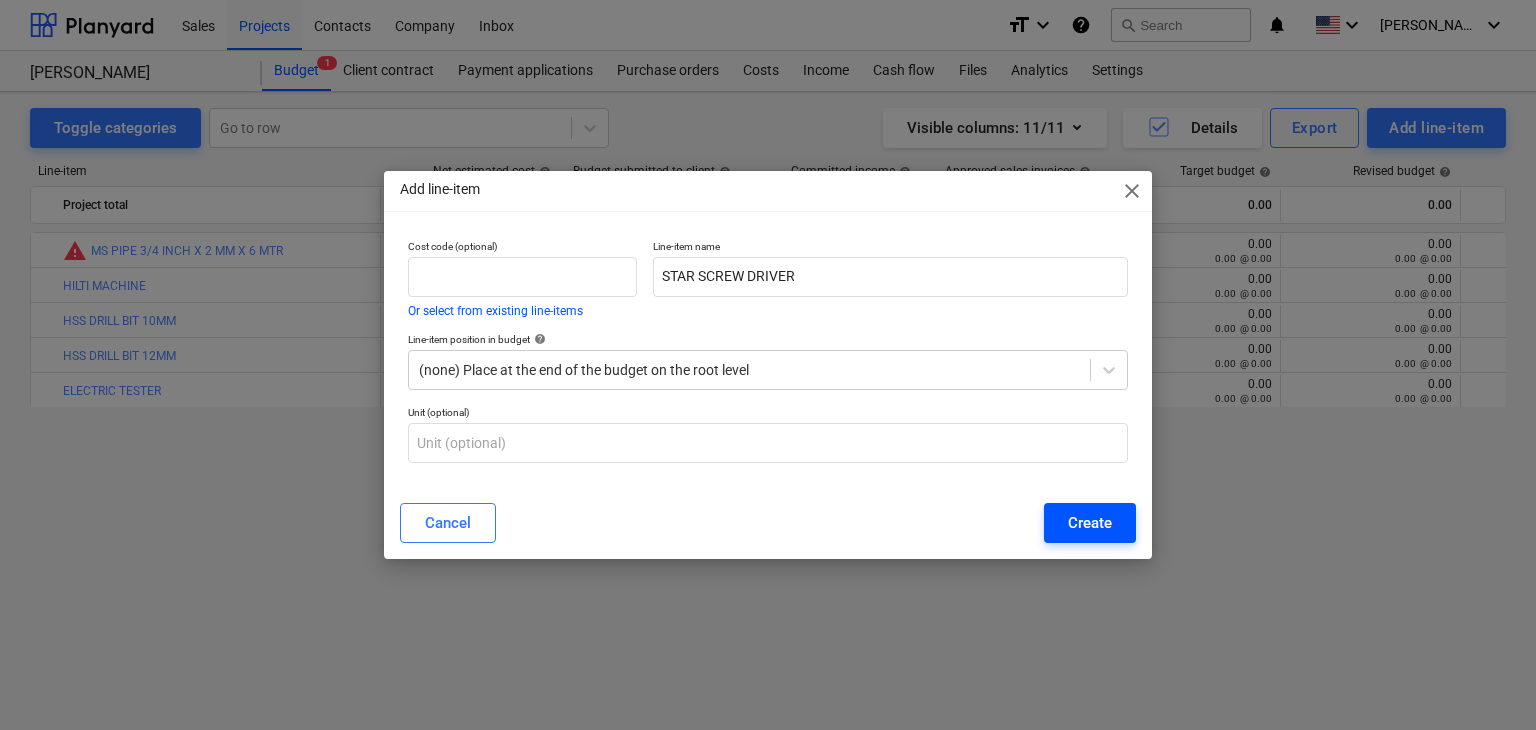 click on "Create" at bounding box center [1090, 523] 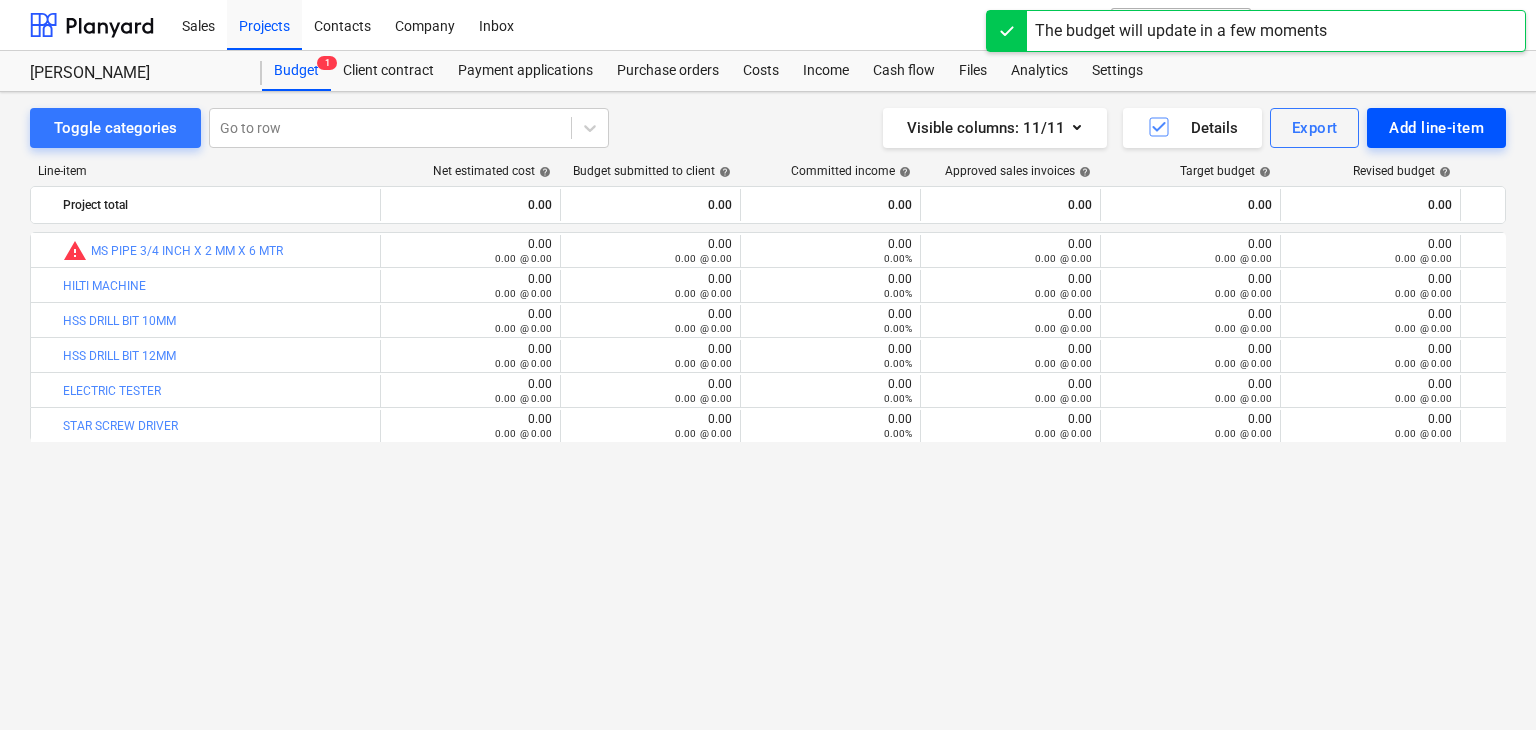 click on "Add line-item" at bounding box center (1436, 128) 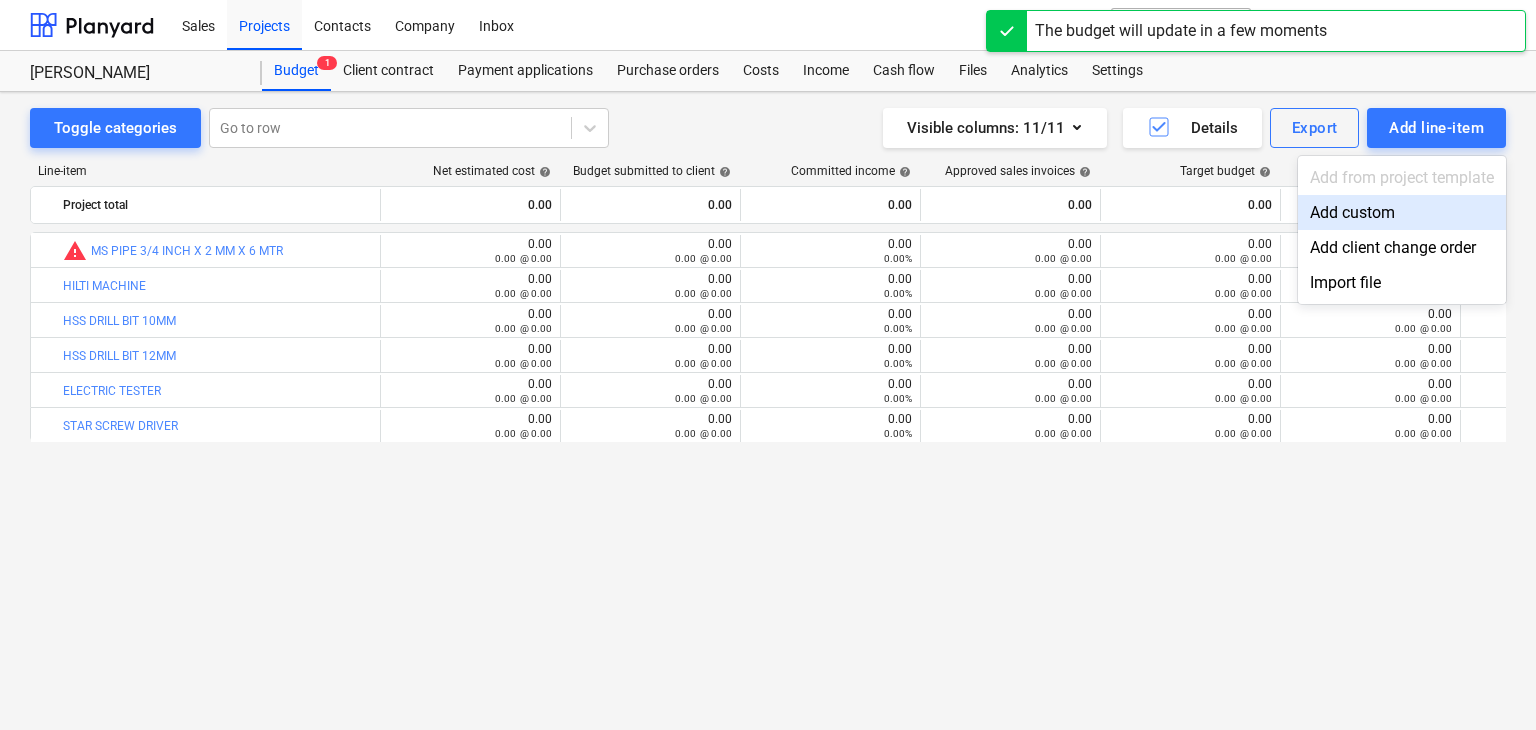click on "Add custom" at bounding box center [1402, 212] 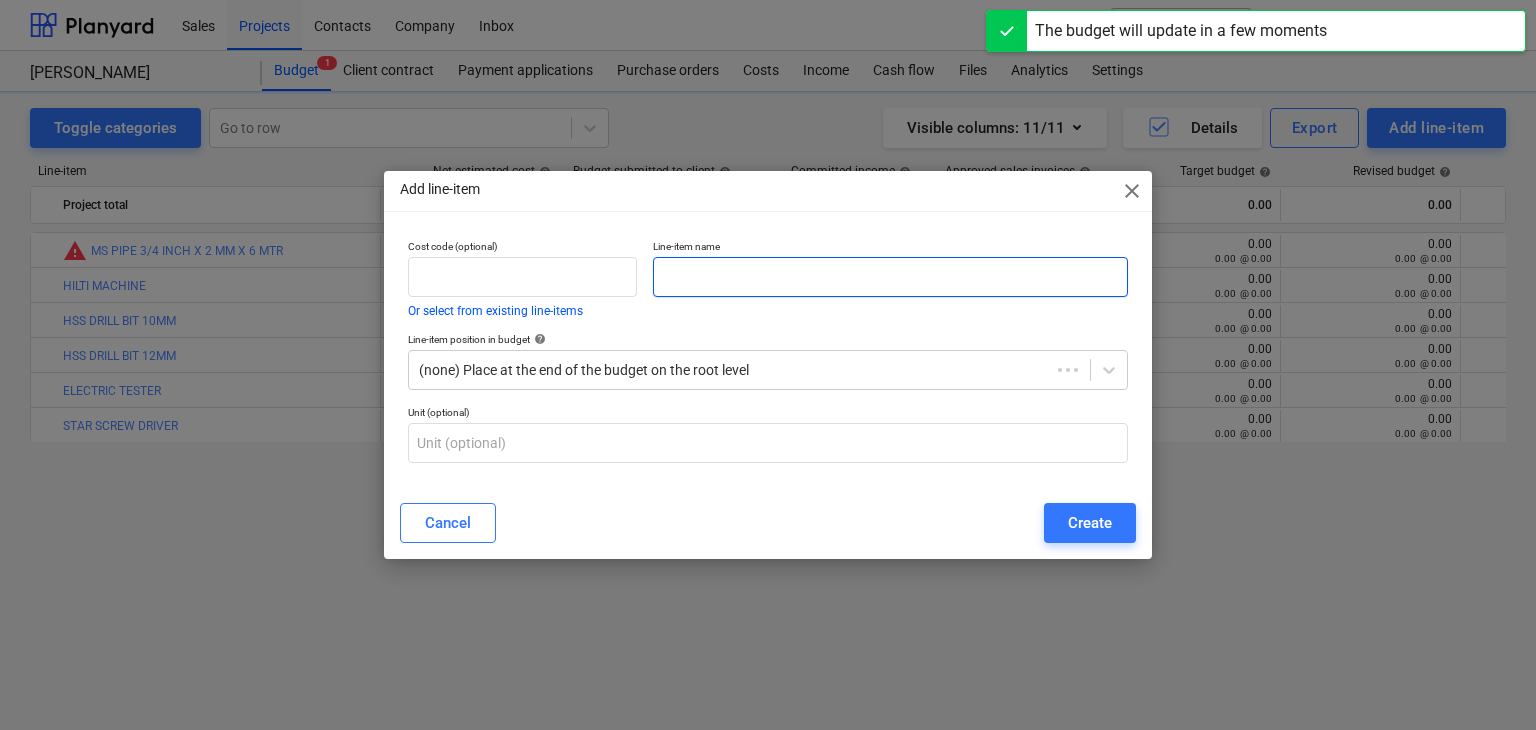click at bounding box center [890, 277] 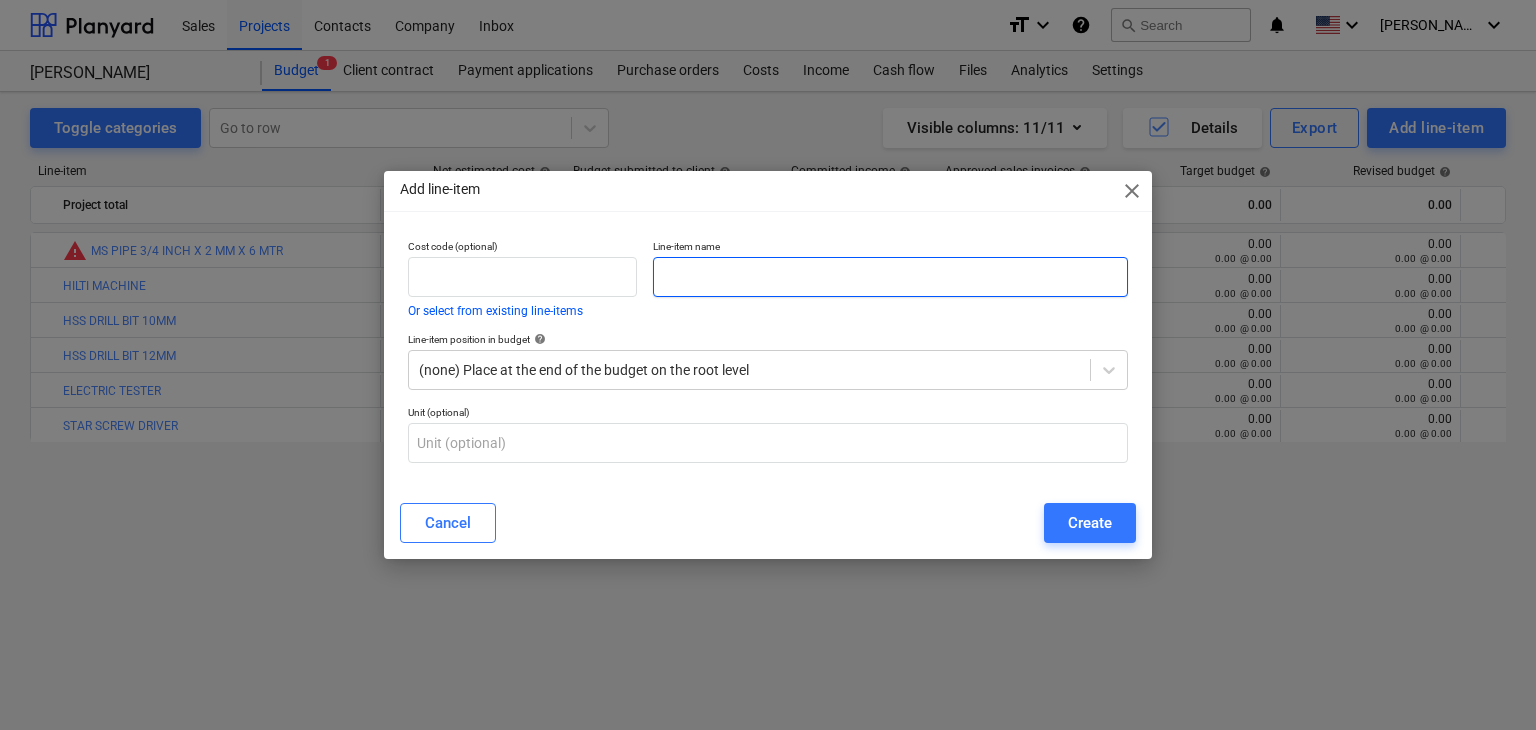 paste on "FLAT SCREW DRIVER" 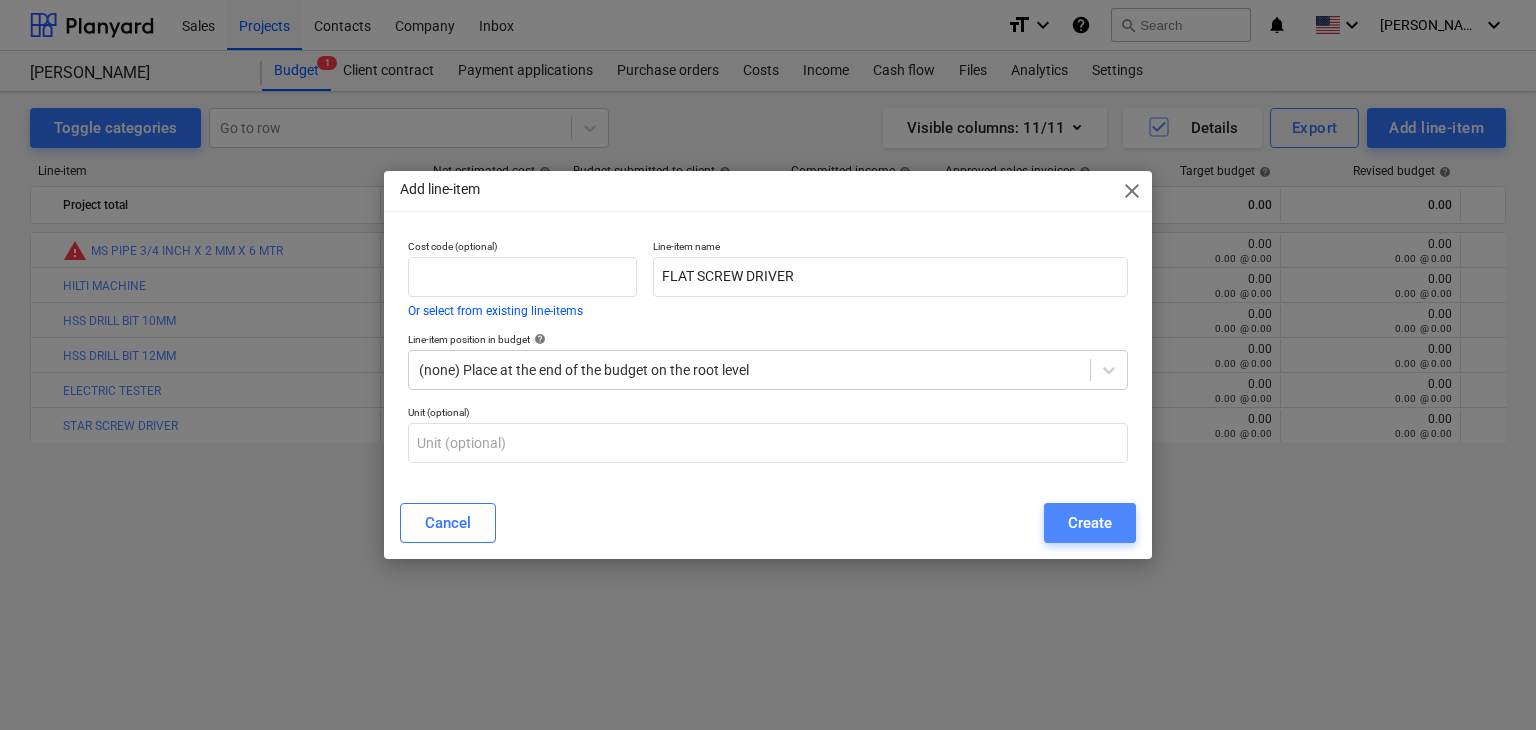 click on "Create" at bounding box center (1090, 523) 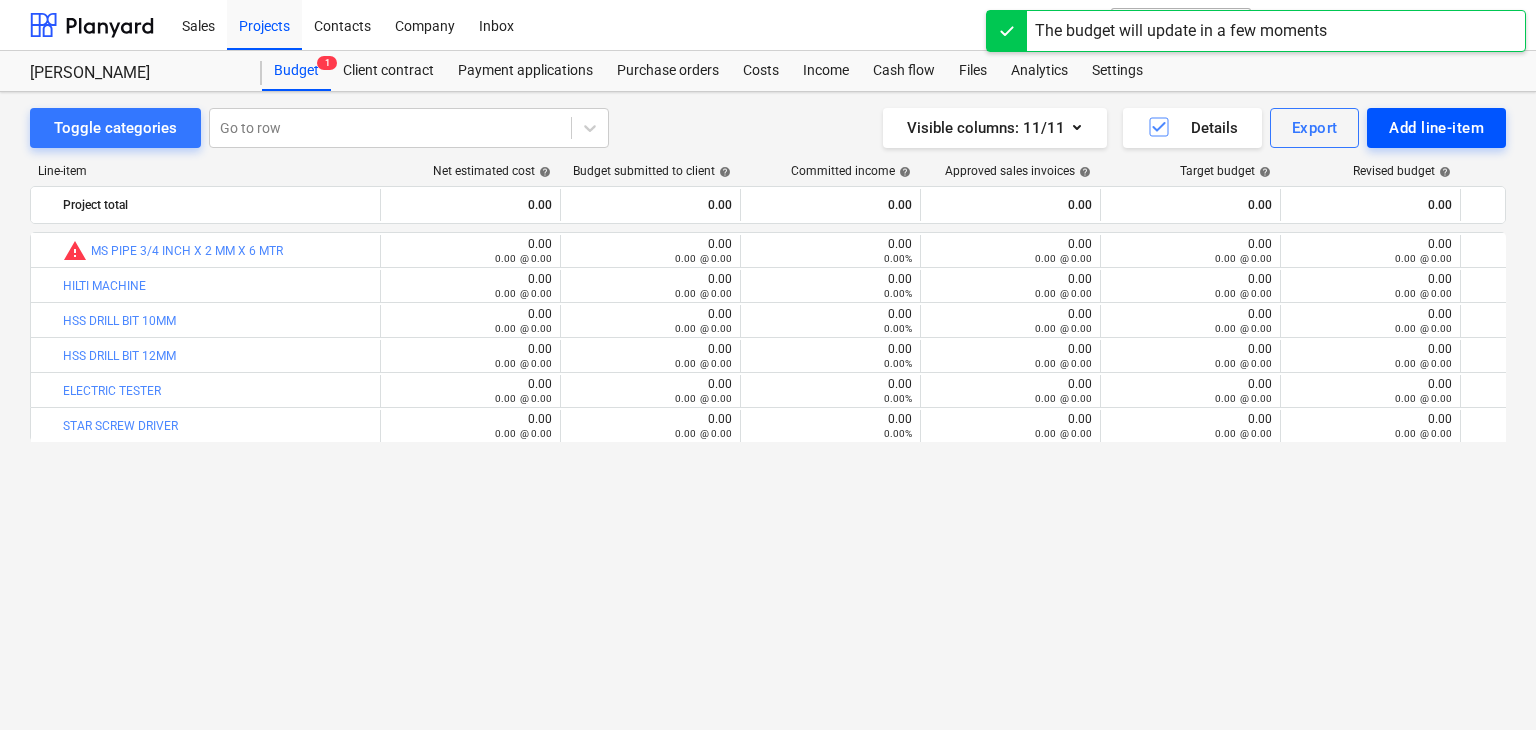 click on "Add line-item" at bounding box center (1436, 128) 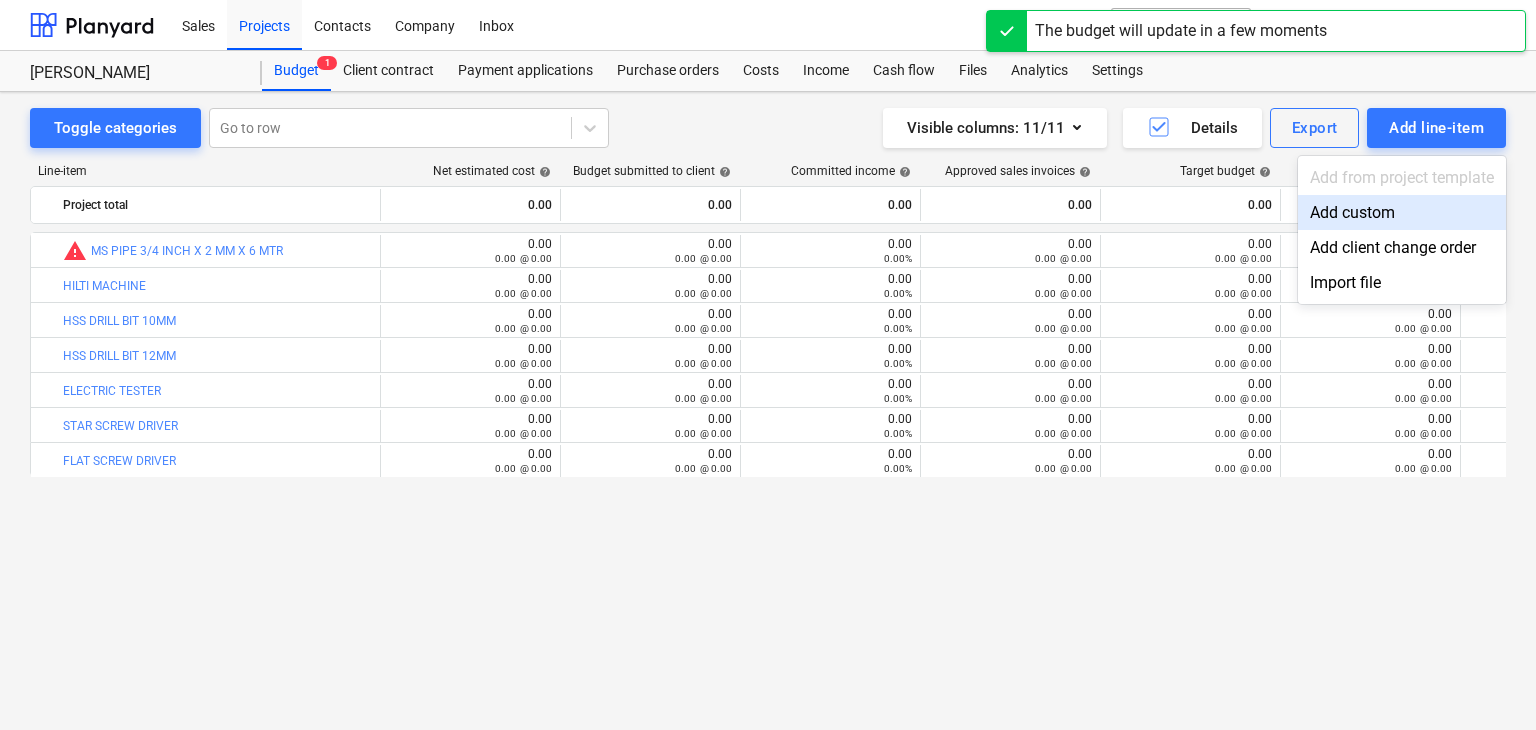 click on "Add custom" at bounding box center [1402, 212] 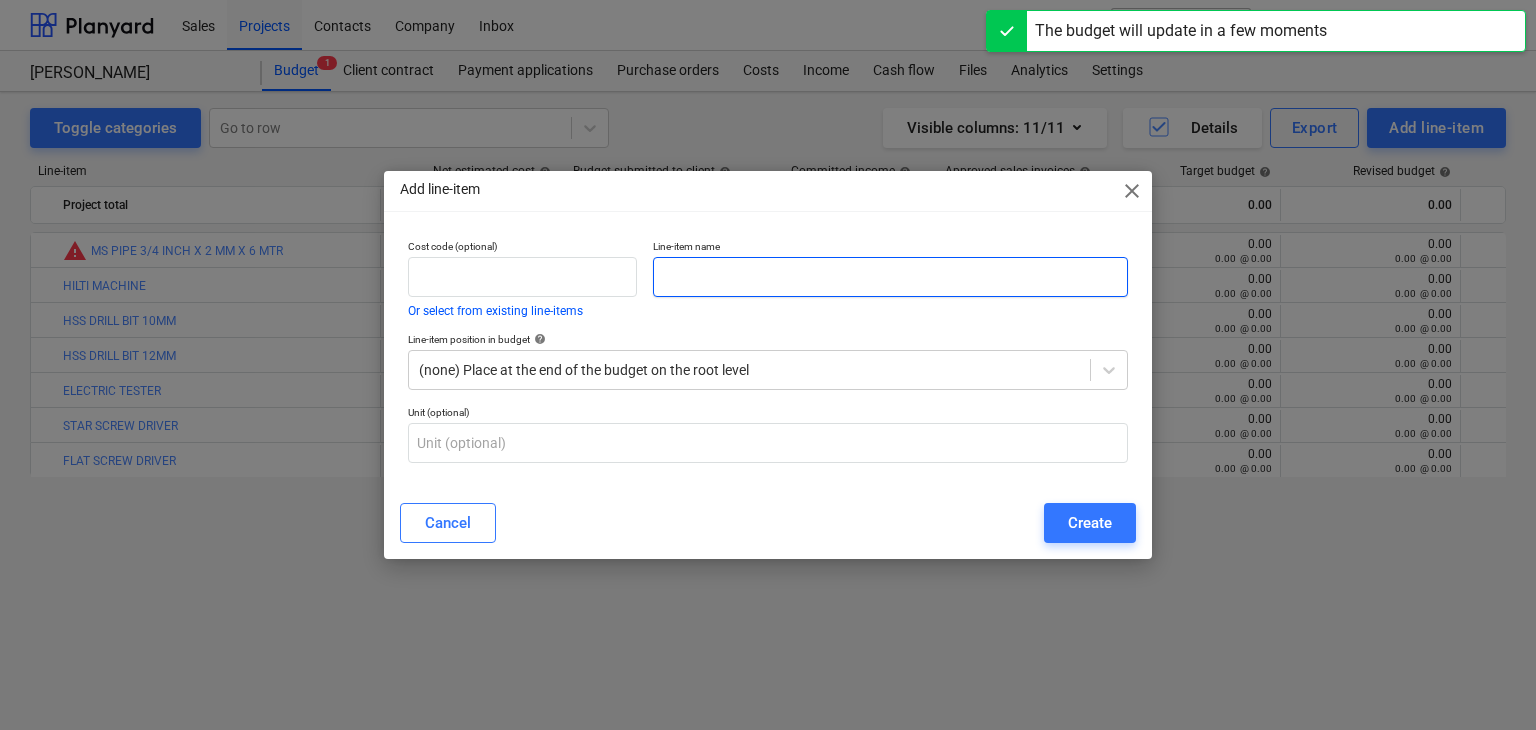 click at bounding box center (890, 277) 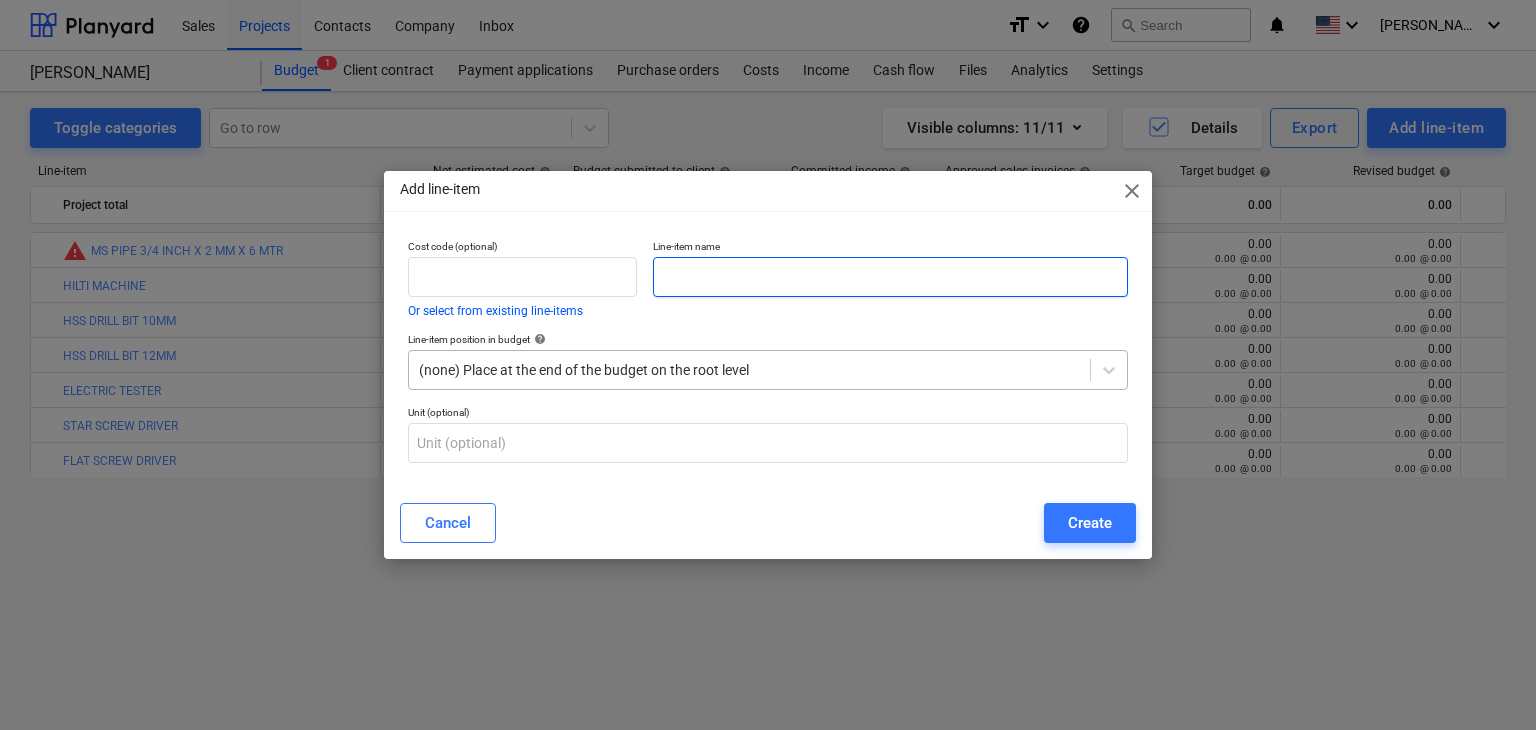 paste on "INDUSTRIAL SOCKET 220V [DEMOGRAPHIC_DATA] AND [DEMOGRAPHIC_DATA]" 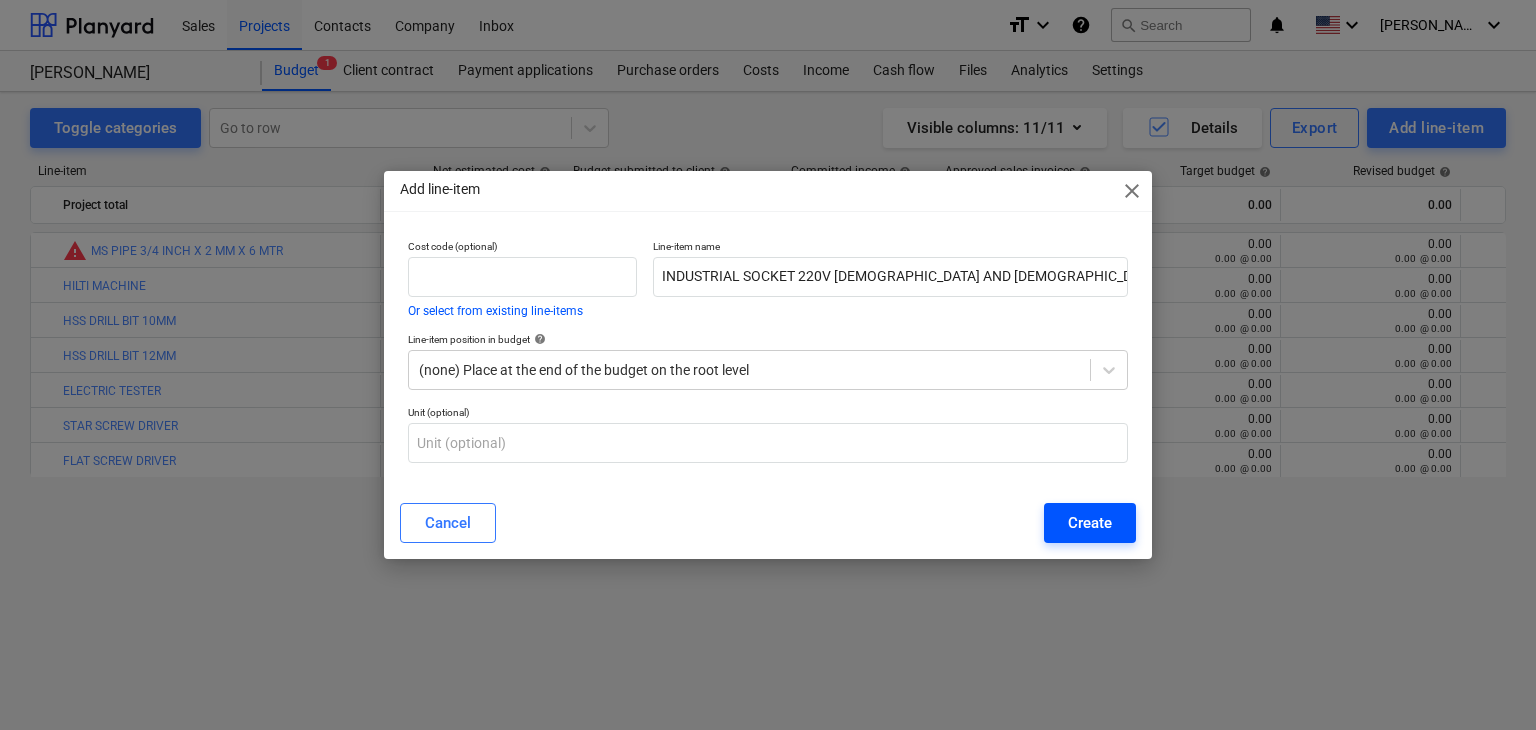 click on "Create" at bounding box center [1090, 523] 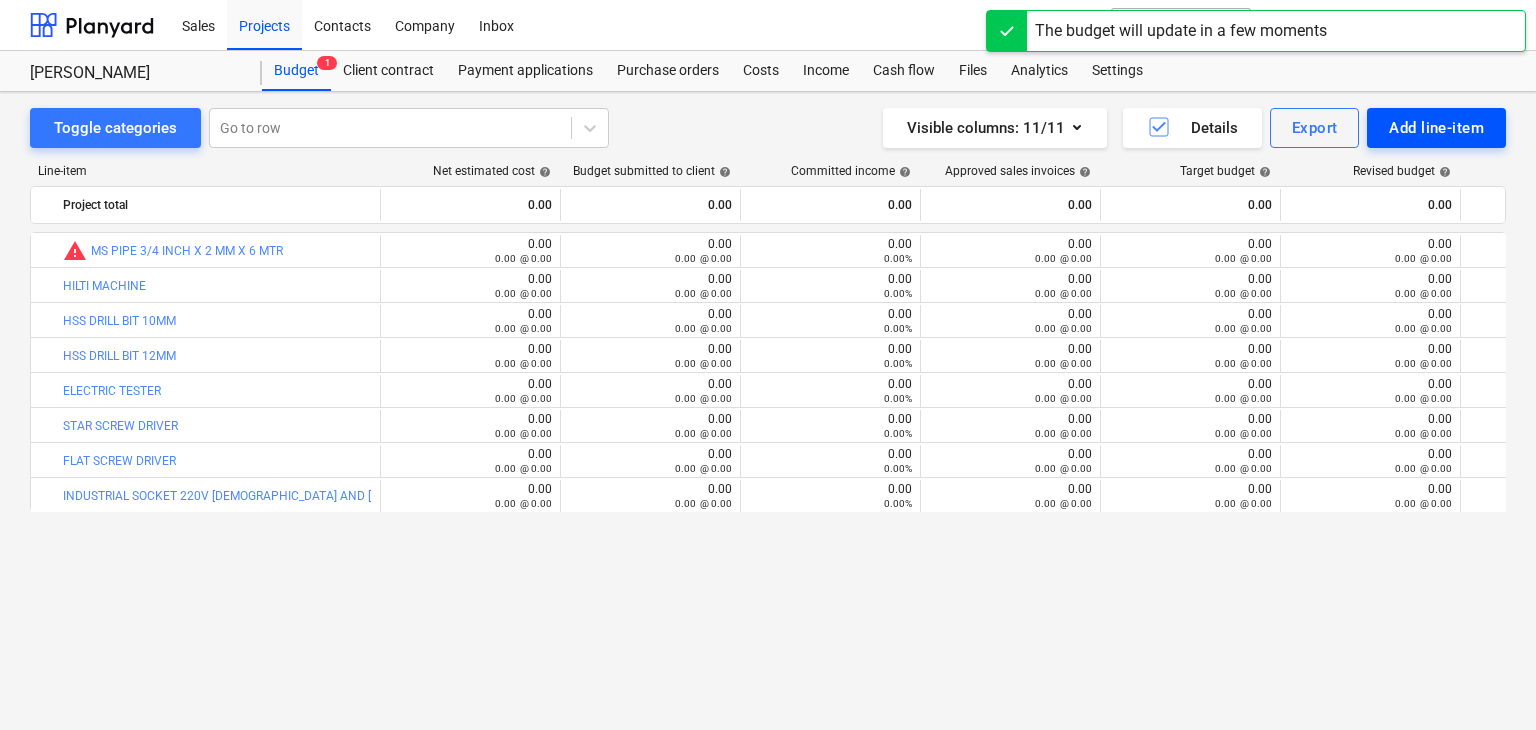 click on "Add line-item" at bounding box center (1436, 128) 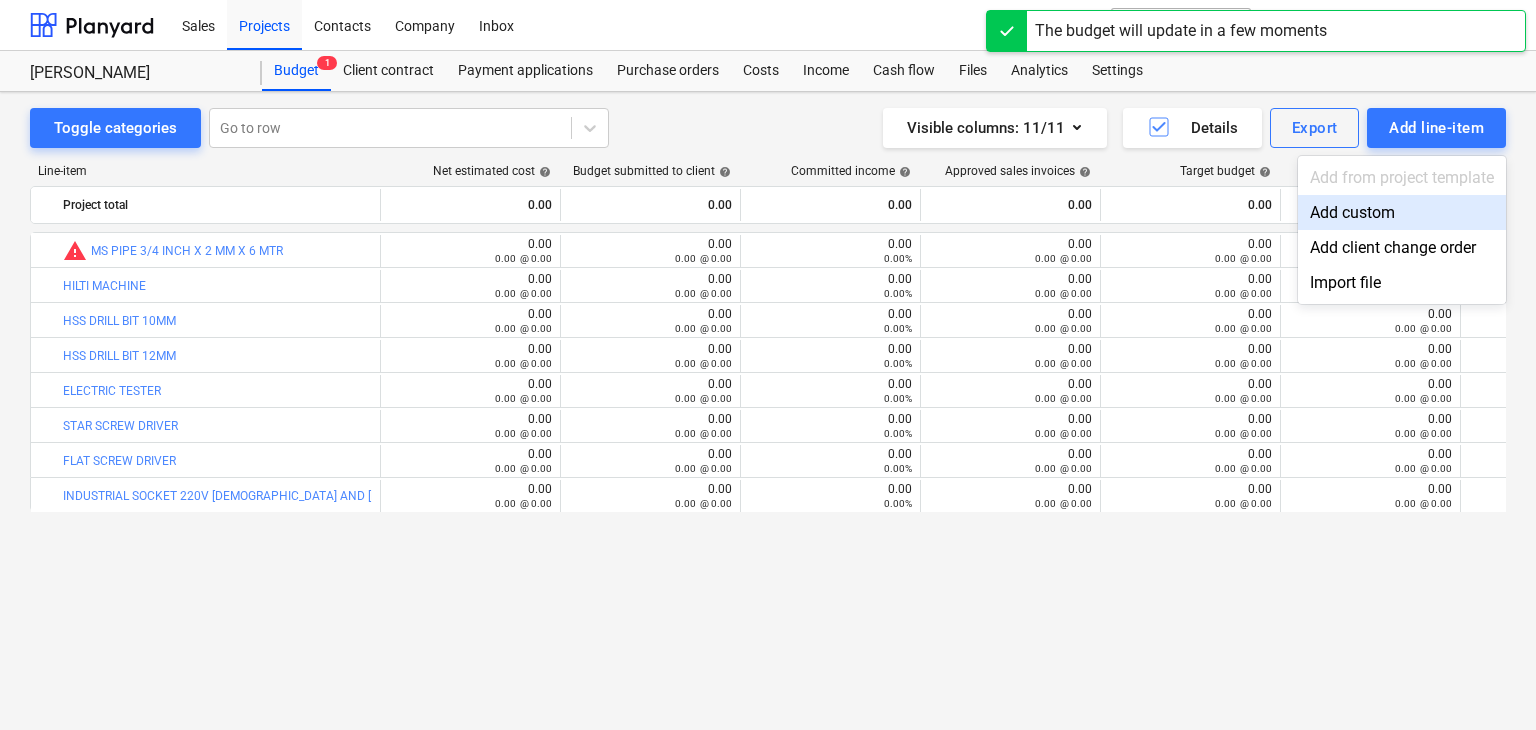click on "Add custom" at bounding box center (1402, 212) 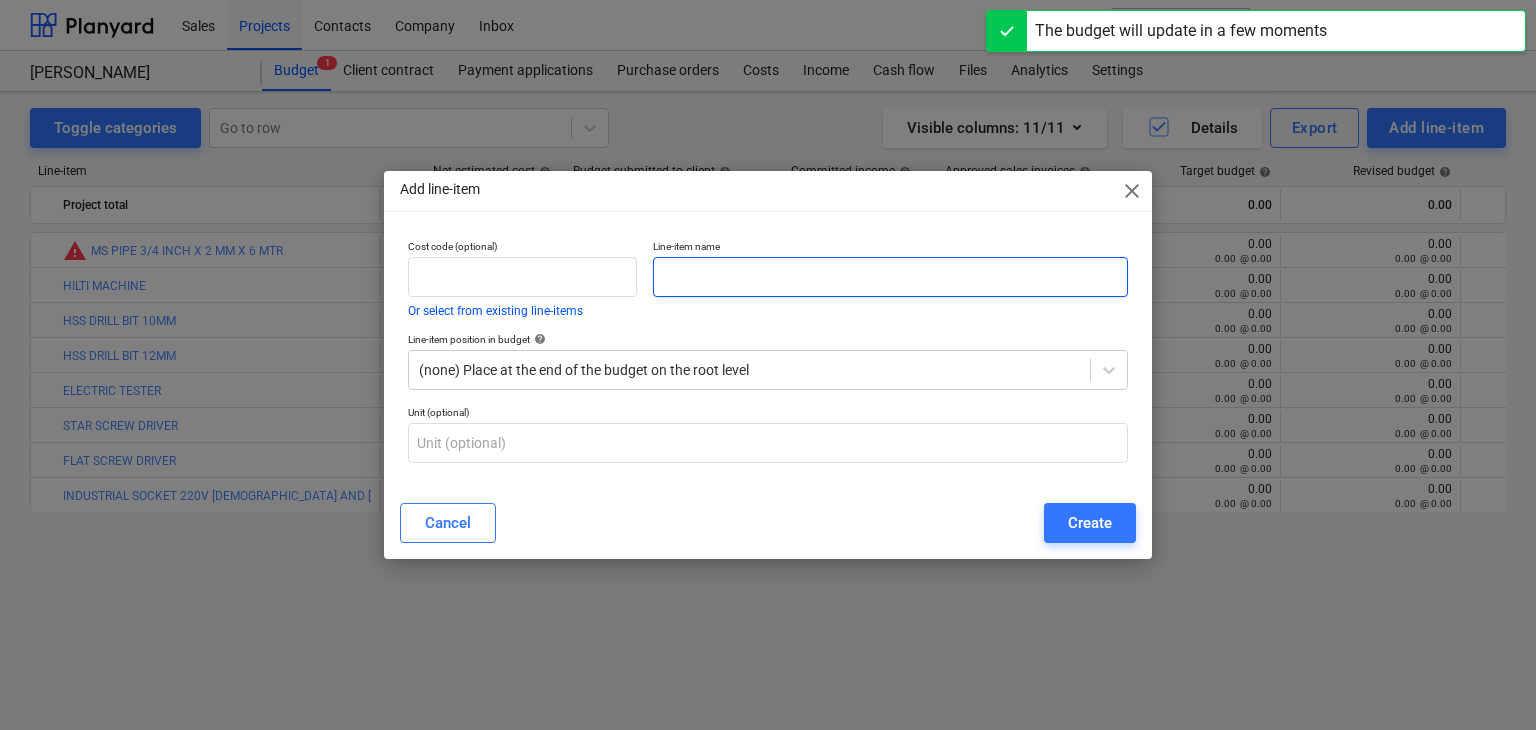 click at bounding box center (890, 277) 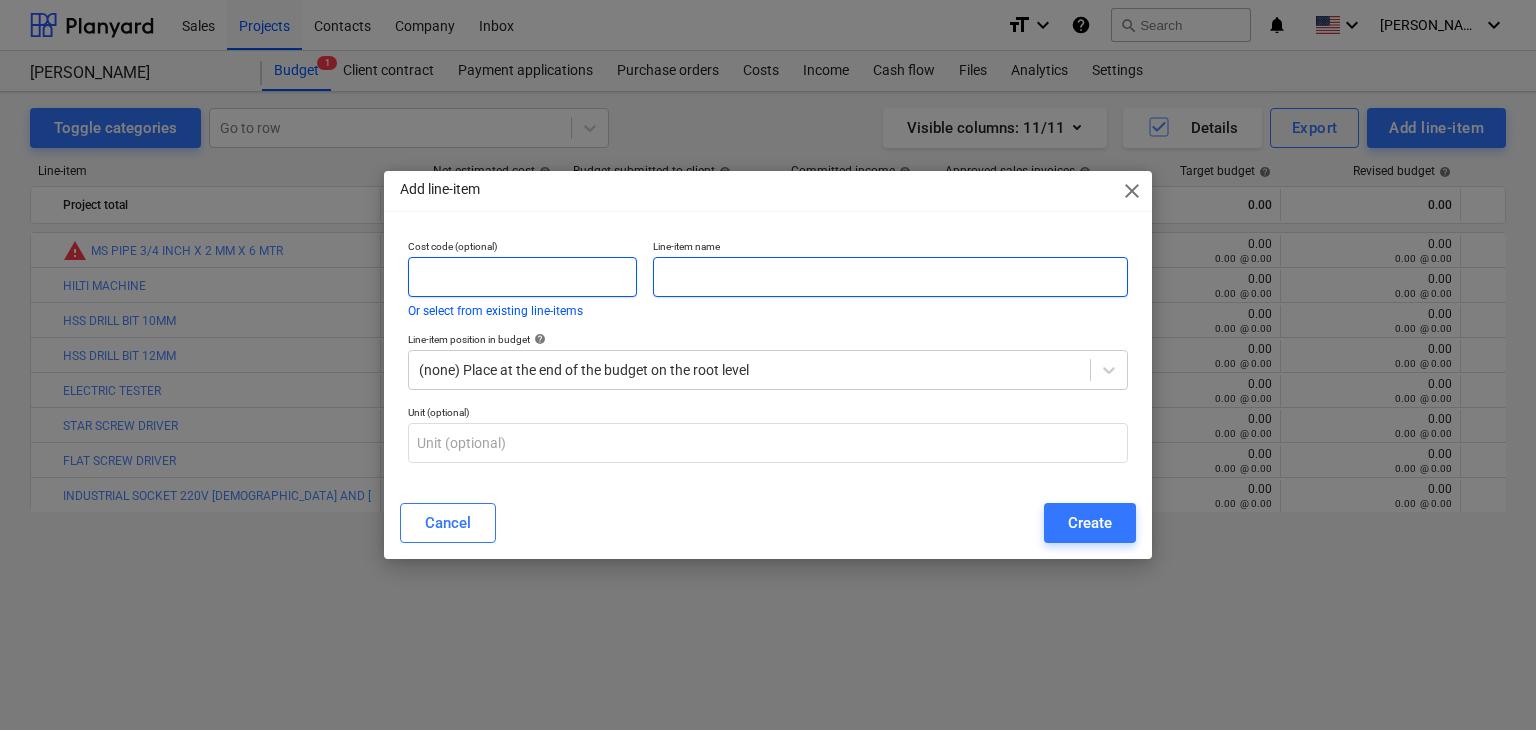 paste on "LINE [PERSON_NAME]" 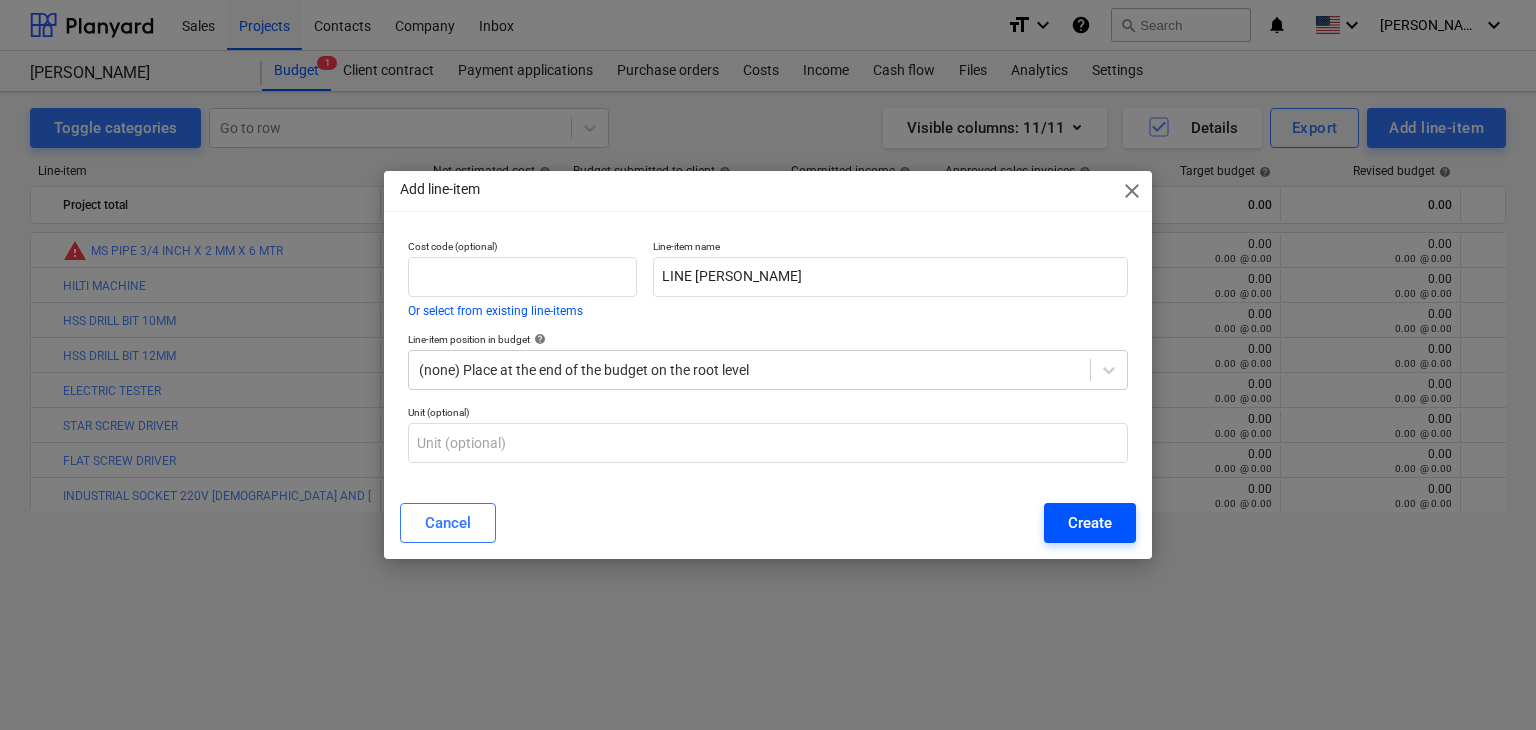 click on "Create" at bounding box center (1090, 523) 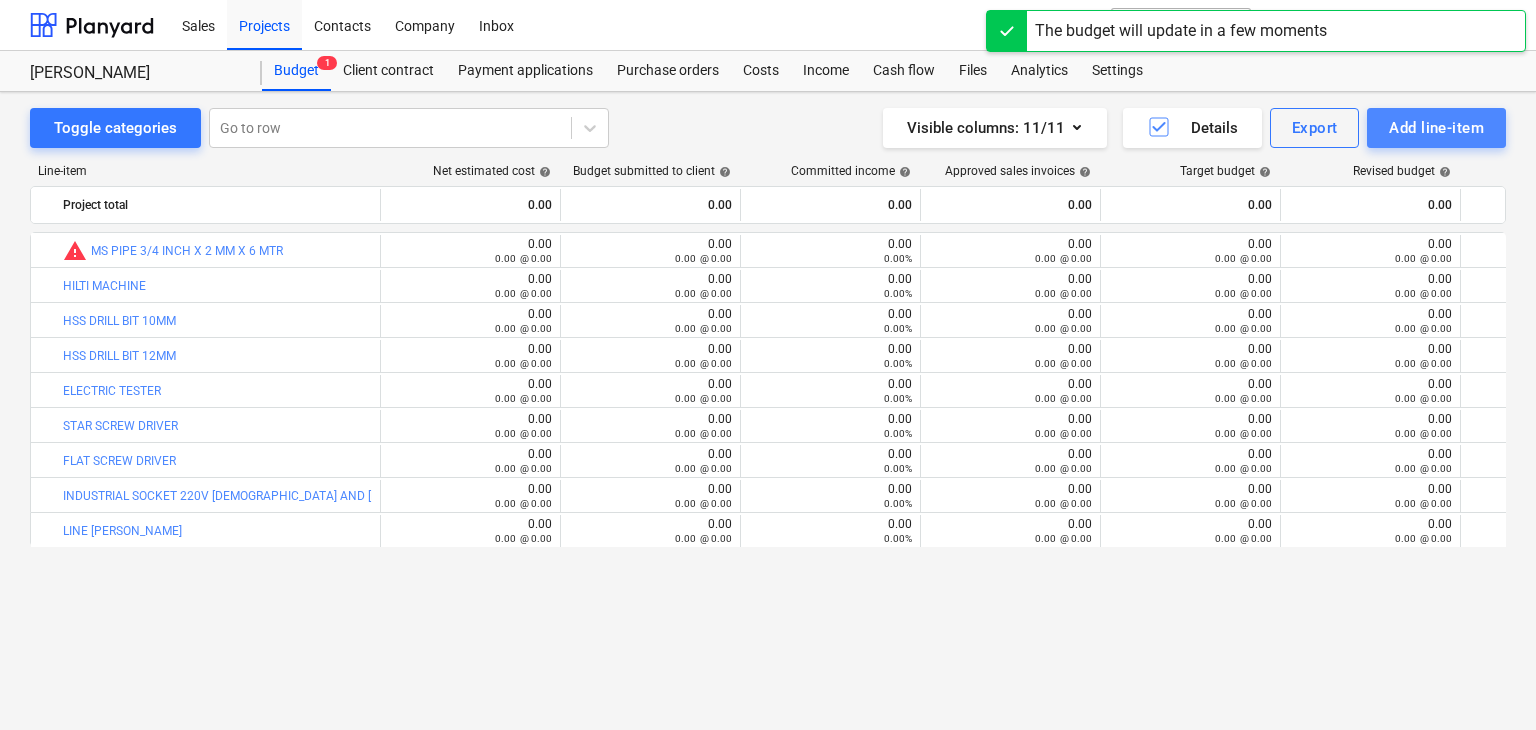 click on "Add line-item" at bounding box center [1436, 128] 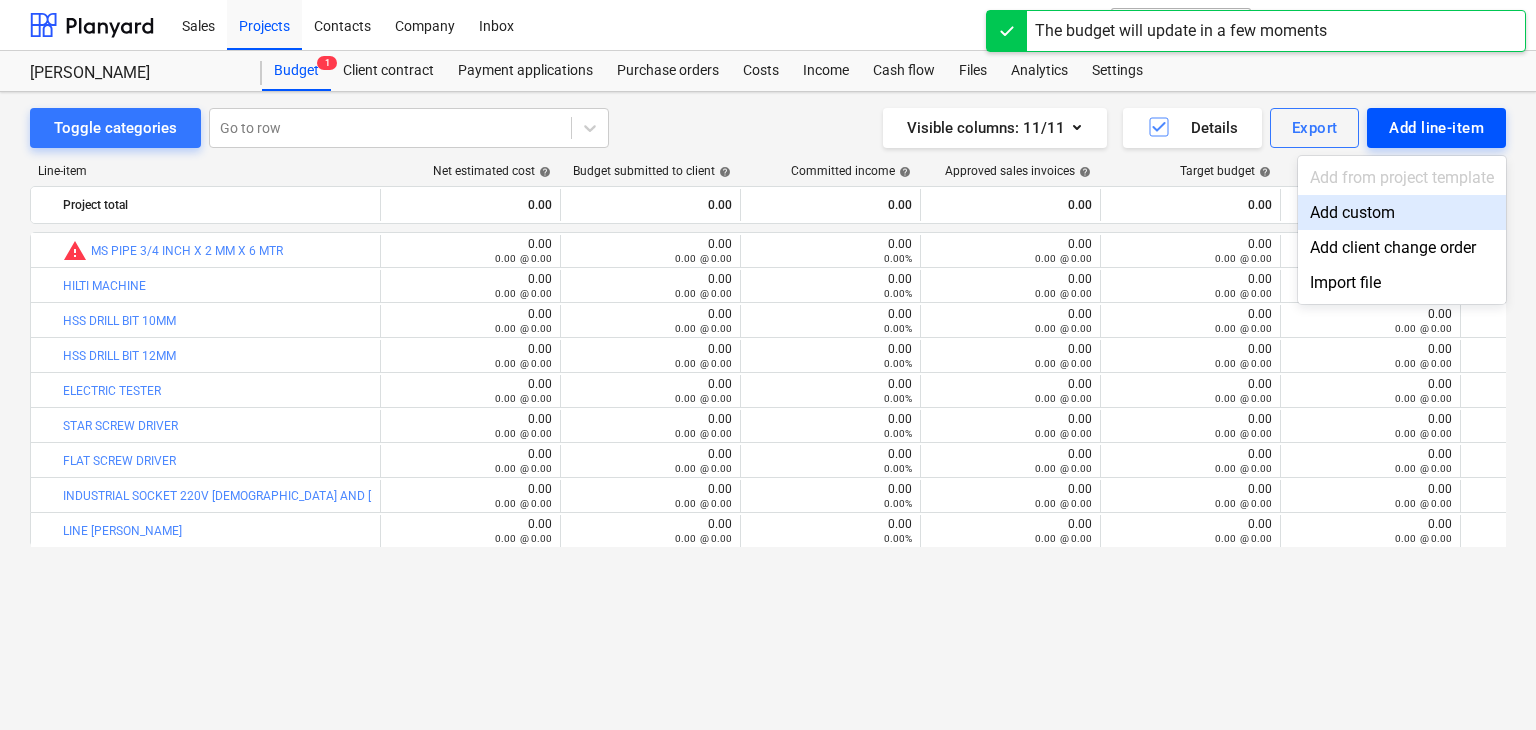 click on "Add custom" at bounding box center (1402, 212) 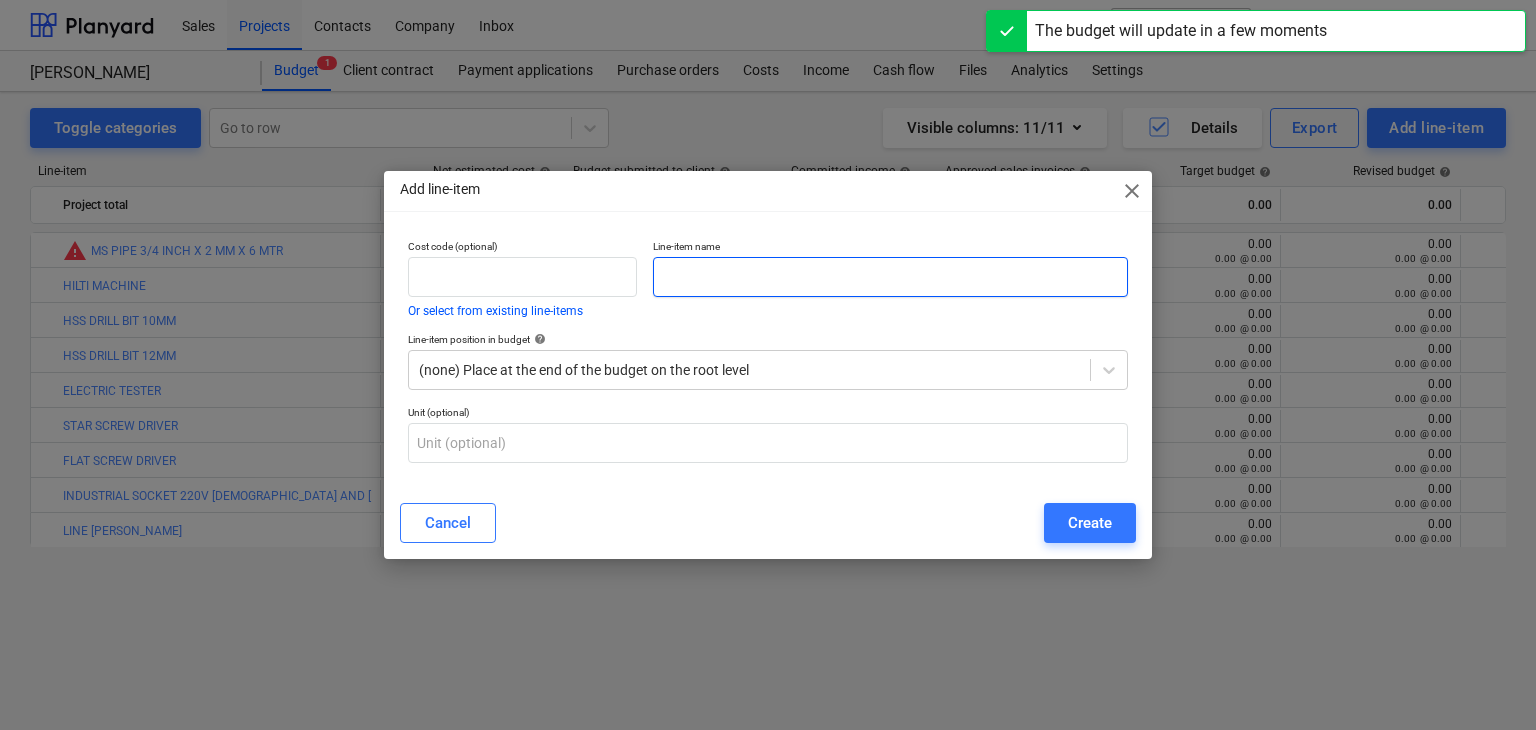 click at bounding box center [890, 277] 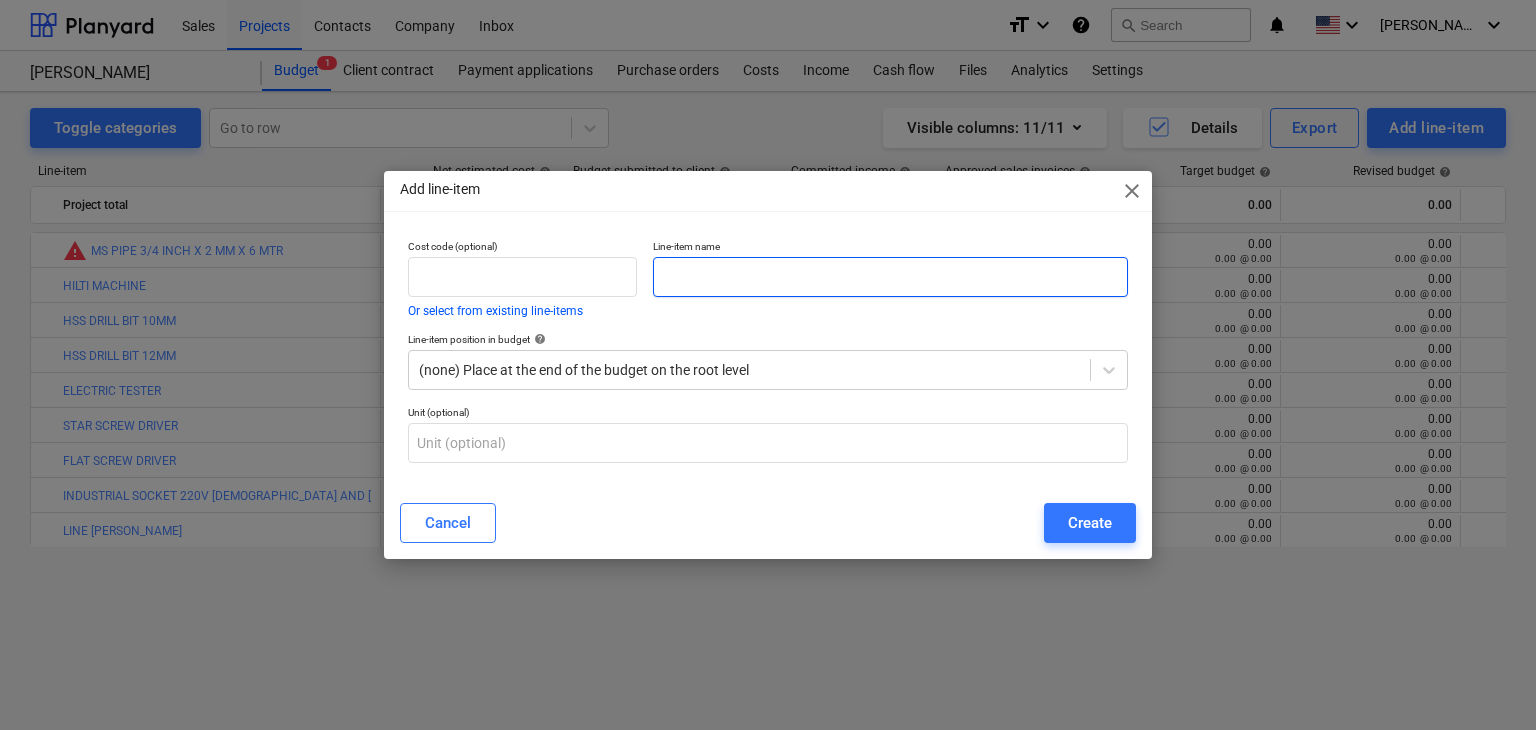 paste on "[PERSON_NAME] KEY SET" 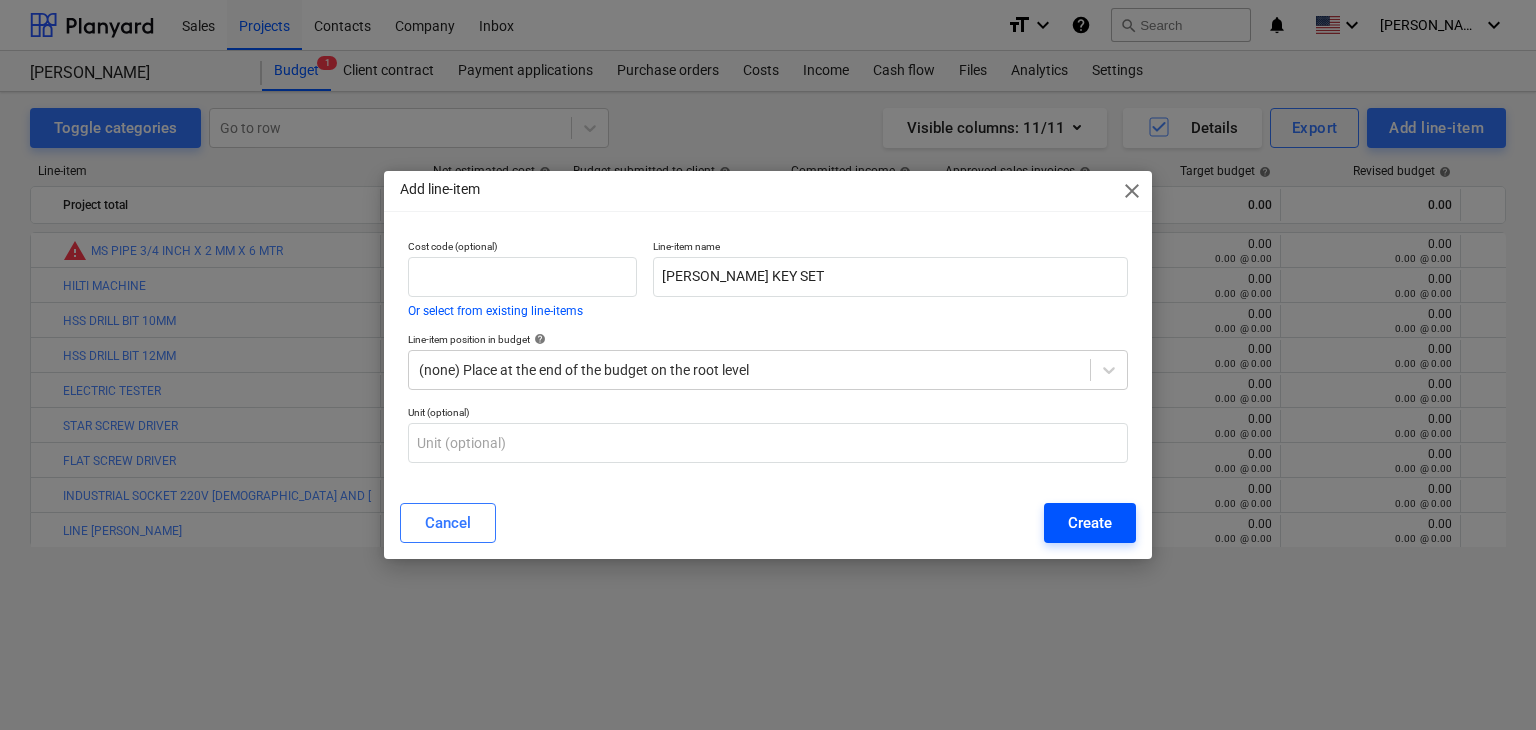 click on "Create" at bounding box center [1090, 523] 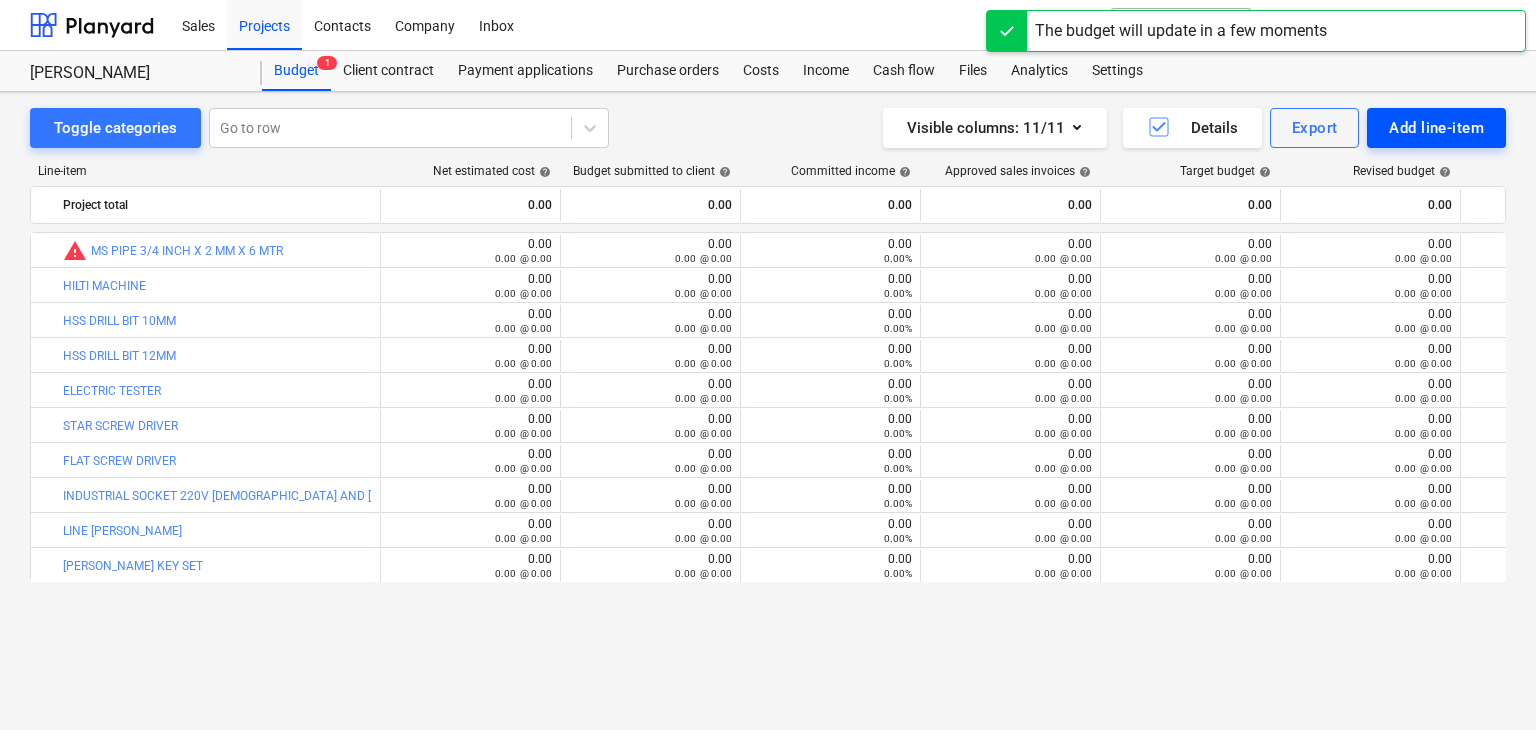 click on "Add line-item" at bounding box center (1436, 128) 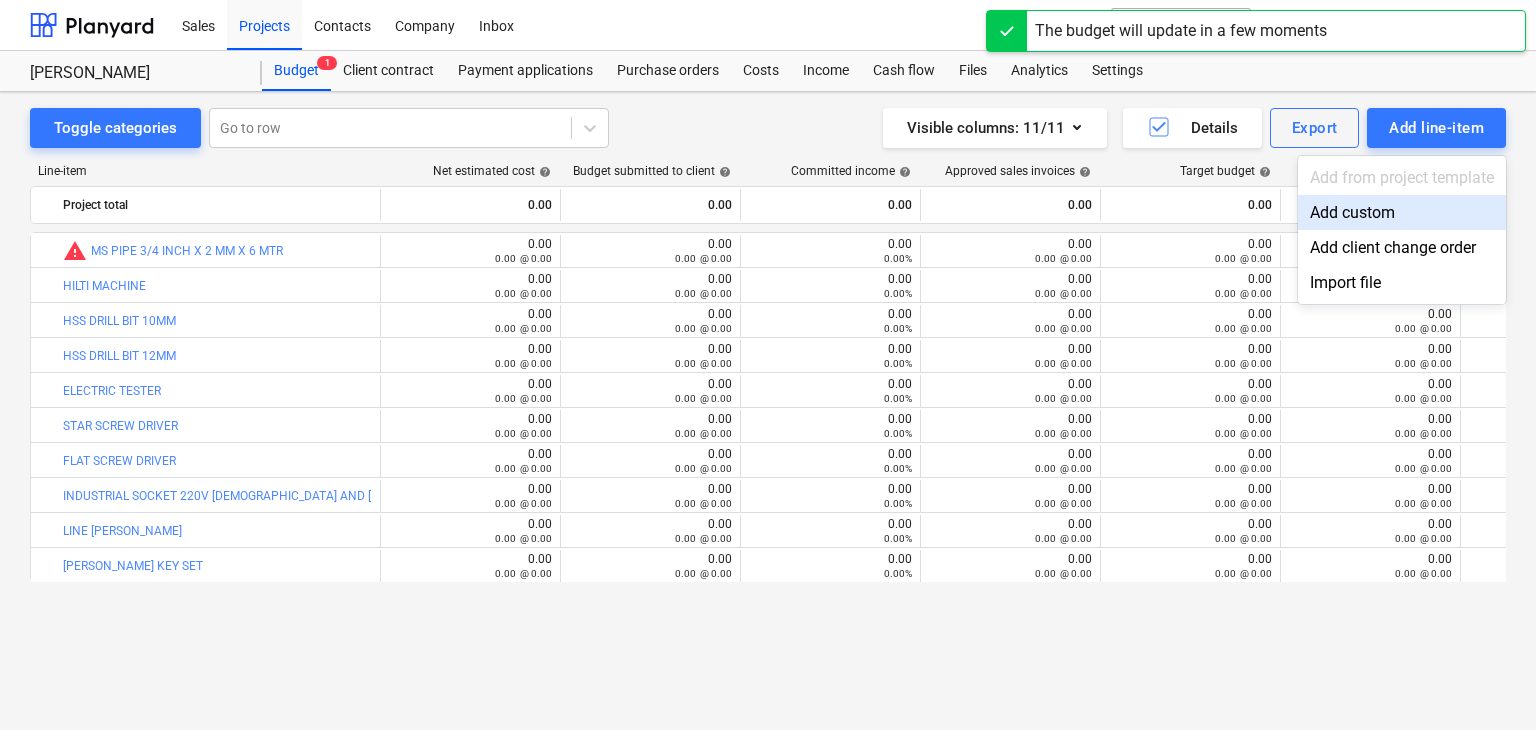 click on "Add custom" at bounding box center (1402, 212) 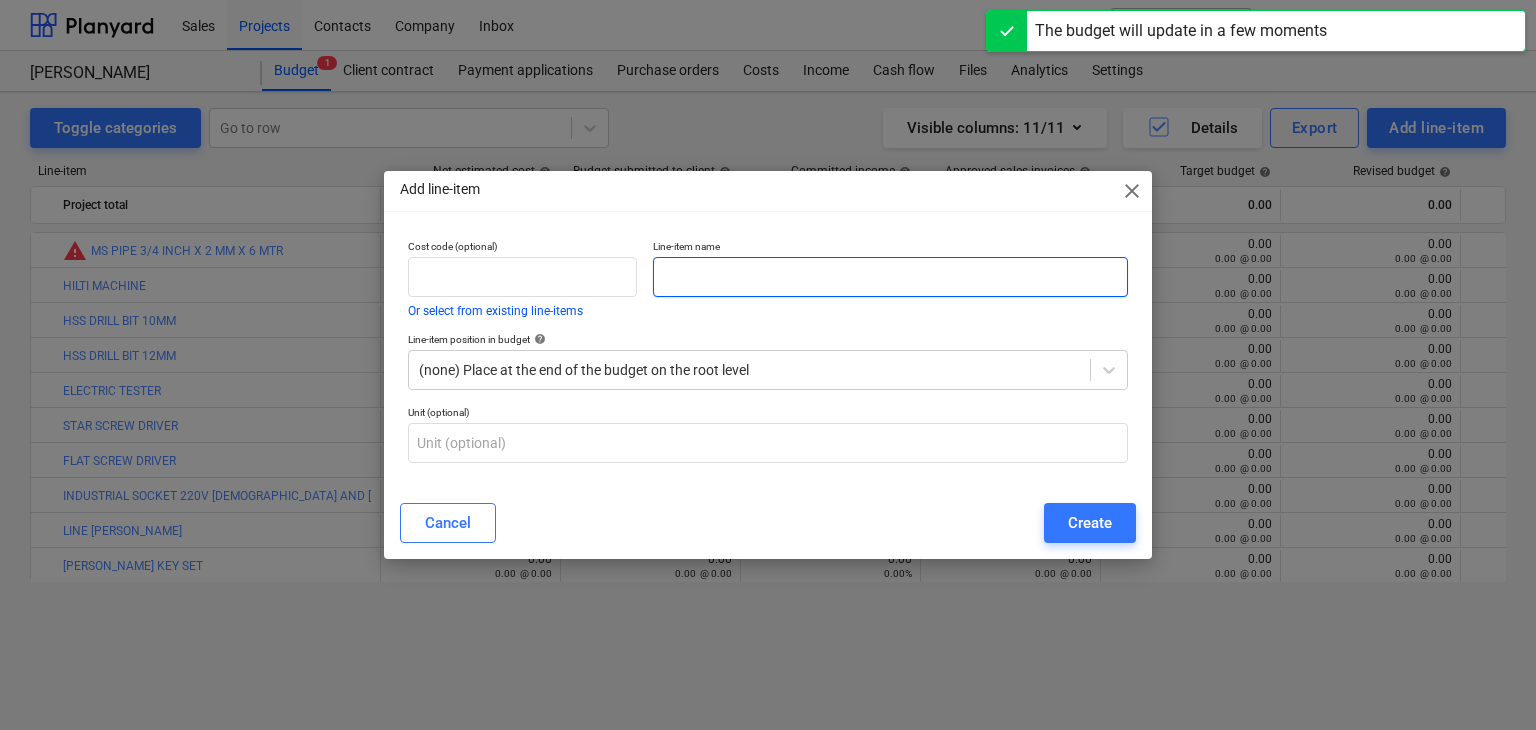 drag, startPoint x: 732, startPoint y: 271, endPoint x: 441, endPoint y: 657, distance: 483.4015 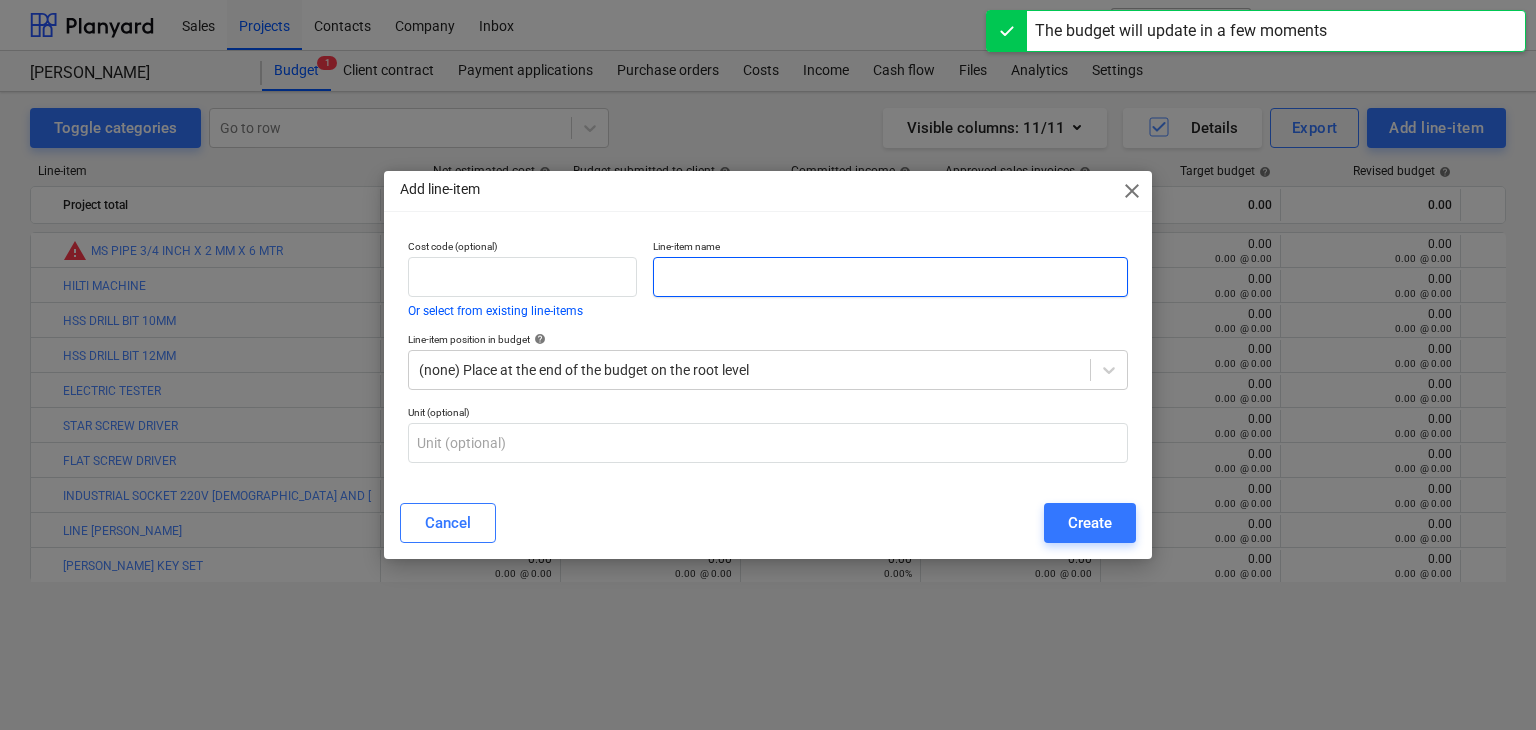 click at bounding box center [890, 277] 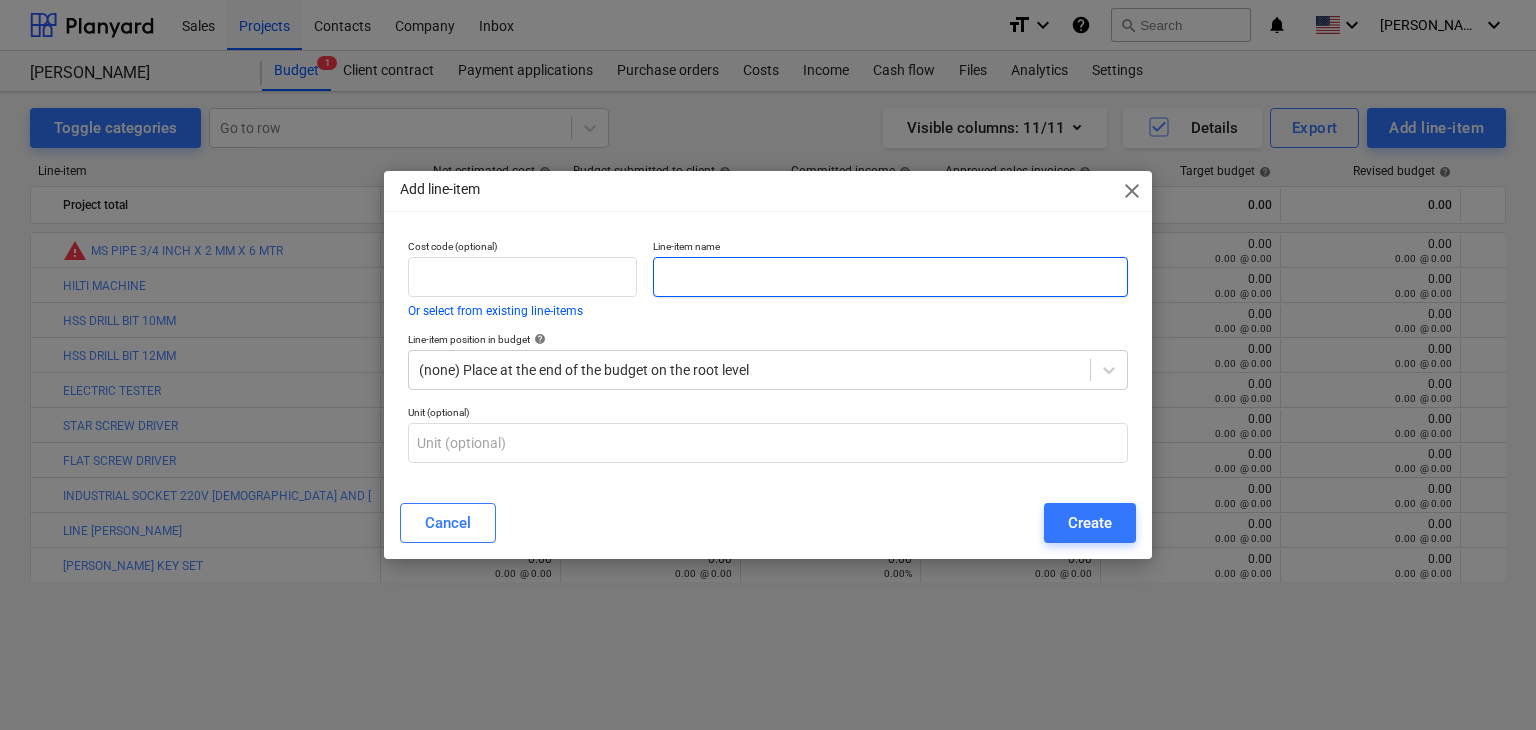 paste on "Y TYPE PLUG [DEMOGRAPHIC_DATA] AND [DEMOGRAPHIC_DATA]" 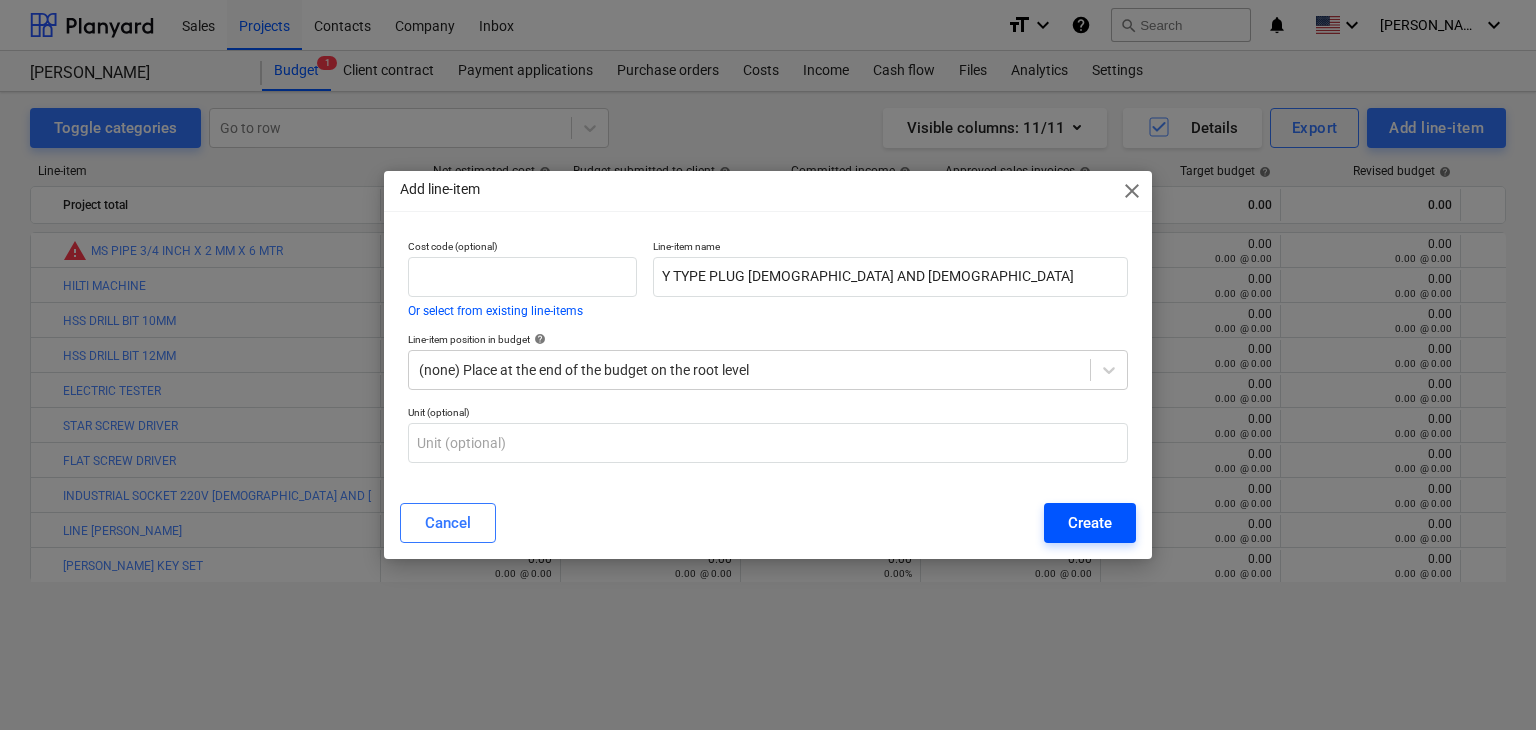 click on "Create" at bounding box center [1090, 523] 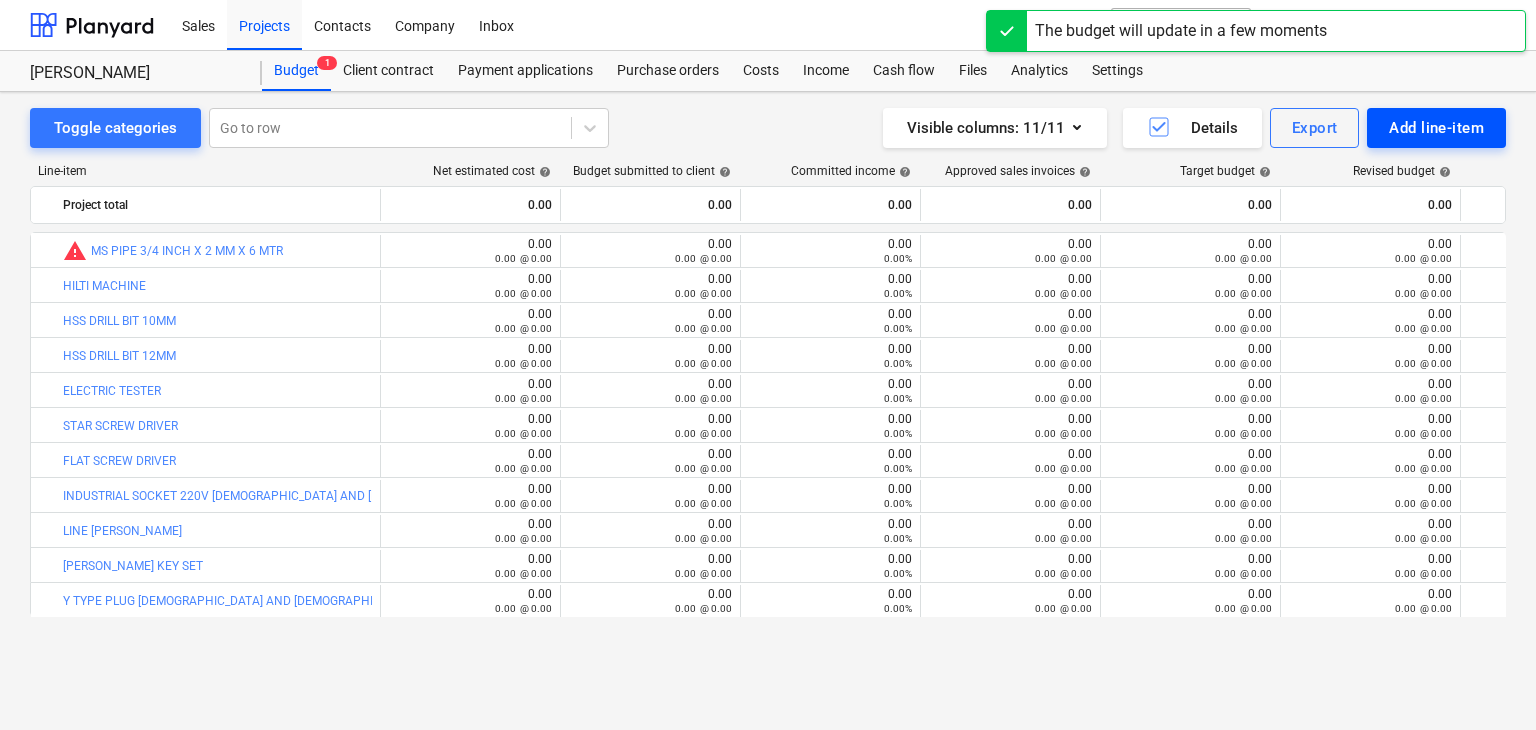 click on "Add line-item" at bounding box center [1436, 128] 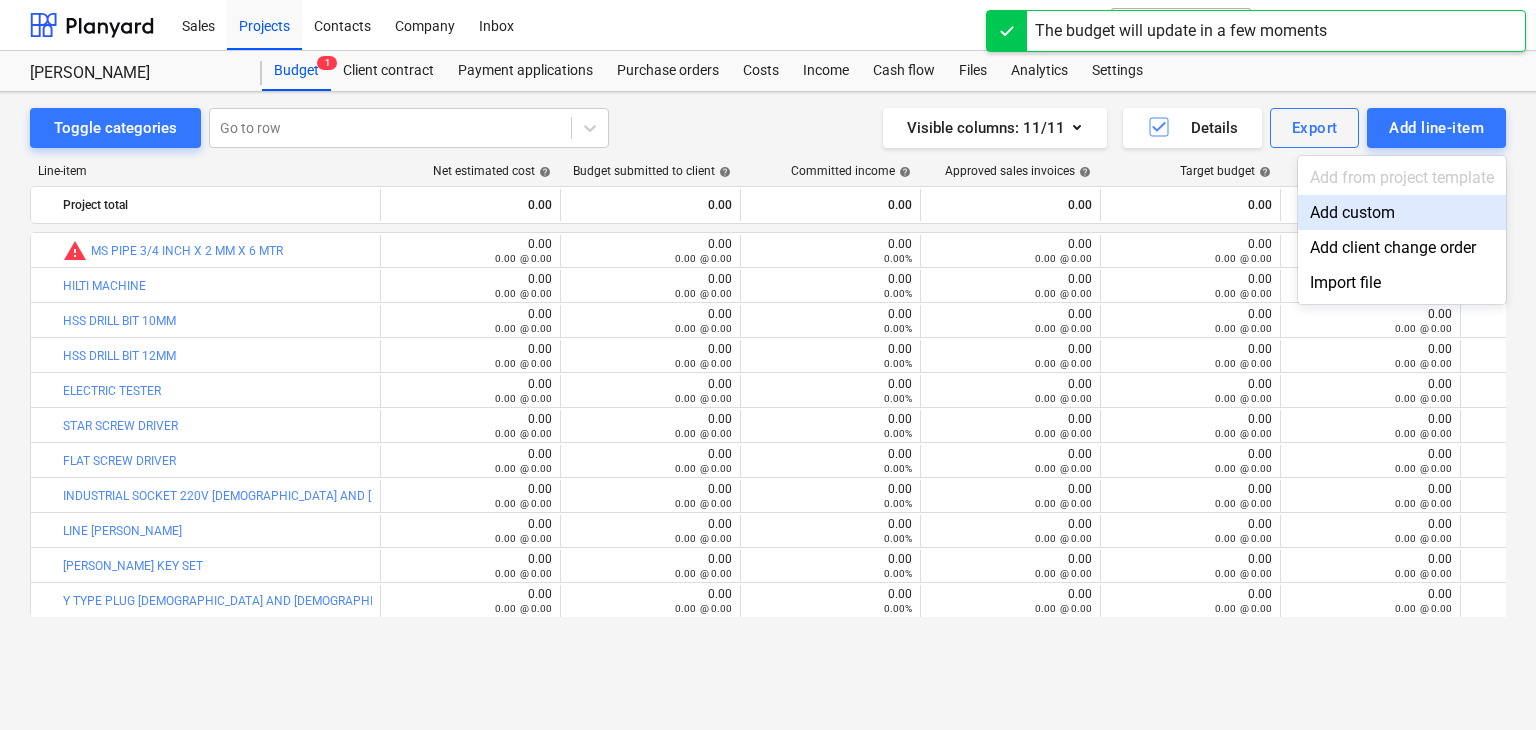 click on "Add custom" at bounding box center [1402, 212] 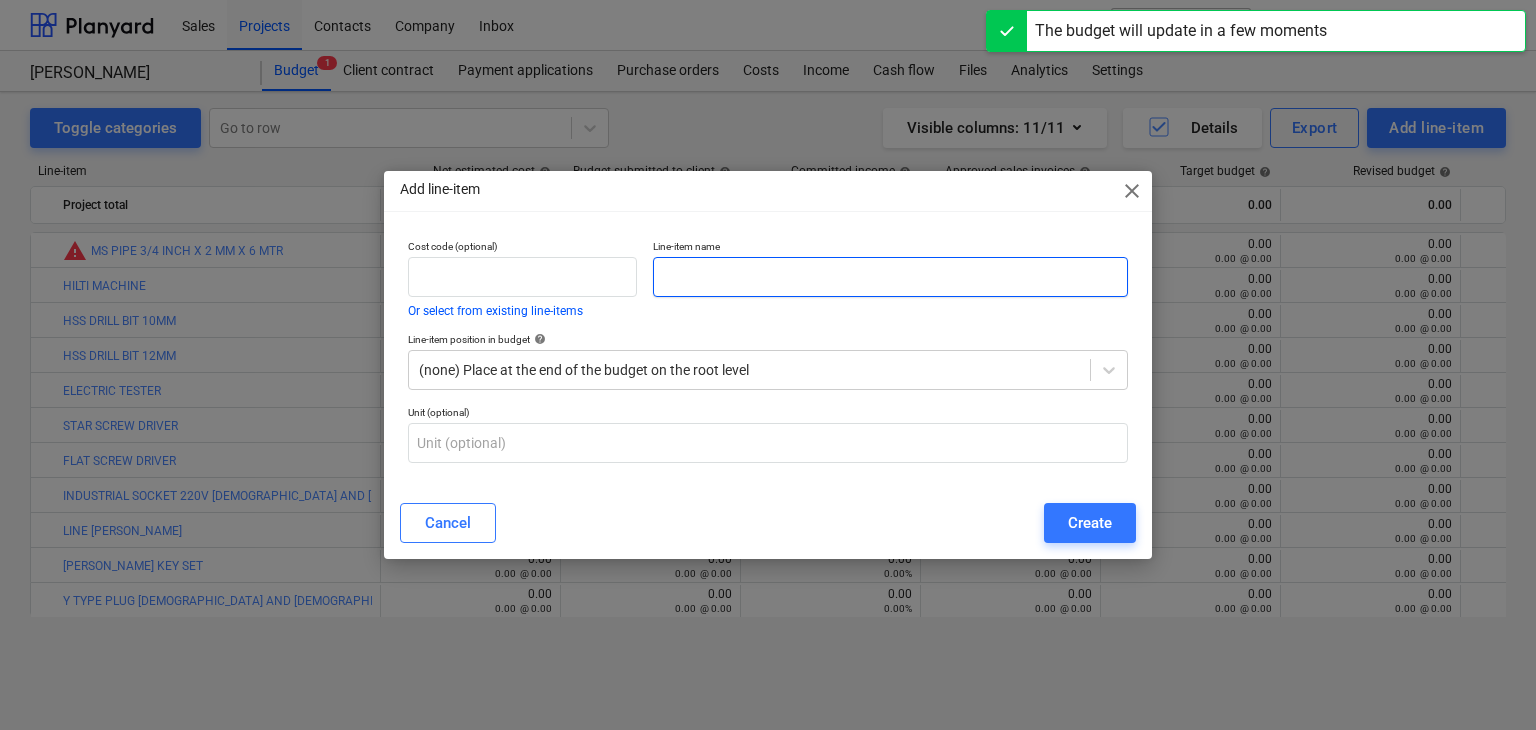 drag, startPoint x: 736, startPoint y: 281, endPoint x: 385, endPoint y: 561, distance: 449 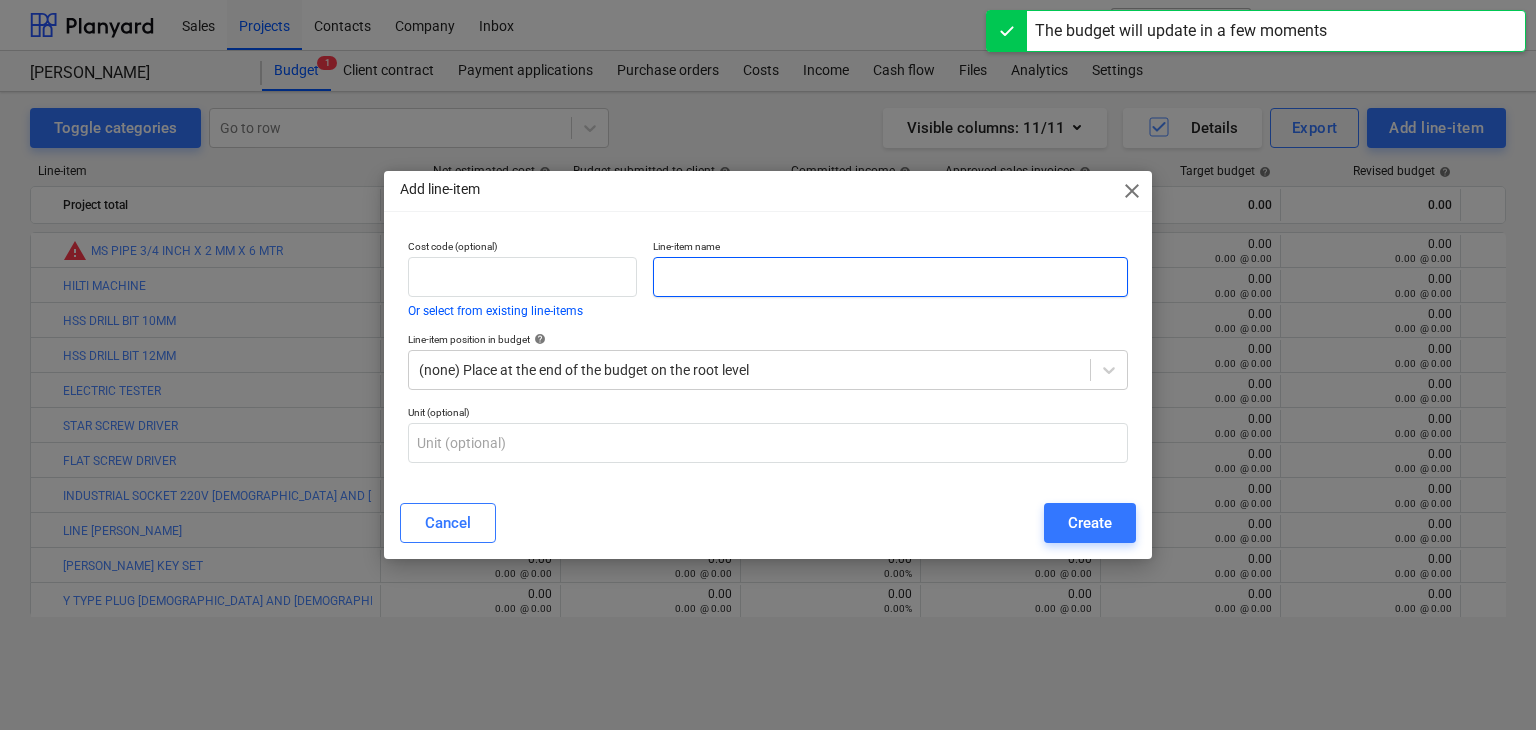 click at bounding box center (890, 277) 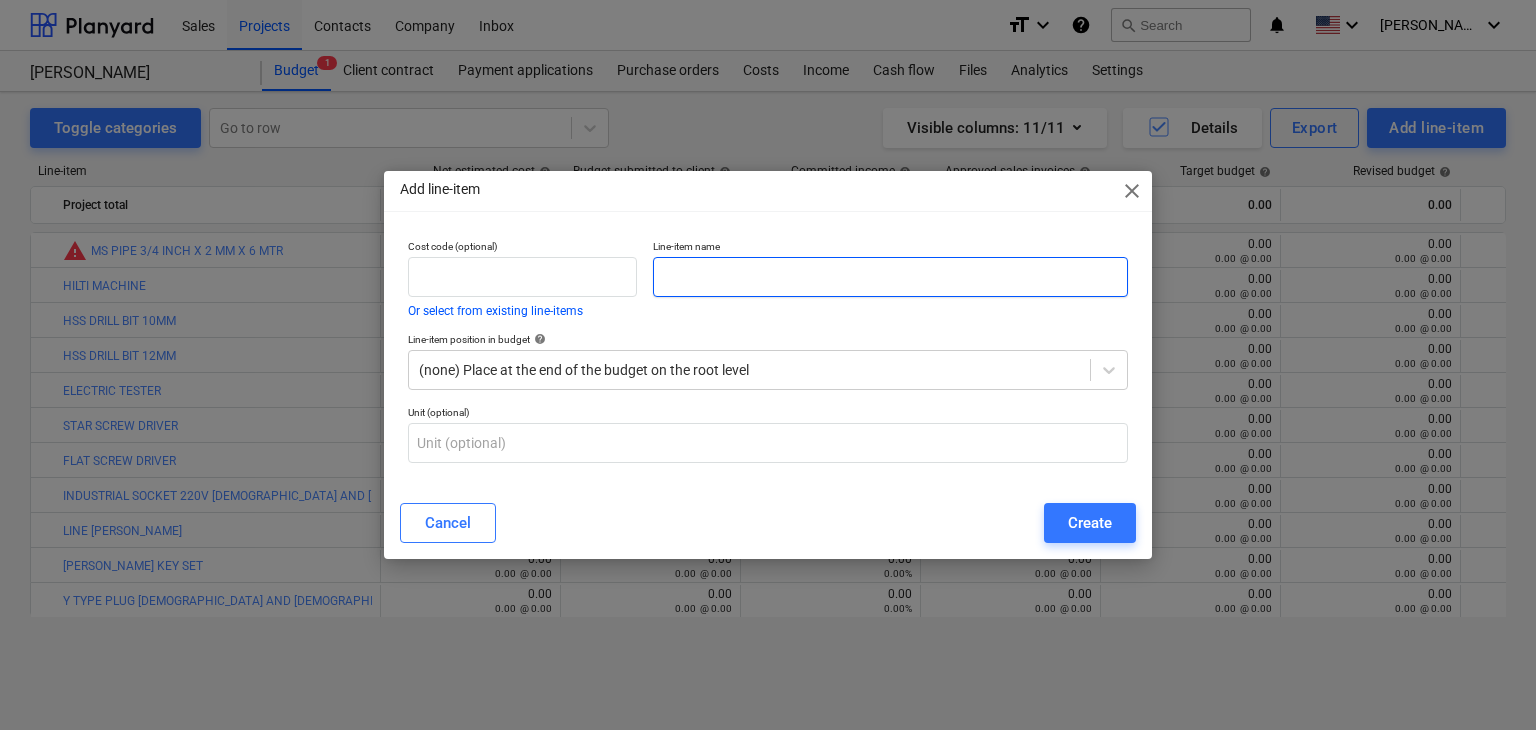 paste on "POWER DRILL MACHINE" 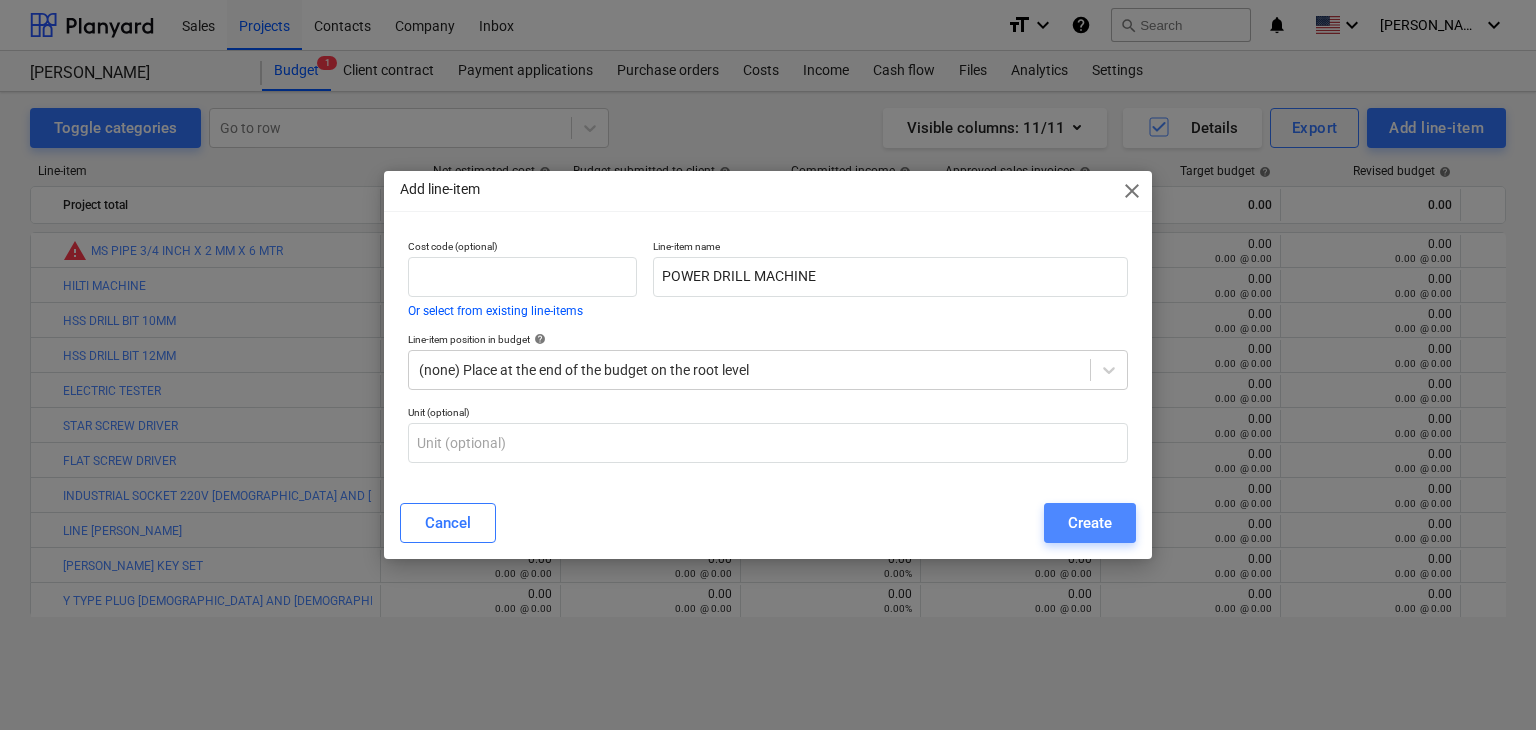 click on "Create" at bounding box center (1090, 523) 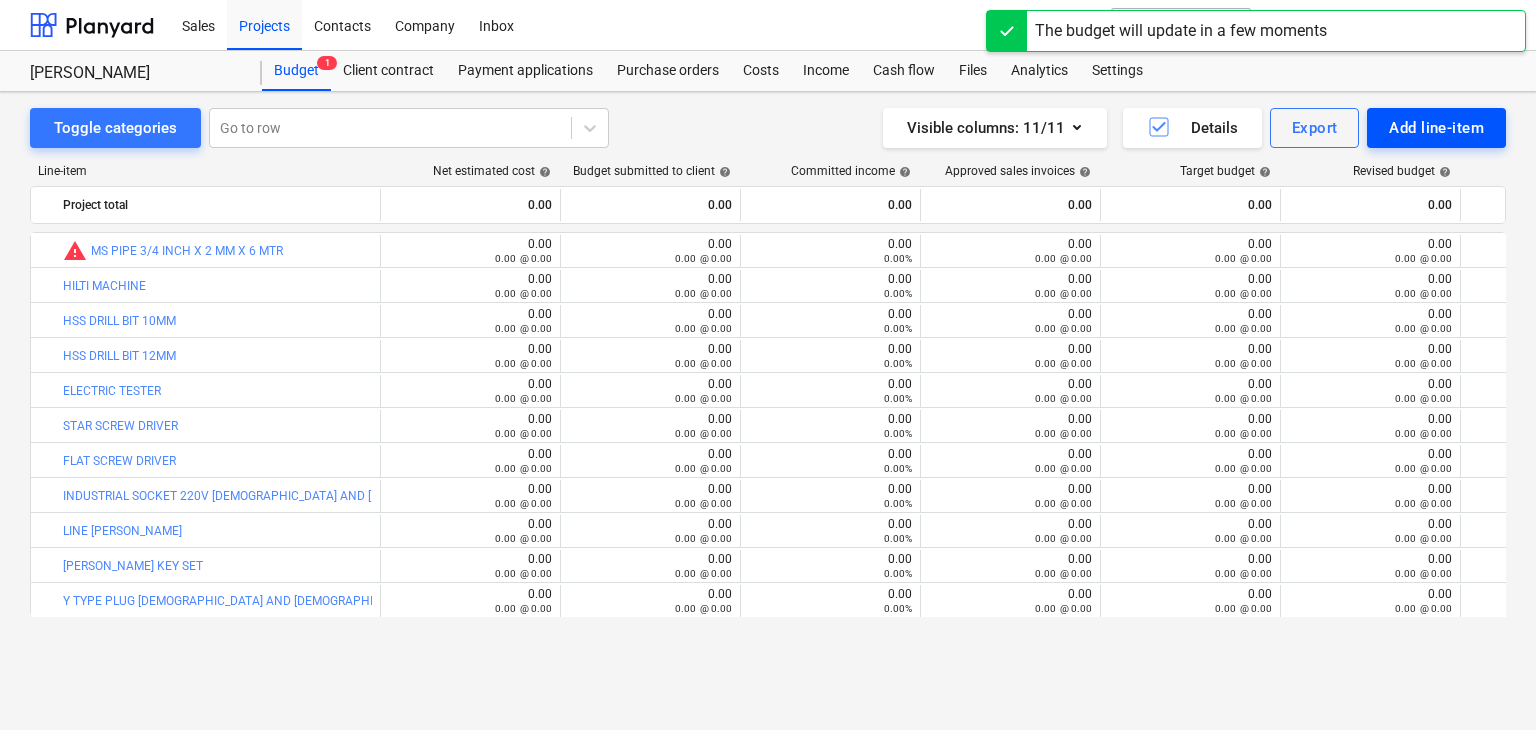 click on "Add line-item" at bounding box center [1436, 128] 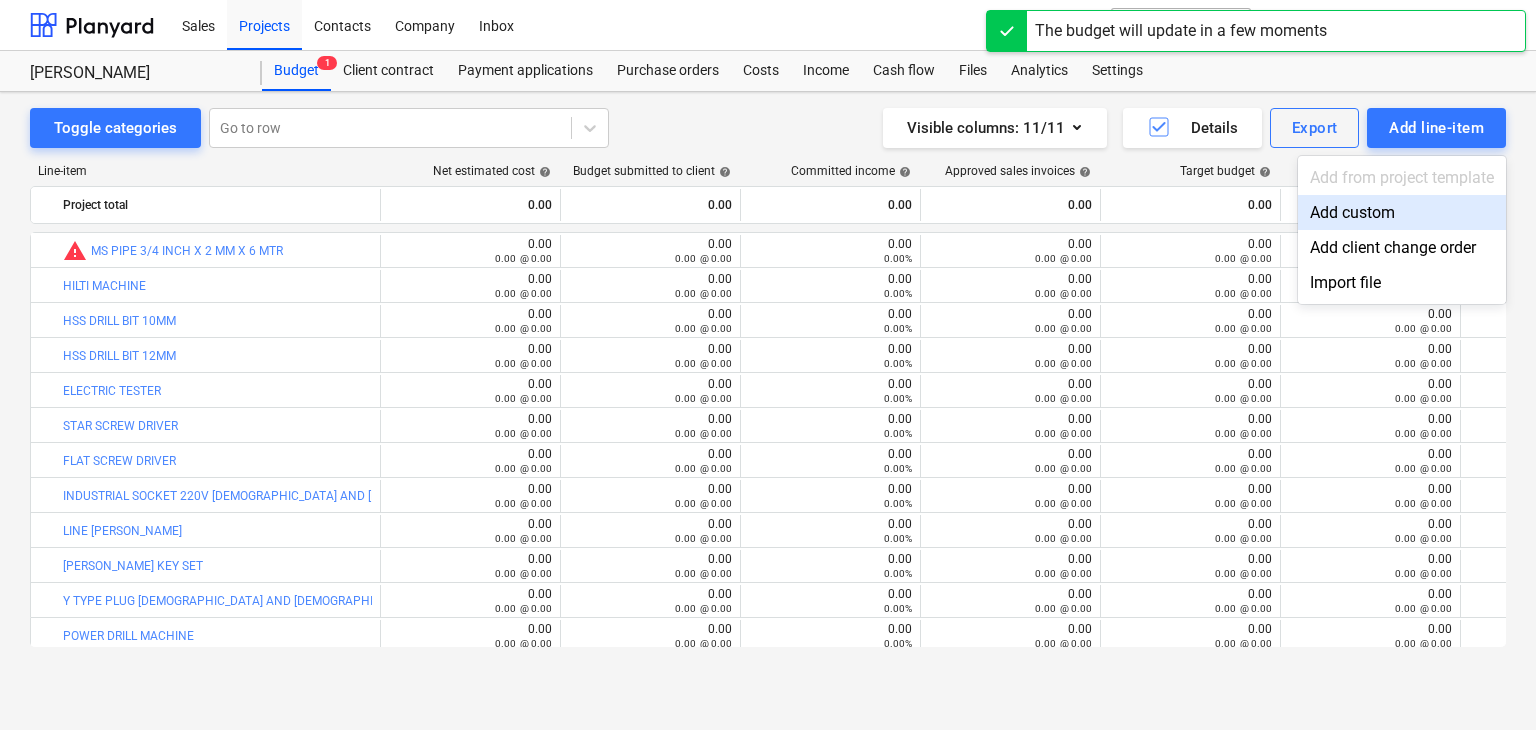 click on "Add custom" at bounding box center (1402, 212) 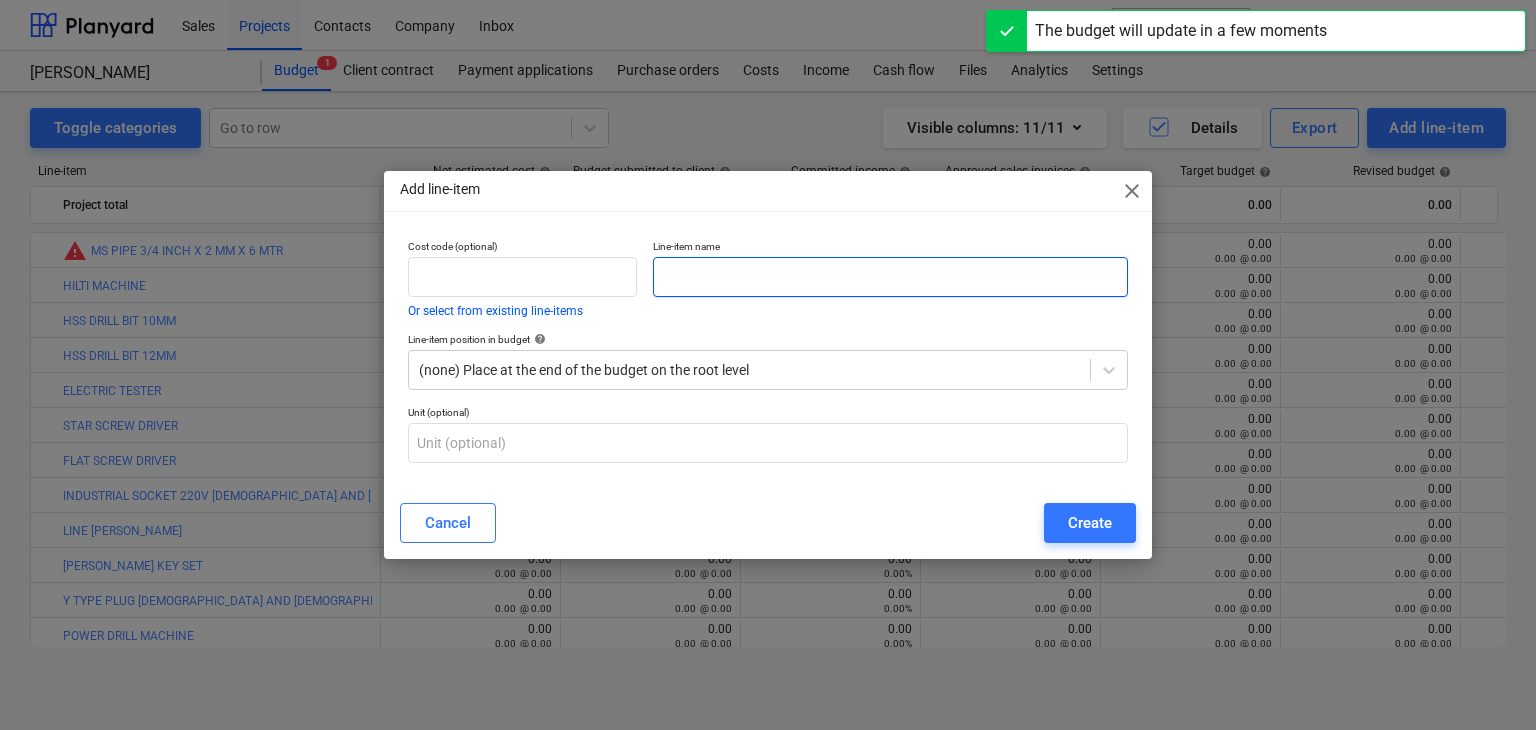 drag, startPoint x: 700, startPoint y: 263, endPoint x: 666, endPoint y: 281, distance: 38.470768 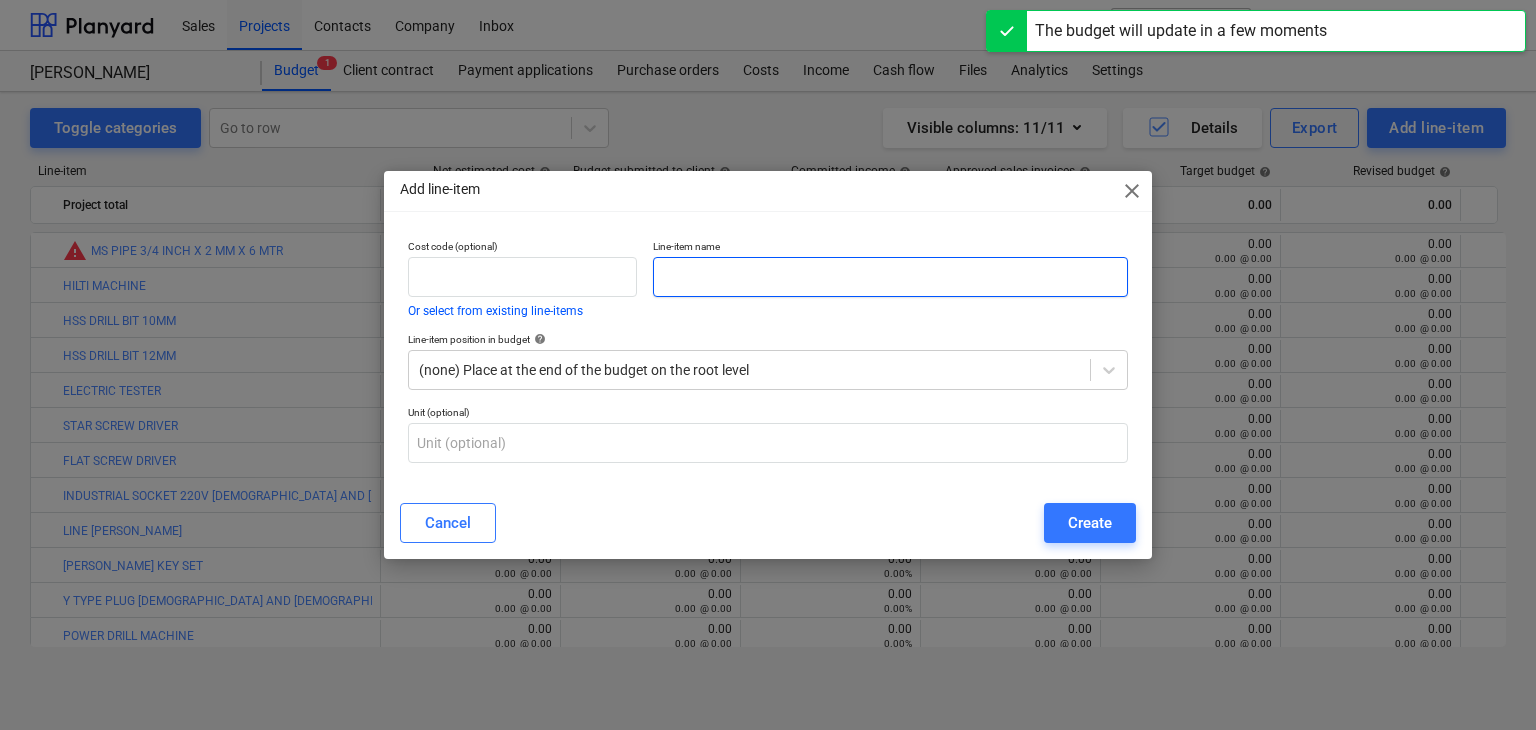click at bounding box center [890, 277] 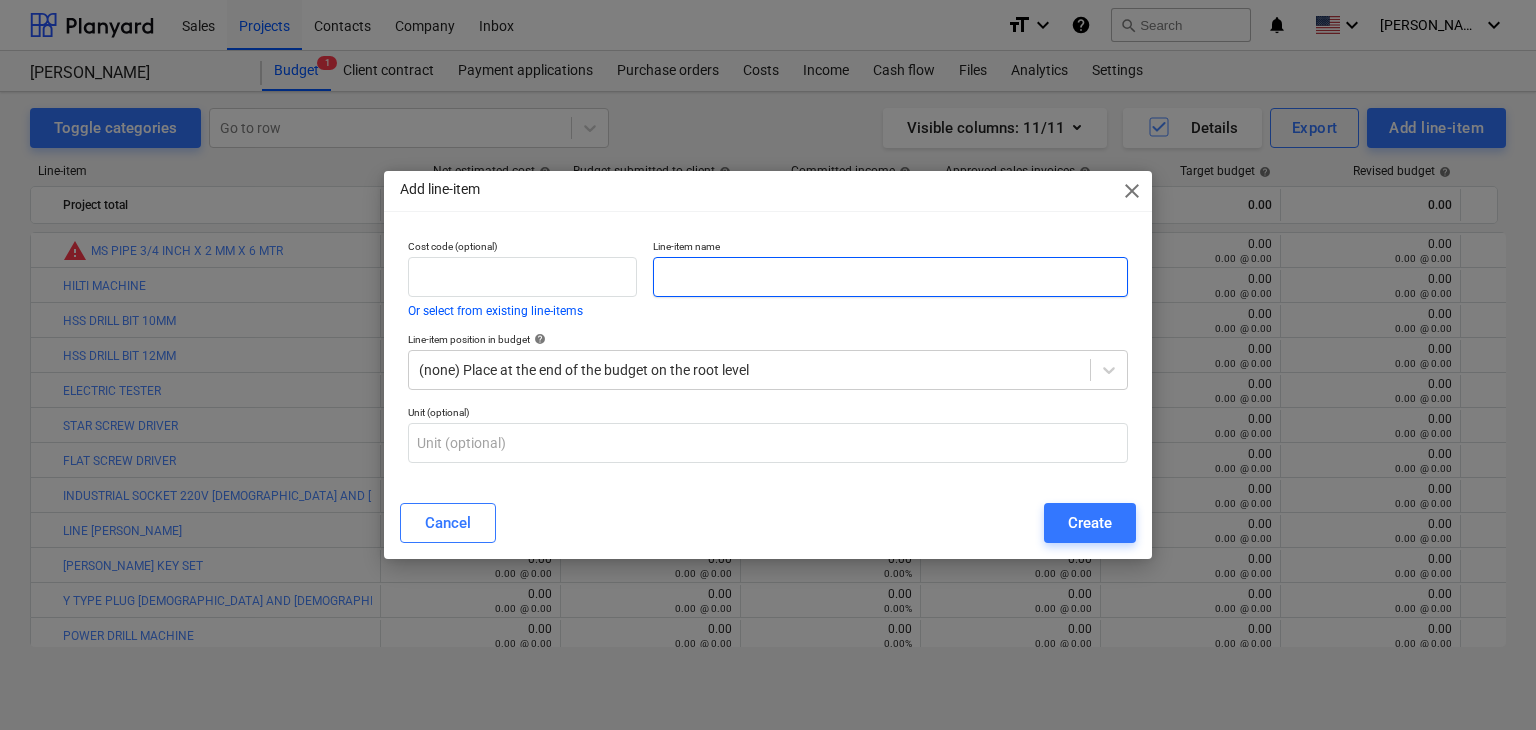 paste on "ANGLE GRINDER" 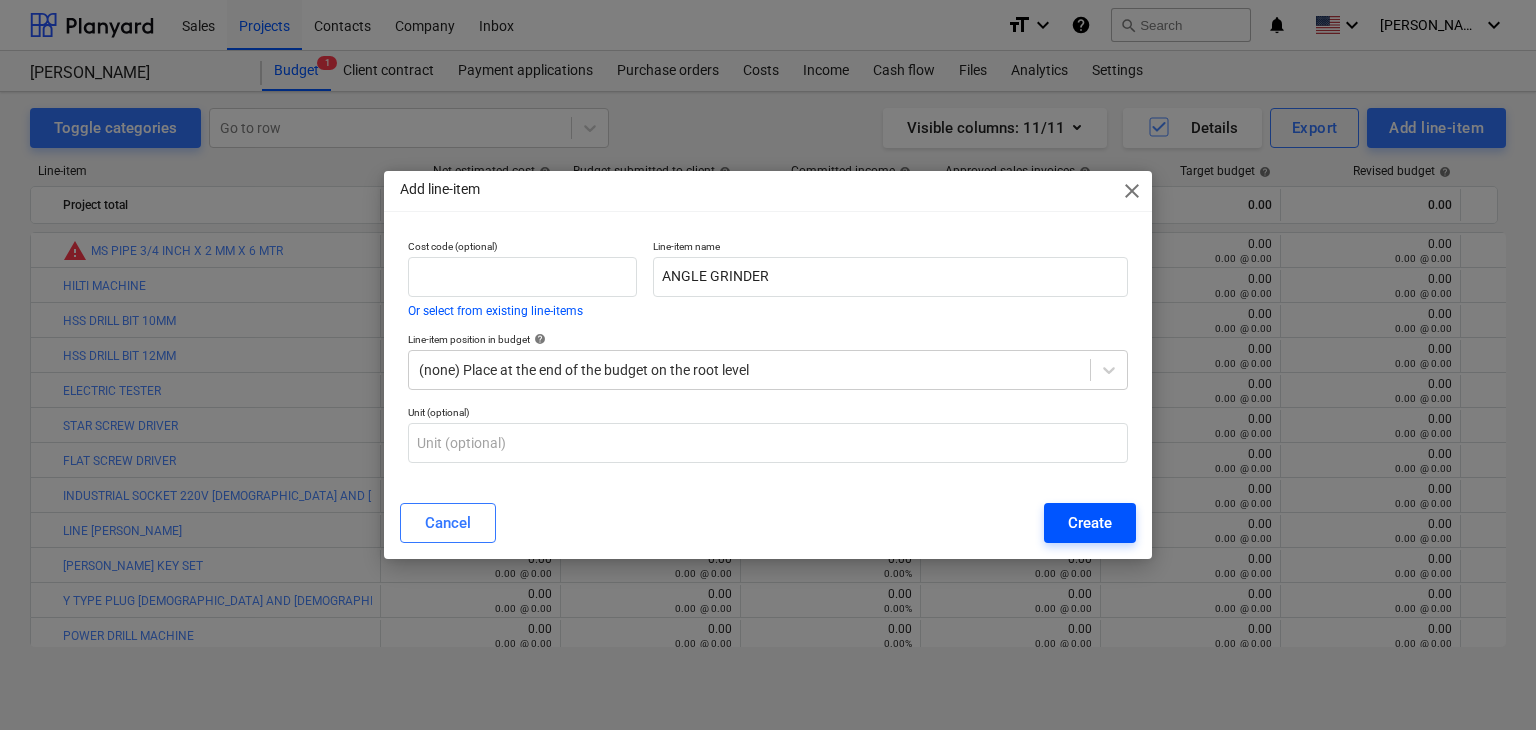 click on "Create" at bounding box center (1090, 523) 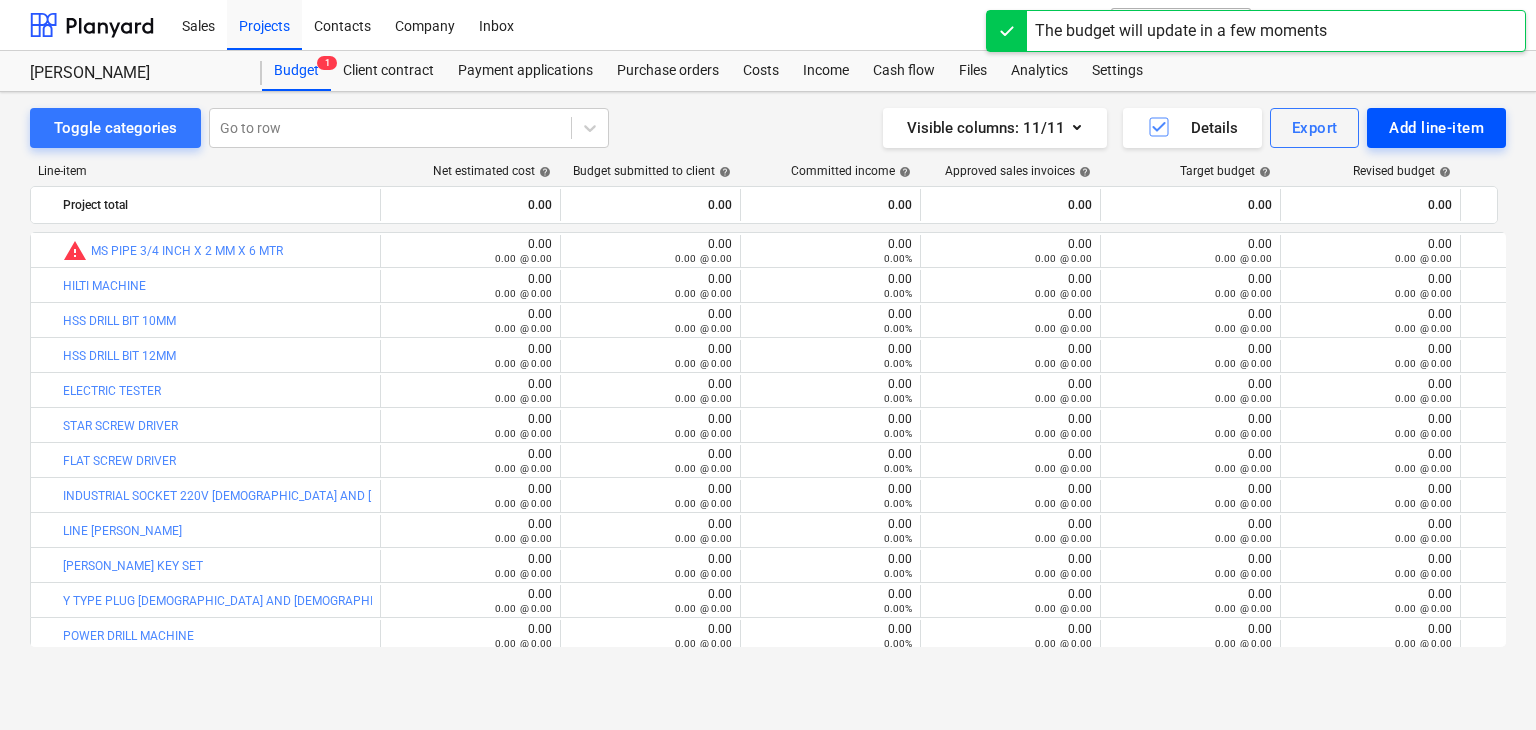 click on "Add line-item" at bounding box center (1436, 128) 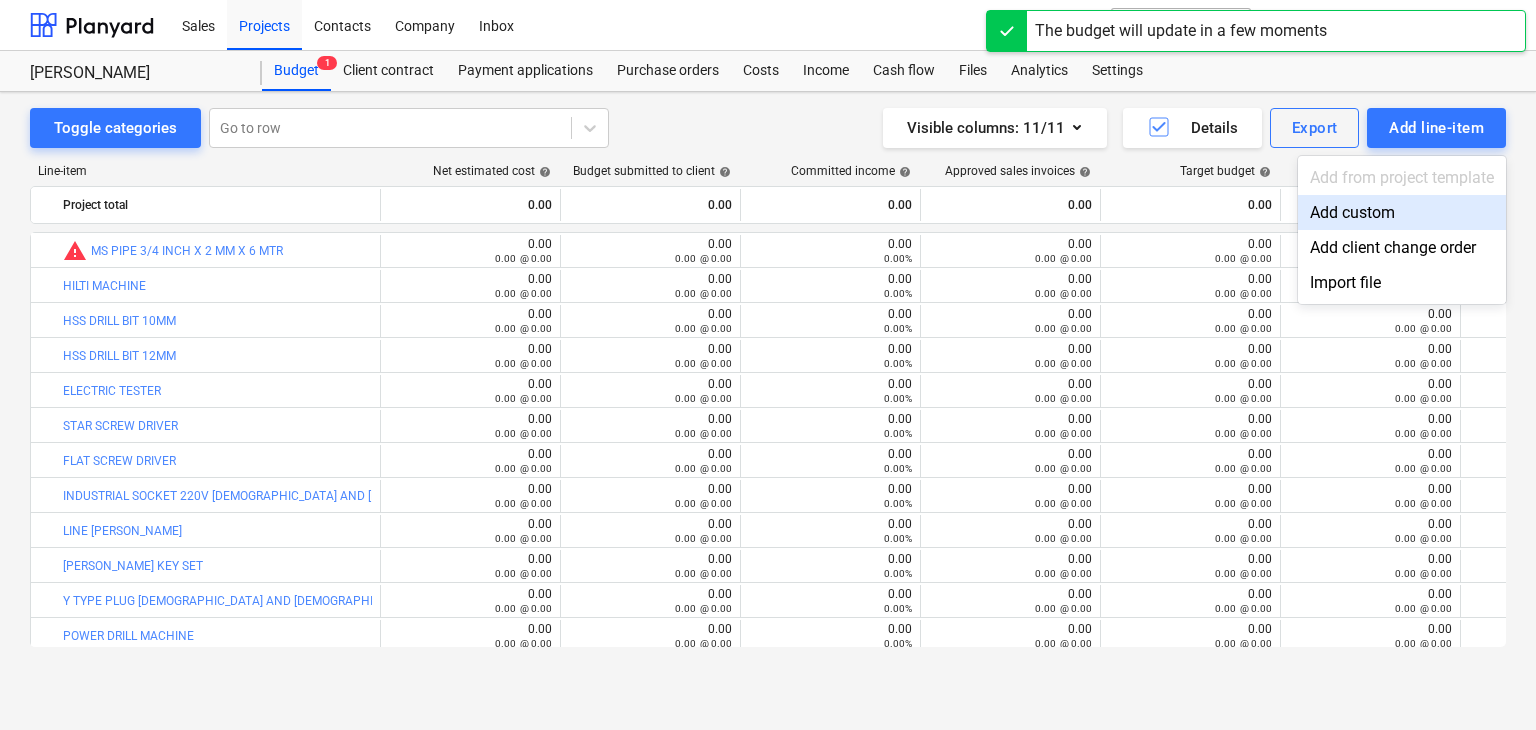 click on "Add custom" at bounding box center [1402, 212] 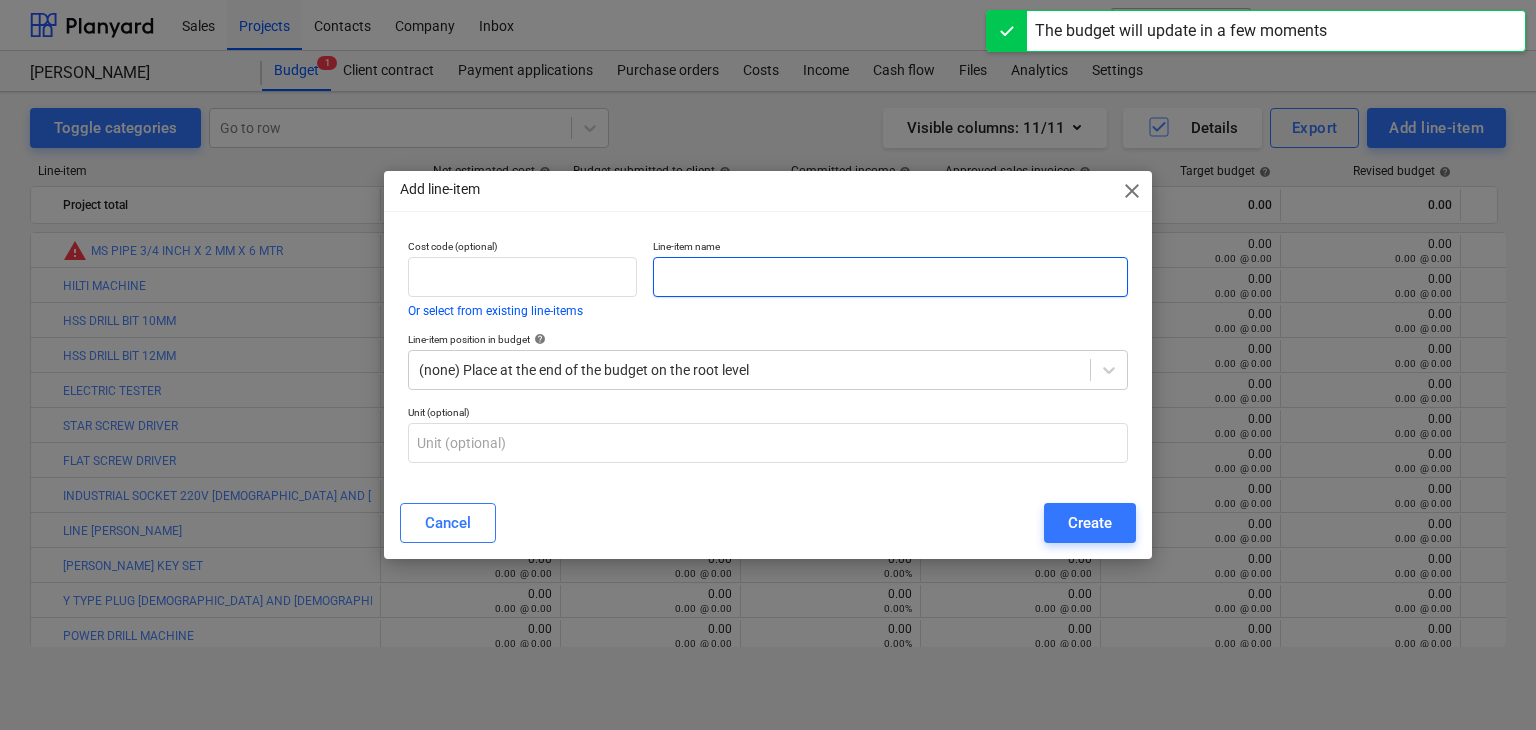 click at bounding box center [890, 277] 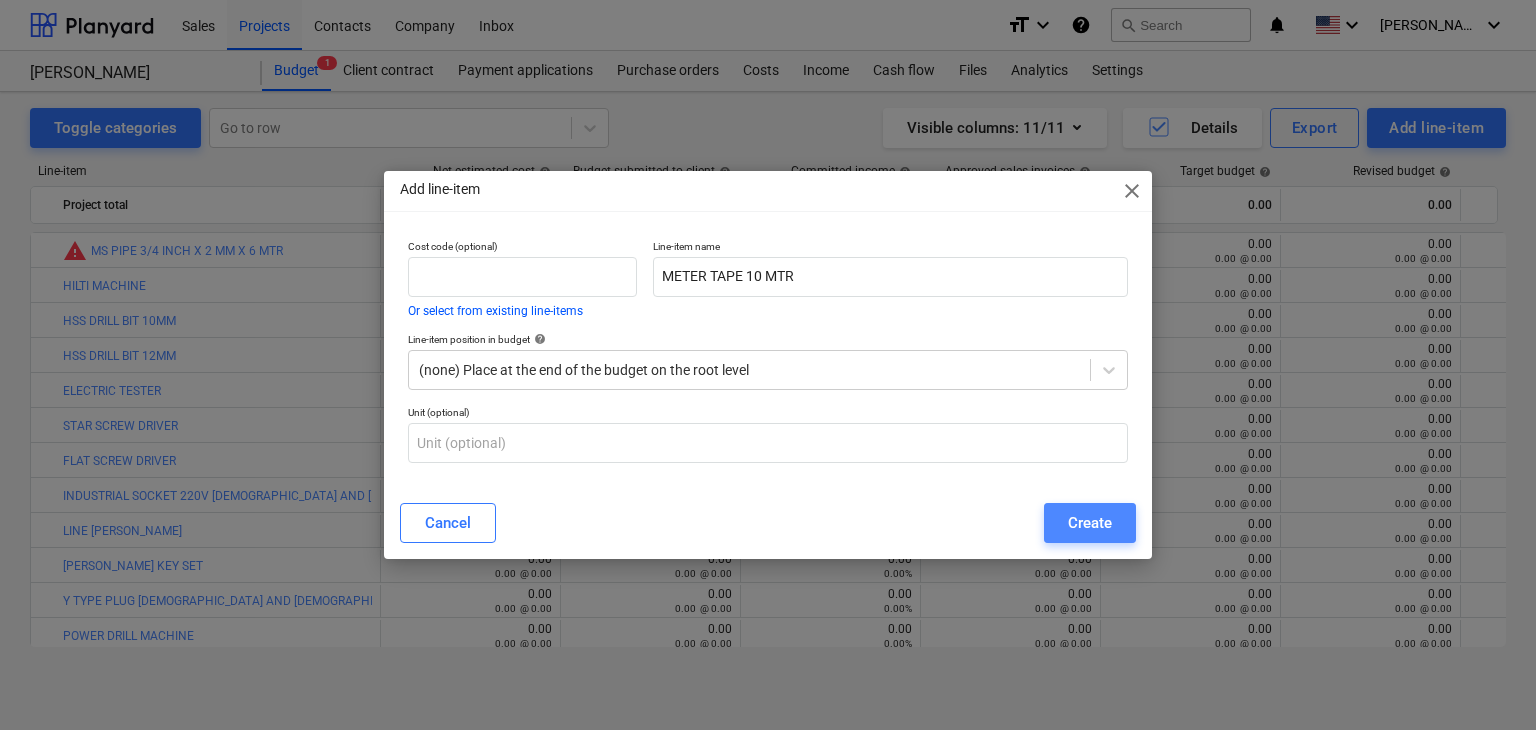 click on "Create" at bounding box center [1090, 523] 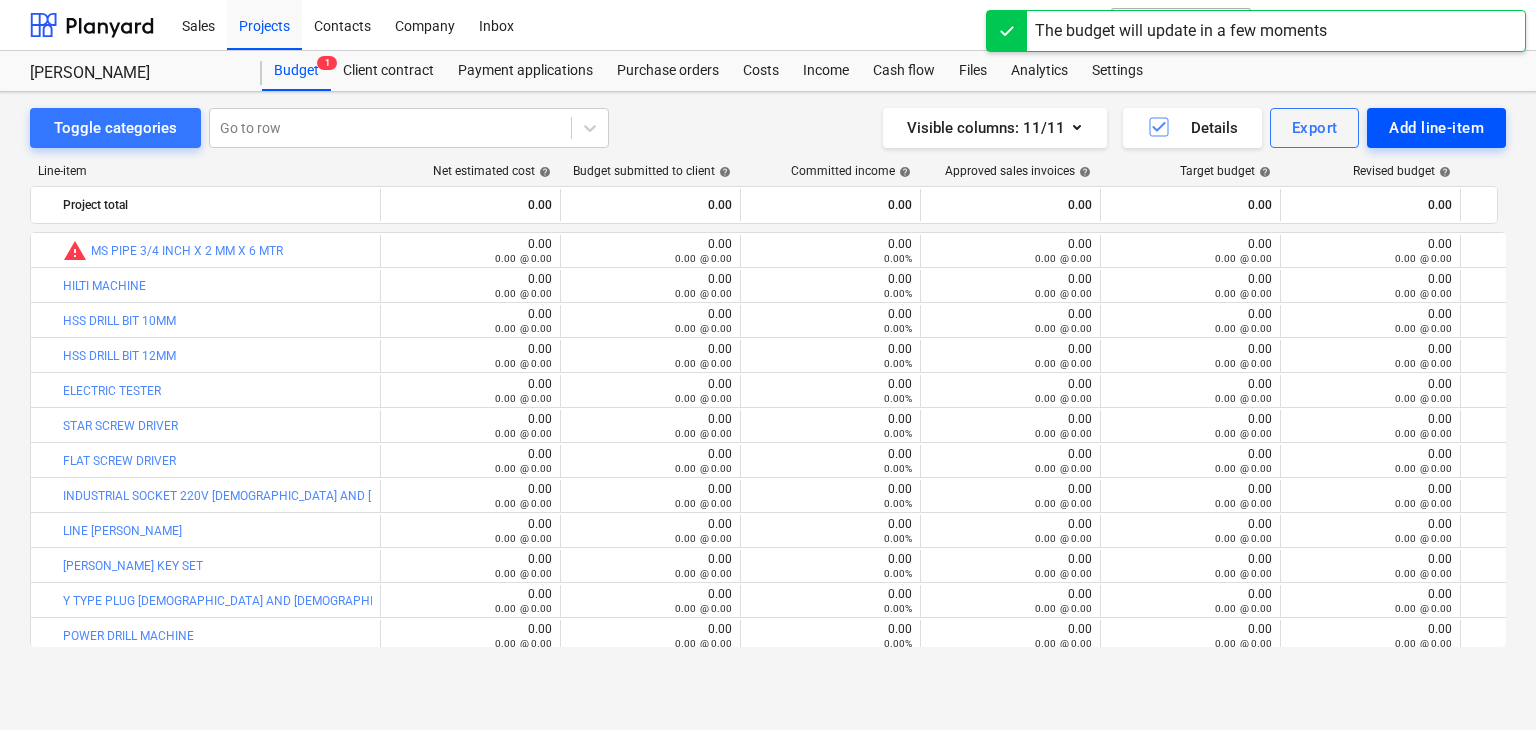 click on "Add line-item" at bounding box center (1436, 128) 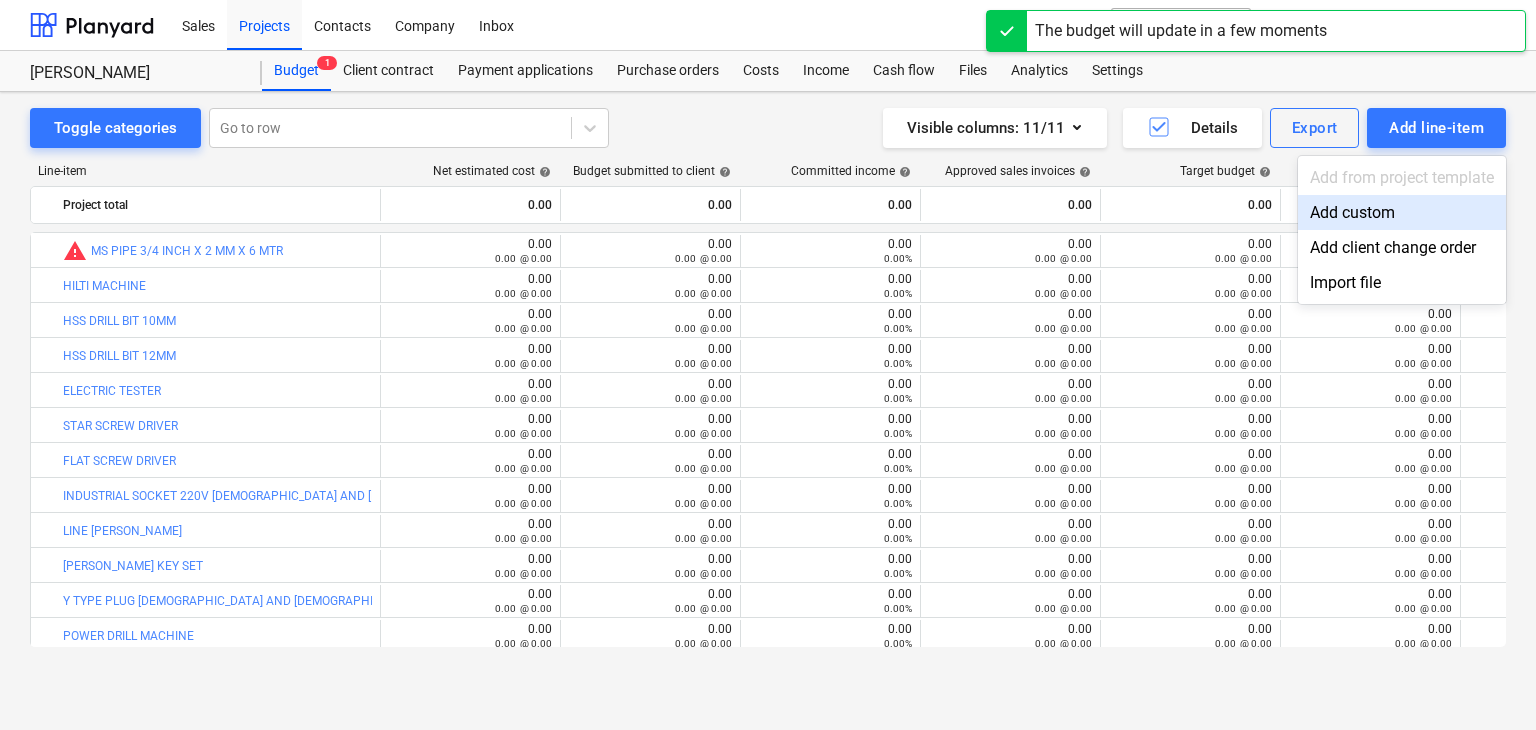 click on "Add custom" at bounding box center [1402, 212] 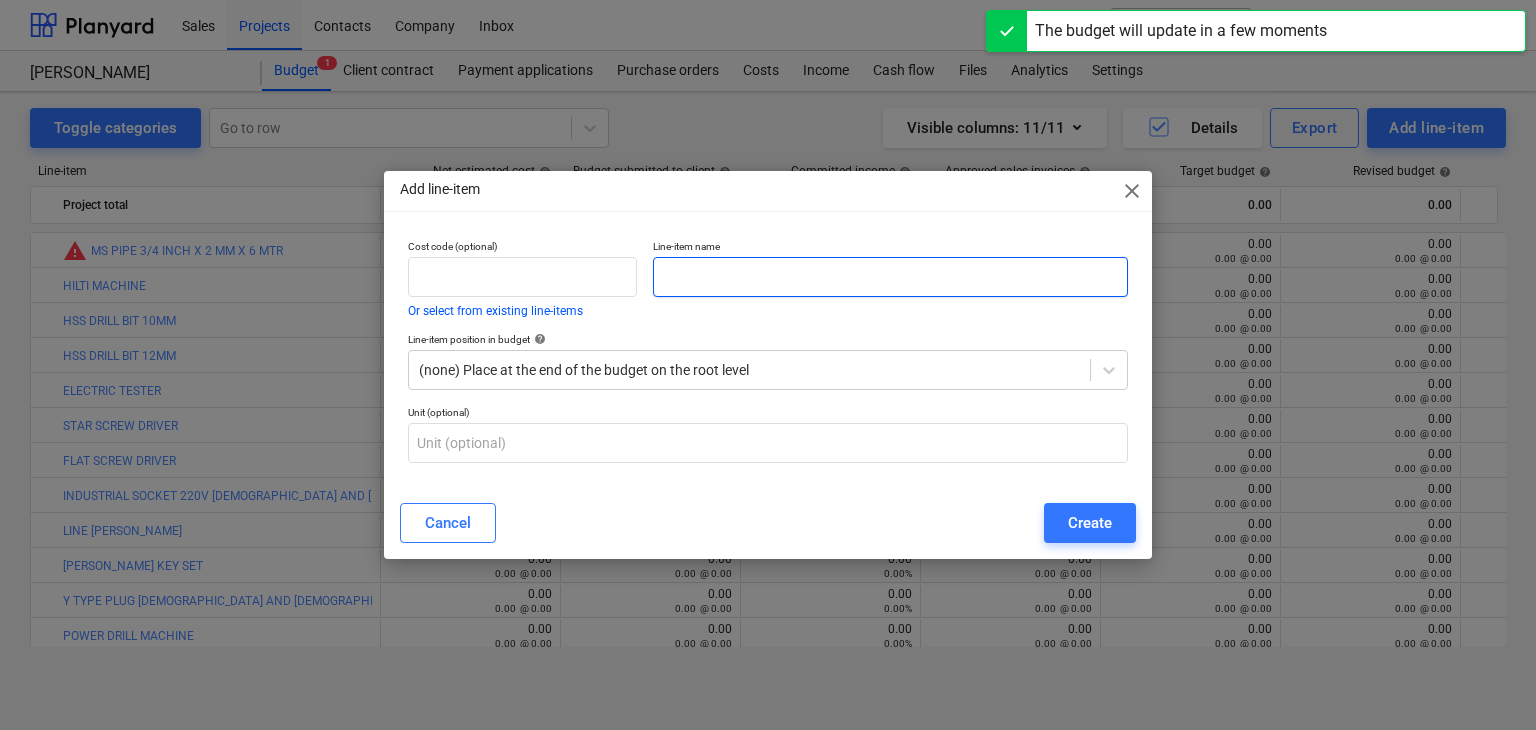 click at bounding box center (890, 277) 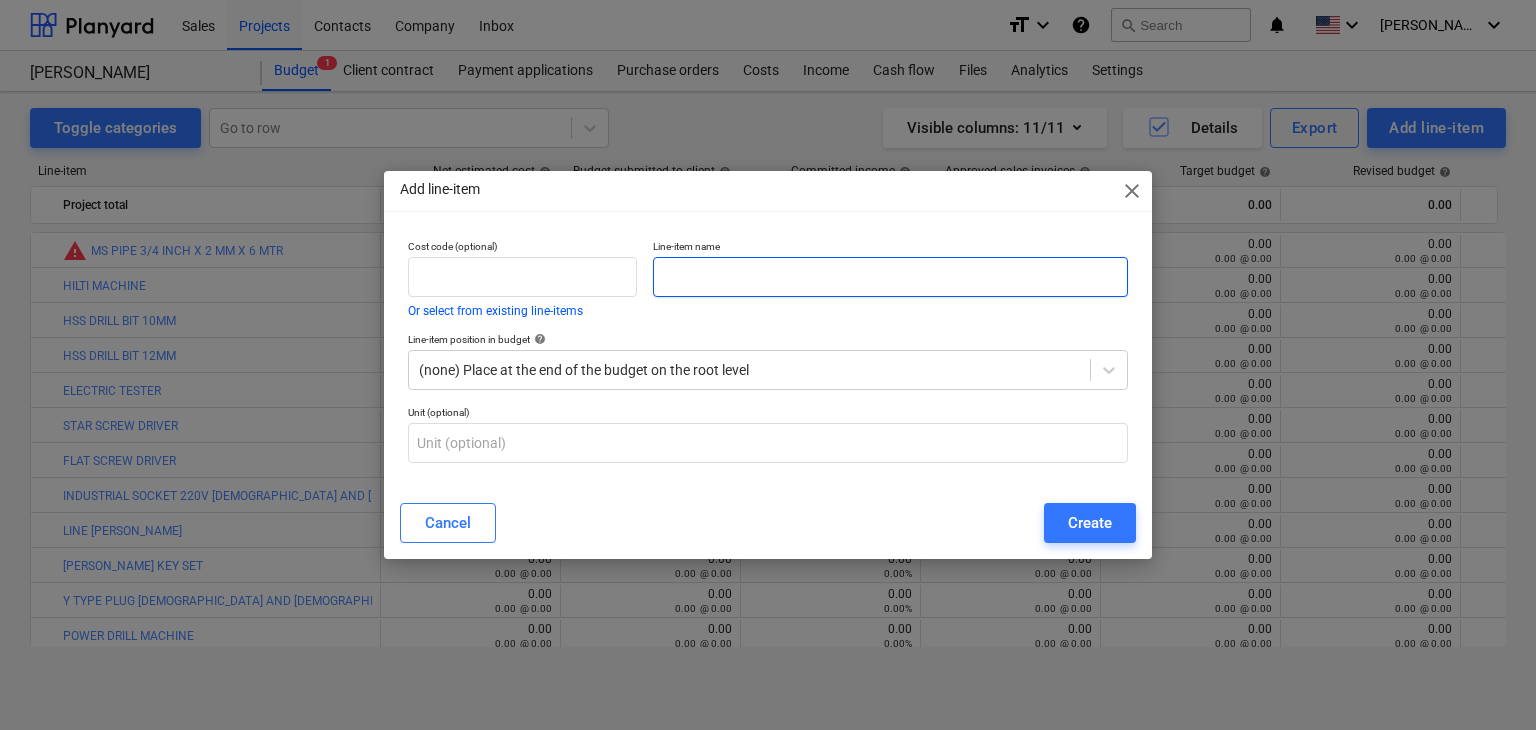 paste on "SPIRIT LEVEL 1 MTR" 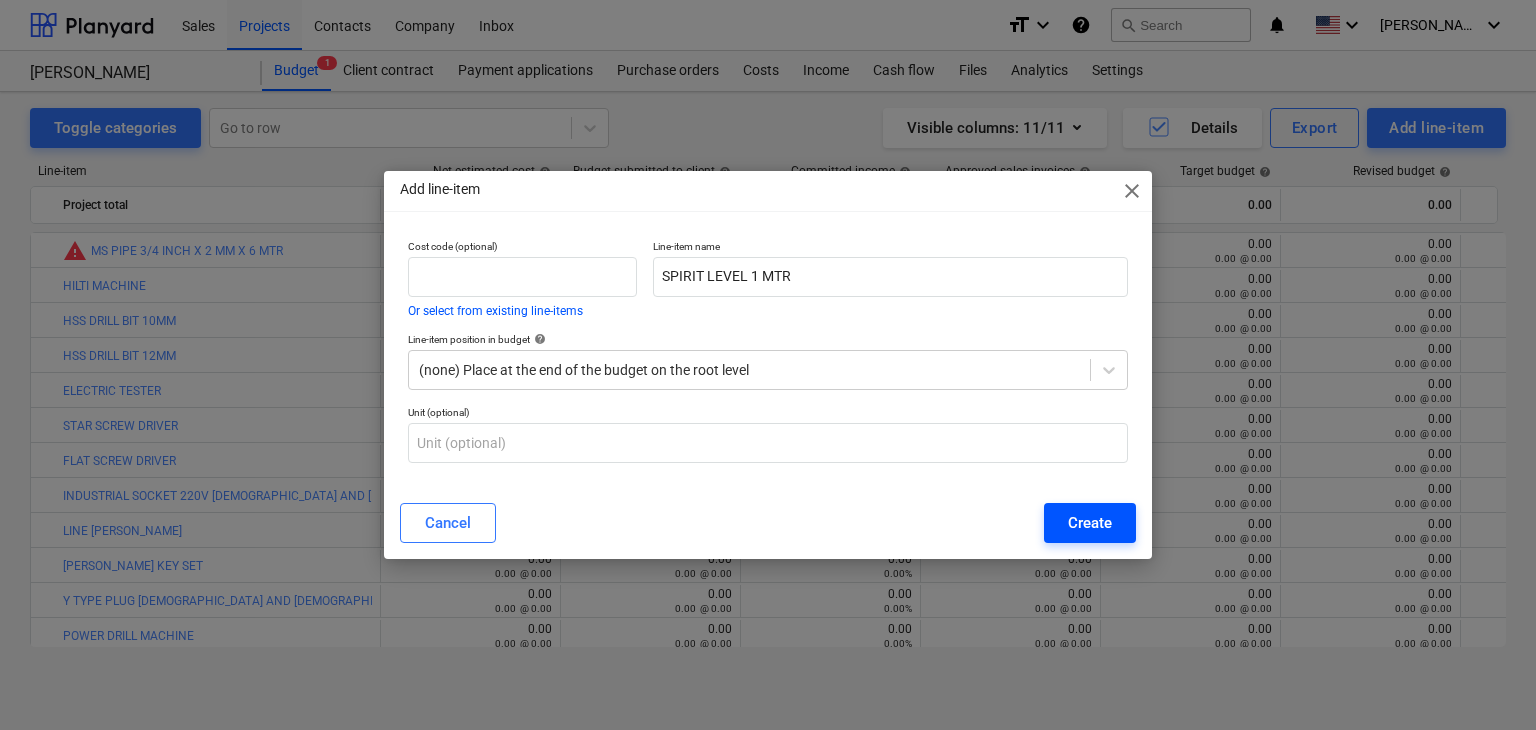 click on "Create" at bounding box center (1090, 523) 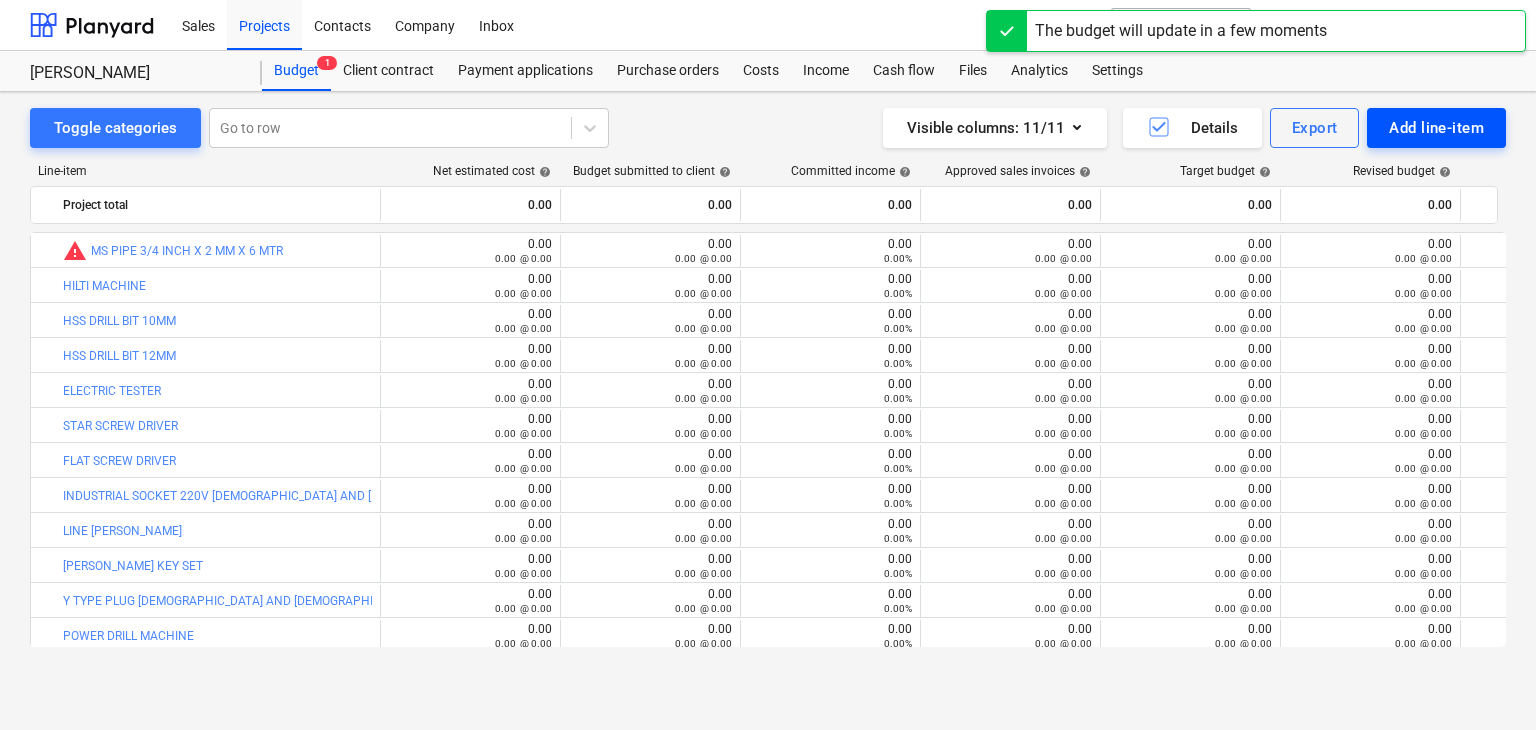 click on "Add line-item" at bounding box center (1436, 128) 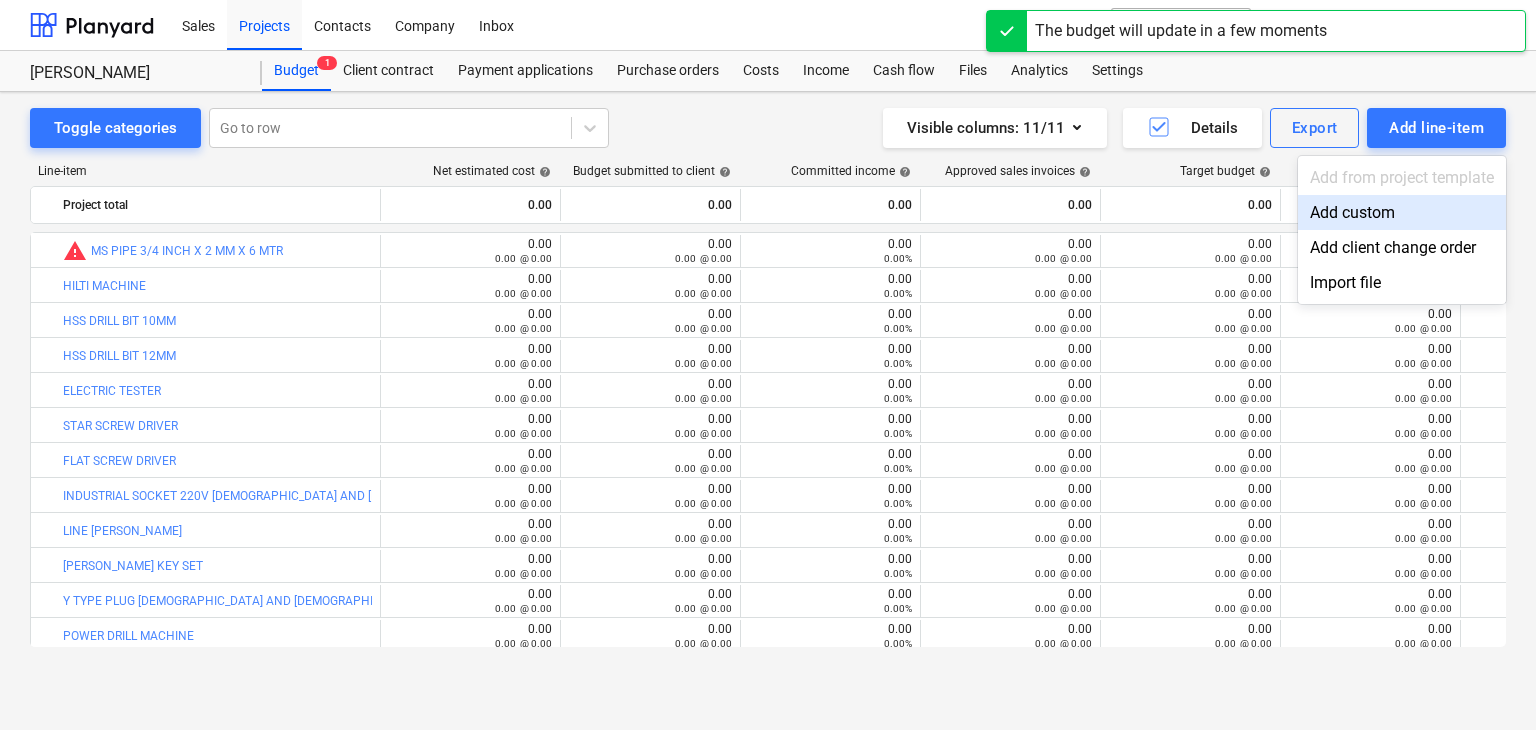 click on "Add custom" at bounding box center [1402, 212] 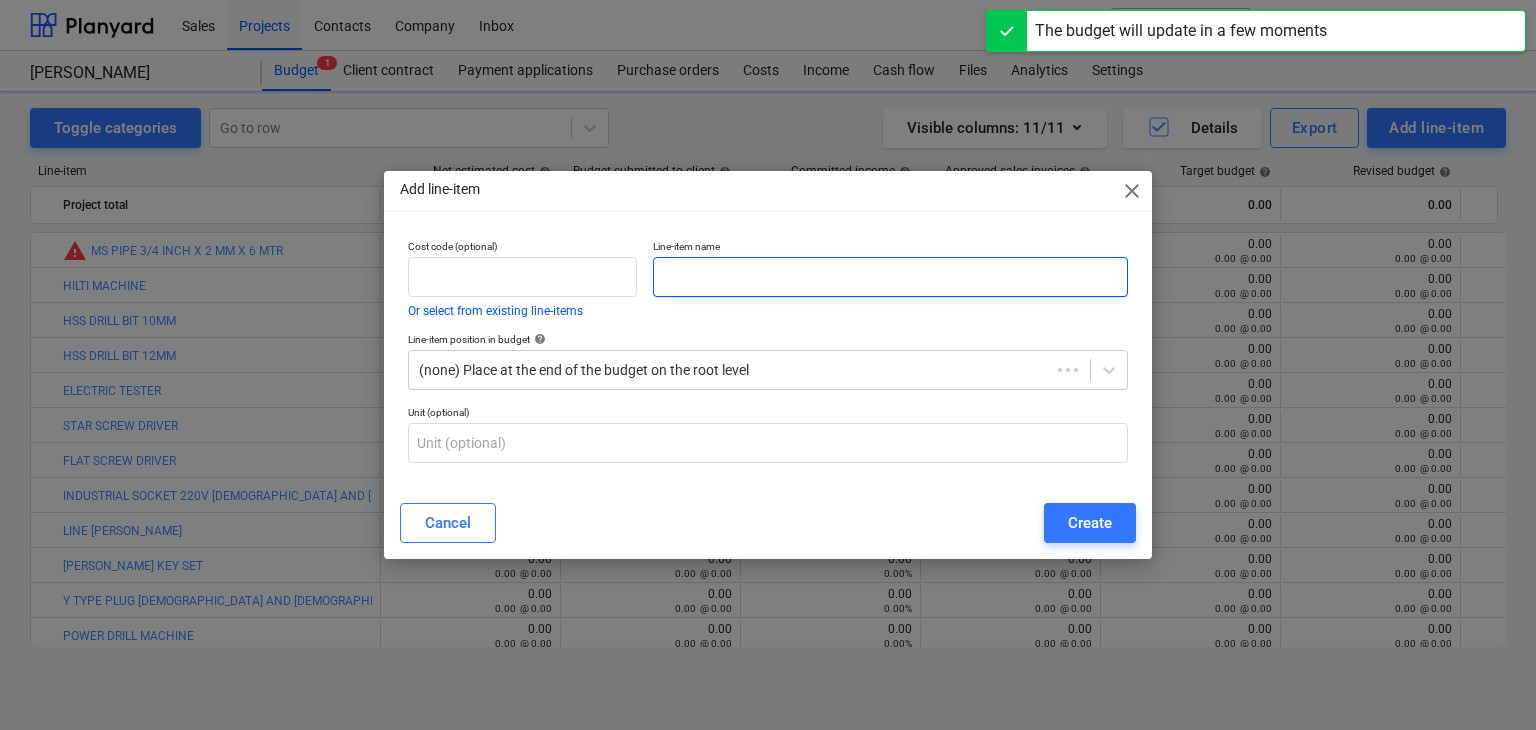 click at bounding box center [890, 277] 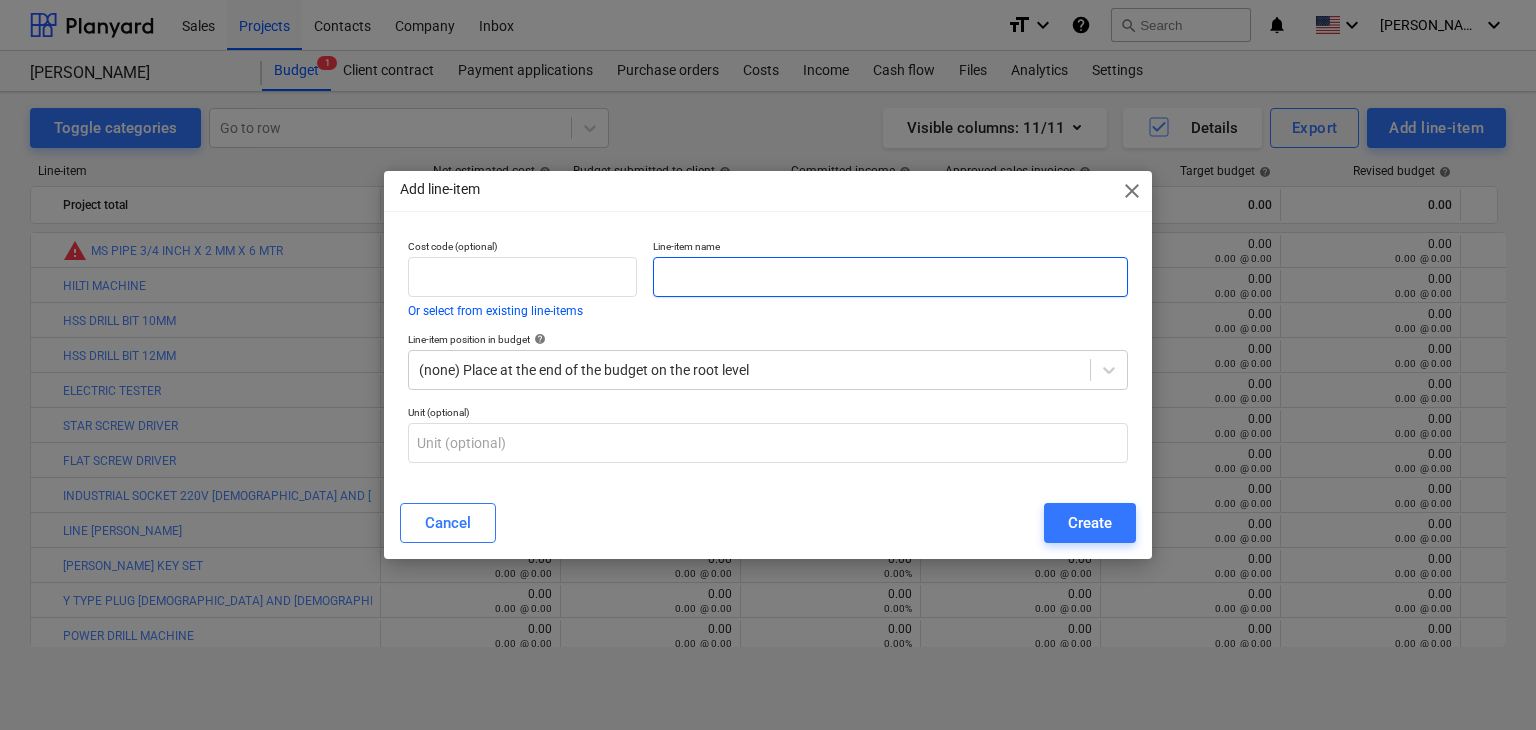 paste on "CONCRETE BIT 11X200" 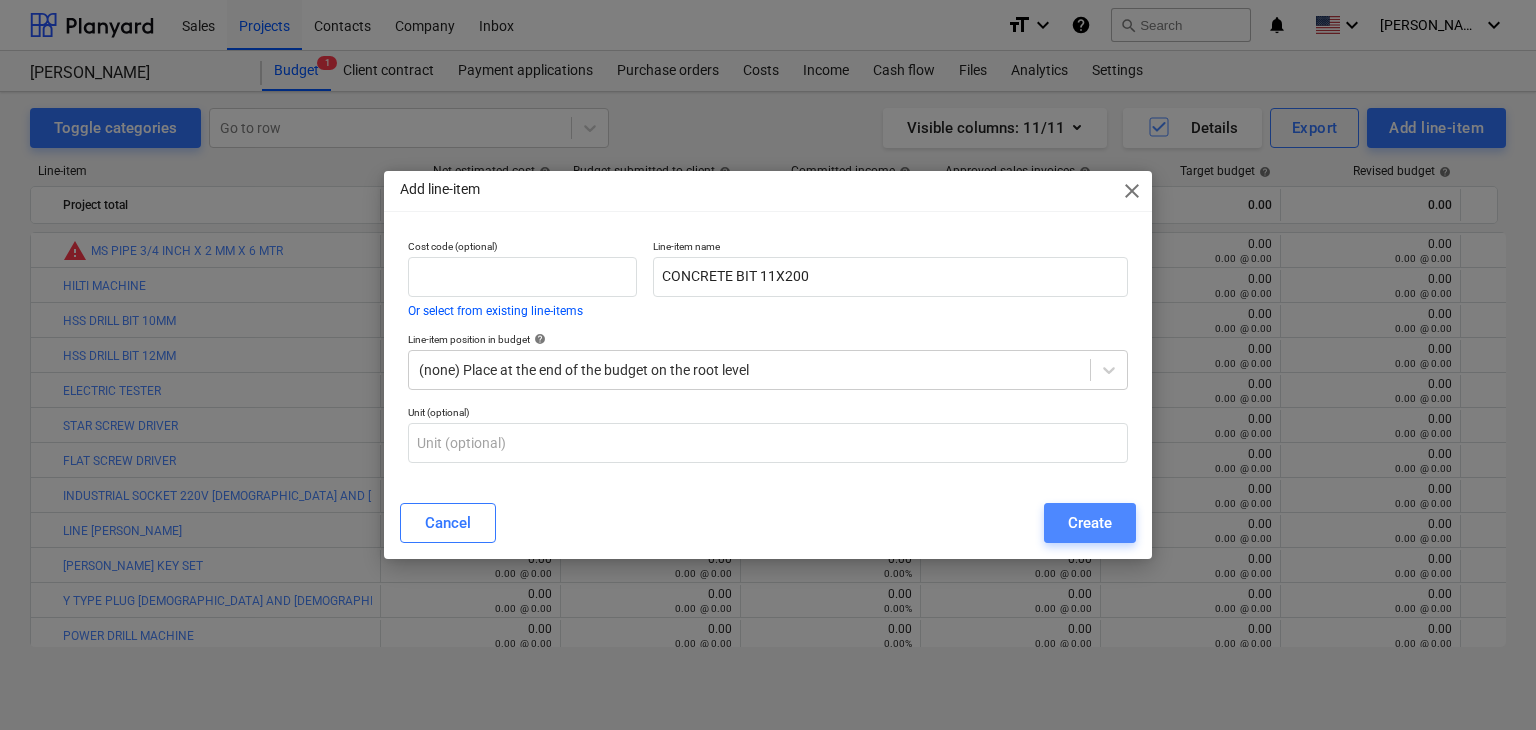 click on "Create" at bounding box center [1090, 523] 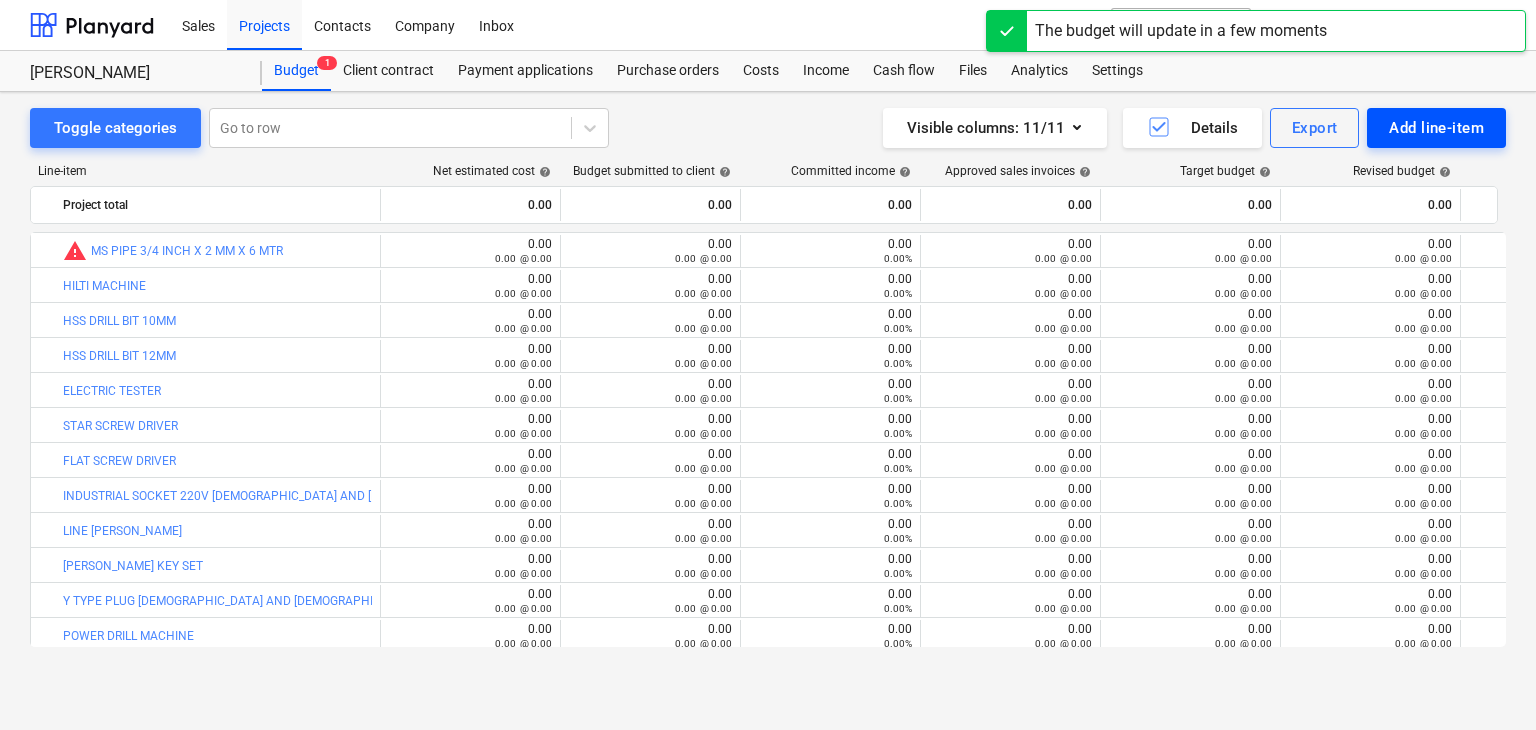click on "Add line-item" at bounding box center (1436, 128) 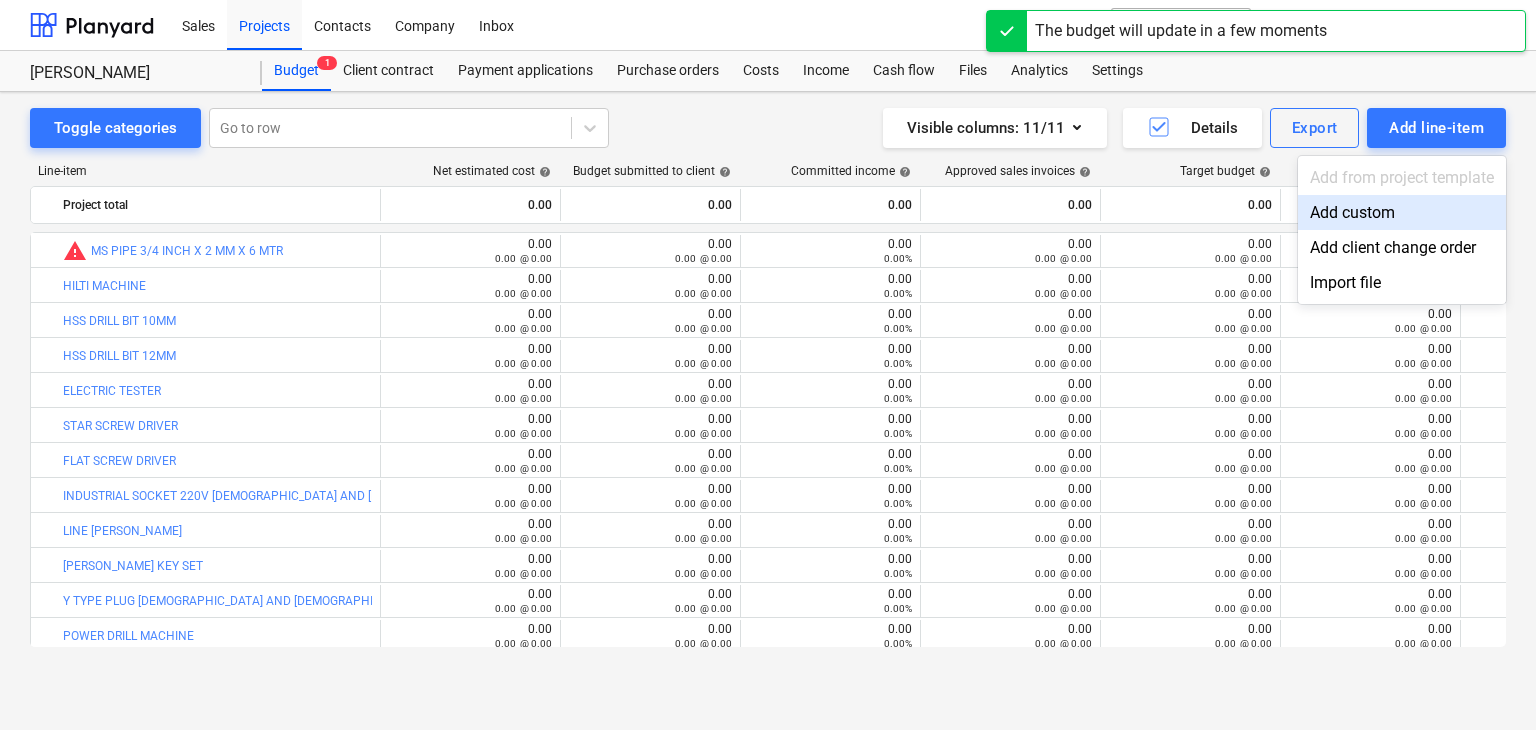 click on "Add custom" at bounding box center (1402, 212) 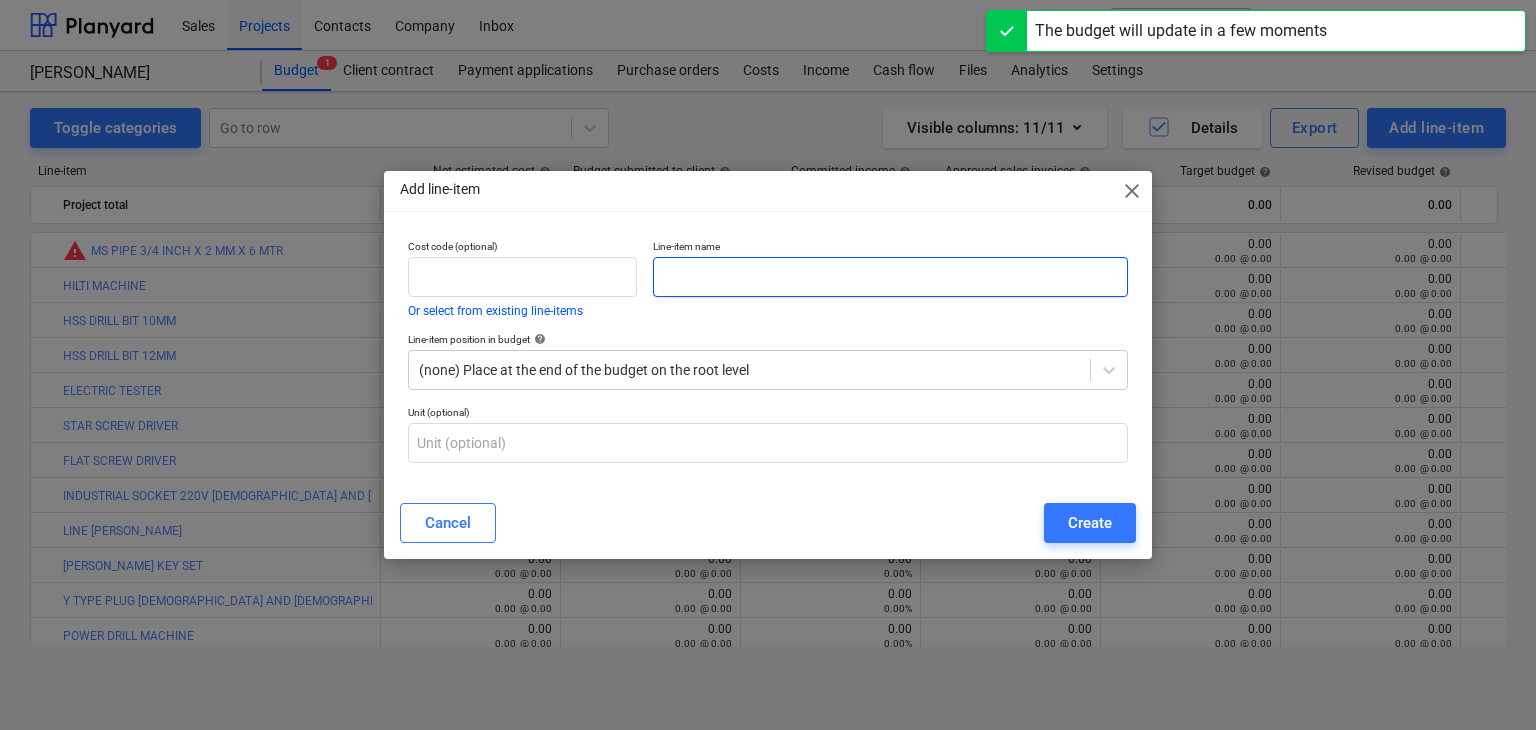 click at bounding box center [890, 277] 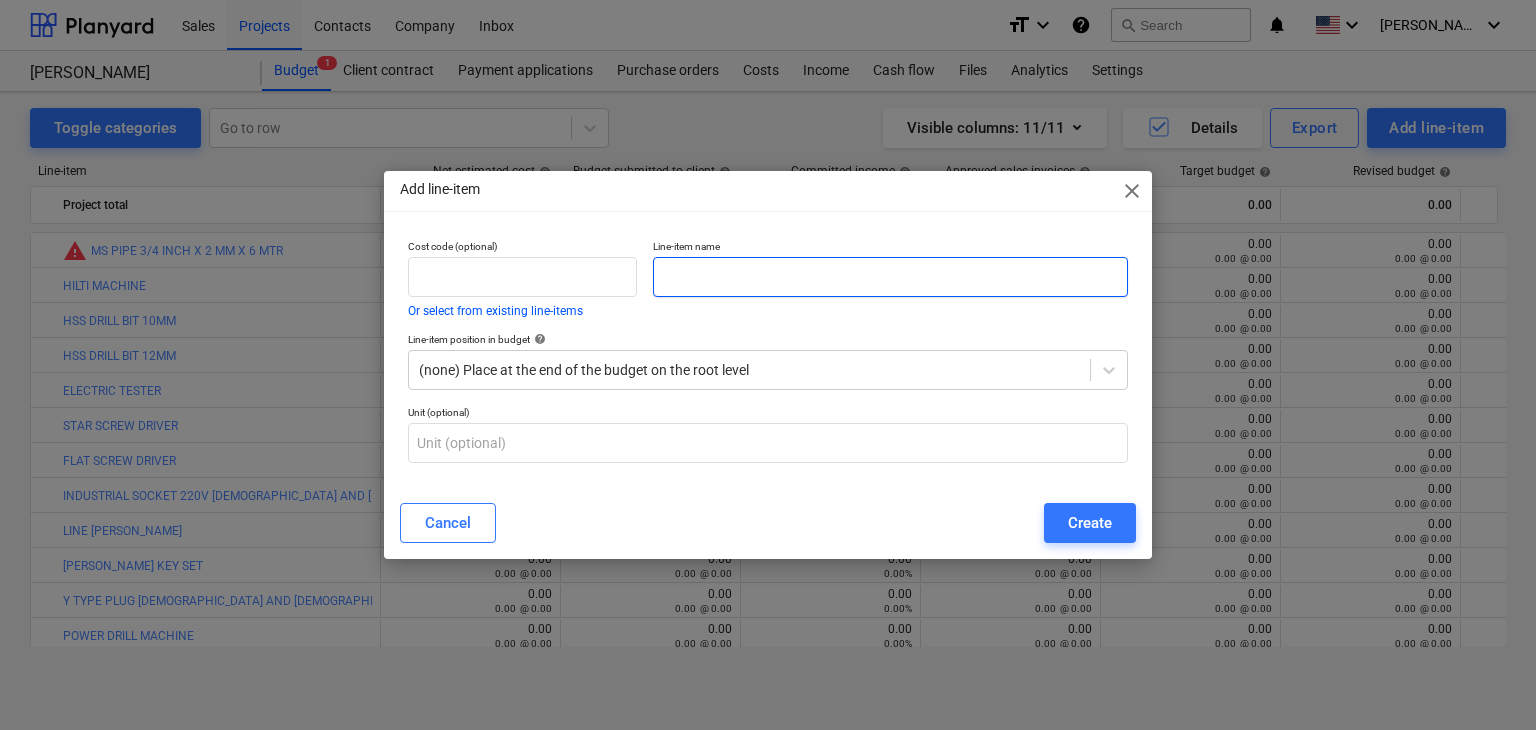 paste on "ELECTRICAL CABLE 2.5MMX3 CORE" 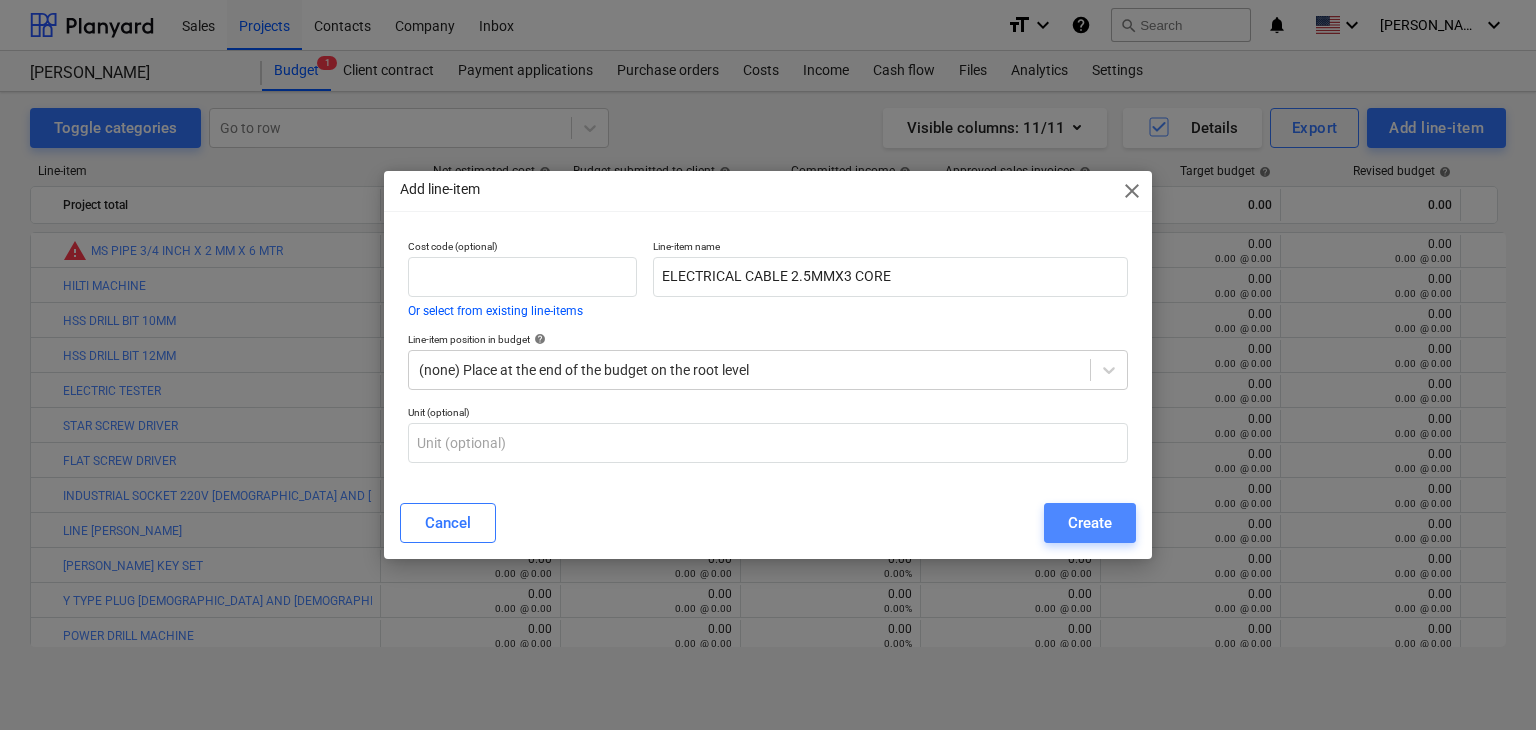 click on "Create" at bounding box center (1090, 523) 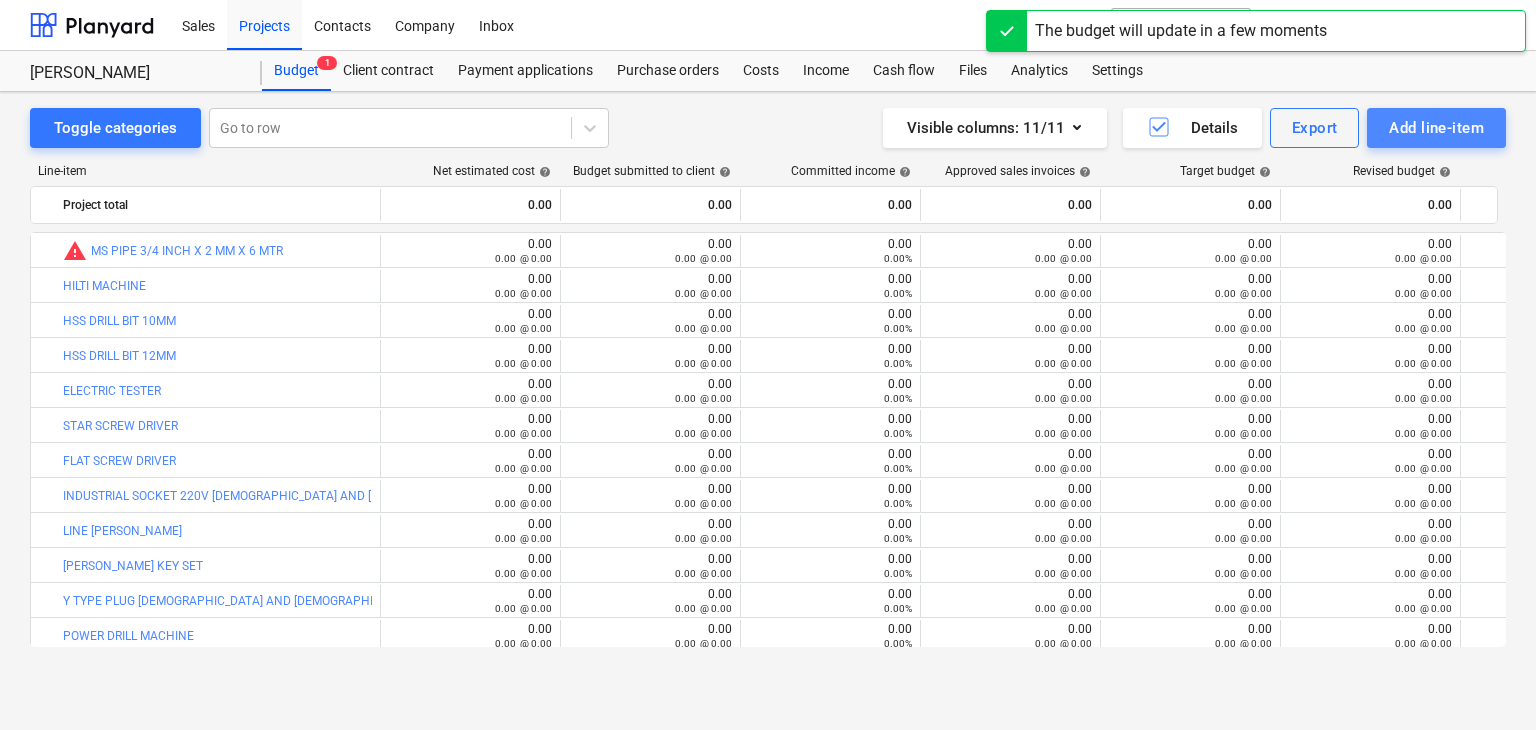 click on "Add line-item" at bounding box center [1436, 128] 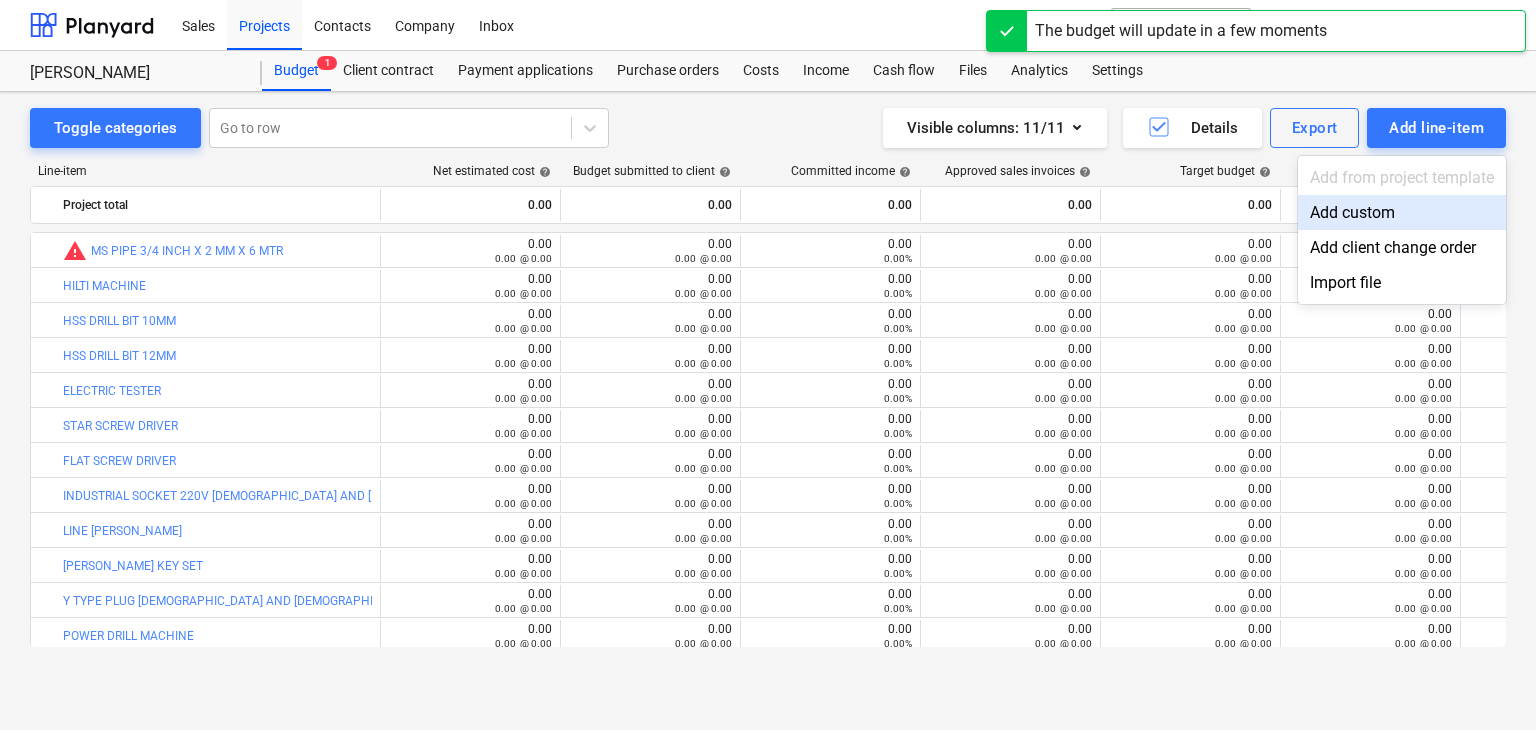 click on "Add custom" at bounding box center (1402, 212) 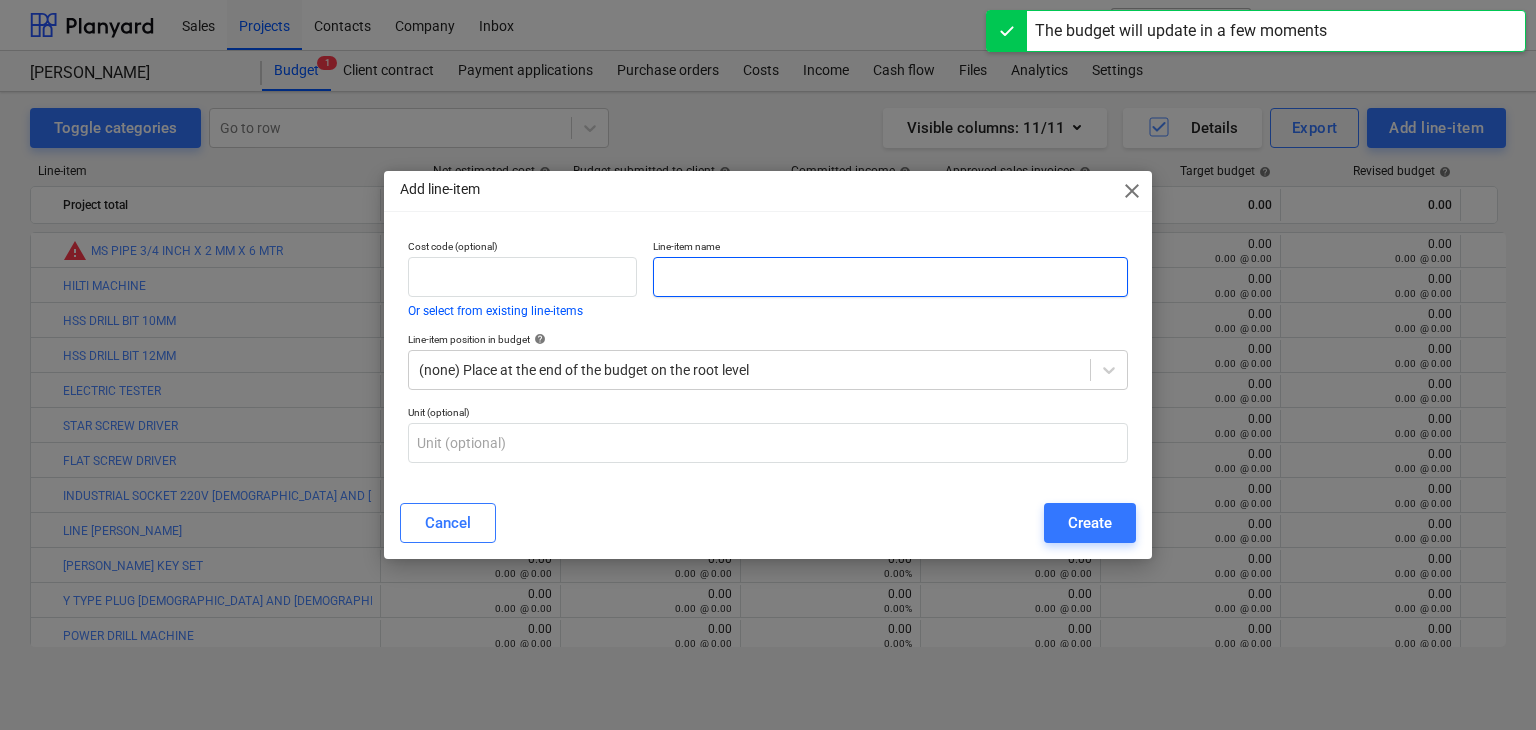 click at bounding box center (890, 277) 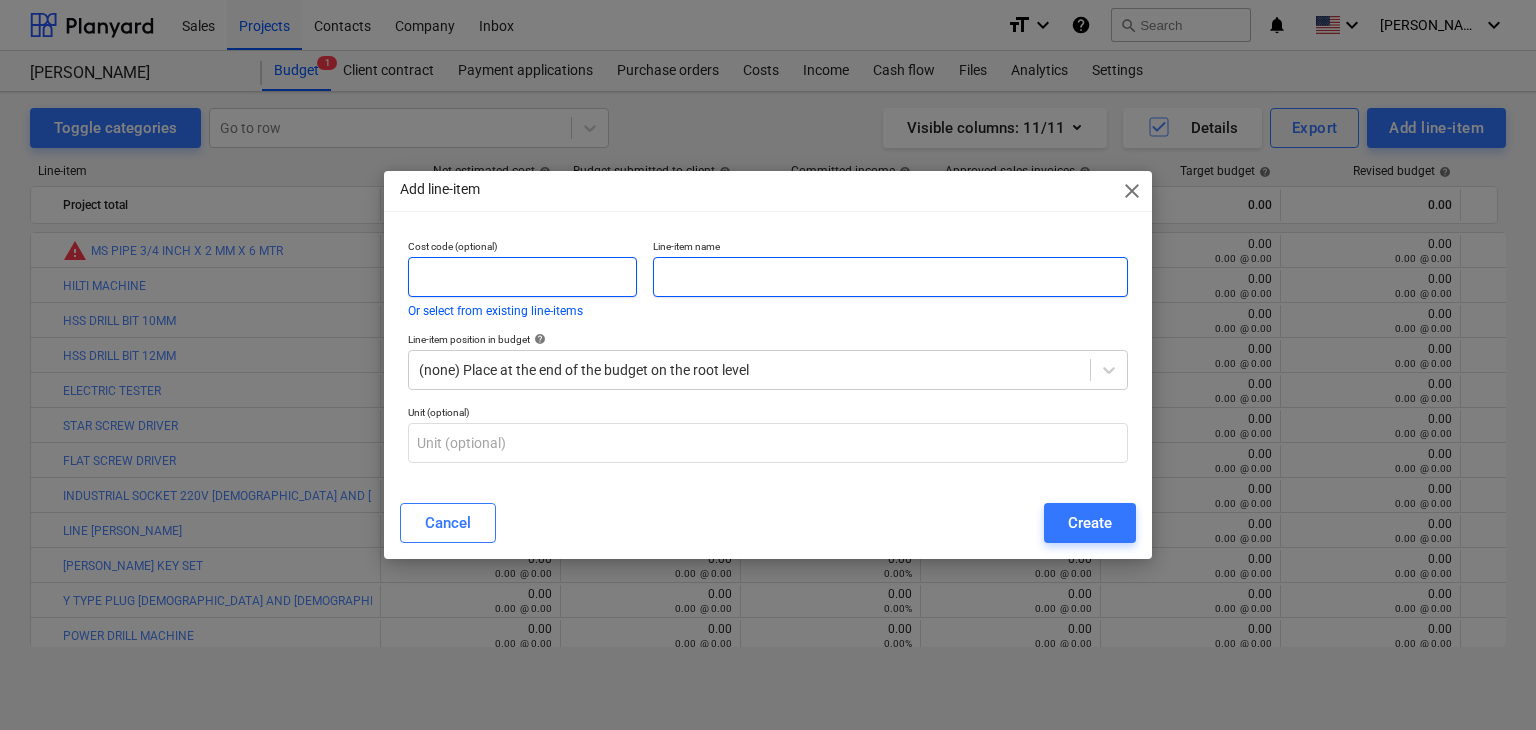 paste on "DOTTED HAND GLOVES" 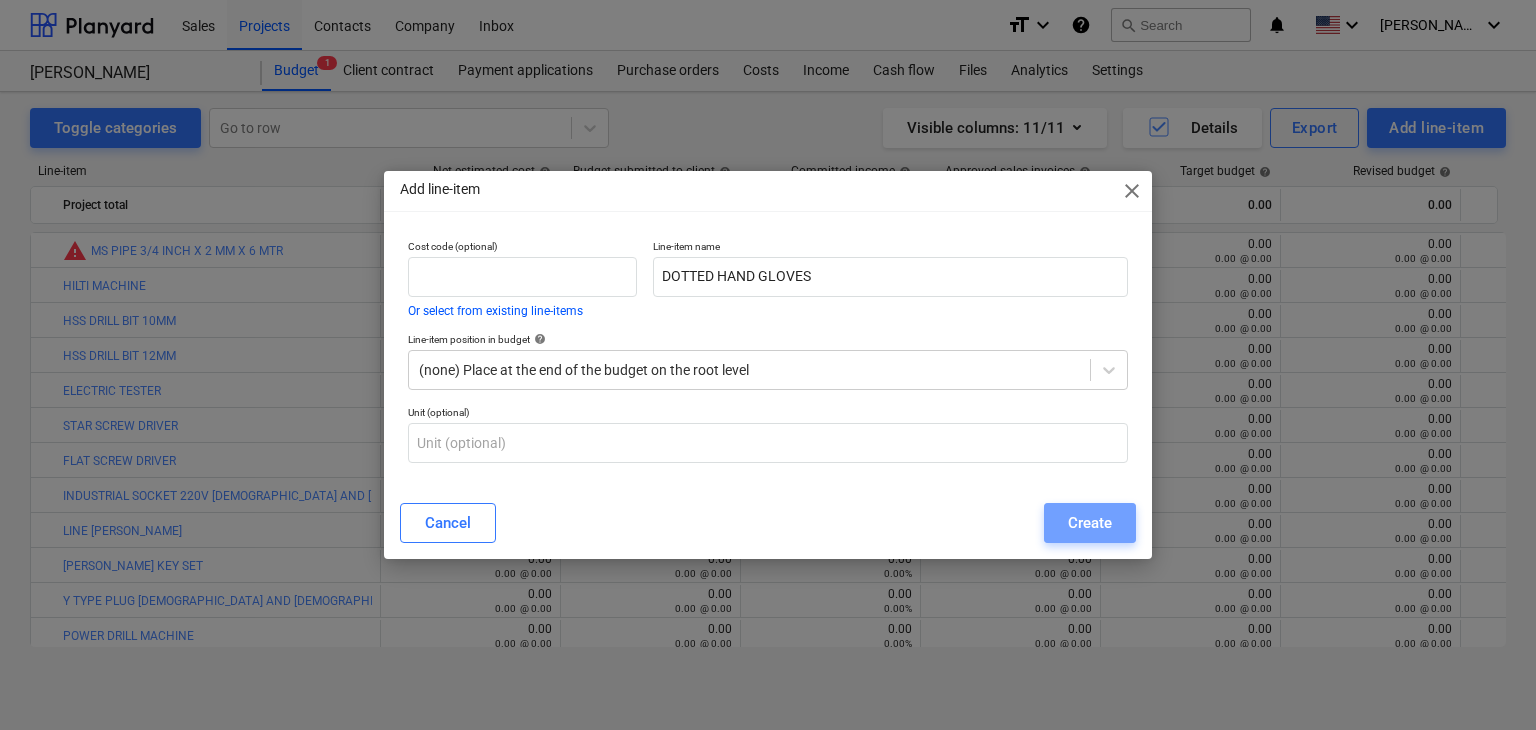 click on "Create" at bounding box center [1090, 523] 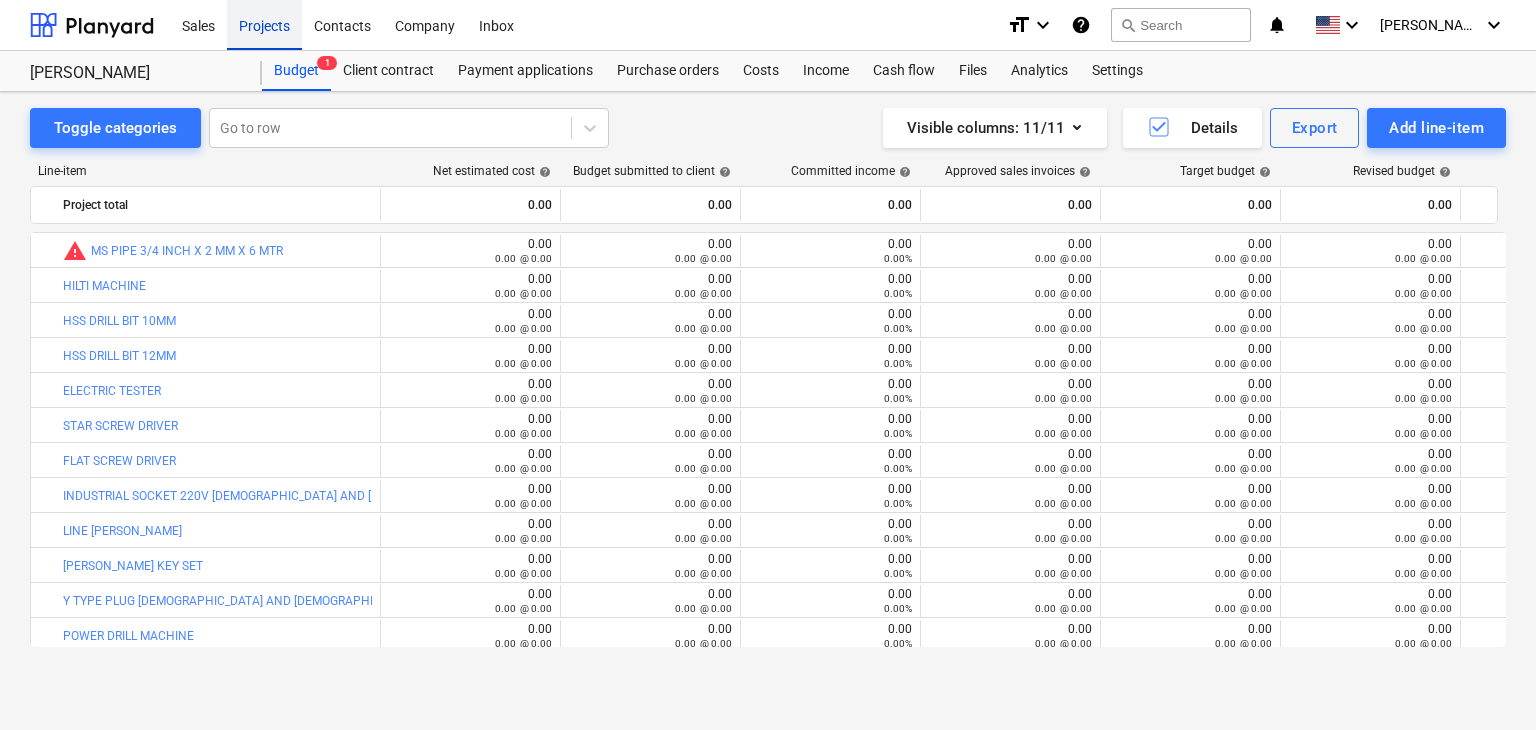 click on "Projects" at bounding box center [264, 24] 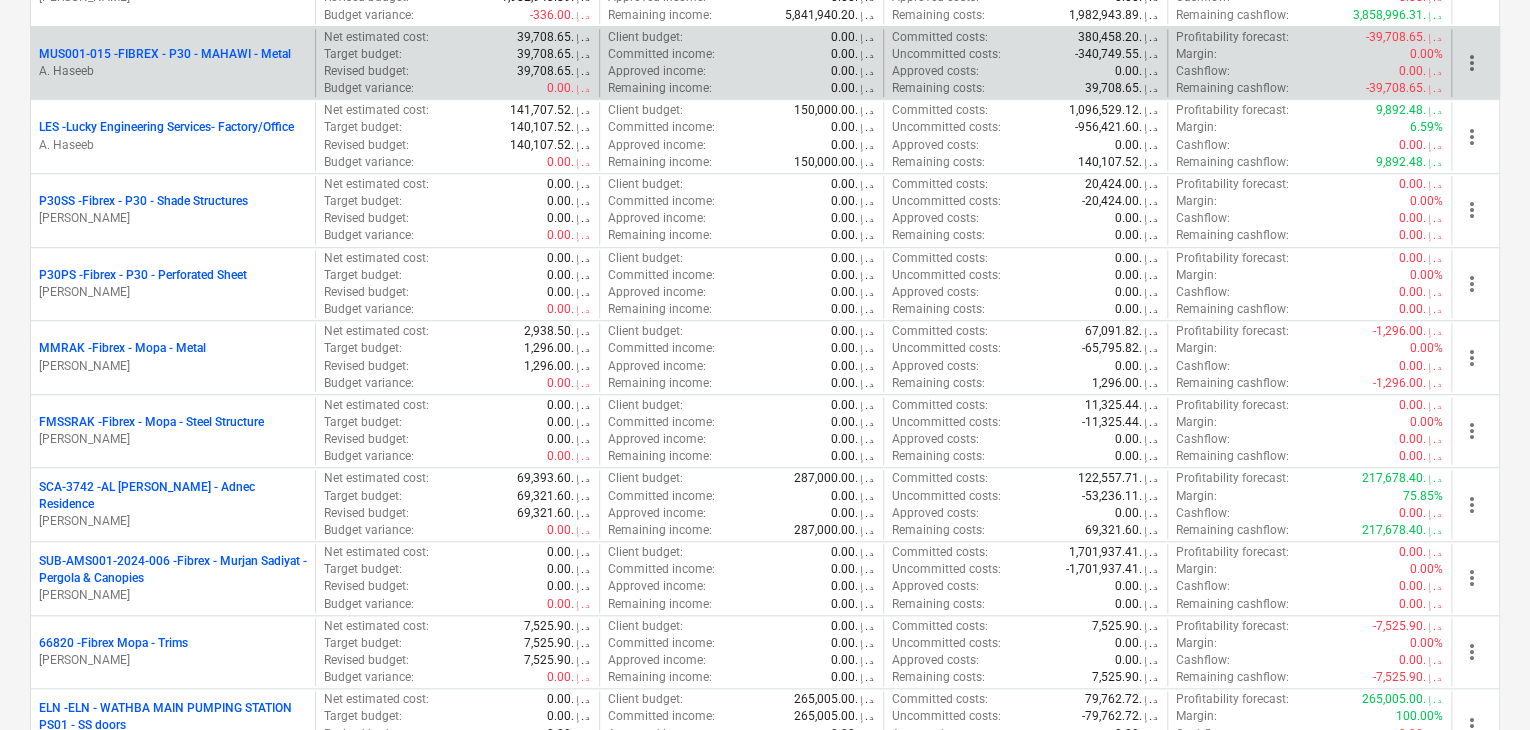 scroll, scrollTop: 1000, scrollLeft: 0, axis: vertical 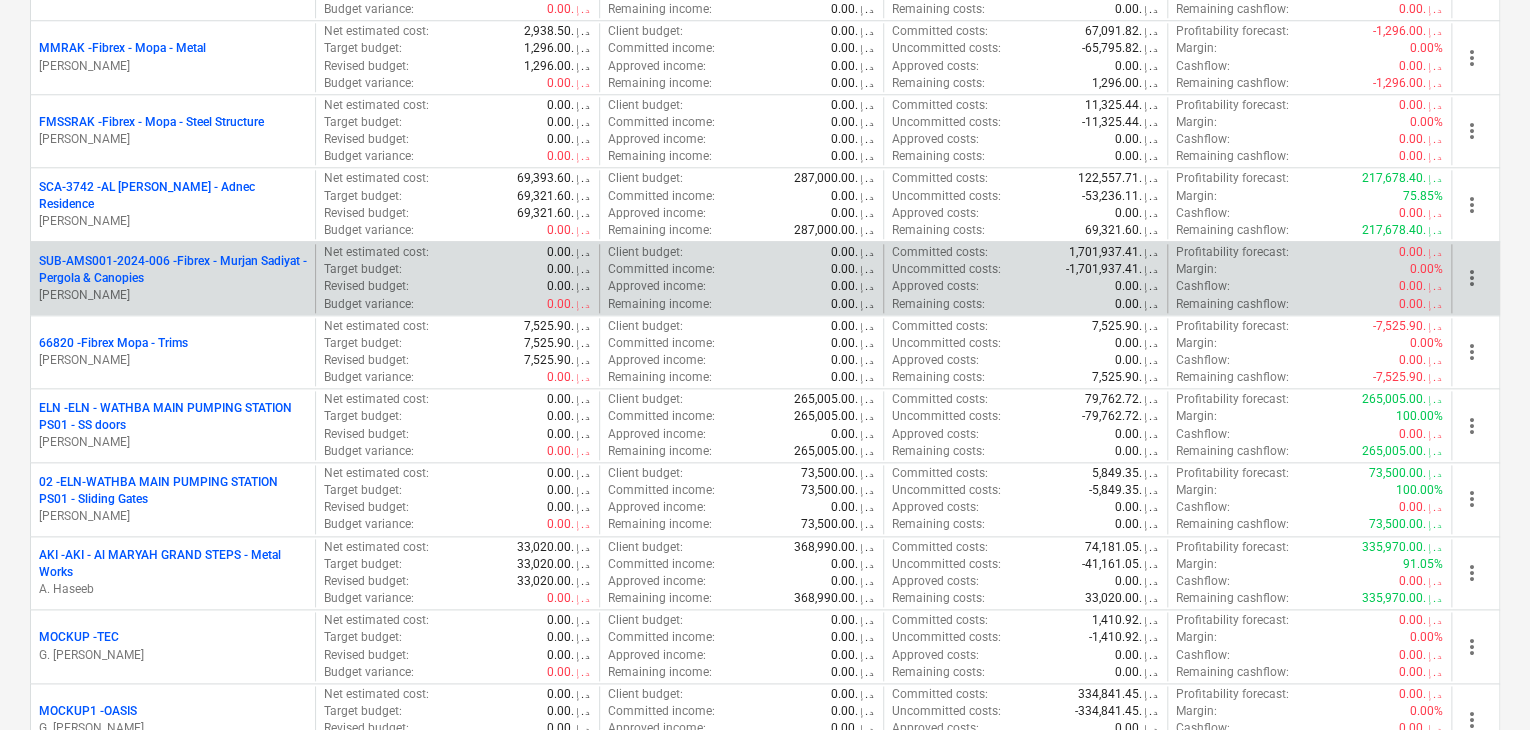 click on "SUB-AMS001-2024-006 -  Fibrex - Murjan Sadiyat - Pergola & Canopies" at bounding box center [173, 270] 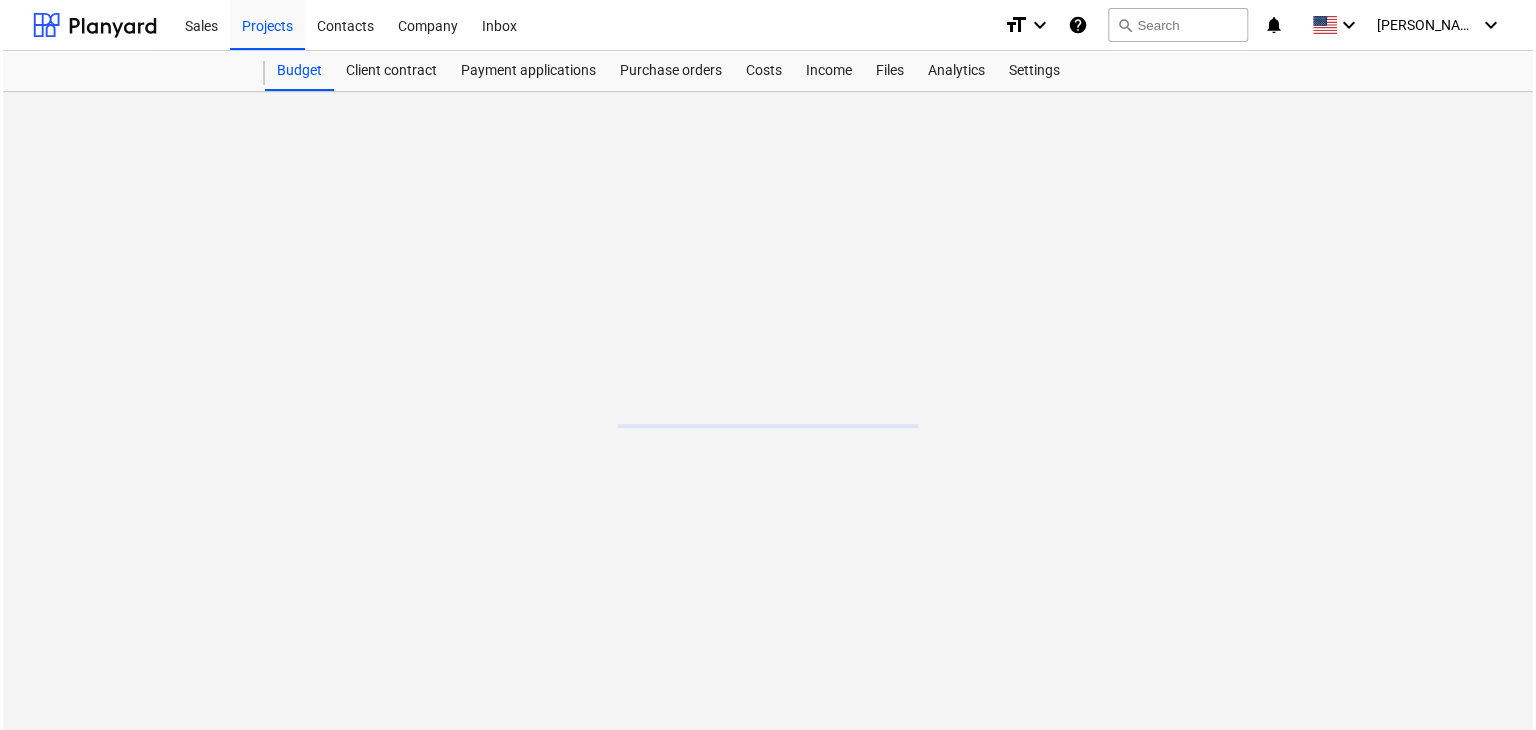 scroll, scrollTop: 0, scrollLeft: 0, axis: both 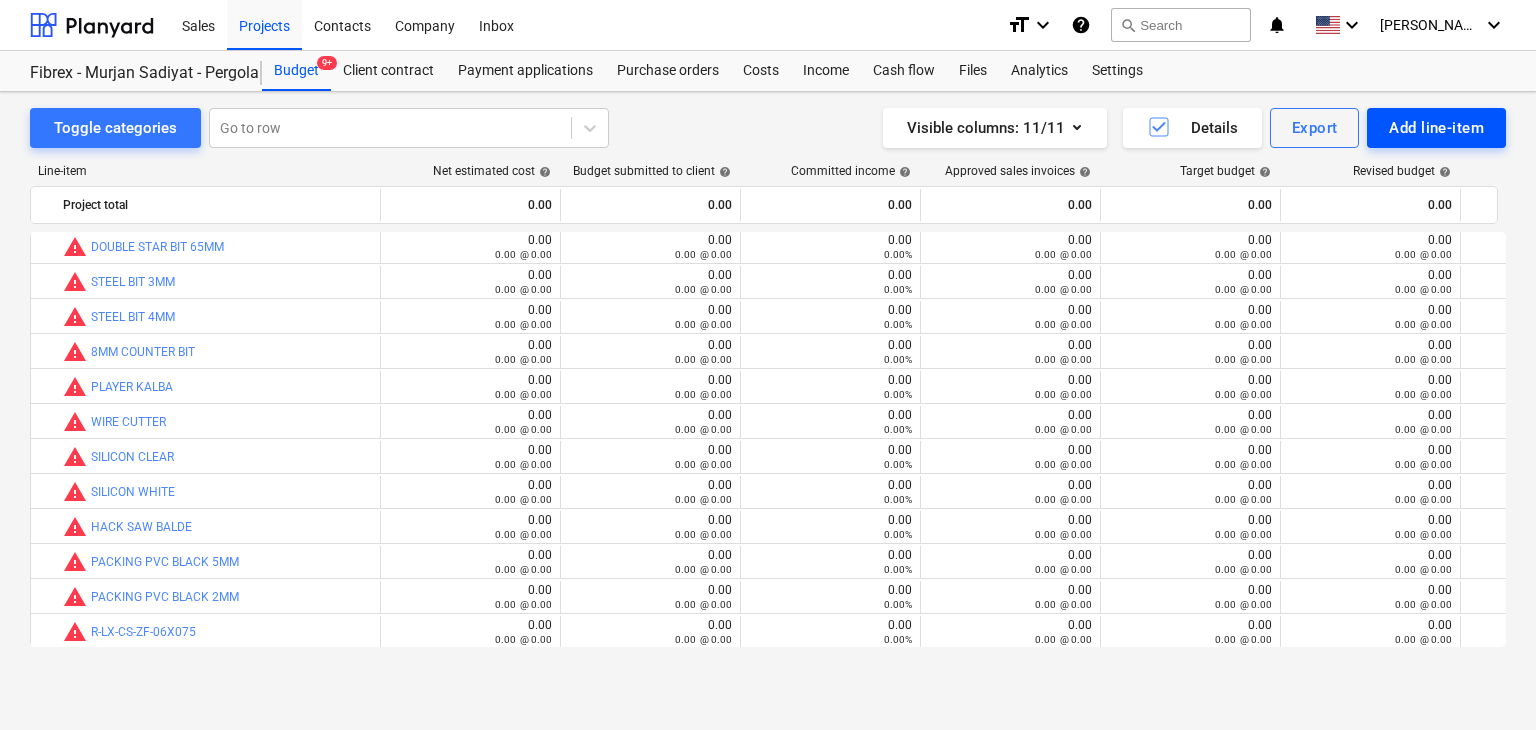 click on "Add line-item" at bounding box center (1436, 128) 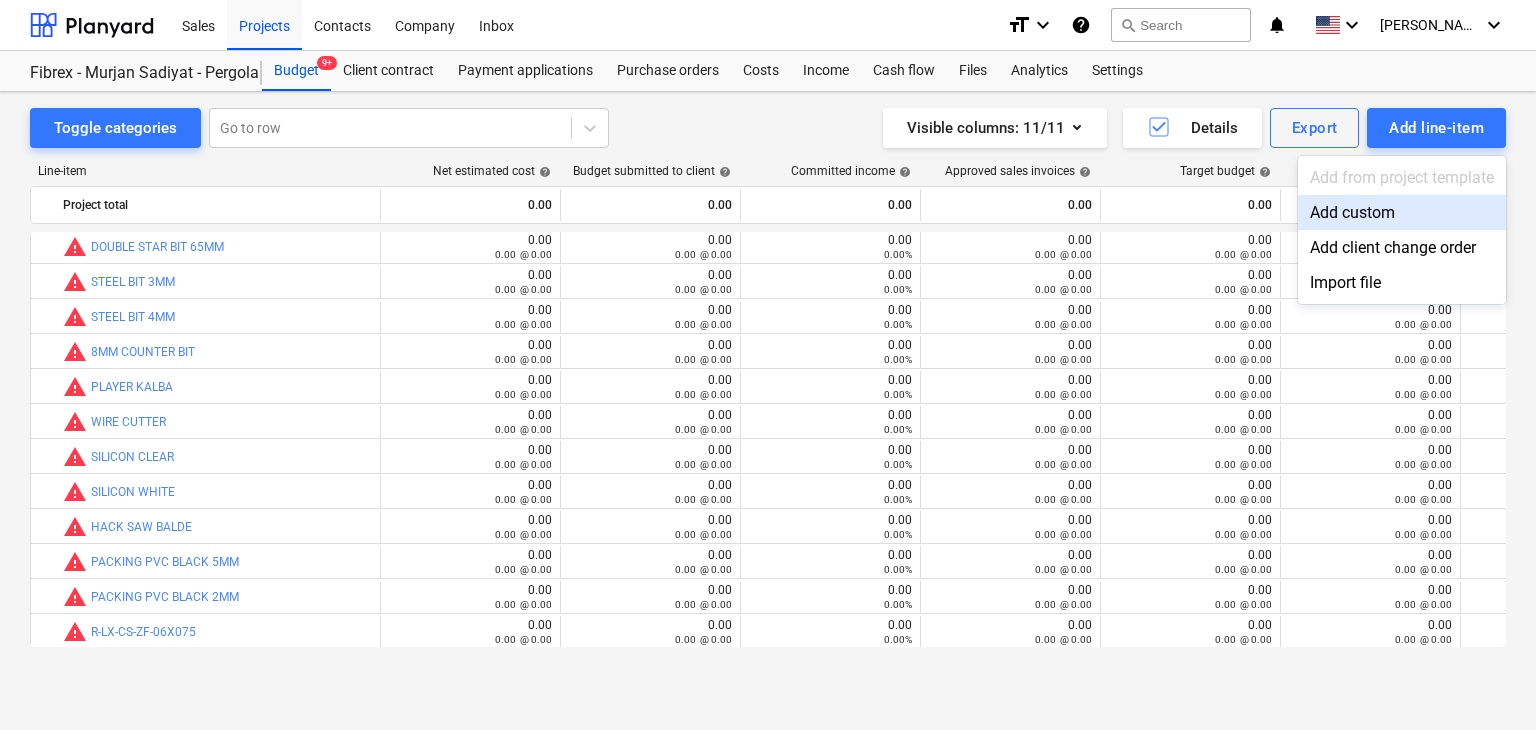 click on "Add custom" at bounding box center [1402, 212] 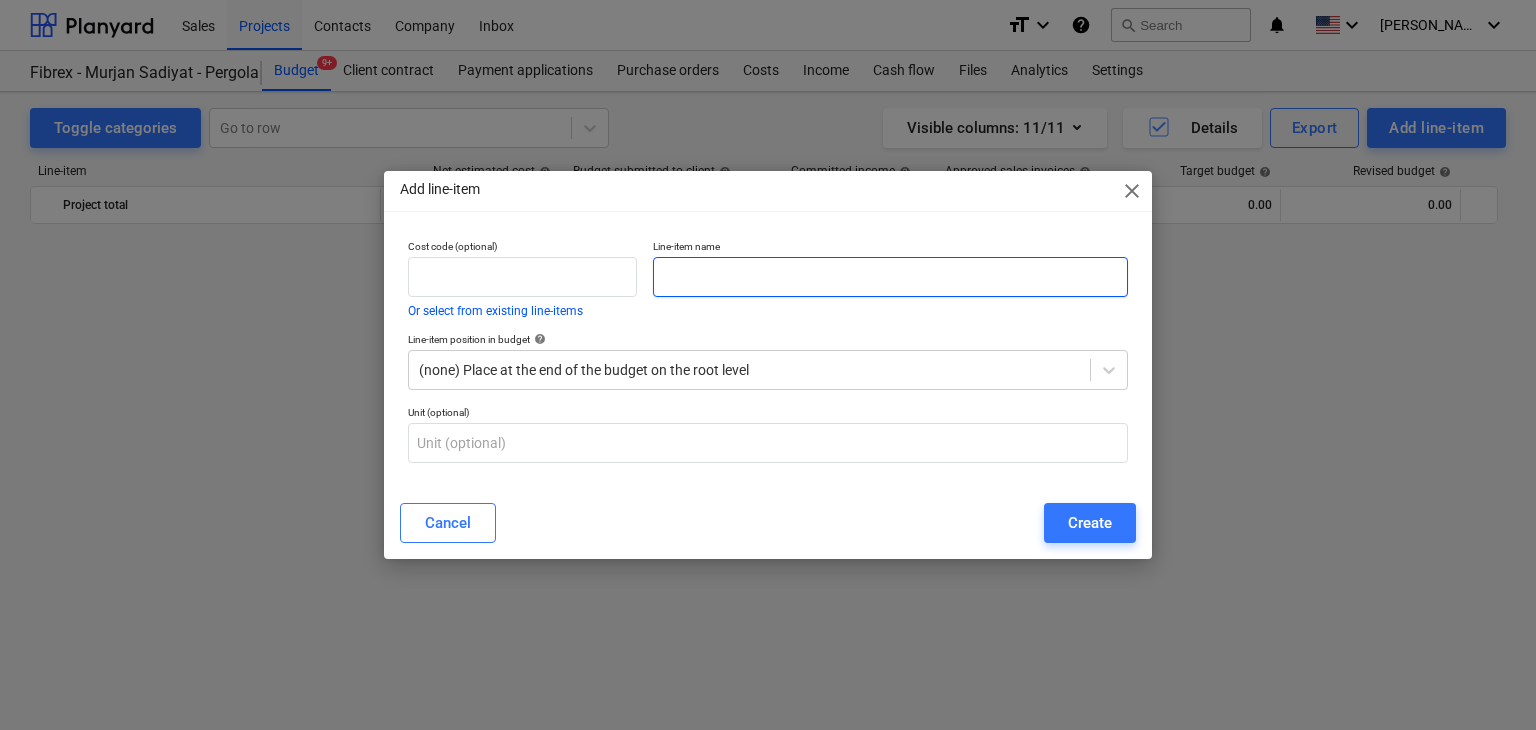 click at bounding box center [890, 277] 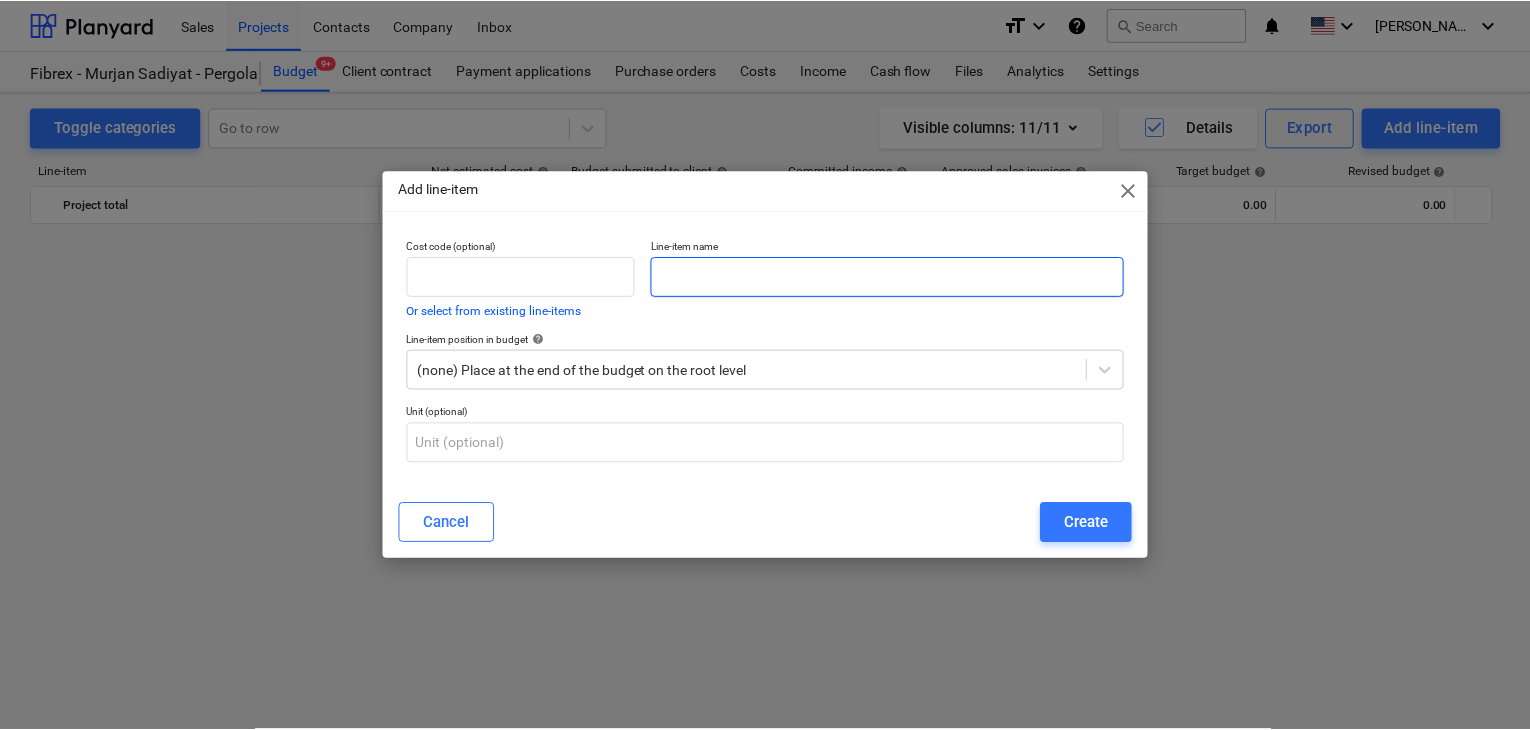 scroll, scrollTop: 10469, scrollLeft: 0, axis: vertical 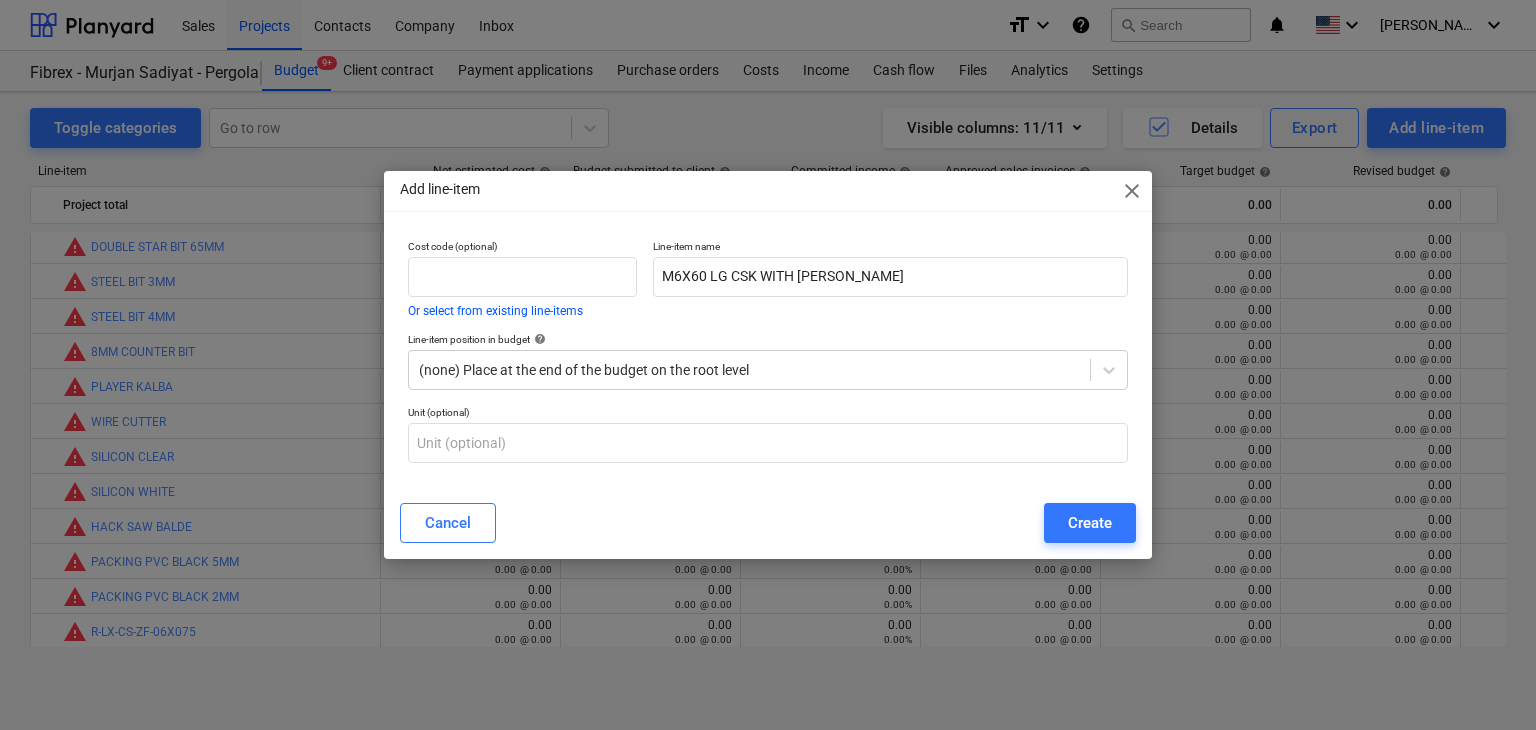 click on "Create" at bounding box center [1090, 523] 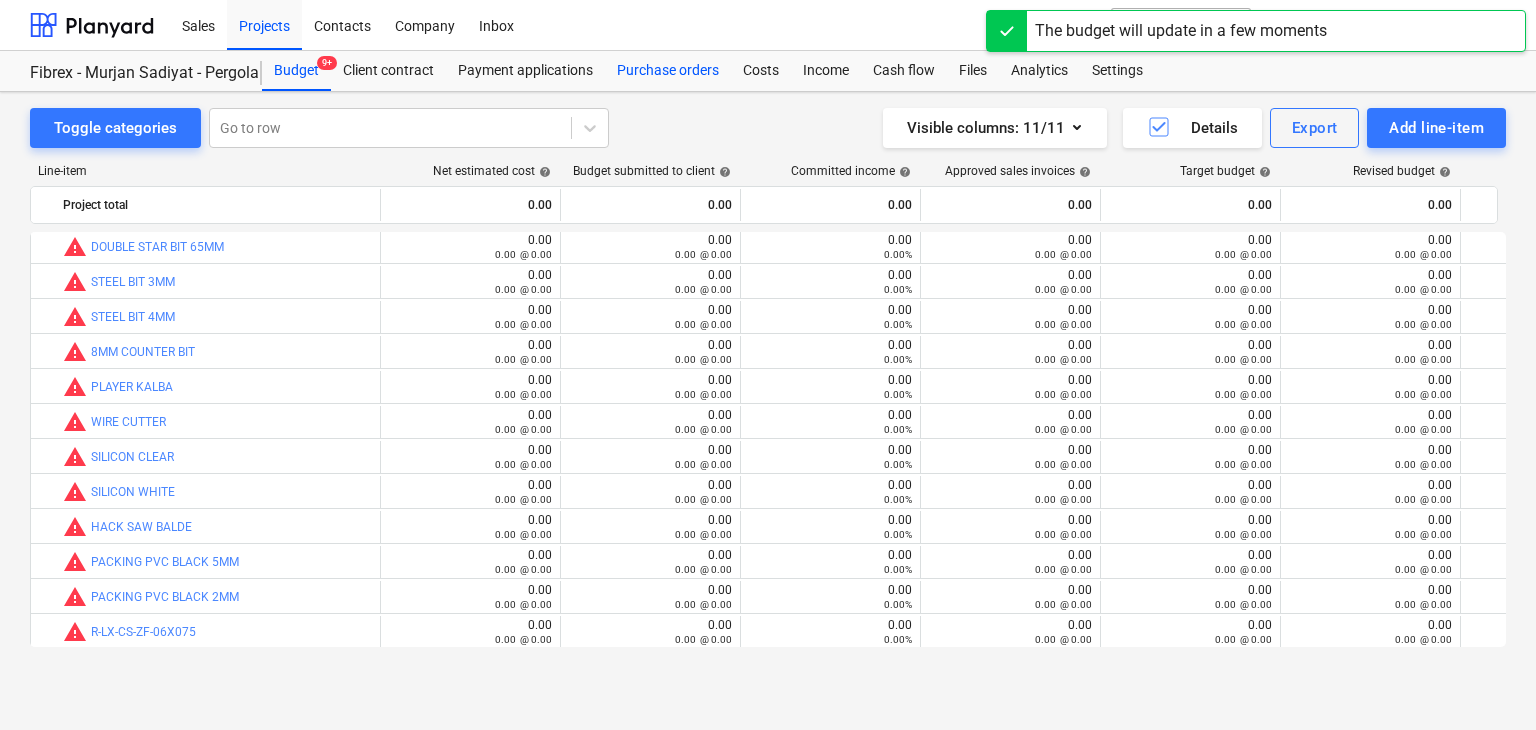 click on "Purchase orders" at bounding box center (668, 71) 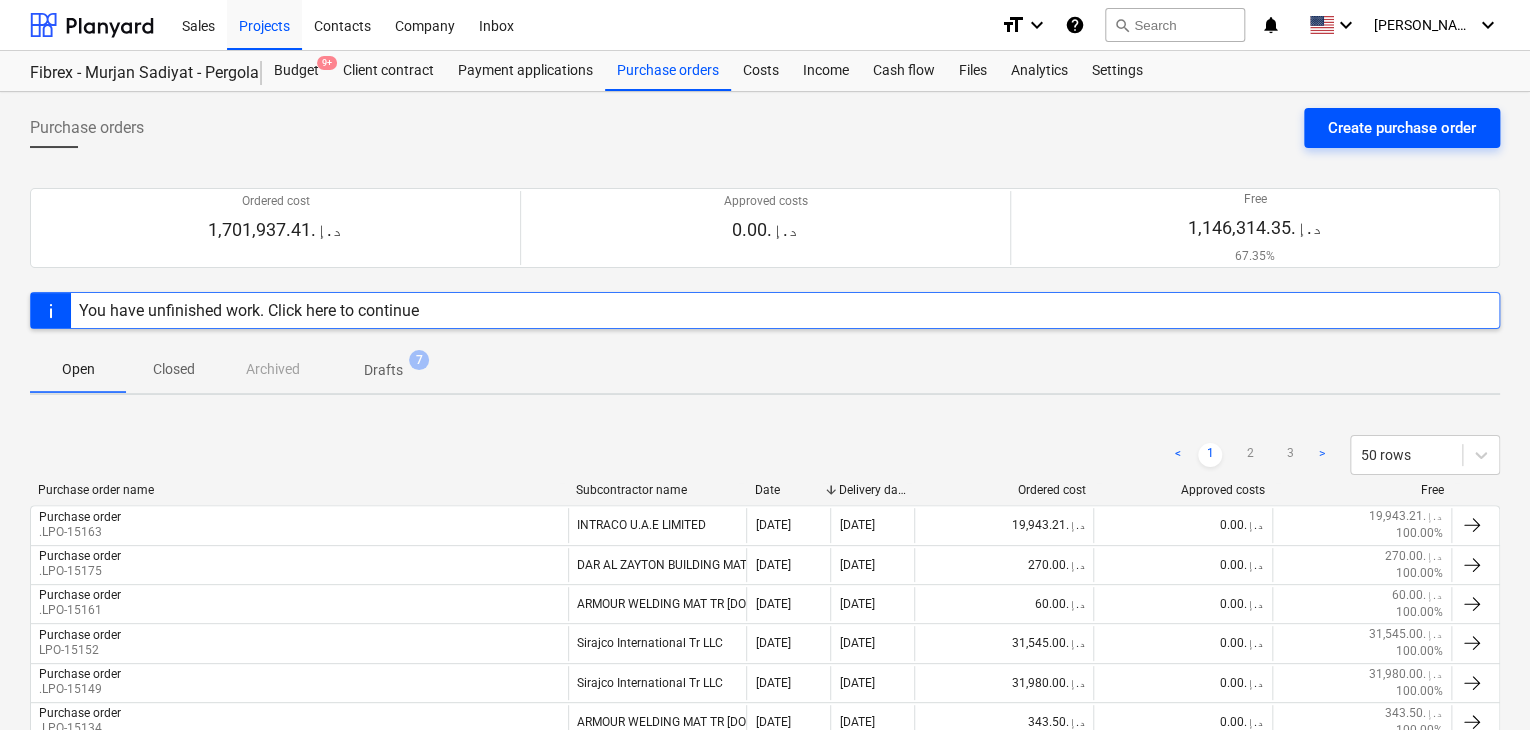 click on "Create purchase order" at bounding box center (1402, 128) 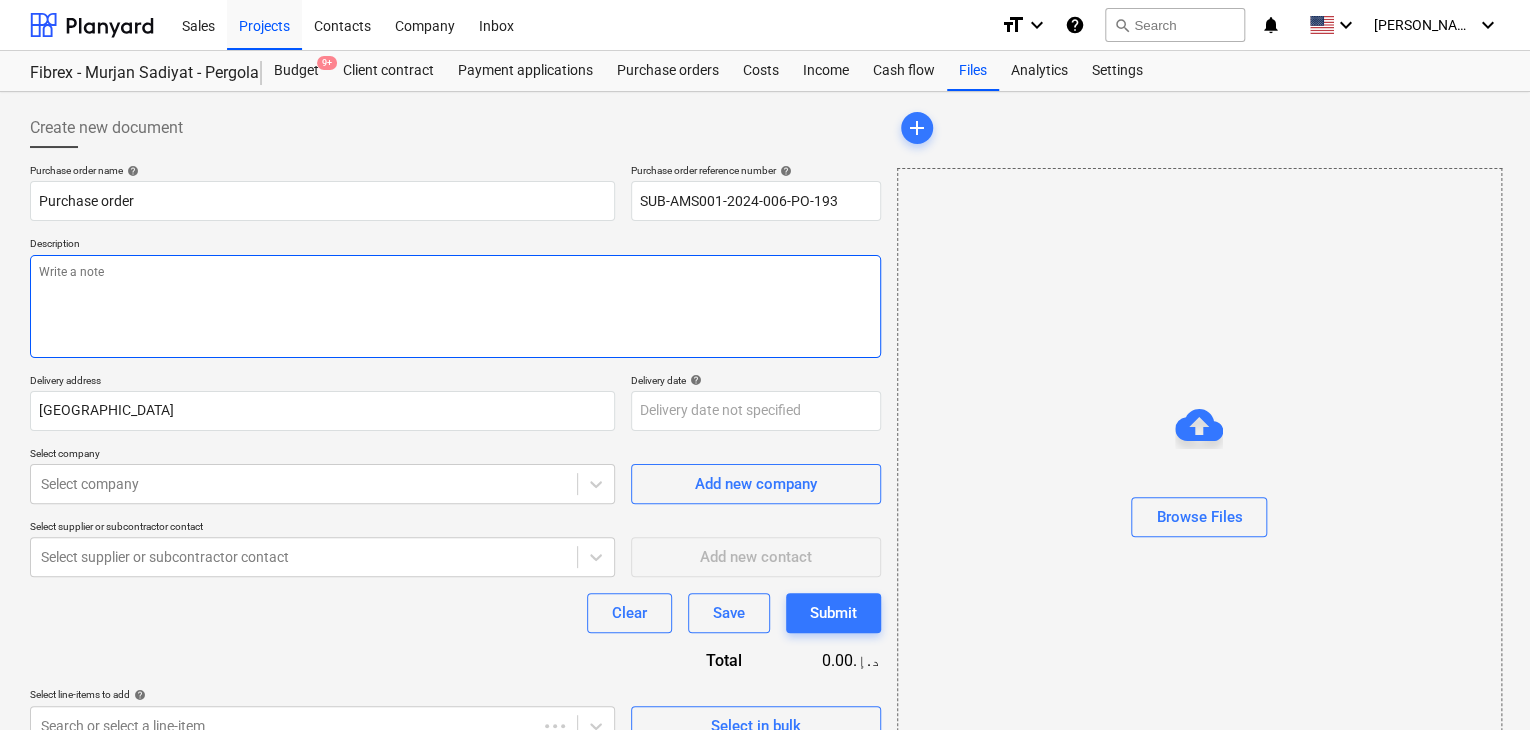 click at bounding box center [455, 306] 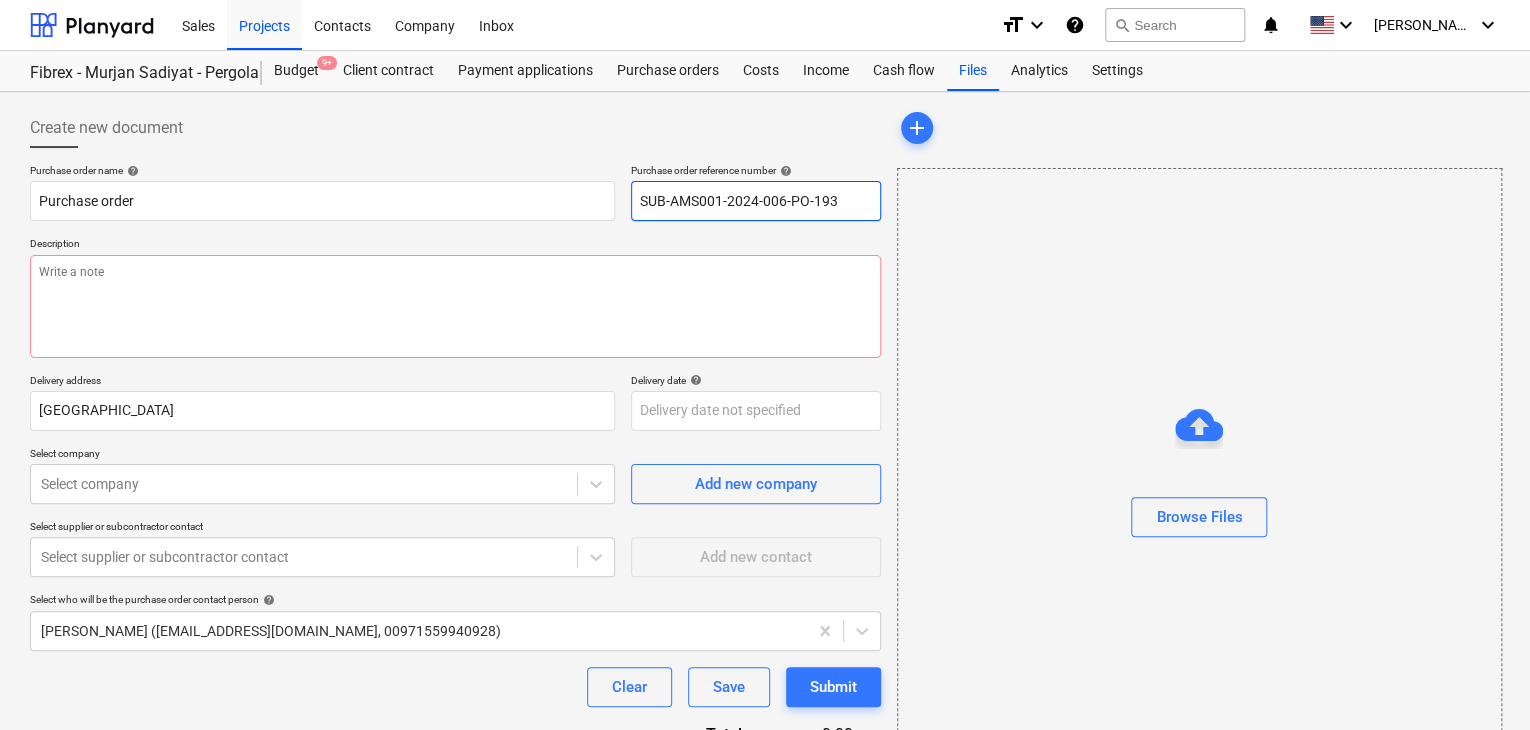 drag, startPoint x: 863, startPoint y: 207, endPoint x: 520, endPoint y: 157, distance: 346.62515 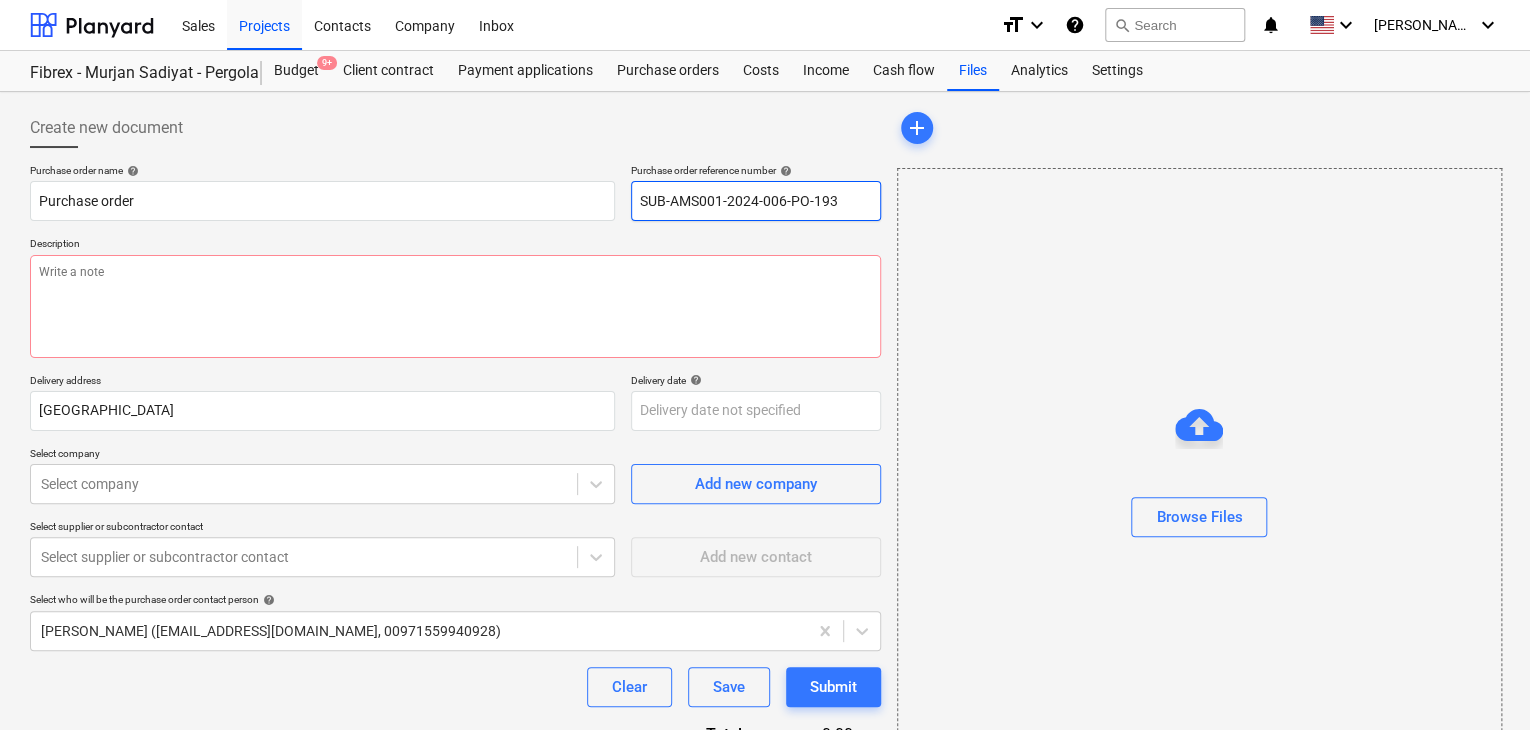 click on "Create new document Purchase order name help Purchase order Purchase order reference number help SUB-AMS001-2024-006-PO-193 Description Delivery address [GEOGRAPHIC_DATA] Delivery date help Press the down arrow key to interact with the calendar and
select a date. Press the question mark key to get the keyboard shortcuts for changing dates. Select company Select company Add new company Select supplier or subcontractor contact Select supplier or subcontractor contact Add new contact Select who will be the purchase order contact person help [PERSON_NAME] ([EMAIL_ADDRESS][DOMAIN_NAME], 00971559940928) Clear Save Submit Total 0.00د.إ.‏ Select line-items to add help Search or select a line-item Select in bulk" at bounding box center [455, 463] 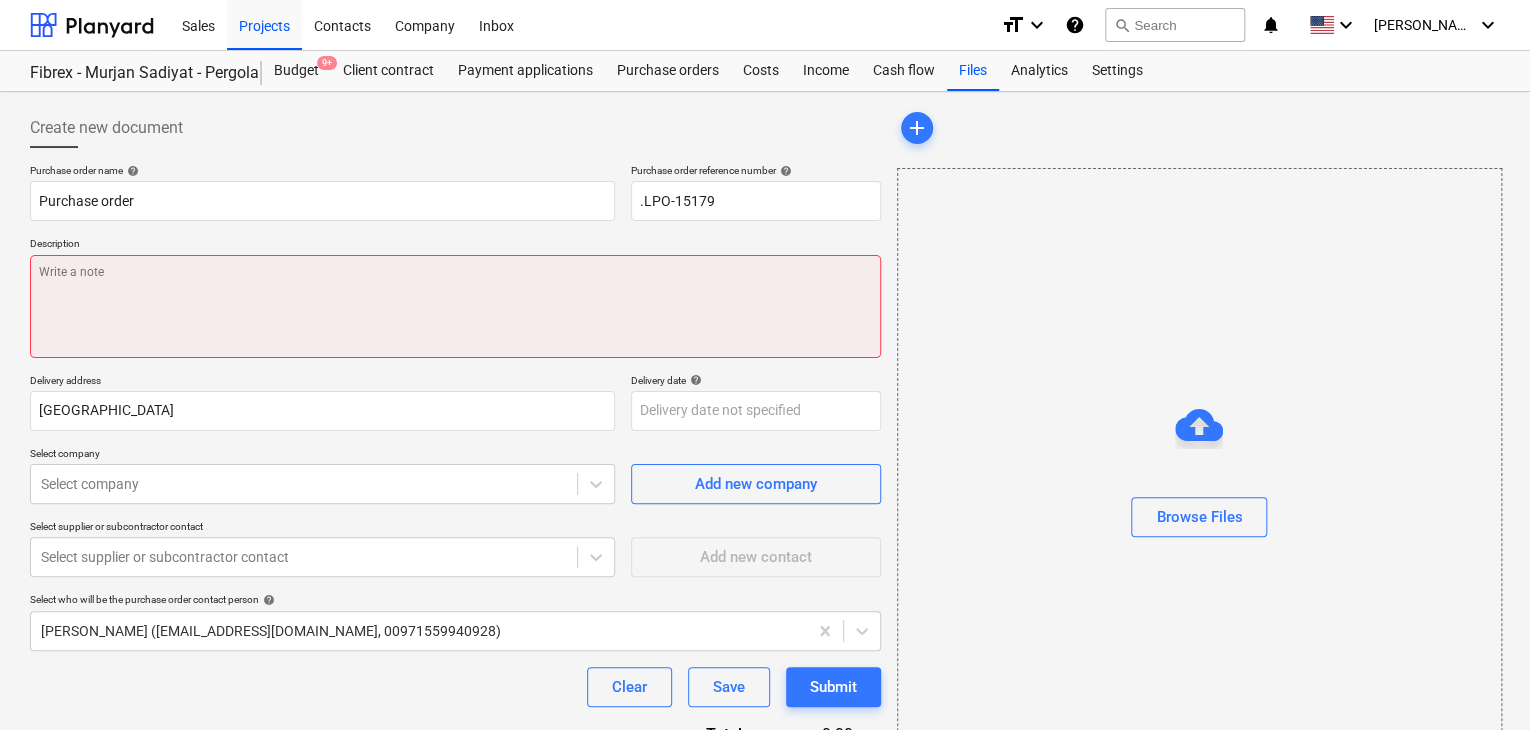 click at bounding box center [455, 306] 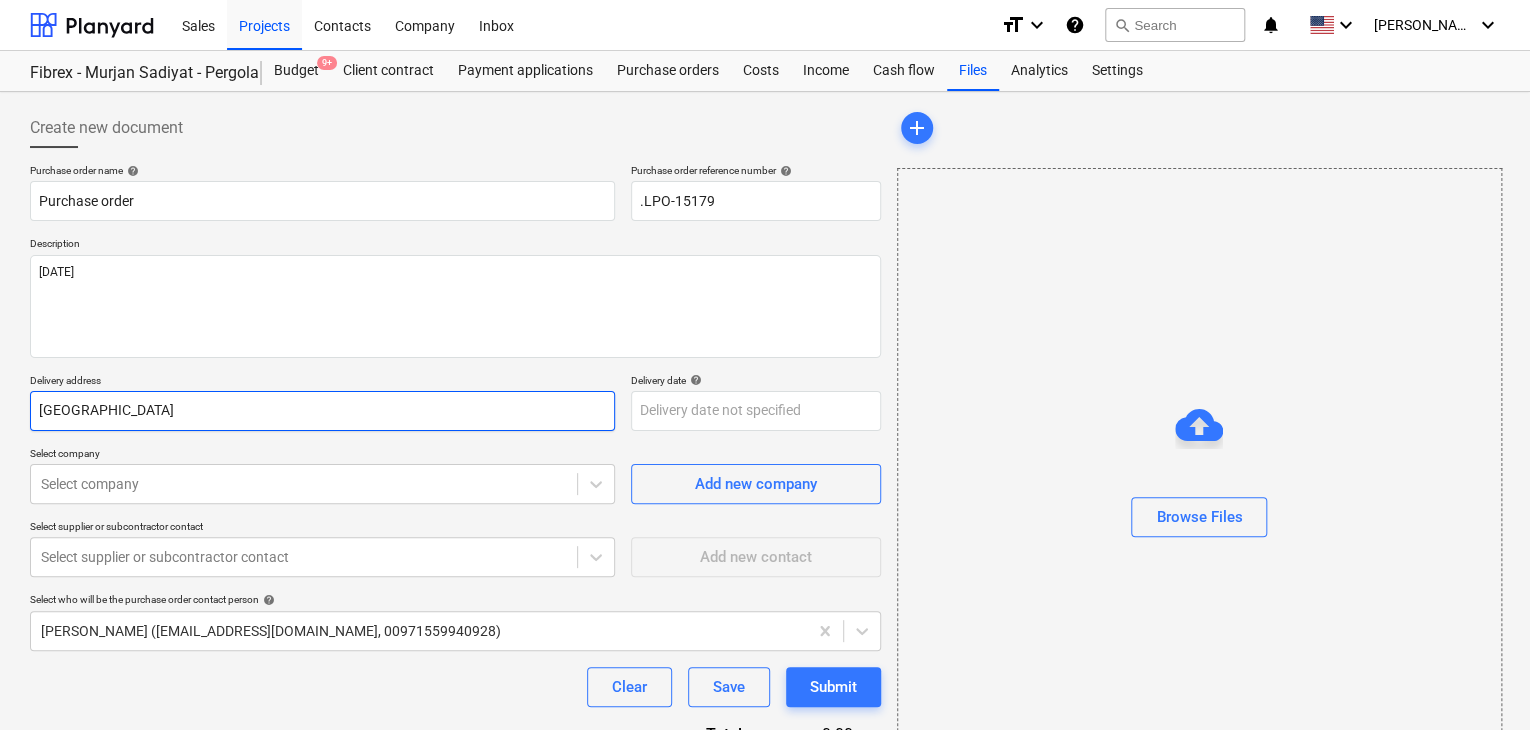 click on "[GEOGRAPHIC_DATA]" at bounding box center [322, 411] 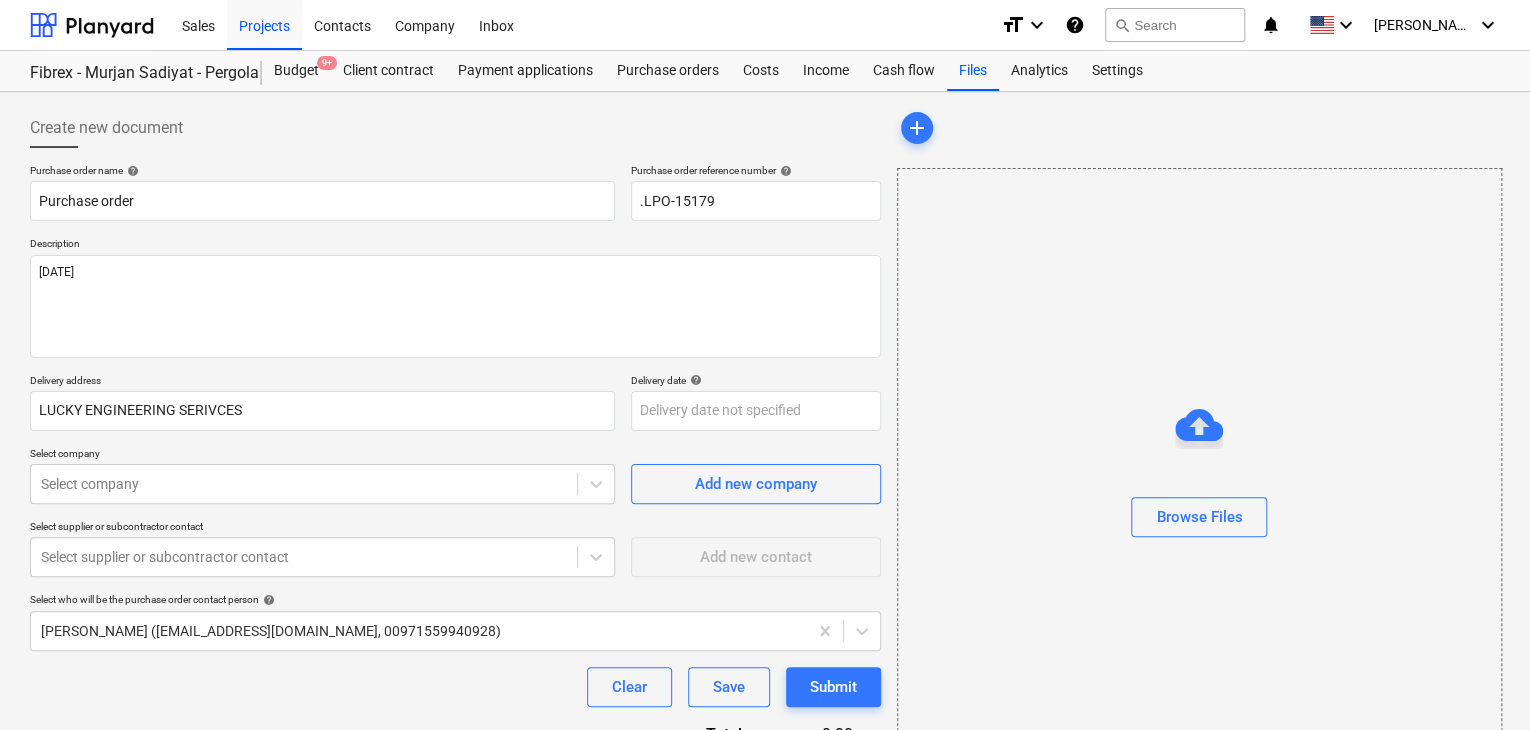 click on "Delivery date help" at bounding box center (756, 382) 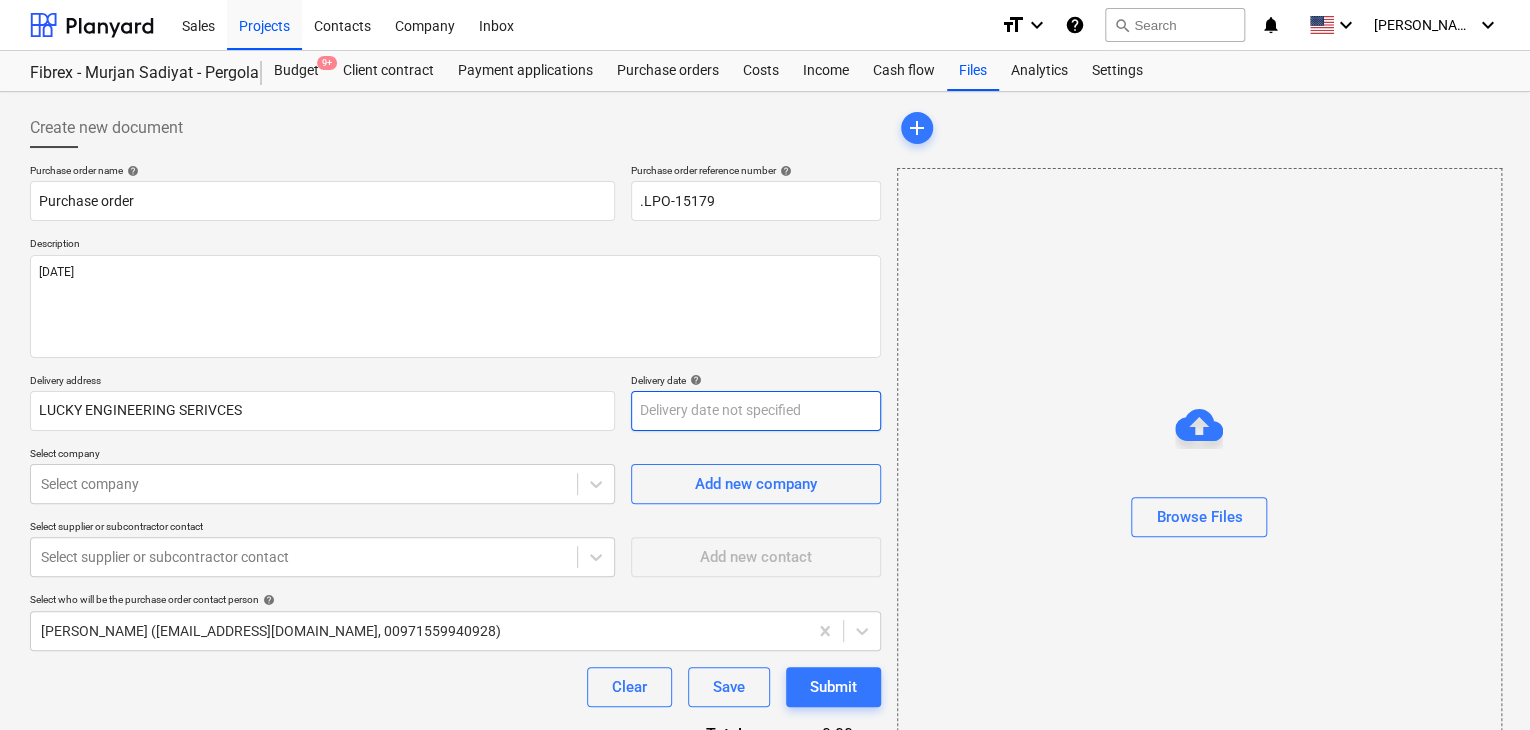 click on "Sales Projects Contacts Company Inbox format_size keyboard_arrow_down help search Search notifications 0 keyboard_arrow_down [PERSON_NAME] keyboard_arrow_down Fibrex - Murjan Sadiyat - Pergola & Canopies Budget 9+ Client contract Payment applications Purchase orders Costs Income Cash flow Files Analytics Settings Create new document Purchase order name help Purchase order Purchase order reference number help .LPO-15179 Description [DATE] Delivery address LUCKY ENGINEERING SERIVCES Delivery date help Press the down arrow key to interact with the calendar and
select a date. Press the question mark key to get the keyboard shortcuts for changing dates. Select company Select company Add new company Select supplier or subcontractor contact Select supplier or subcontractor contact Add new contact Select who will be the purchase order contact person help [PERSON_NAME] ([EMAIL_ADDRESS][DOMAIN_NAME], 00971559940928) Clear Save Submit Total 0.00د.إ.‏ Select line-items to add help Search or select a line-item add" at bounding box center (765, 365) 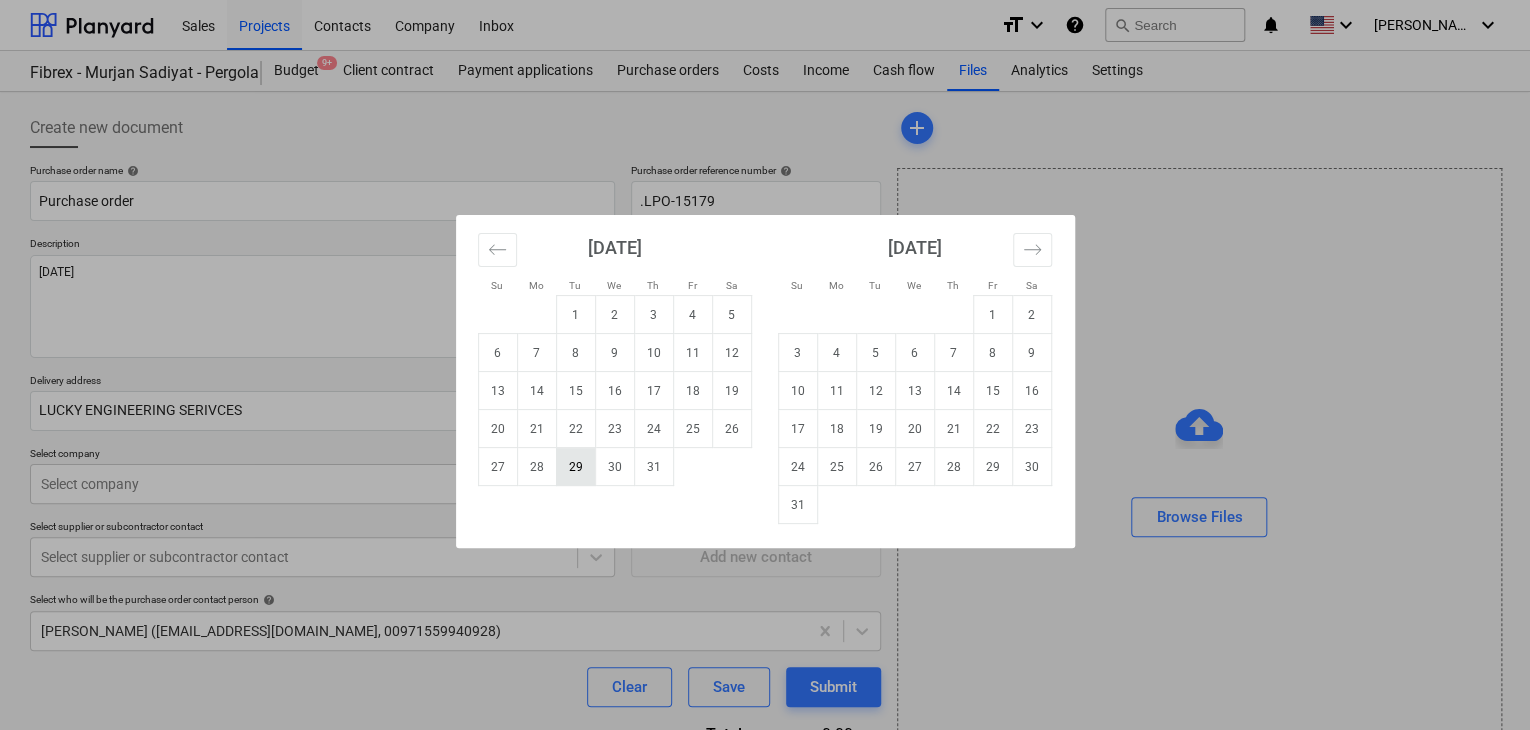 click on "29" at bounding box center [575, 467] 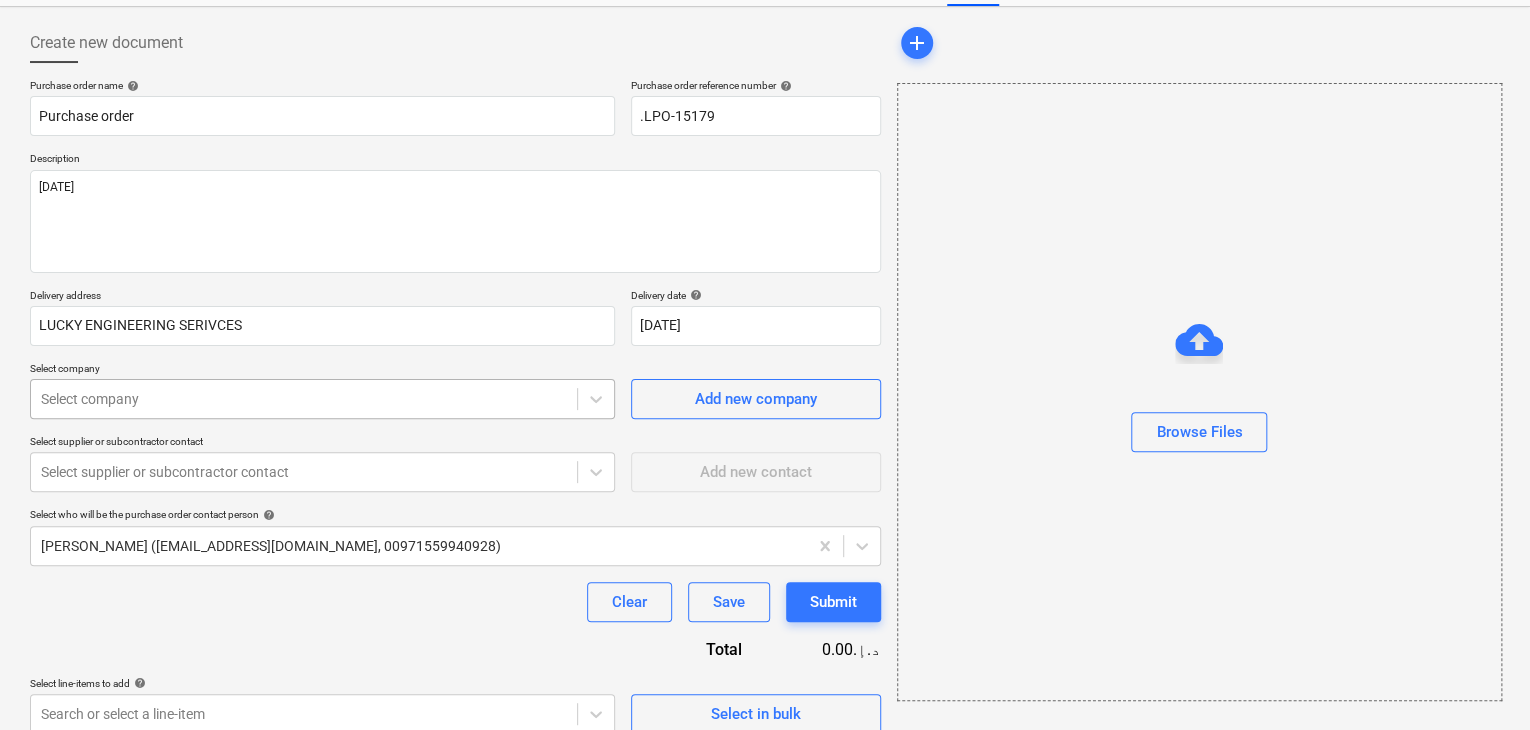click on "Sales Projects Contacts Company Inbox format_size keyboard_arrow_down help search Search notifications 0 keyboard_arrow_down [PERSON_NAME] keyboard_arrow_down Fibrex - Murjan Sadiyat - Pergola & Canopies Budget 9+ Client contract Payment applications Purchase orders Costs Income Cash flow Files Analytics Settings Create new document Purchase order name help Purchase order Purchase order reference number help .LPO-15179 Description [DATE] Delivery address LUCKY ENGINEERING SERIVCES Delivery date help [DATE] [DATE] Press the down arrow key to interact with the calendar and
select a date. Press the question mark key to get the keyboard shortcuts for changing dates. Select company Select company Add new company Select supplier or subcontractor contact Select supplier or subcontractor contact Add new contact Select who will be the purchase order contact person help [PERSON_NAME] ([EMAIL_ADDRESS][DOMAIN_NAME], 00971559940928) Clear Save Submit Total 0.00د.إ.‏ Select line-items to add help add
x" at bounding box center (765, 280) 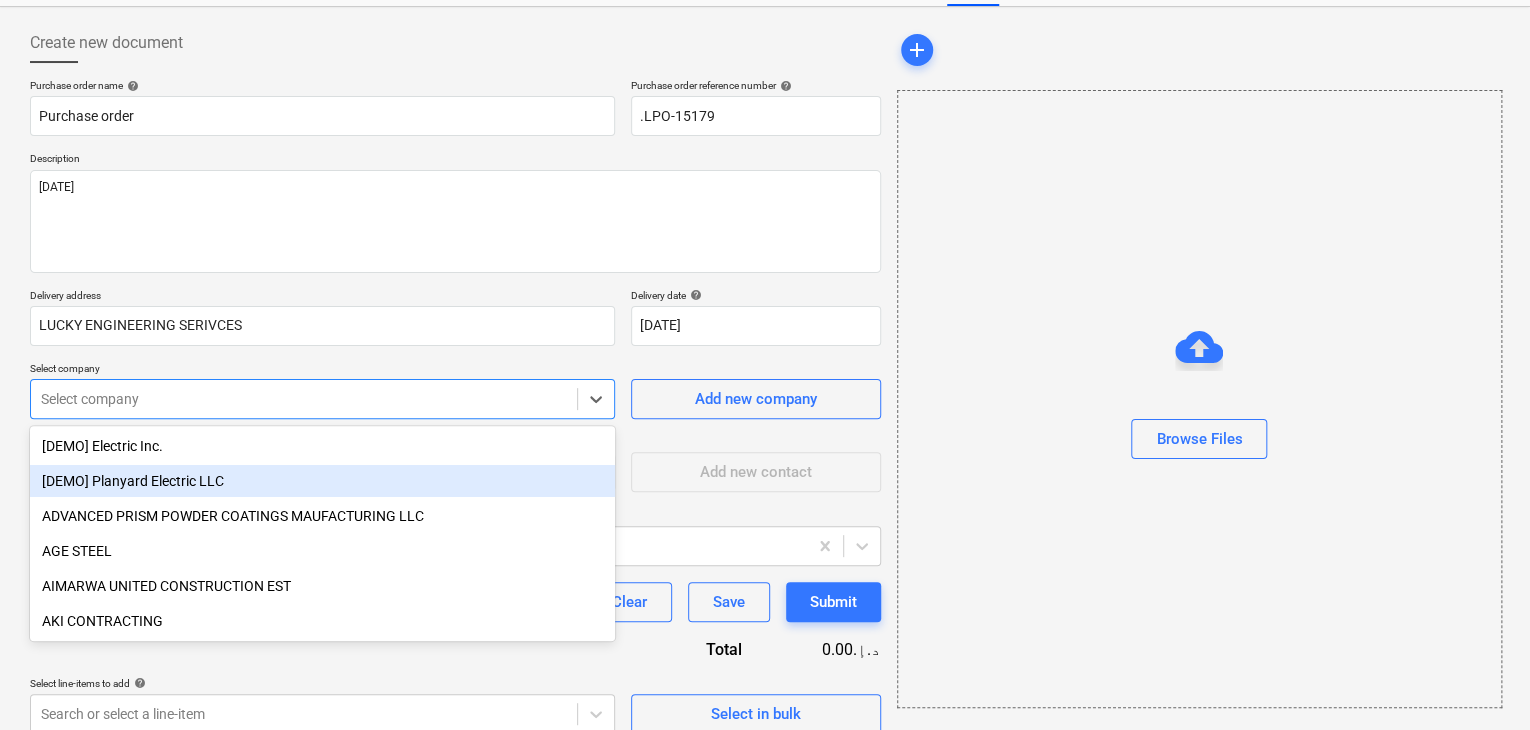 scroll, scrollTop: 93, scrollLeft: 0, axis: vertical 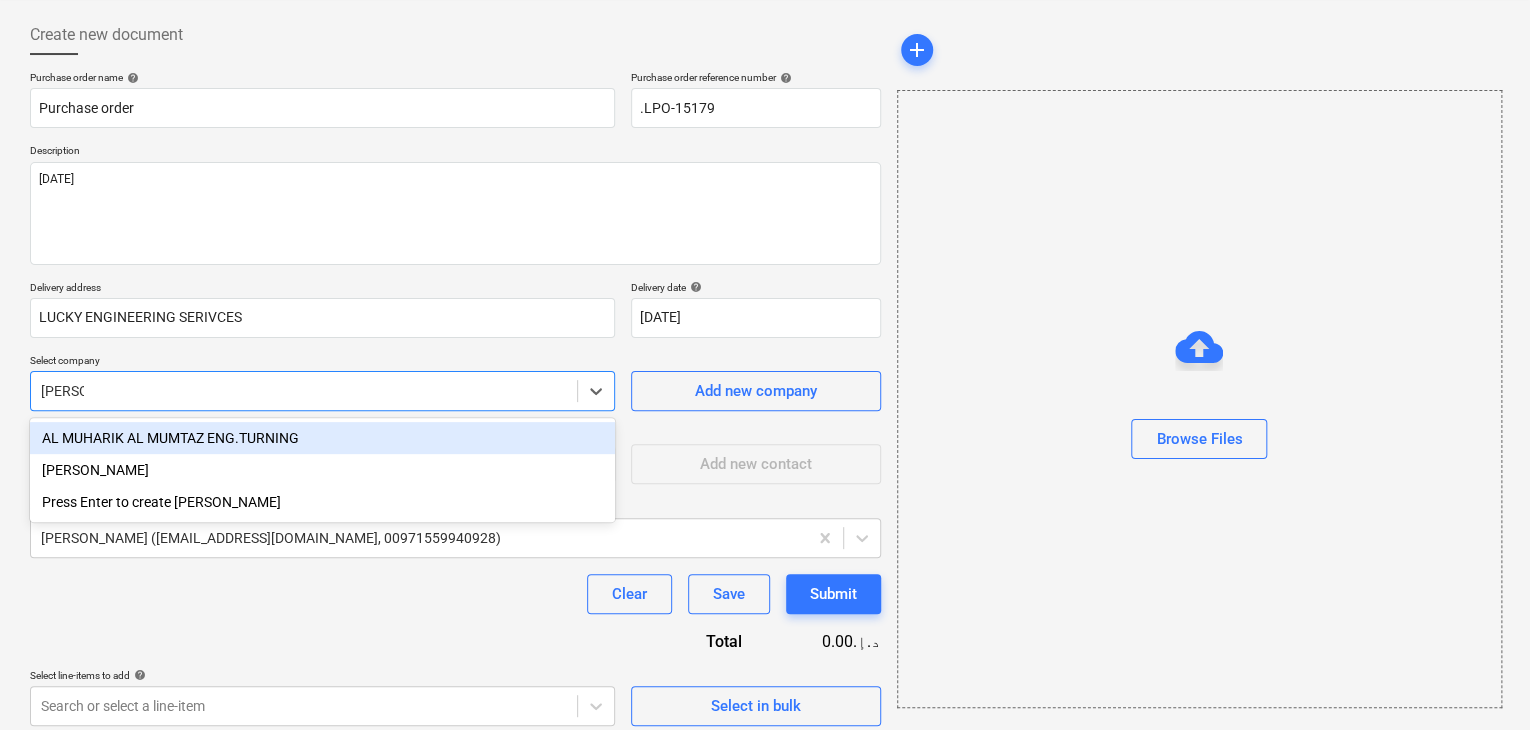 click on "[PERSON_NAME]" at bounding box center (322, 470) 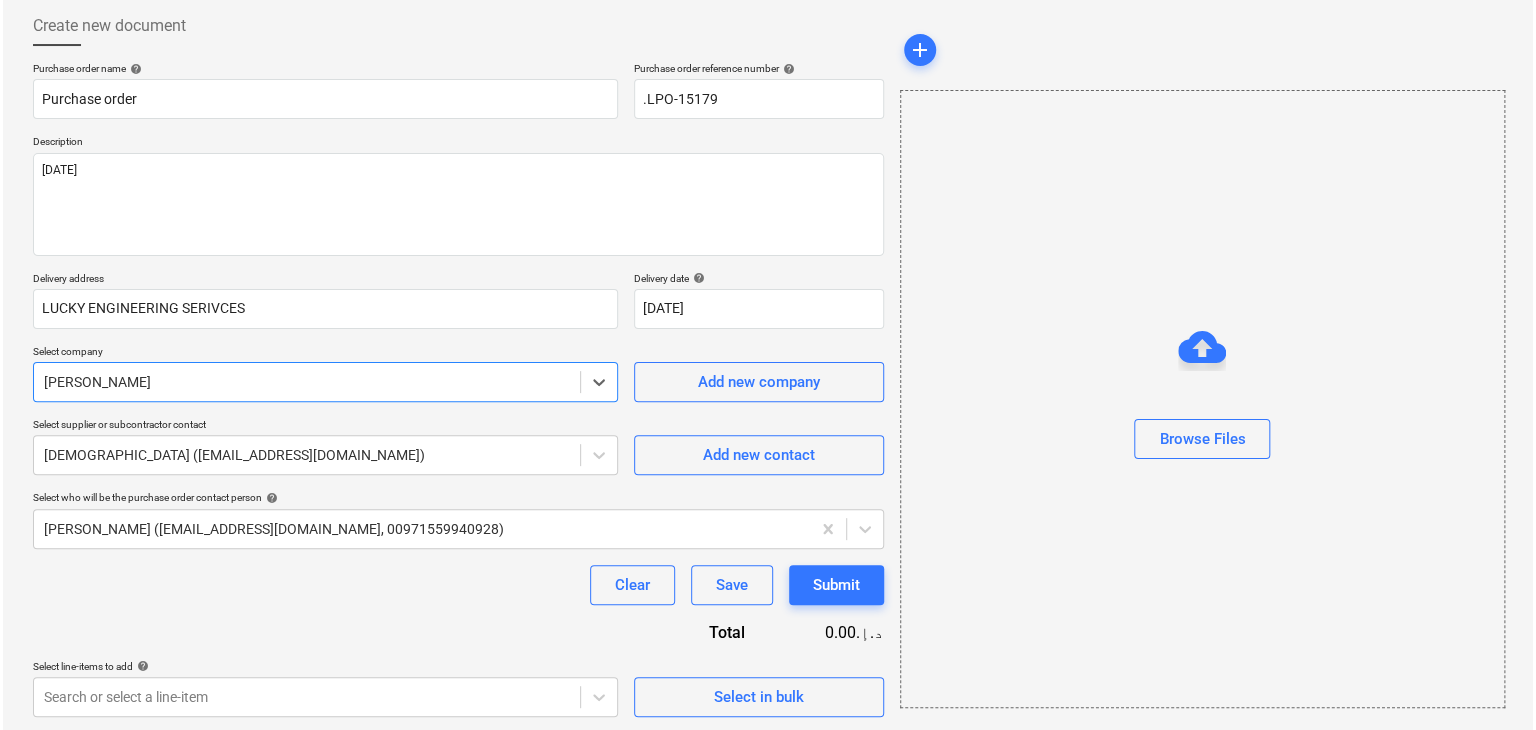scroll, scrollTop: 104, scrollLeft: 0, axis: vertical 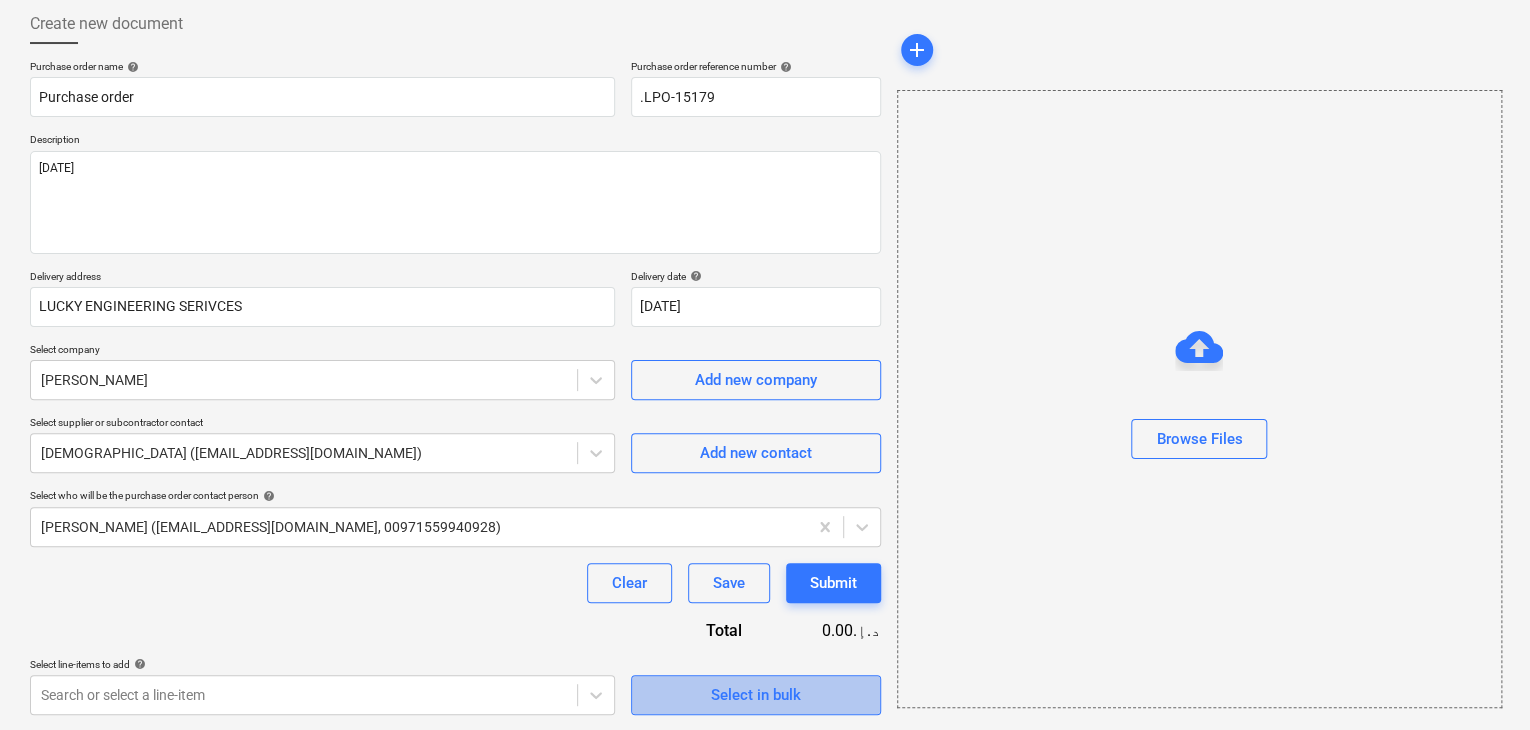 click on "Select in bulk" at bounding box center [756, 695] 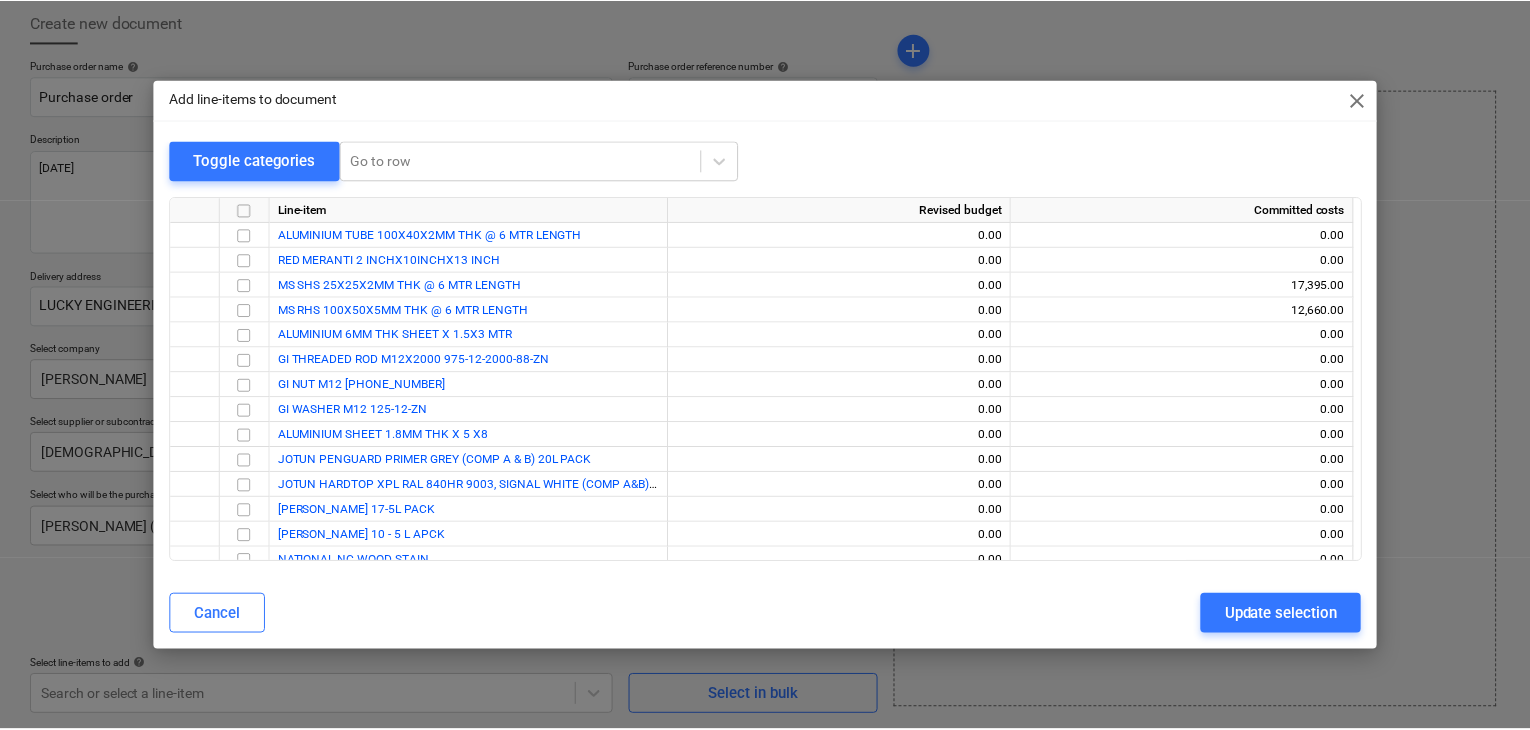 scroll, scrollTop: 7561, scrollLeft: 0, axis: vertical 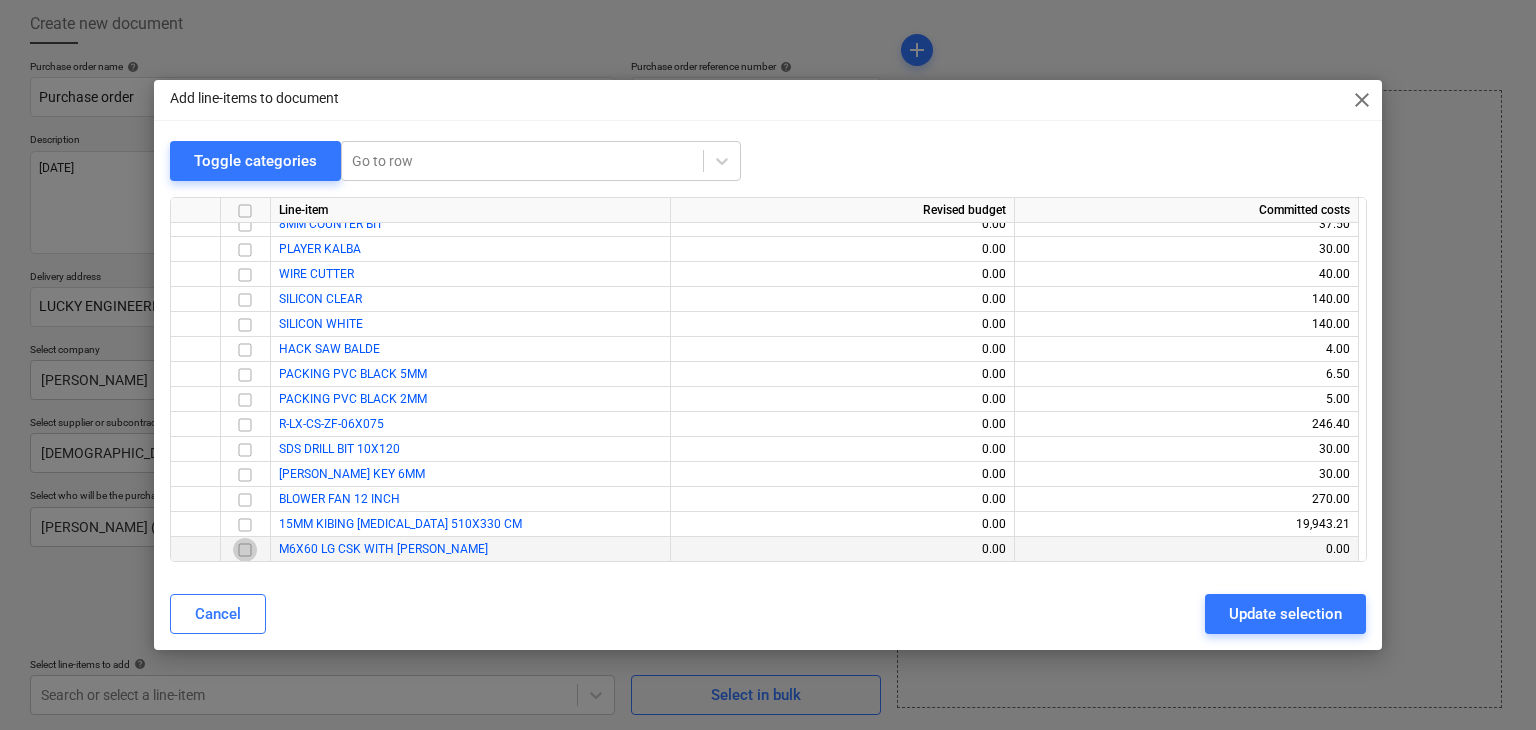 click at bounding box center [245, 550] 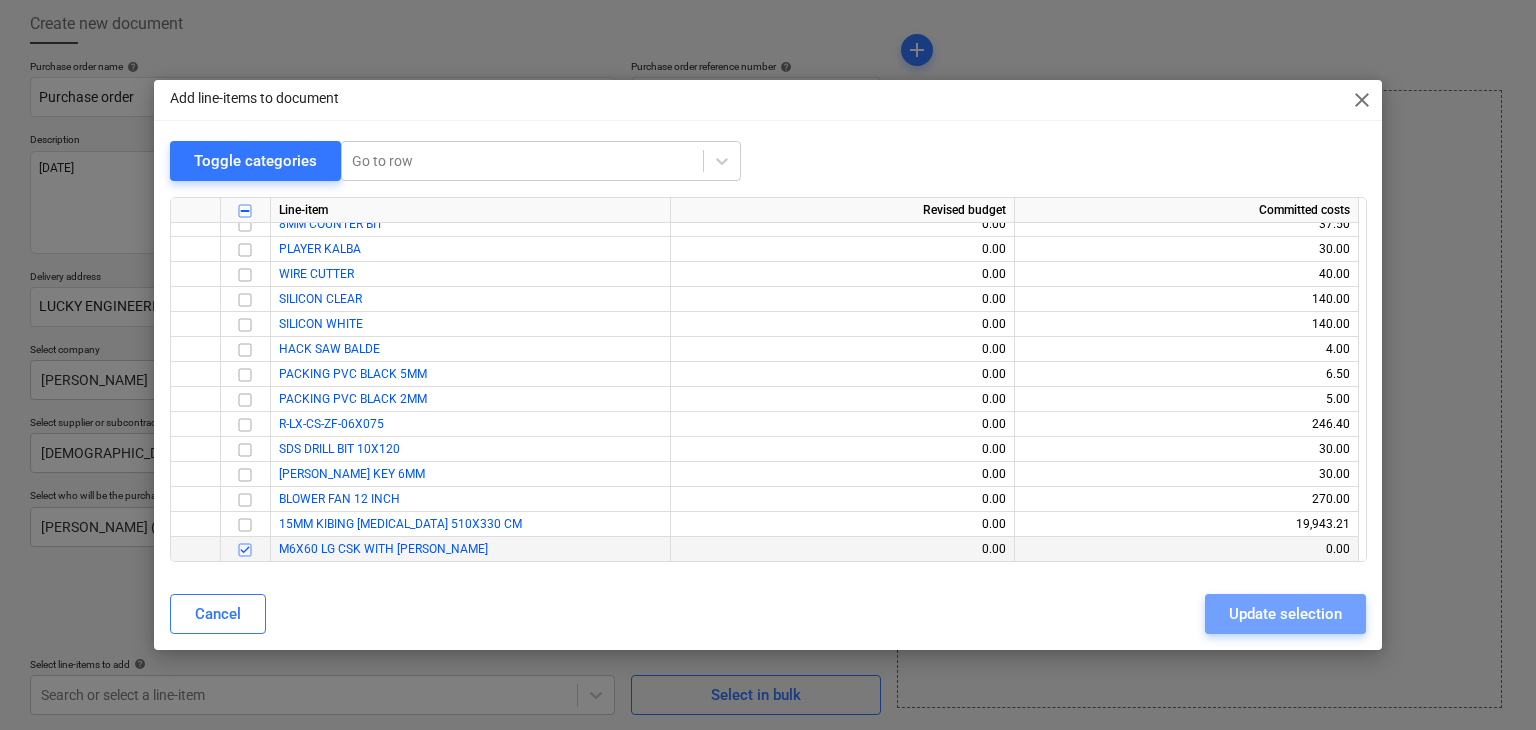 drag, startPoint x: 1267, startPoint y: 609, endPoint x: 399, endPoint y: 595, distance: 868.1129 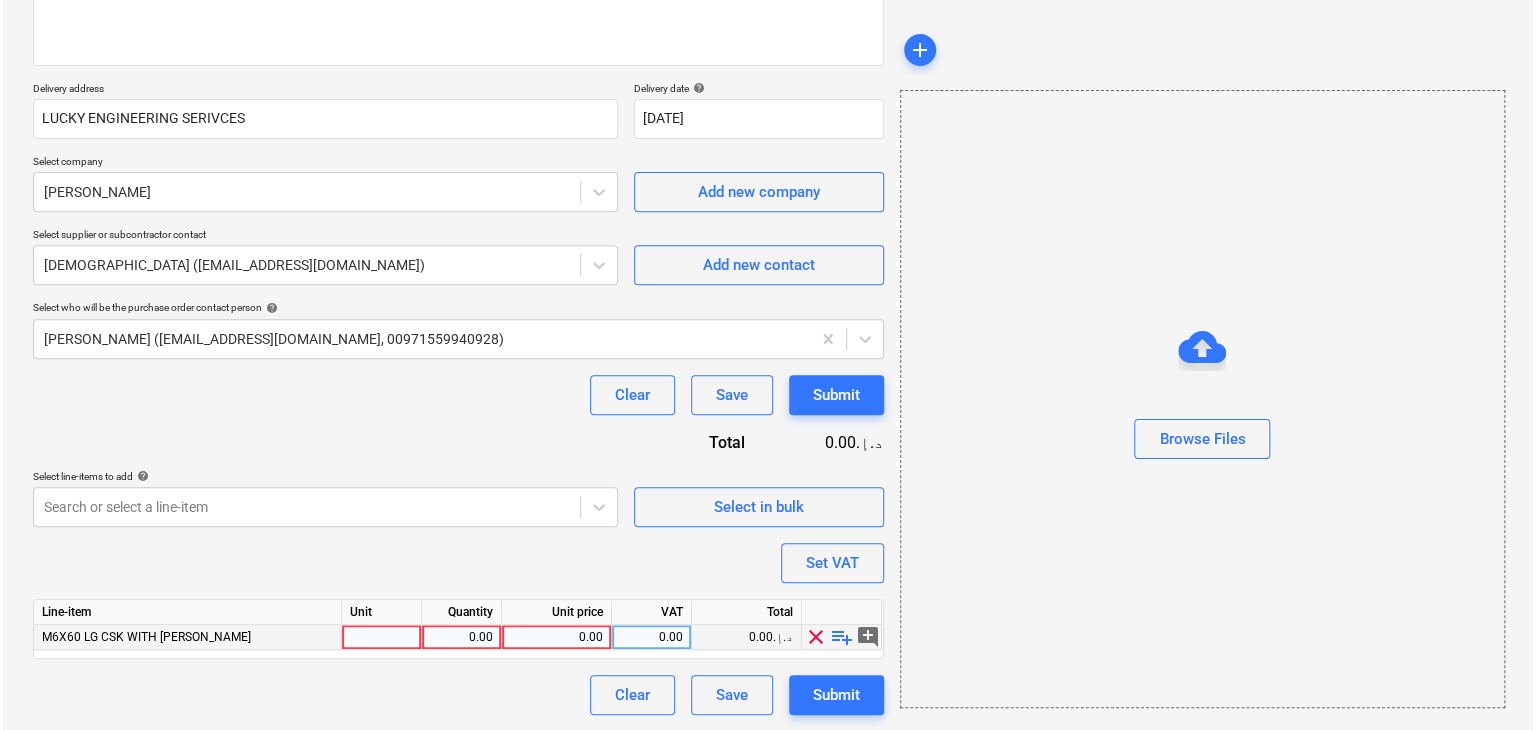 scroll, scrollTop: 292, scrollLeft: 0, axis: vertical 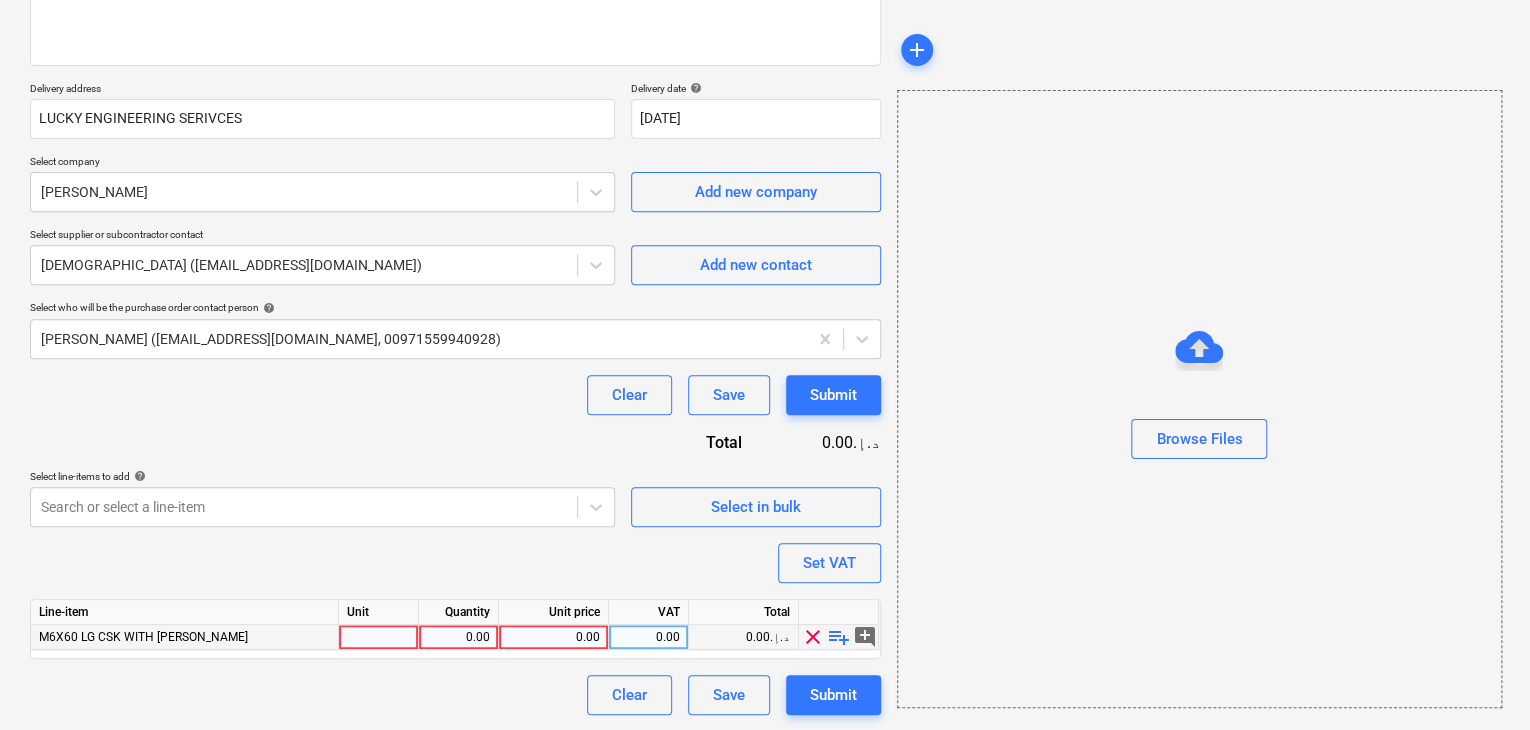 click at bounding box center (379, 637) 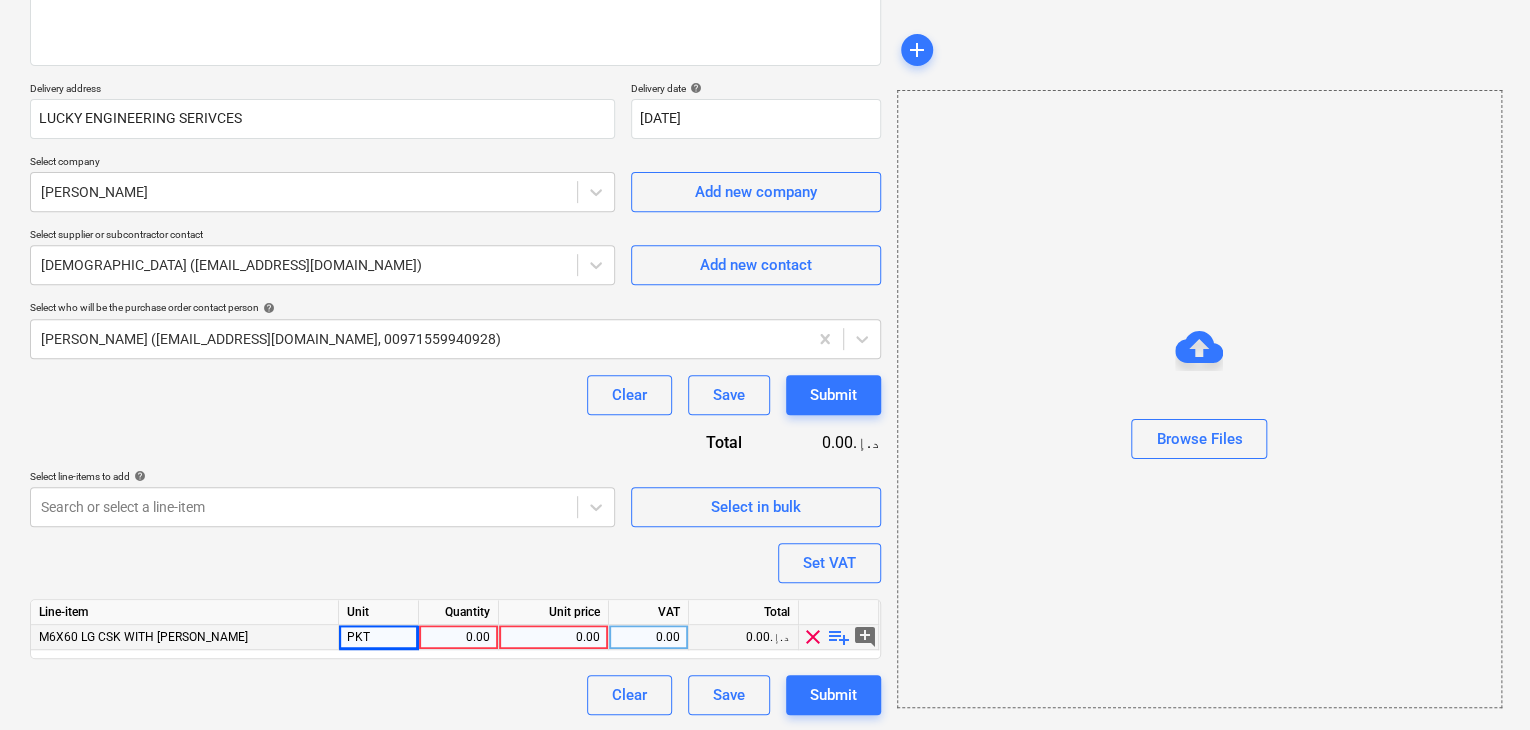 click on "0.00" at bounding box center [458, 637] 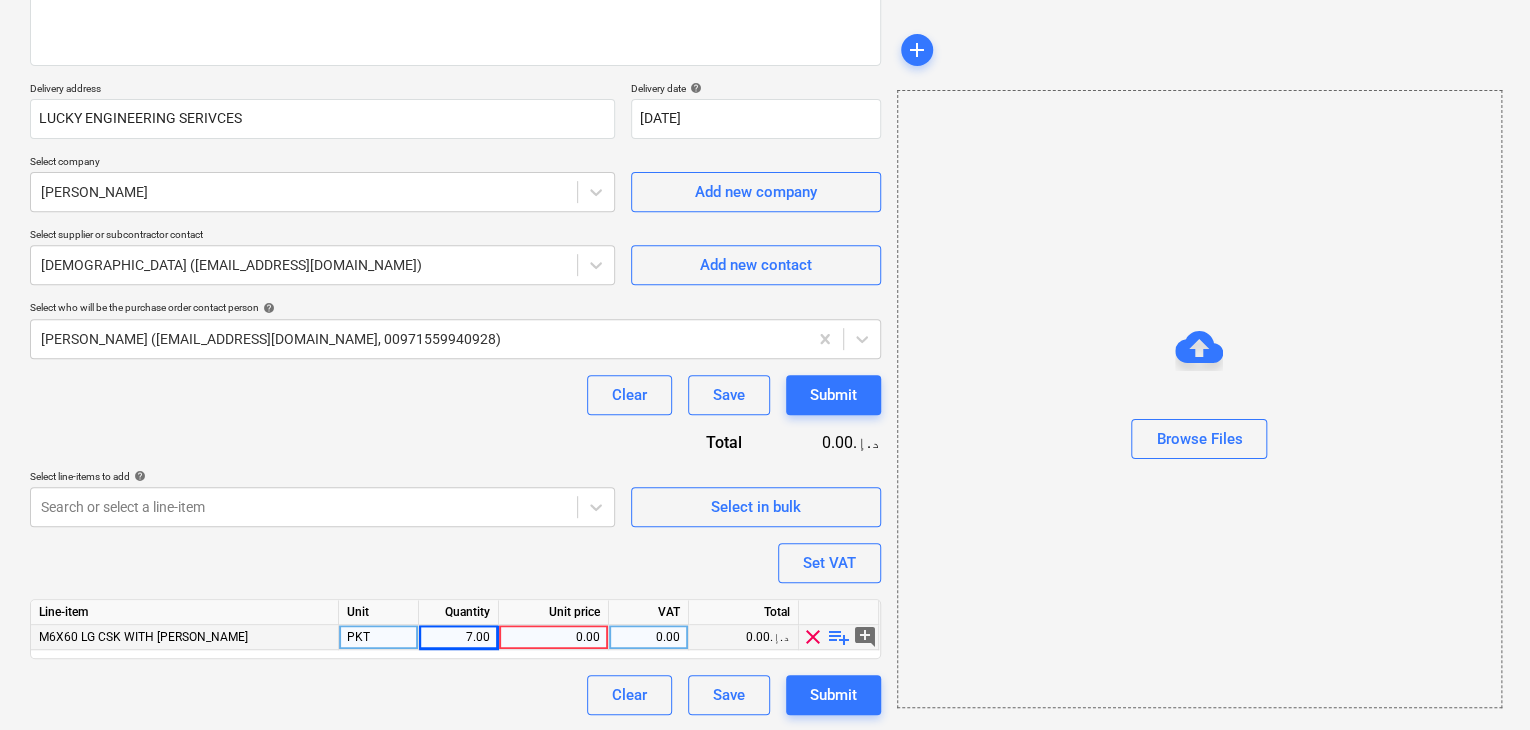 click on "0.00" at bounding box center [553, 637] 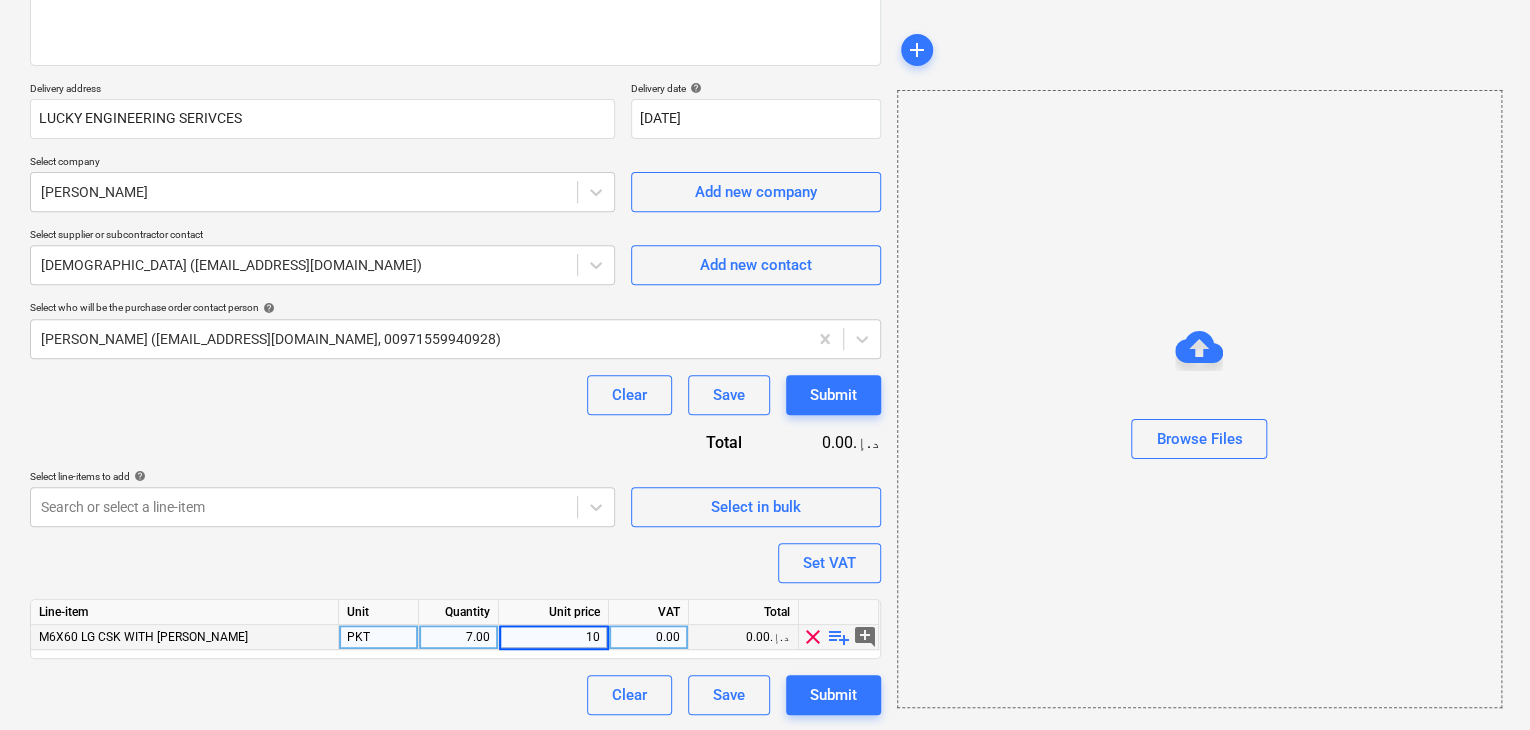 click on "Browse Files" at bounding box center (1199, 399) 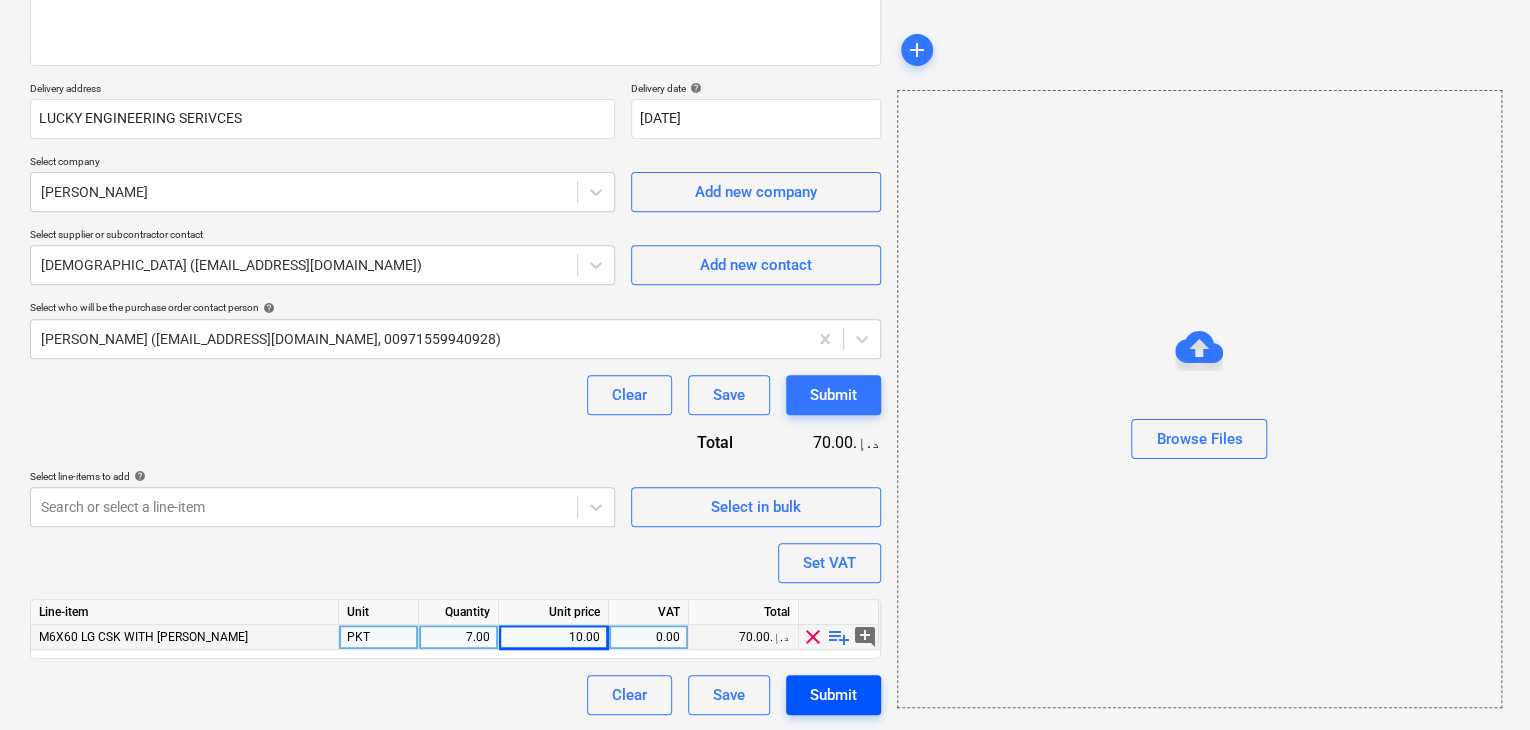 click on "Submit" at bounding box center [833, 695] 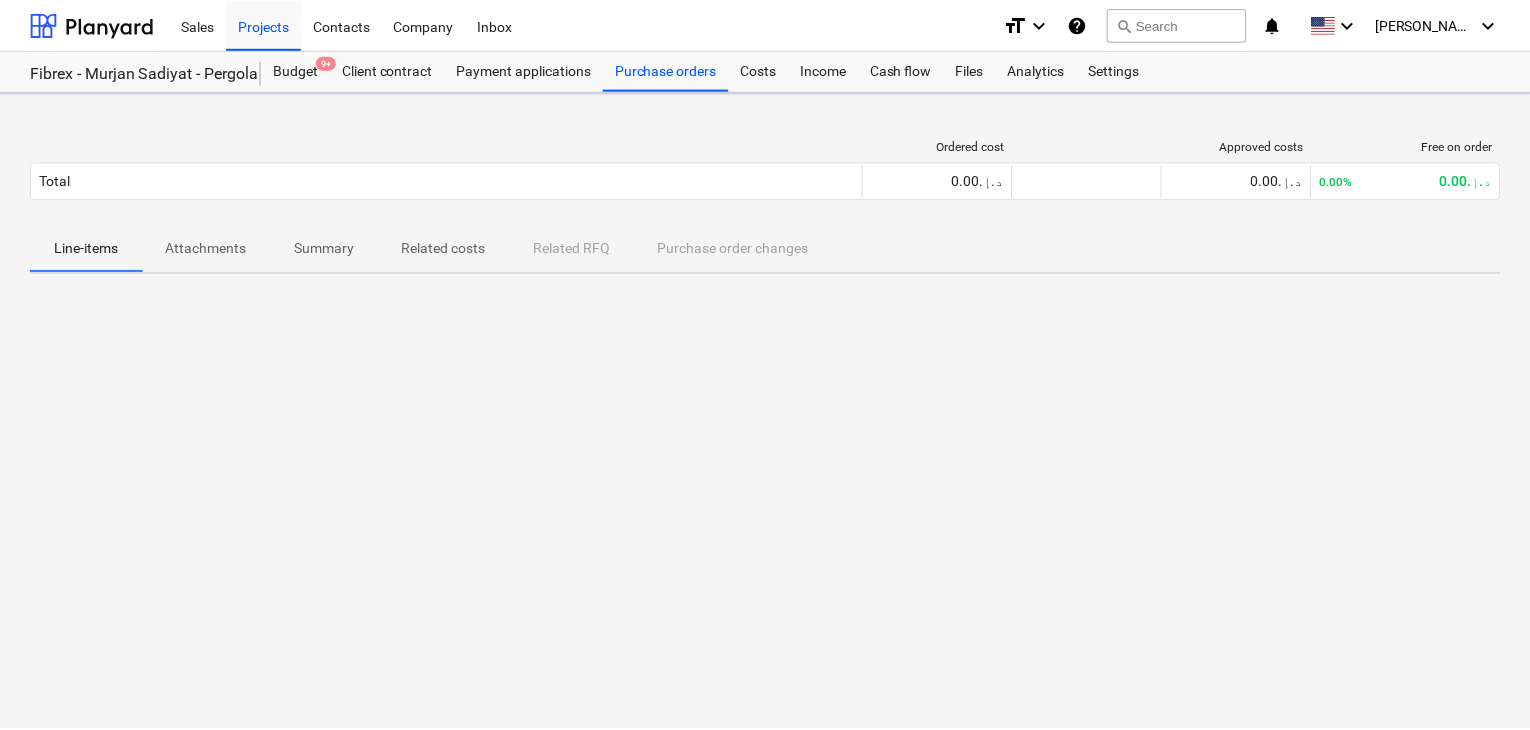 scroll, scrollTop: 0, scrollLeft: 0, axis: both 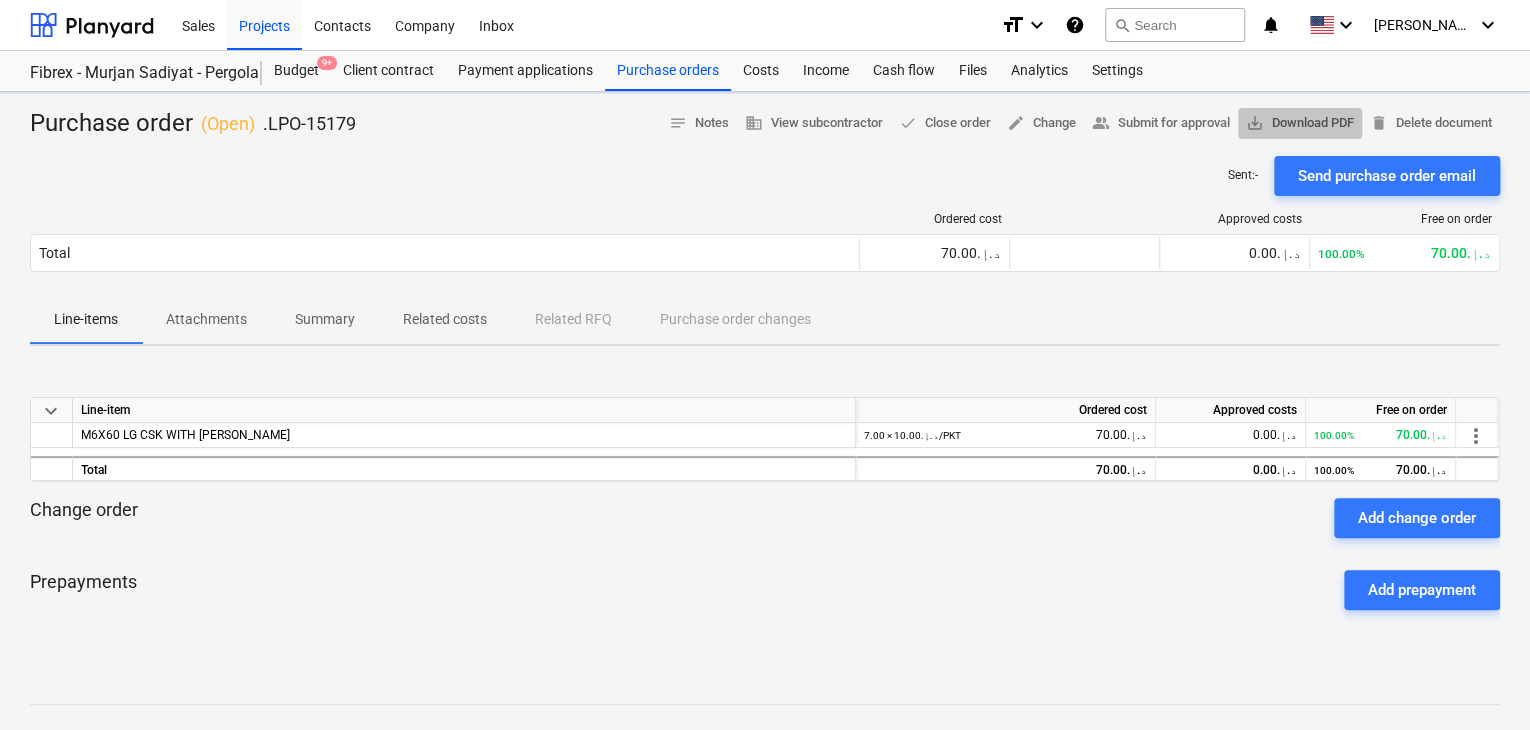 click on "save_alt Download PDF" at bounding box center [1300, 123] 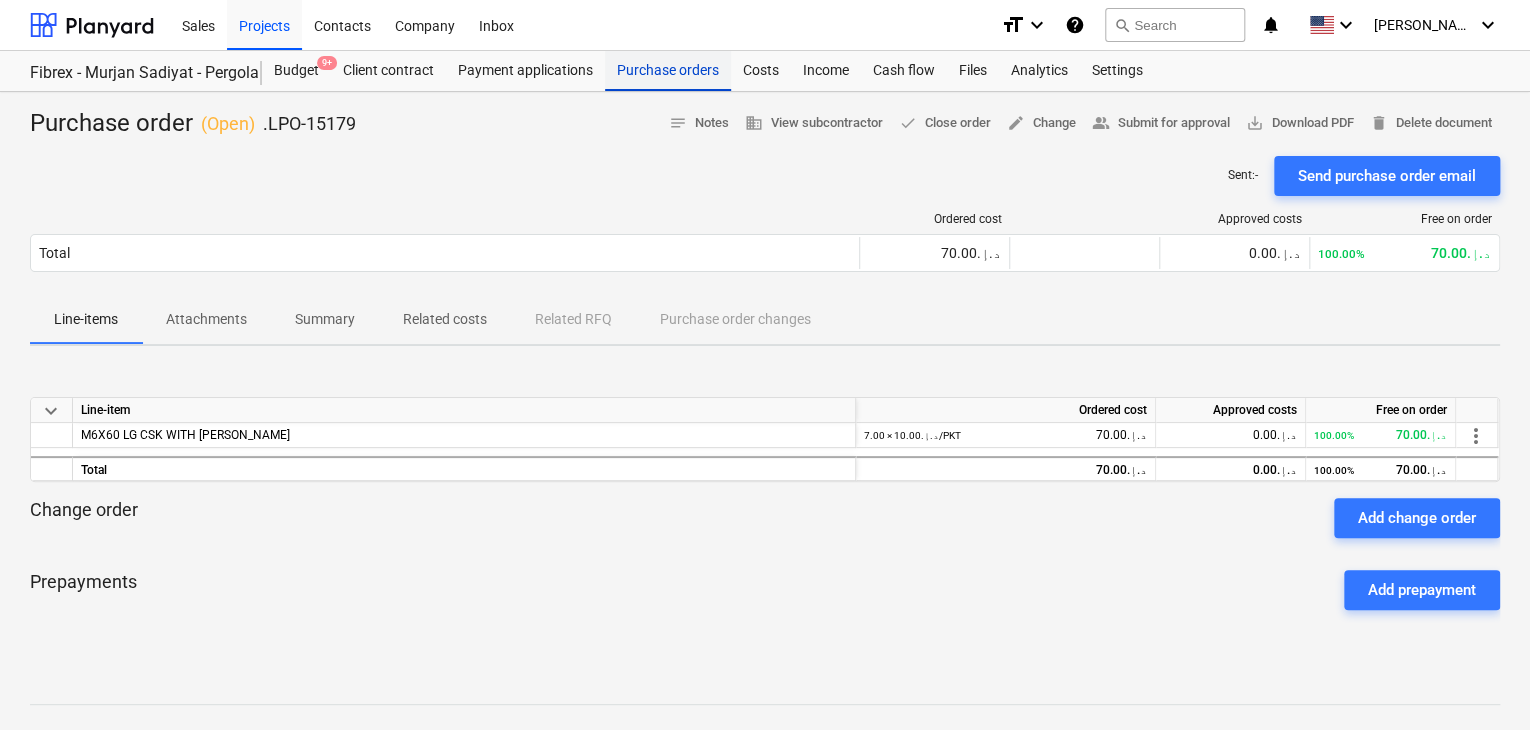 click on "Purchase orders" at bounding box center (668, 71) 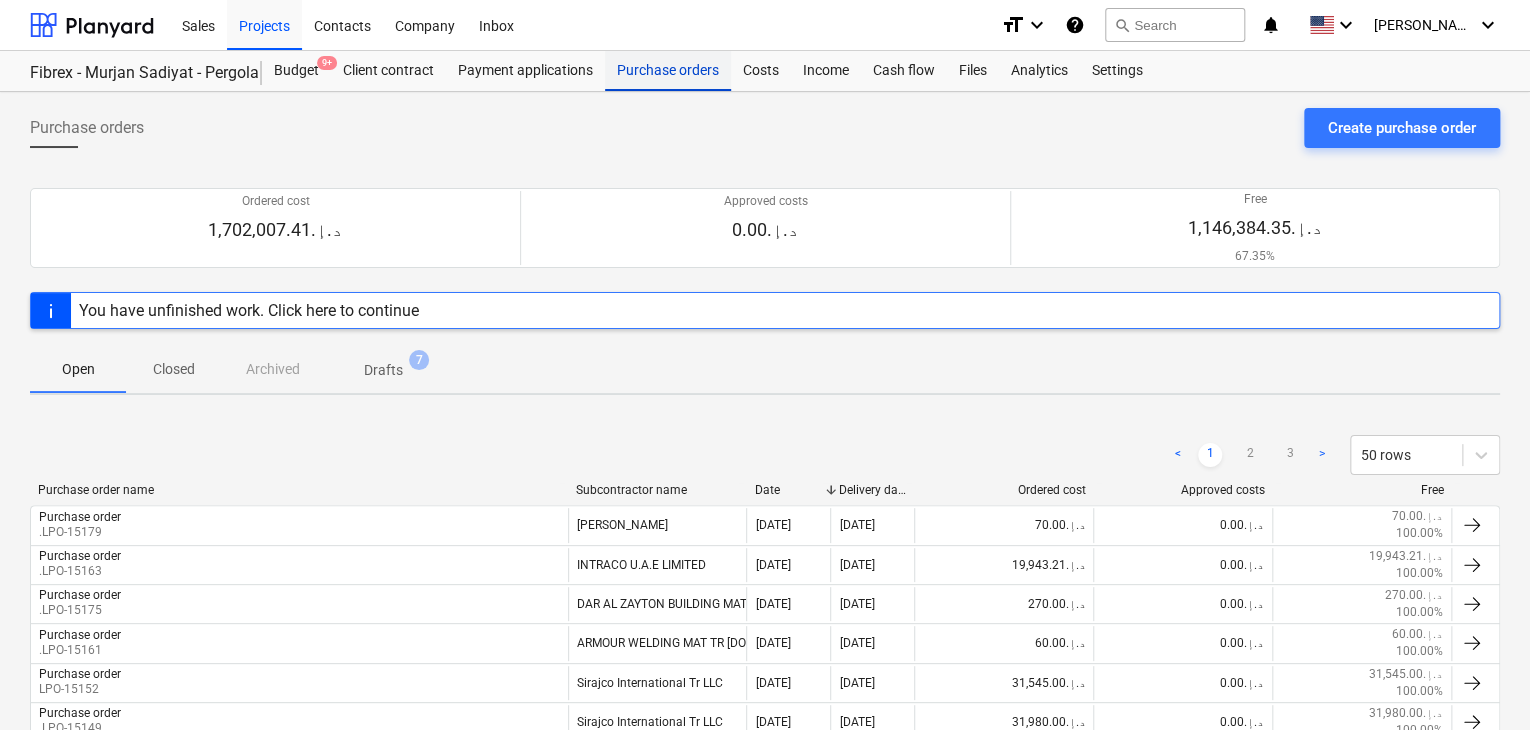 click on "Purchase orders" at bounding box center [668, 71] 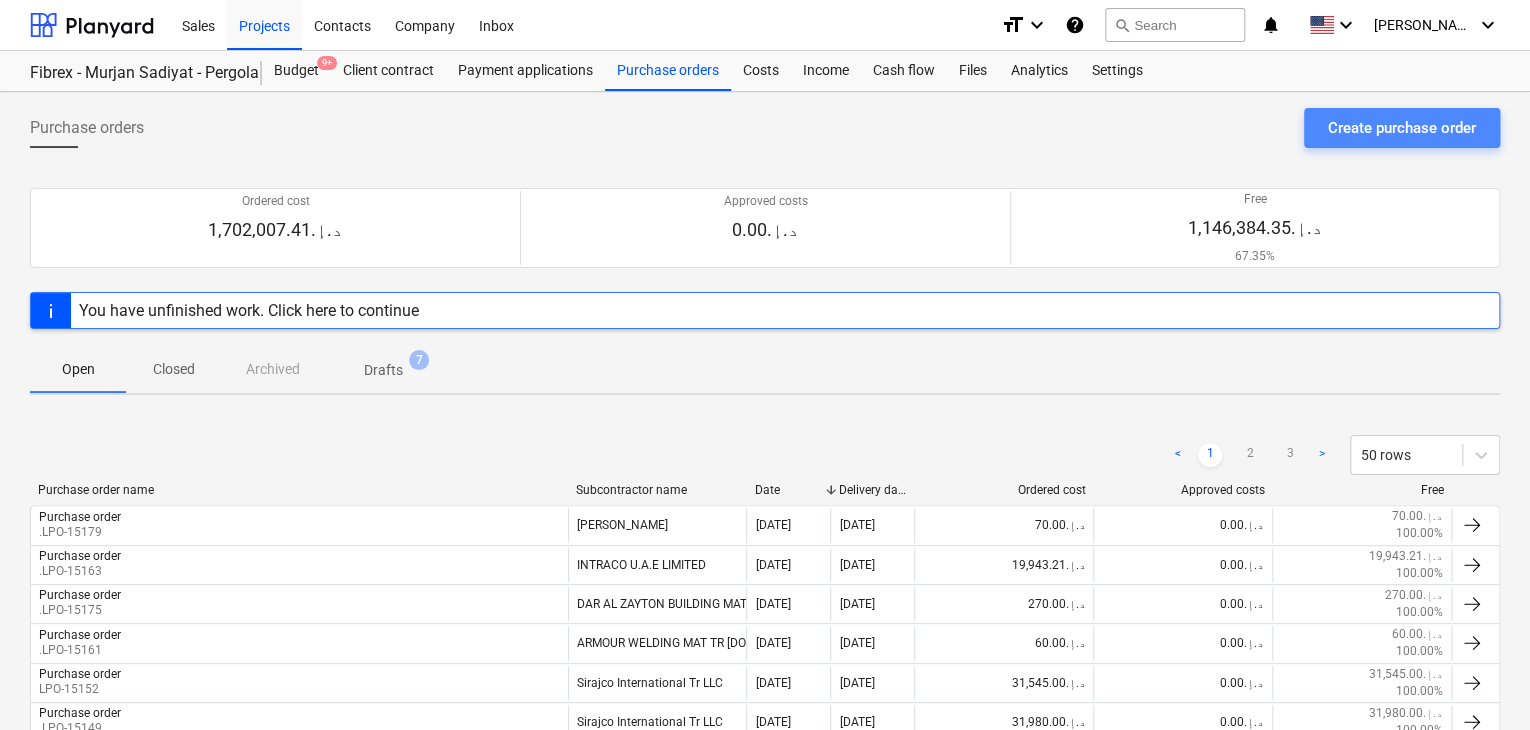 click on "Create purchase order" at bounding box center [1402, 128] 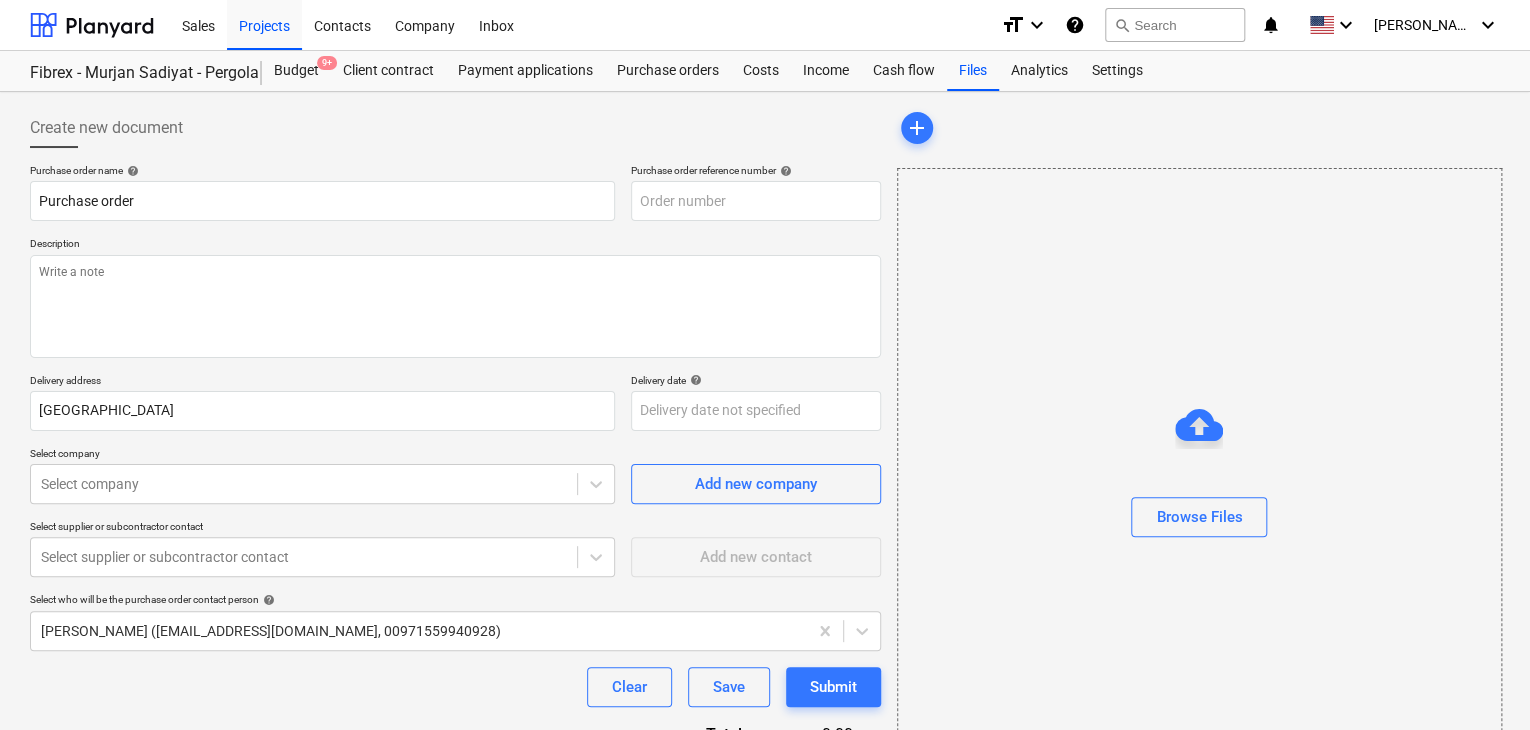 click on "Description" at bounding box center [455, 245] 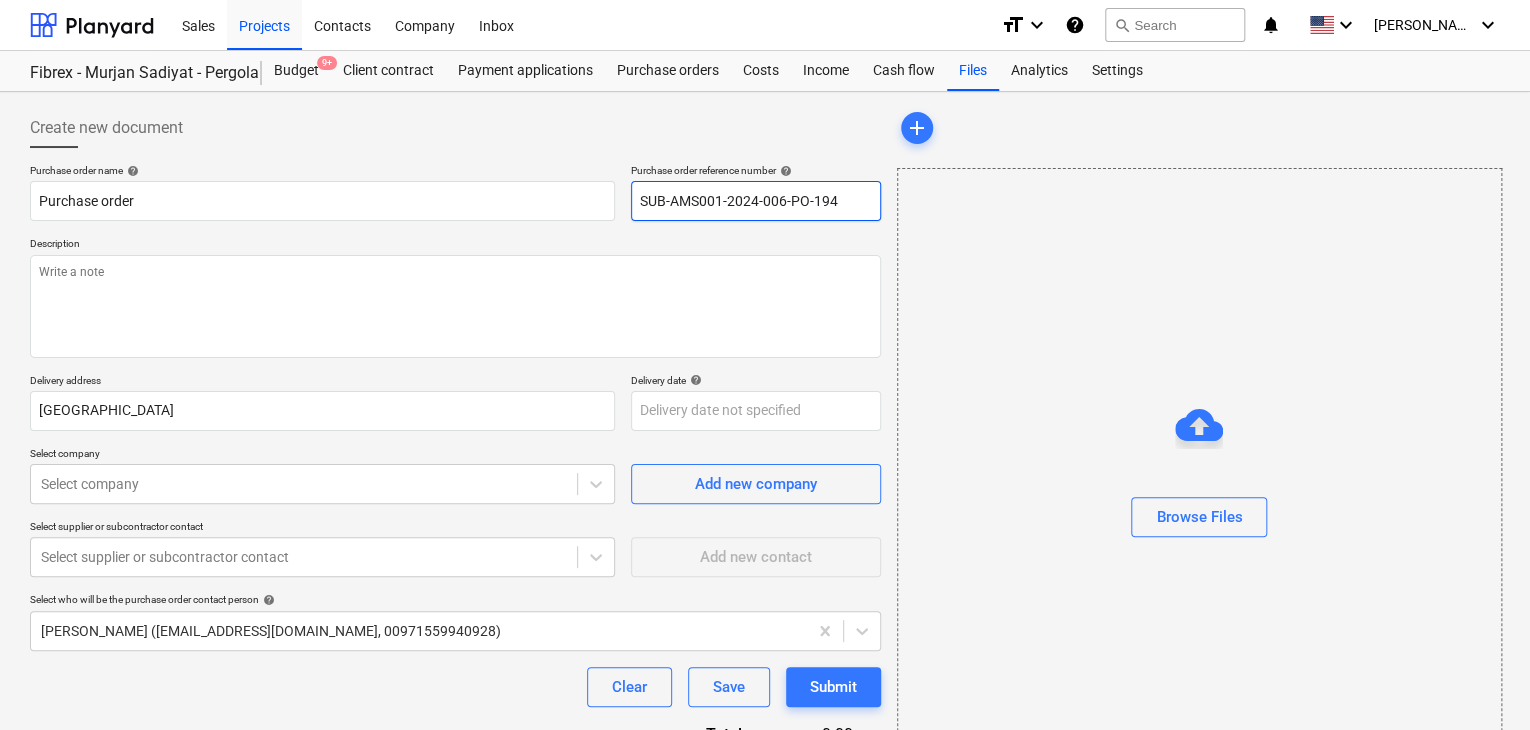 click on "SUB-AMS001-2024-006-PO-194" at bounding box center (756, 201) 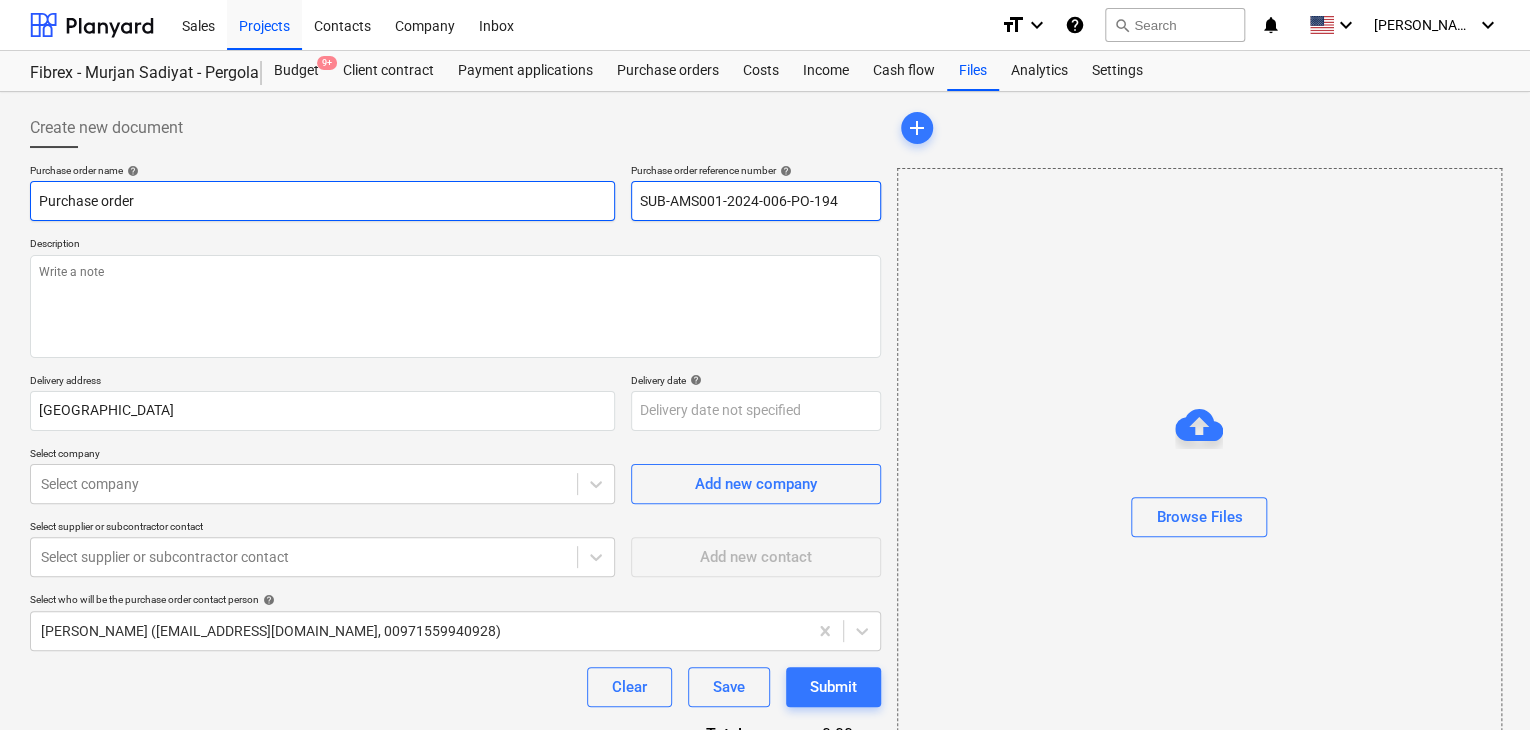 drag, startPoint x: 850, startPoint y: 205, endPoint x: 584, endPoint y: 204, distance: 266.0019 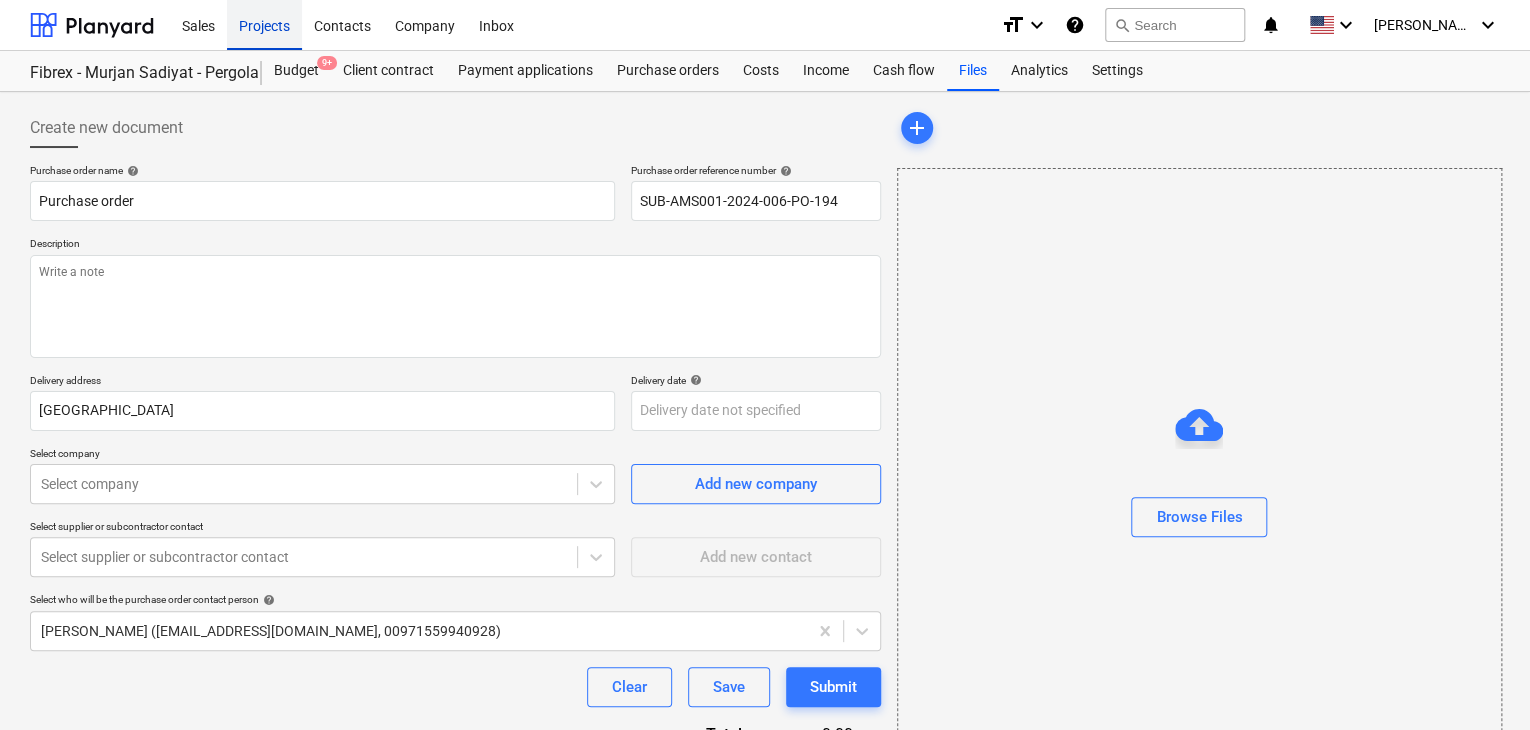 click on "Projects" at bounding box center [264, 24] 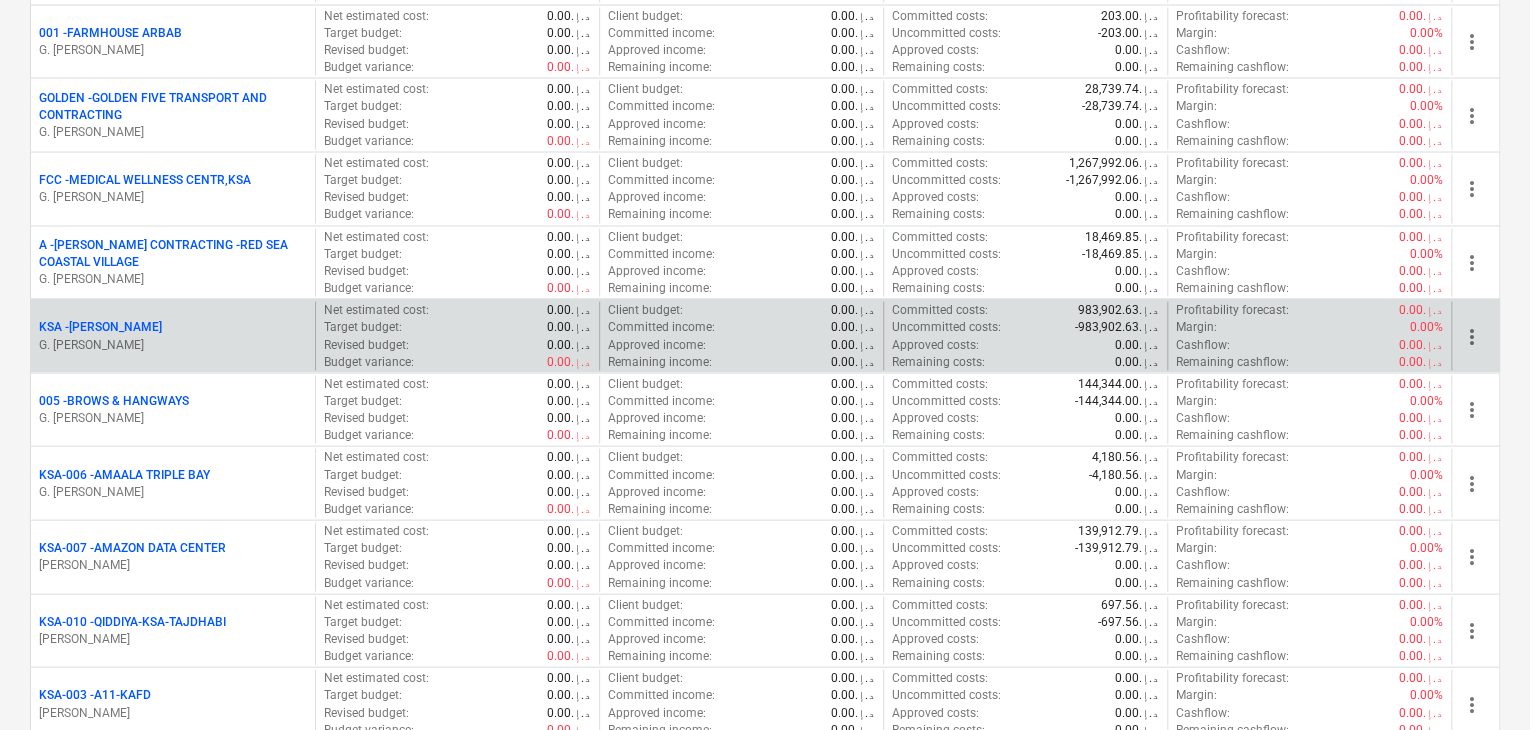 scroll, scrollTop: 2200, scrollLeft: 0, axis: vertical 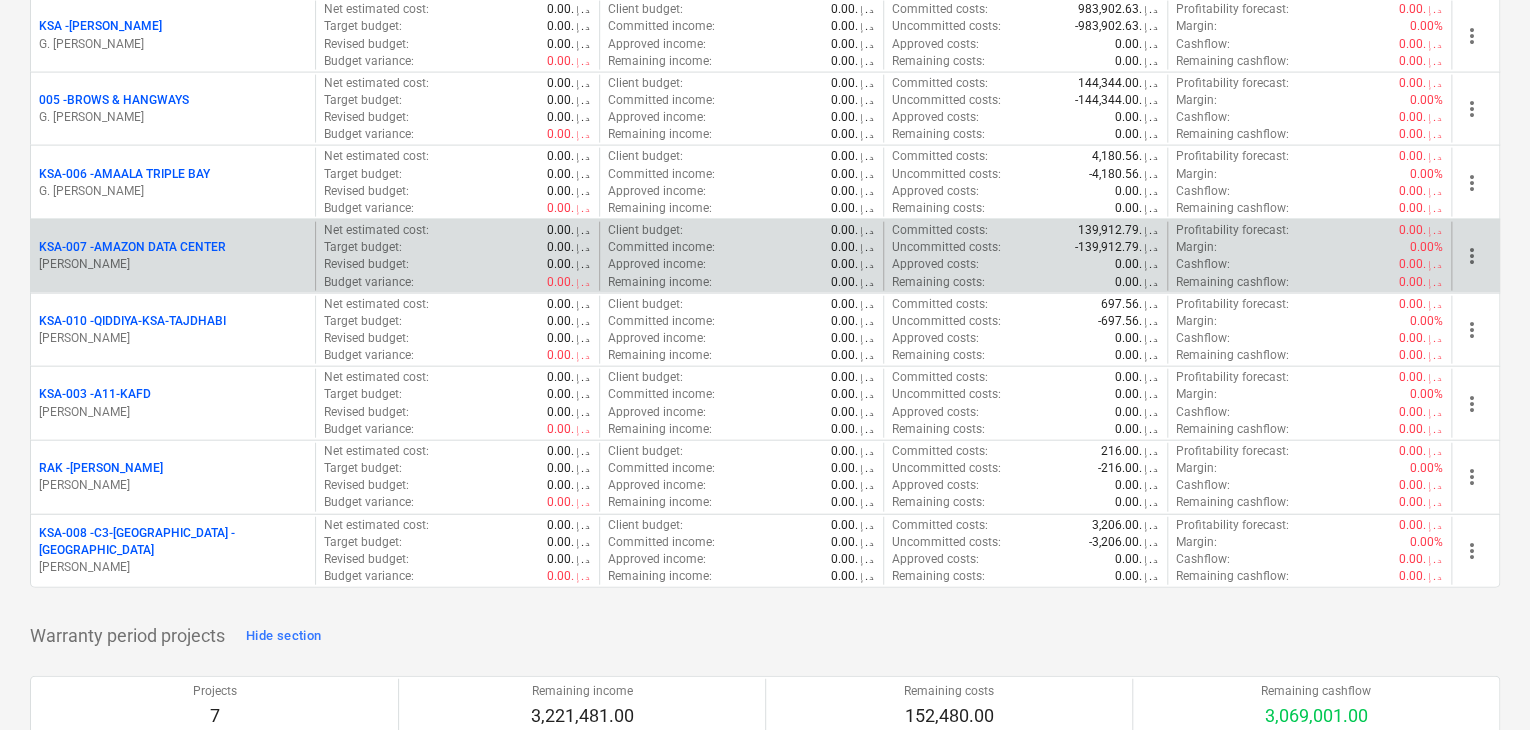 click on "KSA-007 -  AMAZON DATA CENTER" at bounding box center [132, 247] 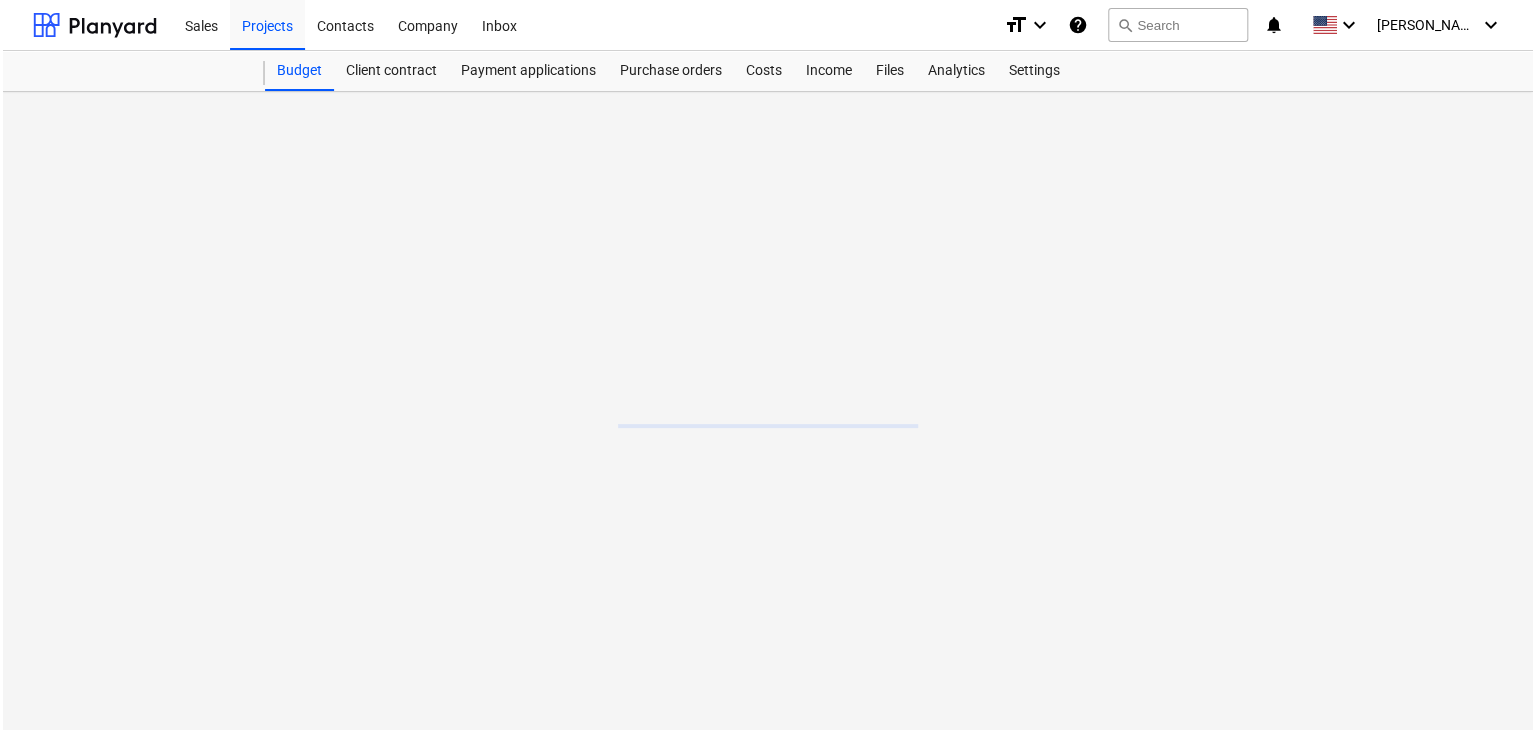 scroll, scrollTop: 0, scrollLeft: 0, axis: both 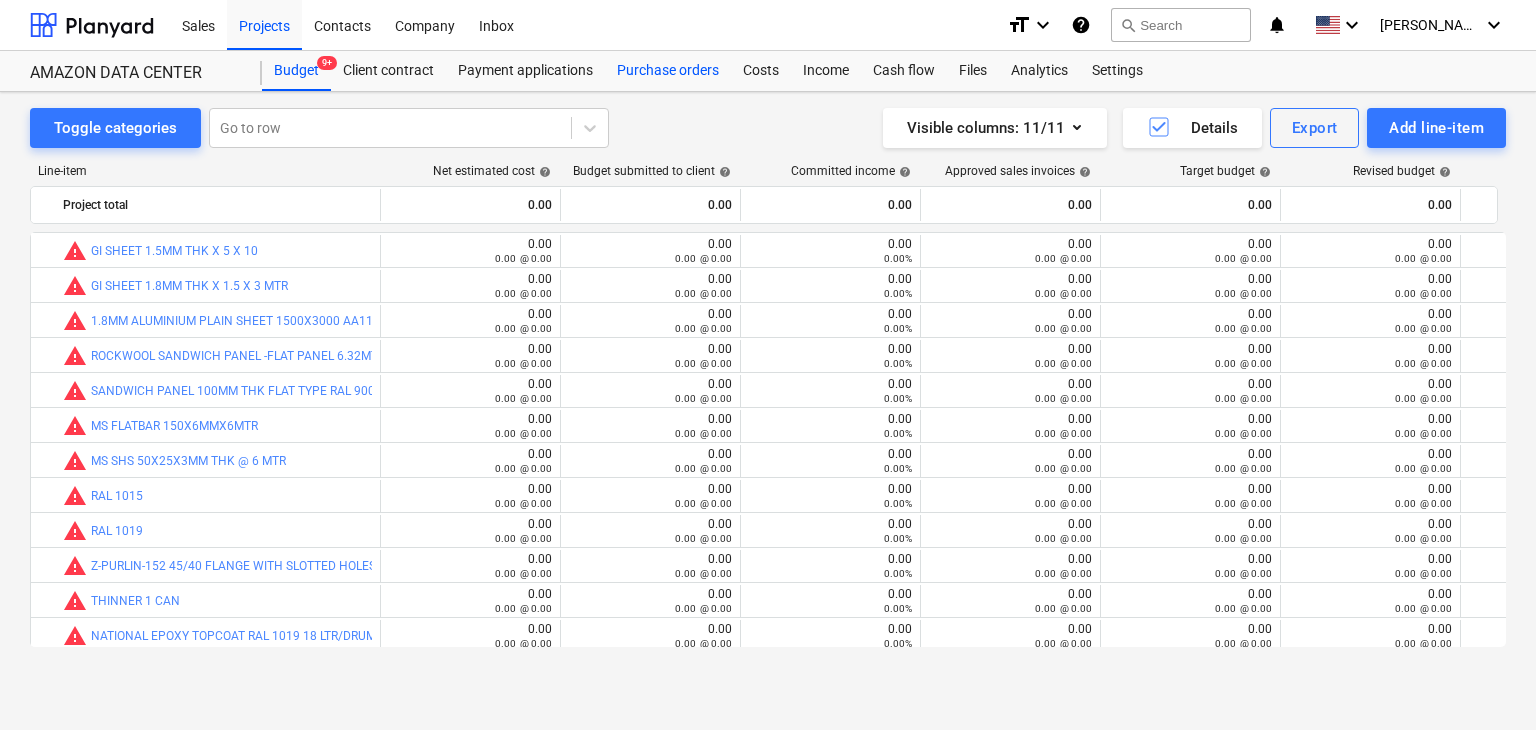 click on "Purchase orders" at bounding box center (668, 71) 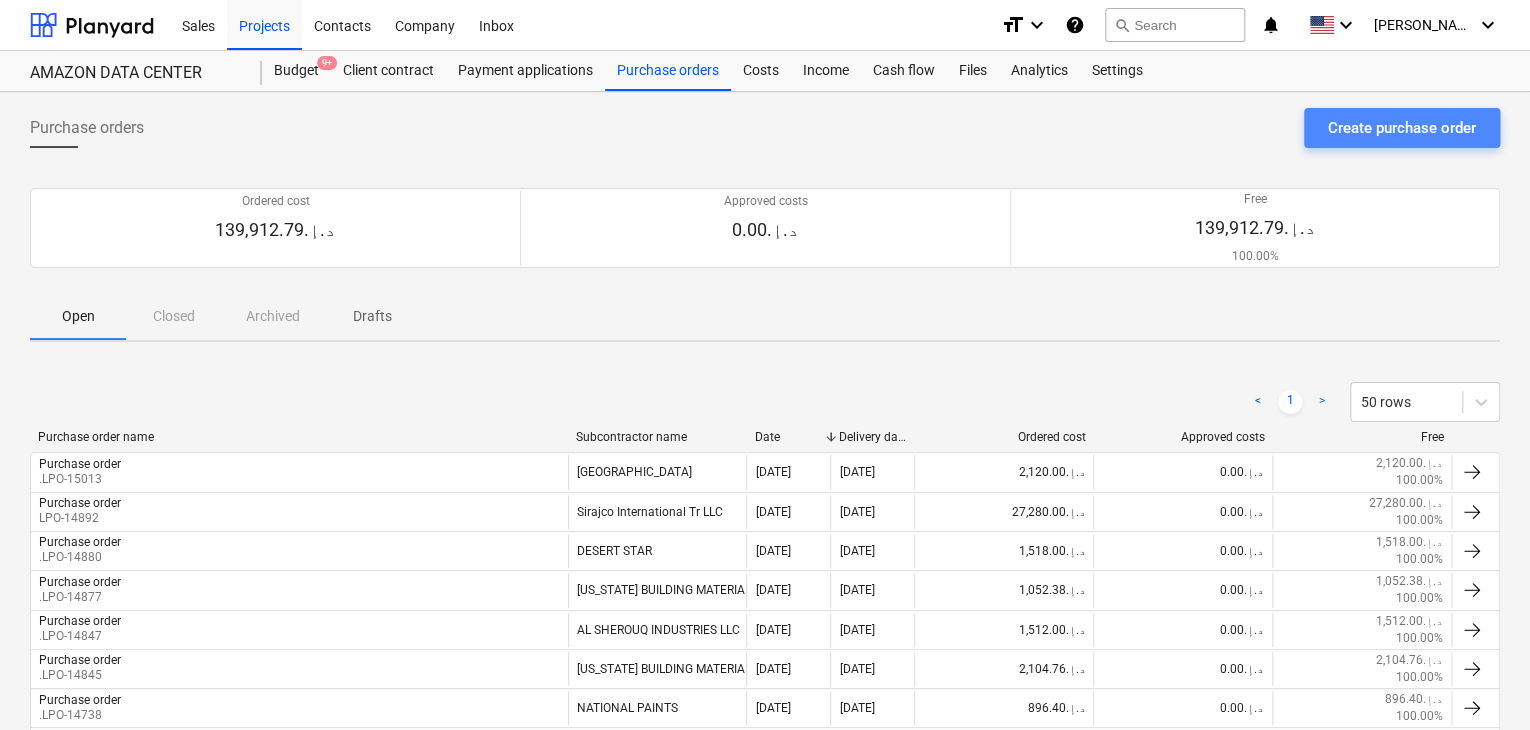 click on "Create purchase order" at bounding box center [1402, 128] 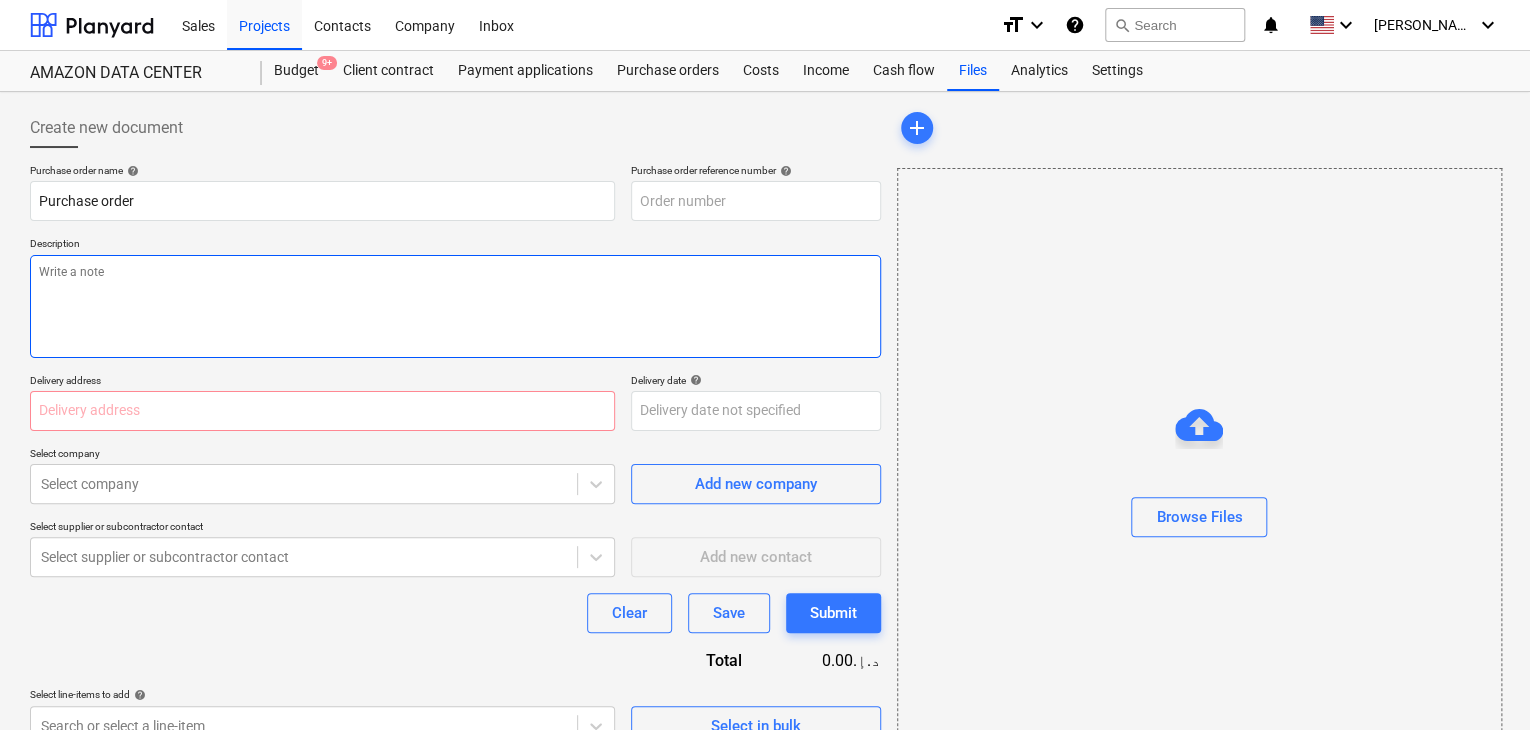 click at bounding box center [455, 306] 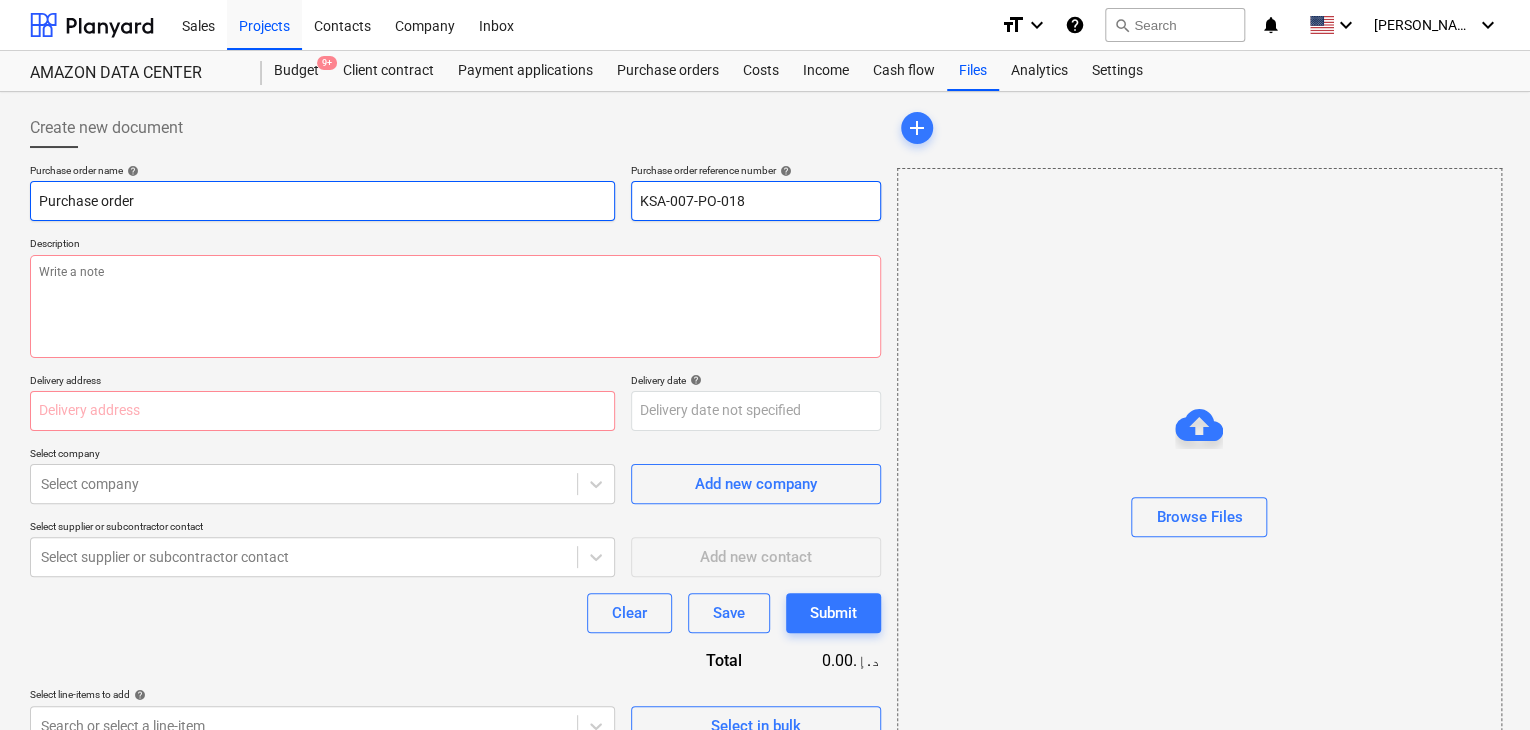 drag, startPoint x: 773, startPoint y: 209, endPoint x: 569, endPoint y: 189, distance: 204.97804 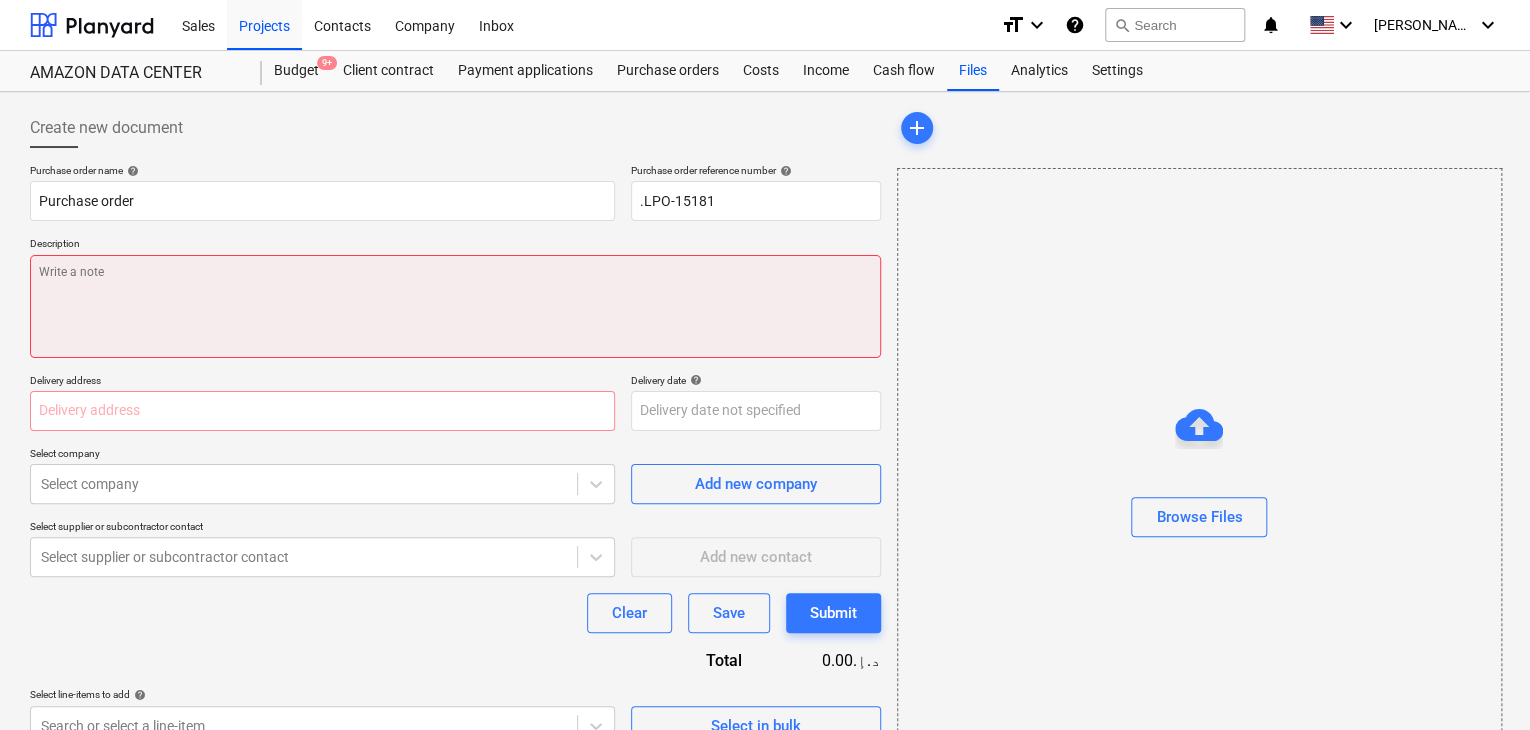 click at bounding box center [455, 306] 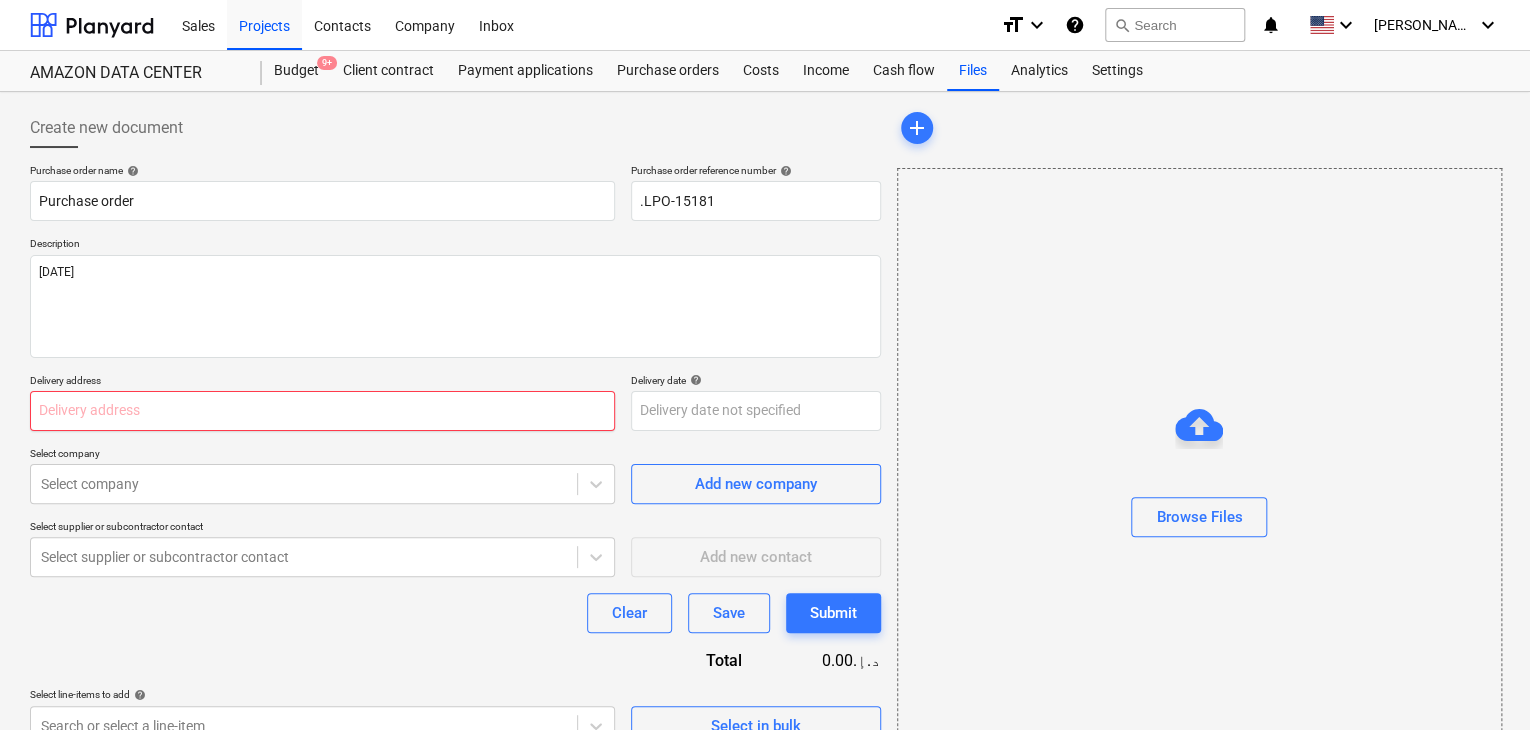 click at bounding box center (322, 411) 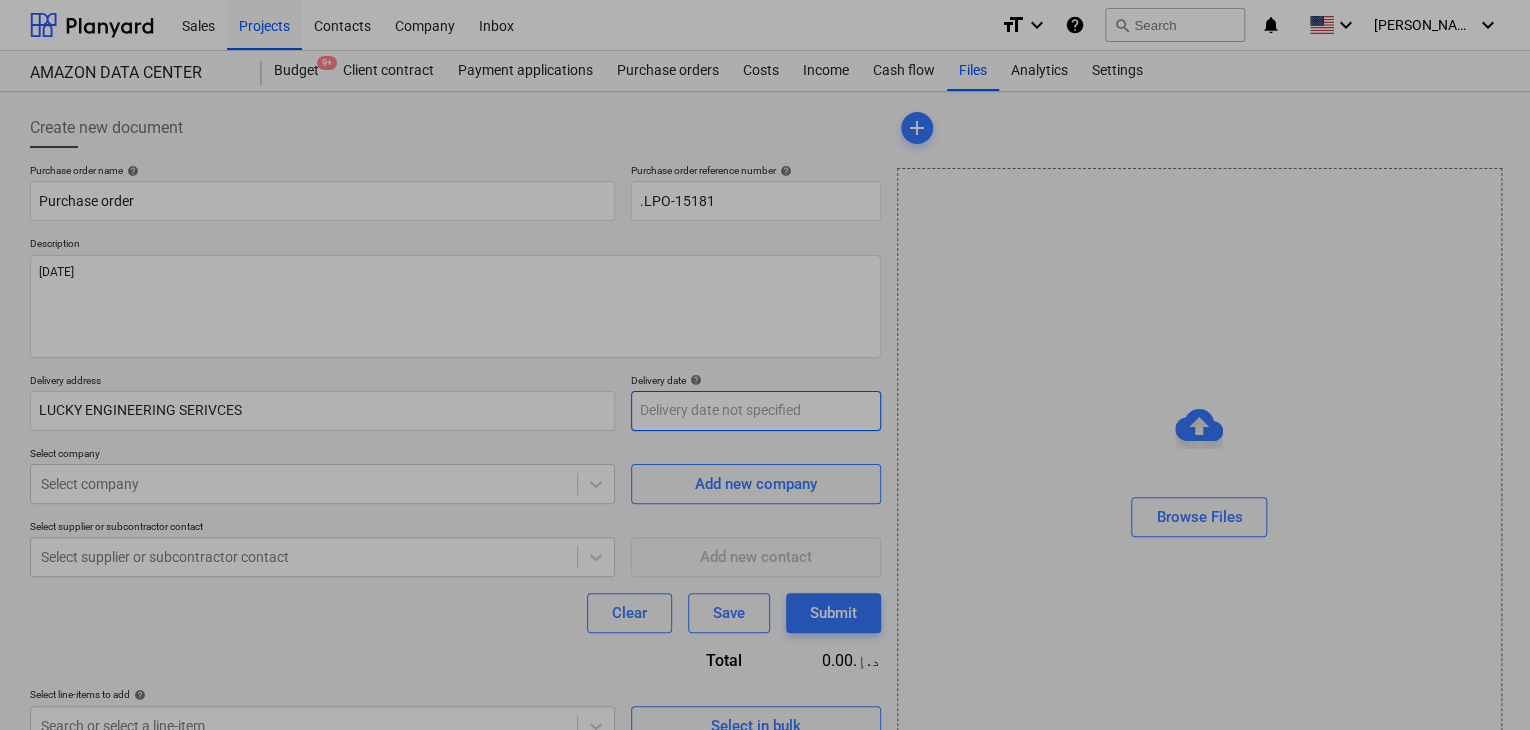 click on "Sales Projects Contacts Company Inbox format_size keyboard_arrow_down help search Search notifications 0 keyboard_arrow_down [PERSON_NAME] keyboard_arrow_down AMAZON DATA CENTER Budget 9+ Client contract Payment applications Purchase orders Costs Income Cash flow Files Analytics Settings Create new document Purchase order name help Purchase order Purchase order reference number help .LPO-15181 Description [DATE] Delivery address LUCKY ENGINEERING SERIVCES Delivery date help Press the down arrow key to interact with the calendar and
select a date. Press the question mark key to get the keyboard shortcuts for changing dates. Select company Select company Add new company Select supplier or subcontractor contact Select supplier or subcontractor contact Add new contact Clear Save Submit Total 0.00د.إ.‏ Select line-items to add help Search or select a line-item Select in bulk add Browse Files The budget will update in a few moments Project fetching failed Project fetching failed Project fetching failed" at bounding box center [765, 365] 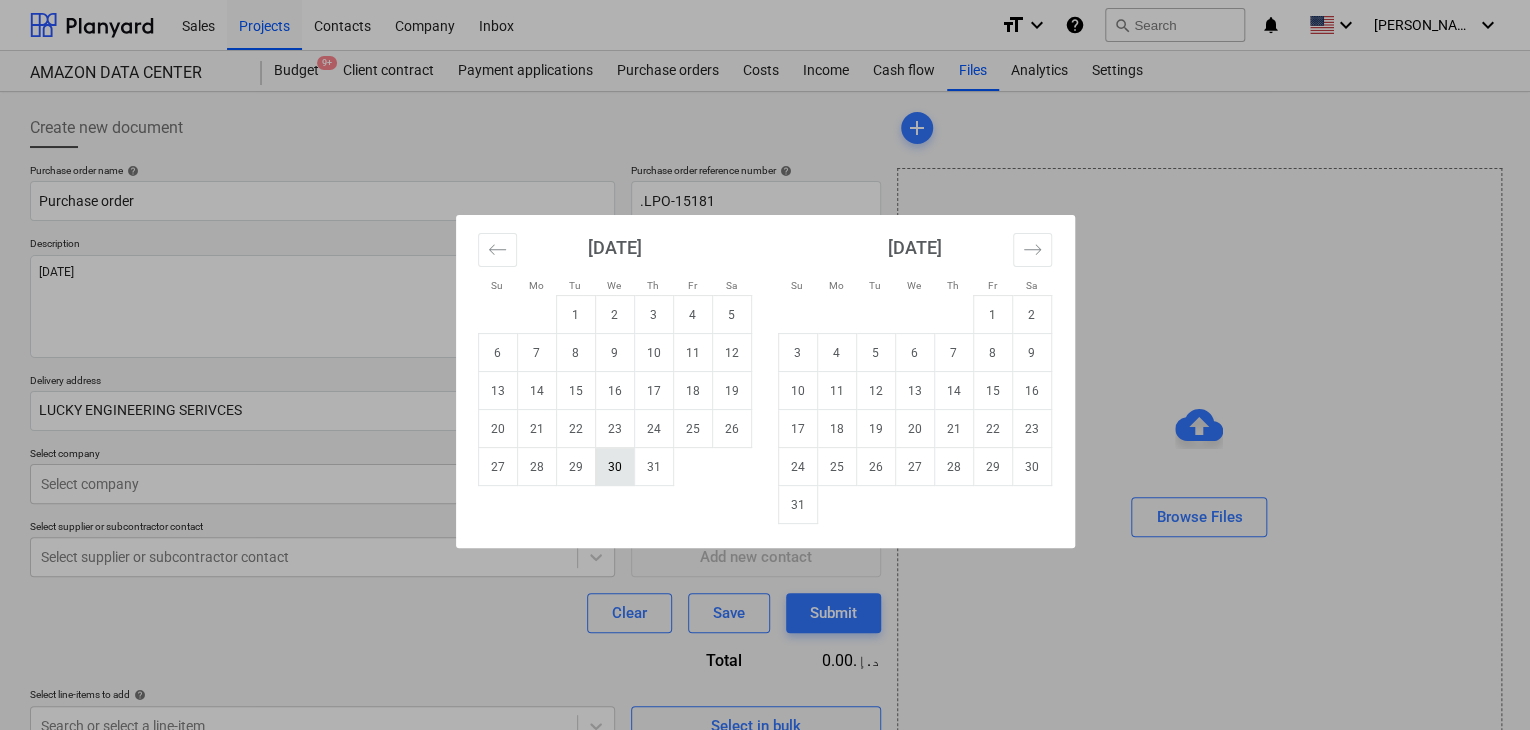 click on "30" at bounding box center [614, 467] 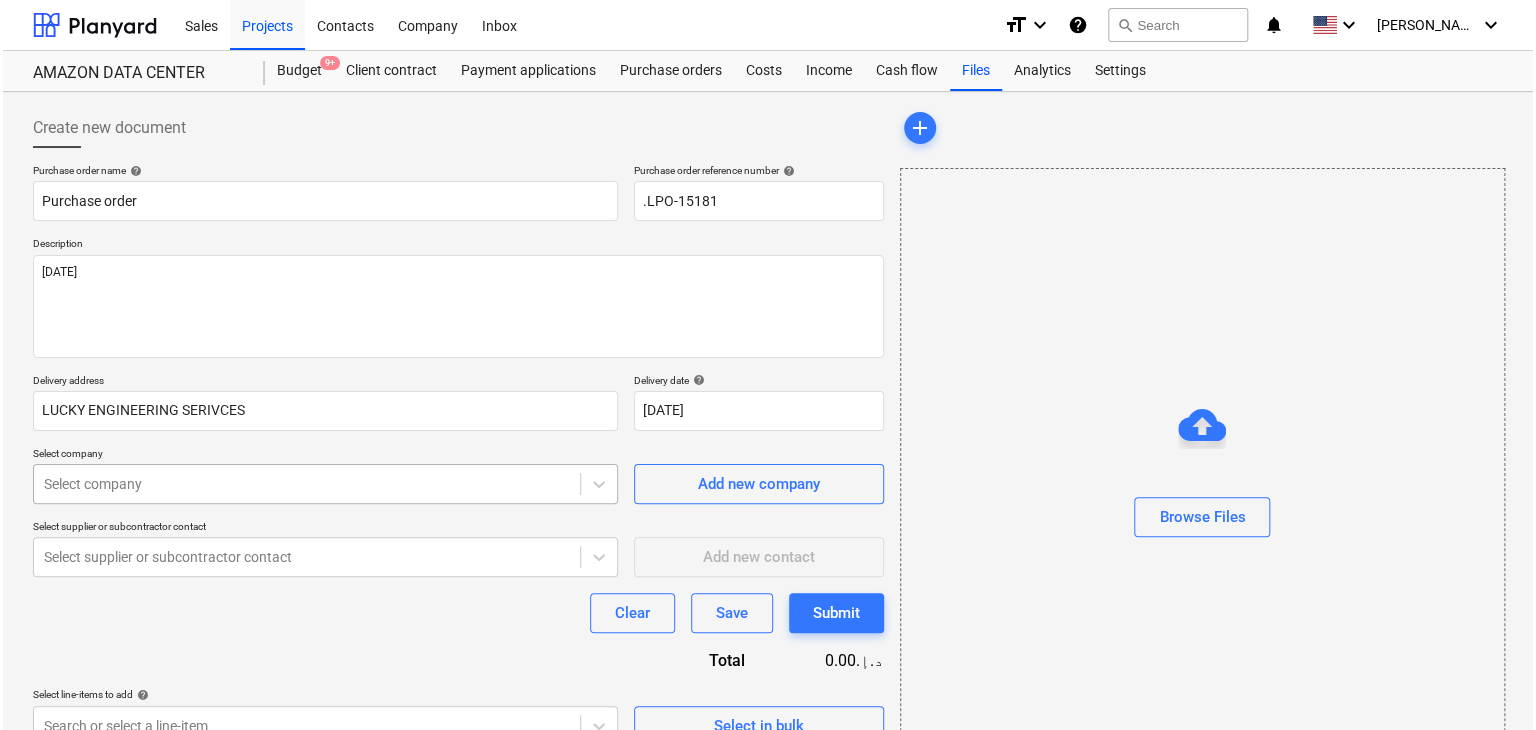 scroll, scrollTop: 71, scrollLeft: 0, axis: vertical 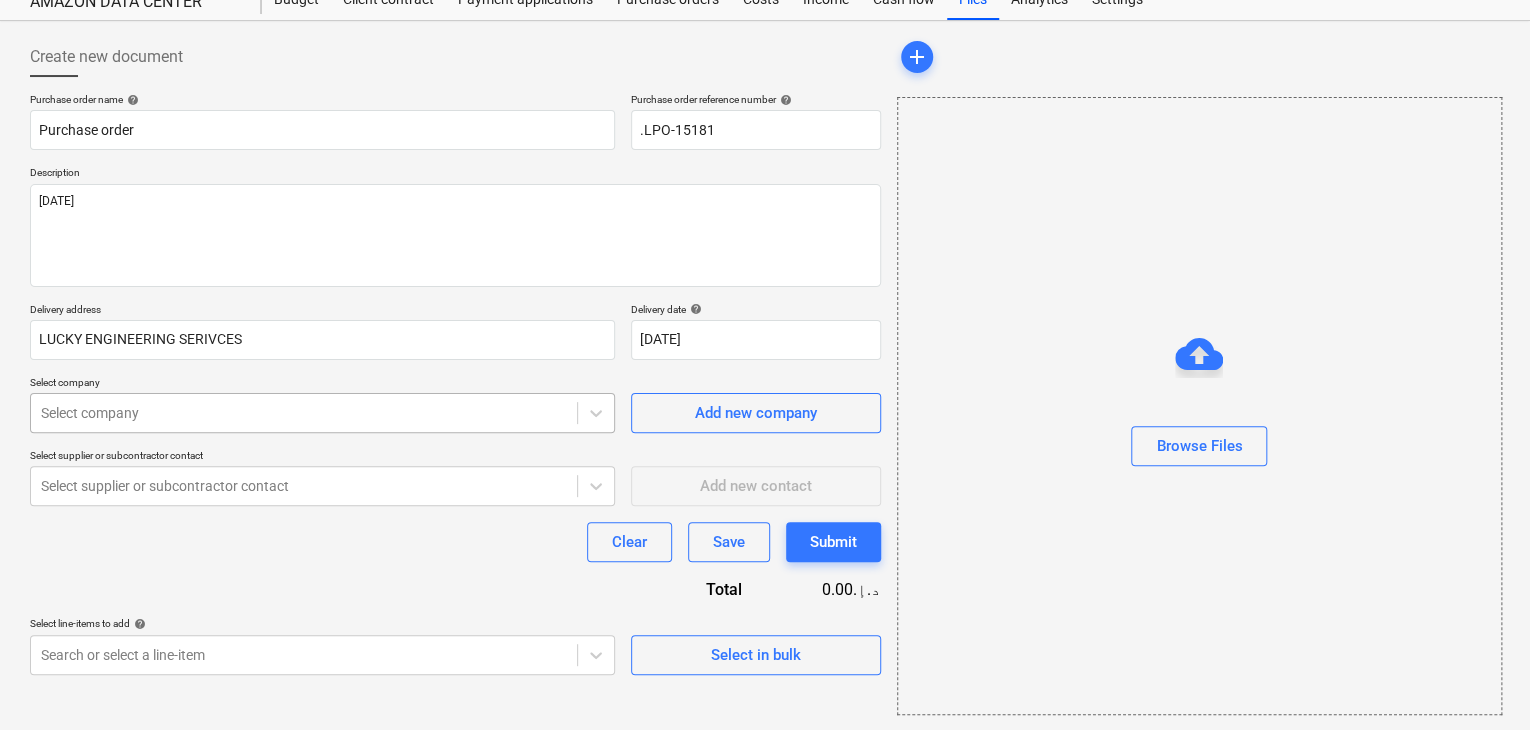click on "Sales Projects Contacts Company Inbox format_size keyboard_arrow_down help search Search notifications 0 keyboard_arrow_down [PERSON_NAME] keyboard_arrow_down AMAZON DATA CENTER Budget 9+ Client contract Payment applications Purchase orders Costs Income Cash flow Files Analytics Settings Create new document Purchase order name help Purchase order Purchase order reference number help .LPO-15181 Description [DATE] Delivery address LUCKY ENGINEERING SERIVCES Delivery date help [DATE] [DATE] Press the down arrow key to interact with the calendar and
select a date. Press the question mark key to get the keyboard shortcuts for changing dates. Select company Select company Add new company Select supplier or subcontractor contact Select supplier or subcontractor contact Add new contact Clear Save Submit Total 0.00د.إ.‏ Select line-items to add help Search or select a line-item Select in bulk add Browse Files The budget will update in a few moments Project fetching failed Project fetching failed x" at bounding box center [765, 294] 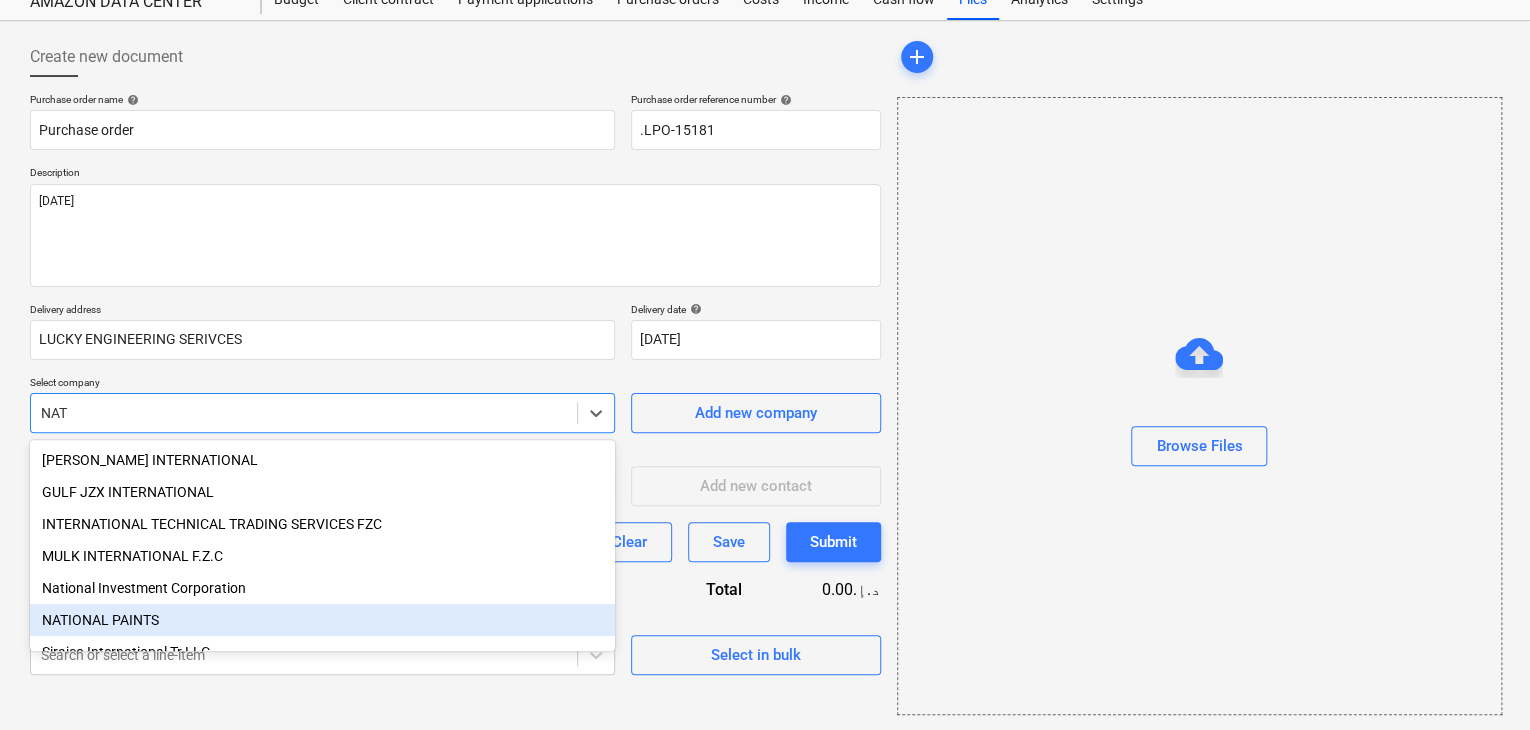 click on "NATIONAL PAINTS" at bounding box center (322, 620) 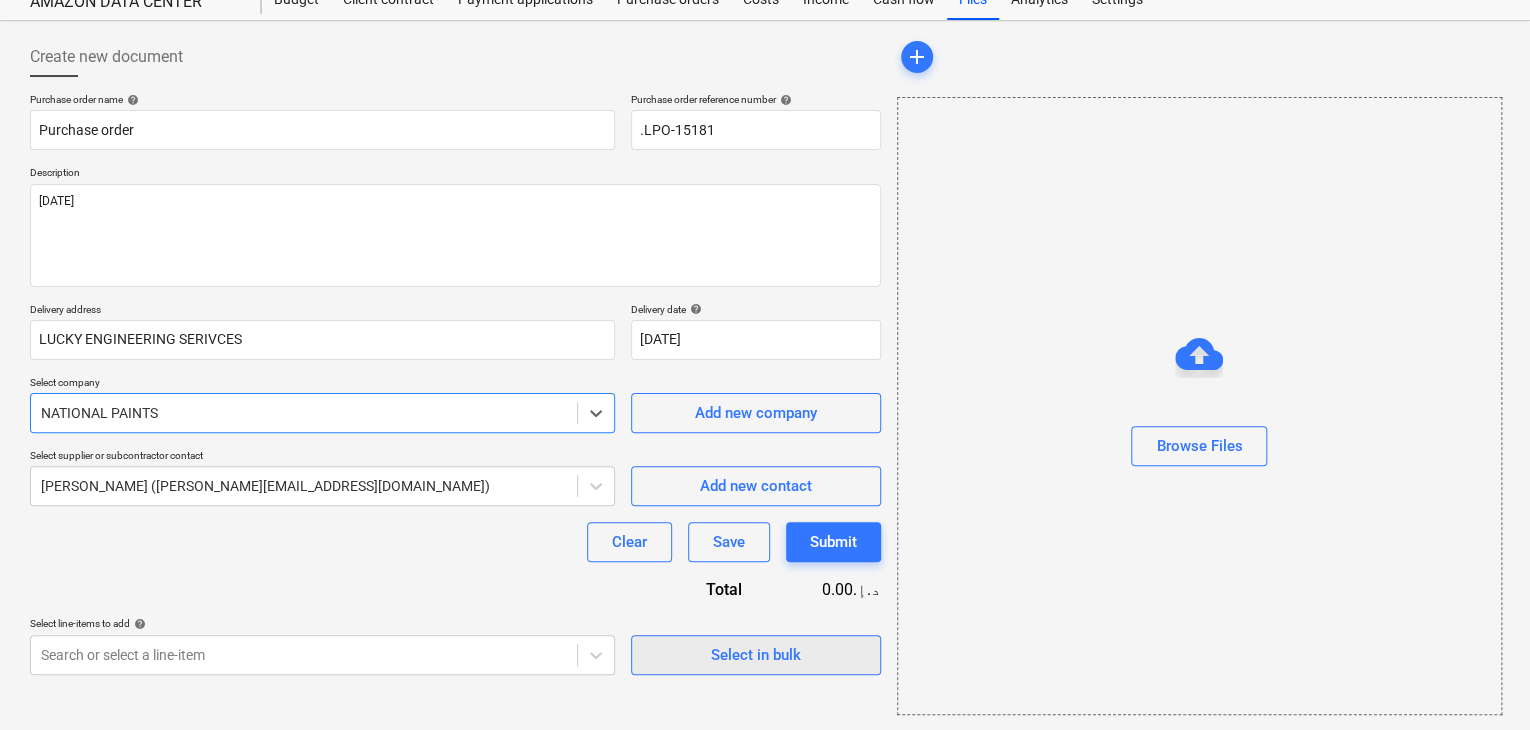click on "Select in bulk" at bounding box center (756, 655) 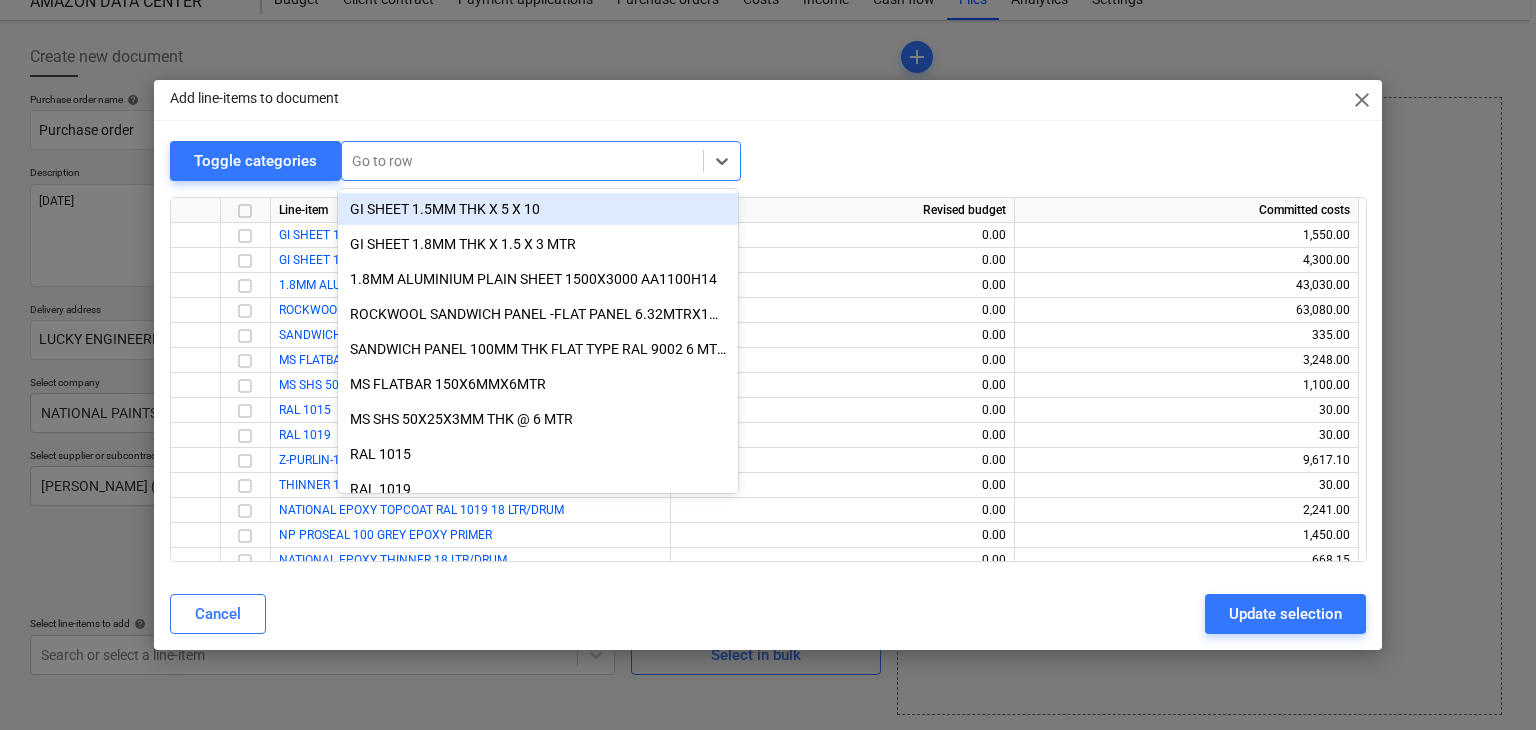 click at bounding box center [522, 161] 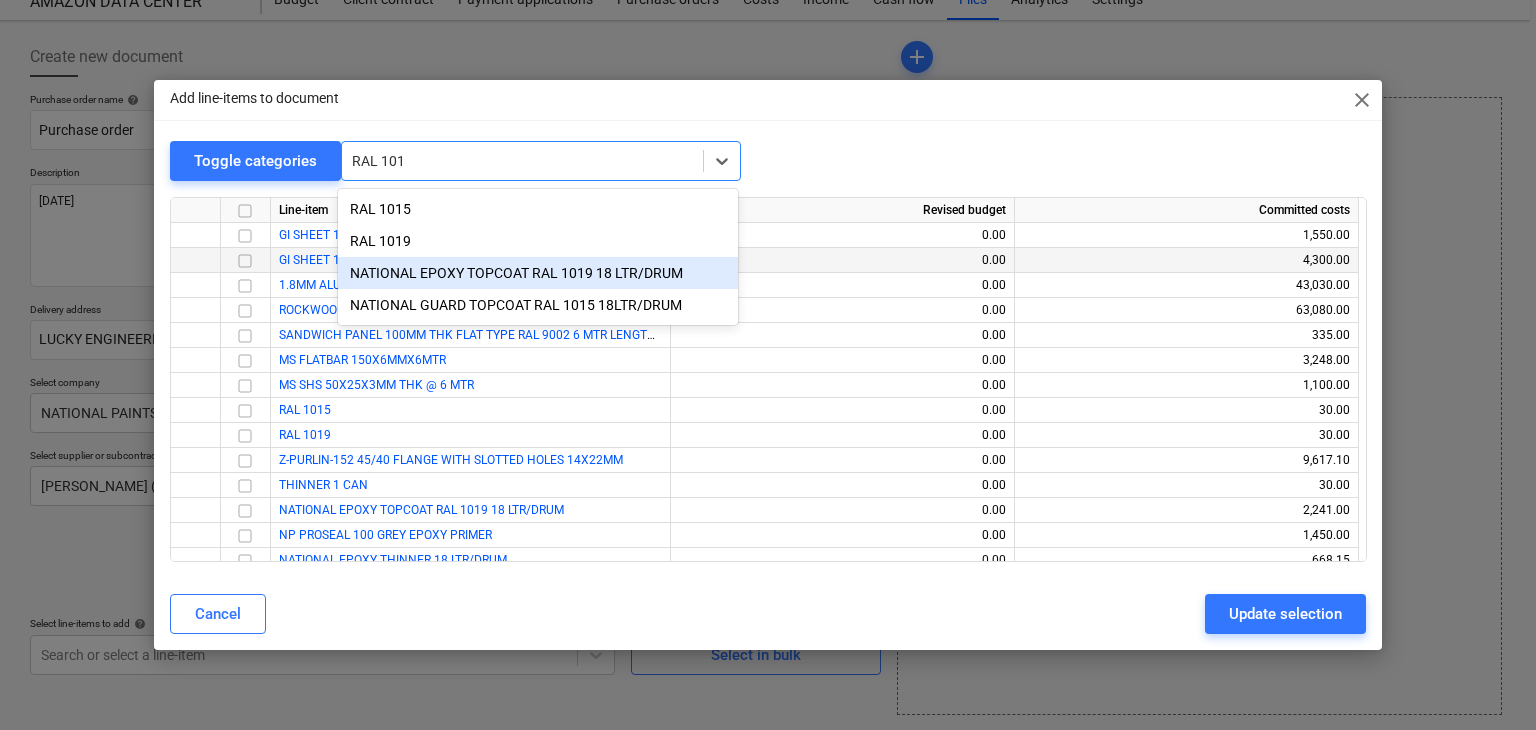 click on "NATIONAL EPOXY TOPCOAT RAL 1019 18 LTR/DRUM" at bounding box center [538, 273] 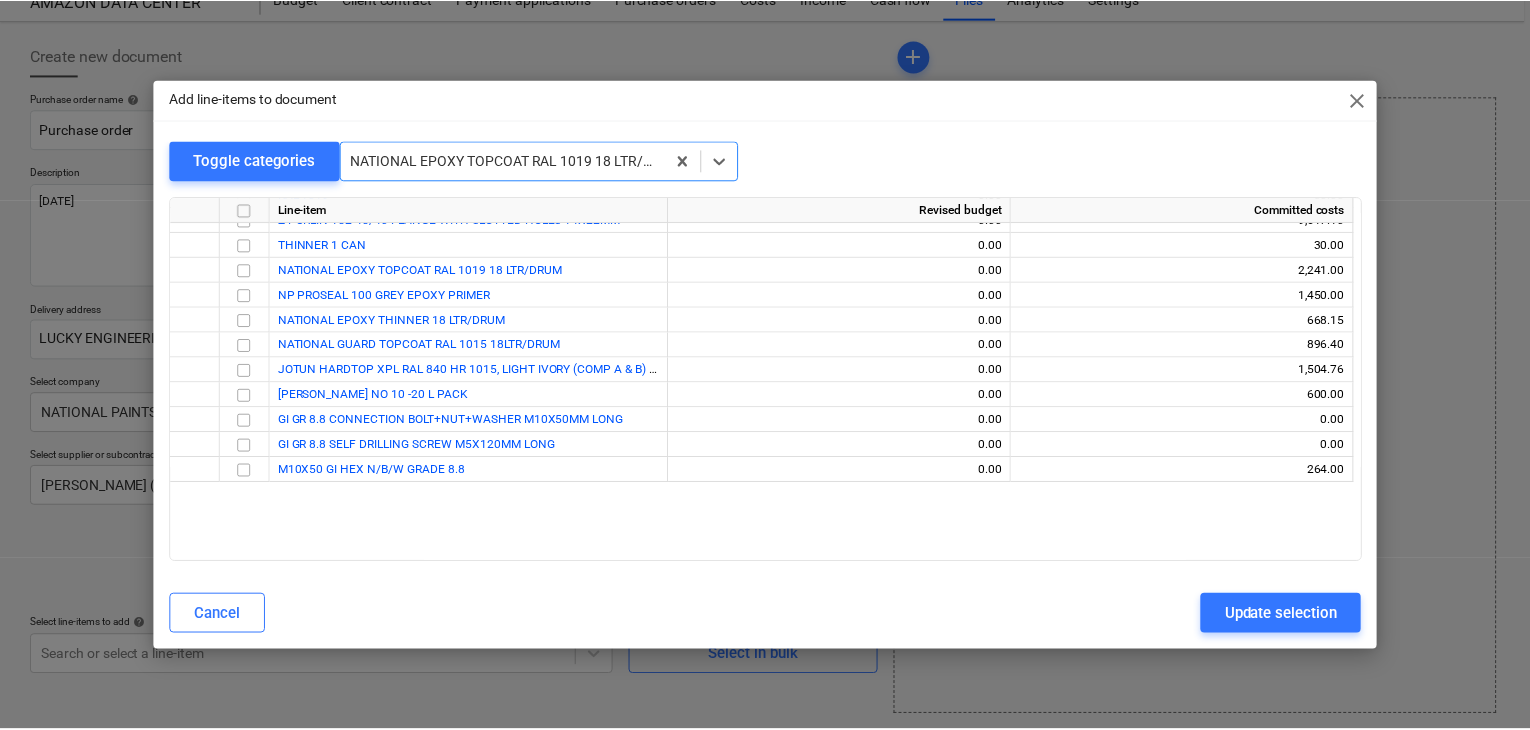 scroll, scrollTop: 275, scrollLeft: 0, axis: vertical 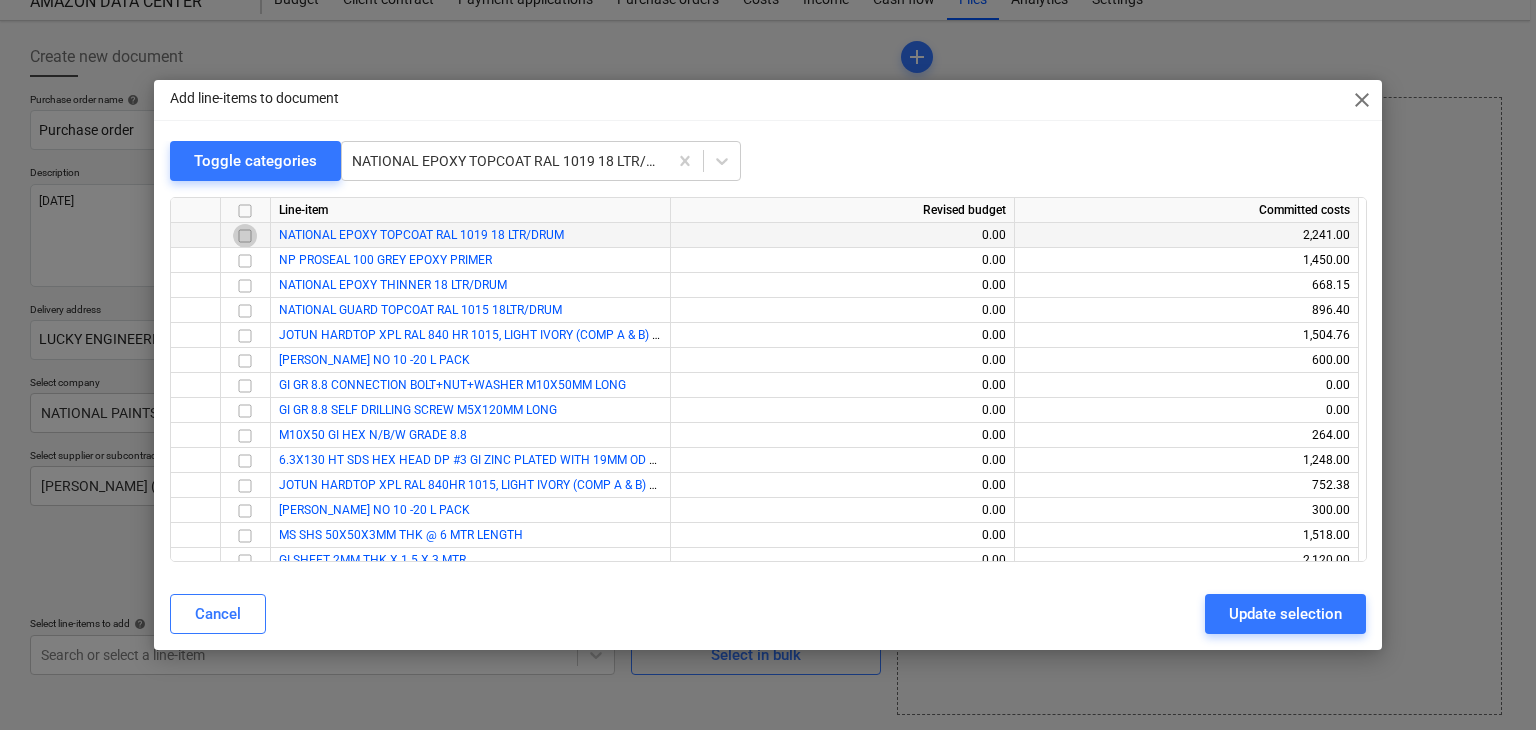 click at bounding box center (245, 236) 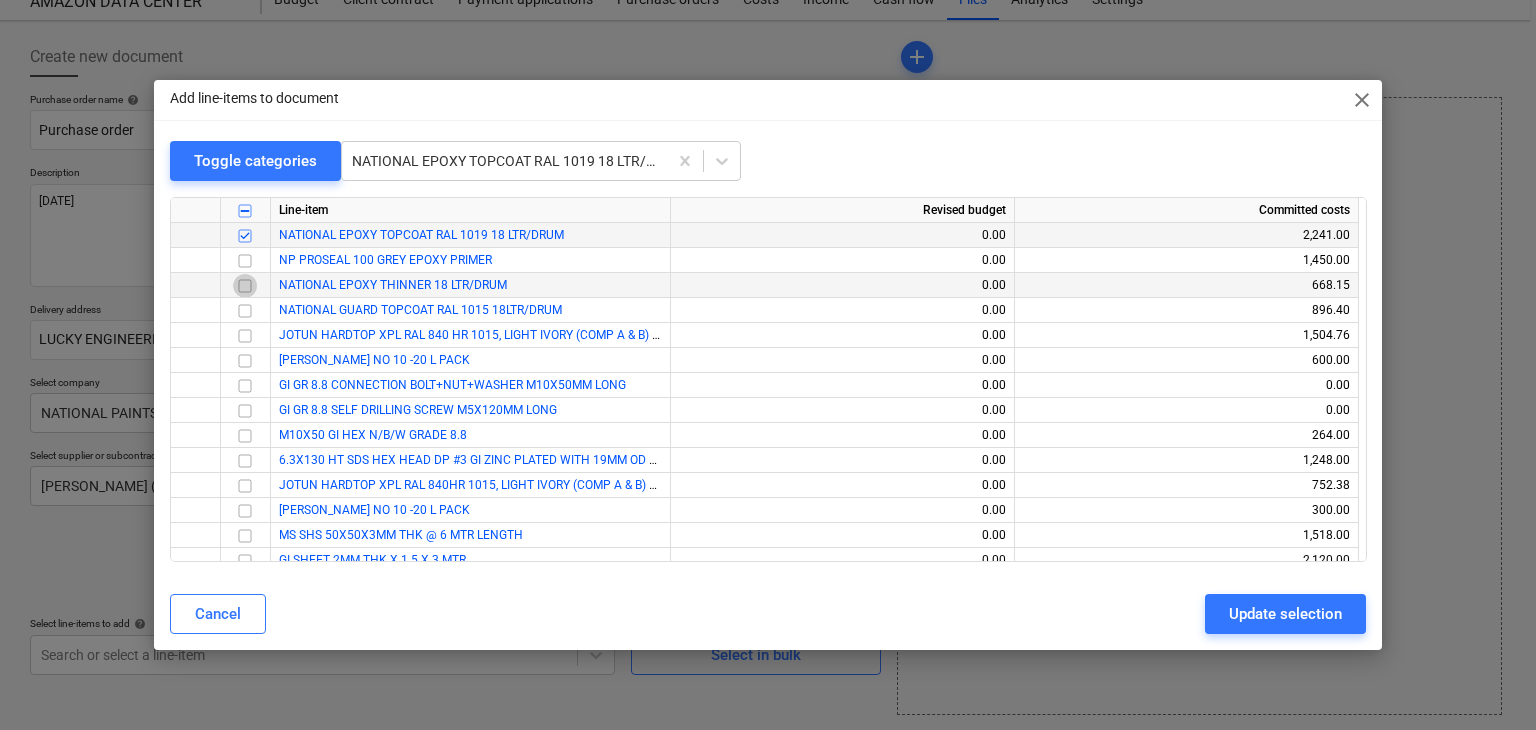 click at bounding box center (245, 286) 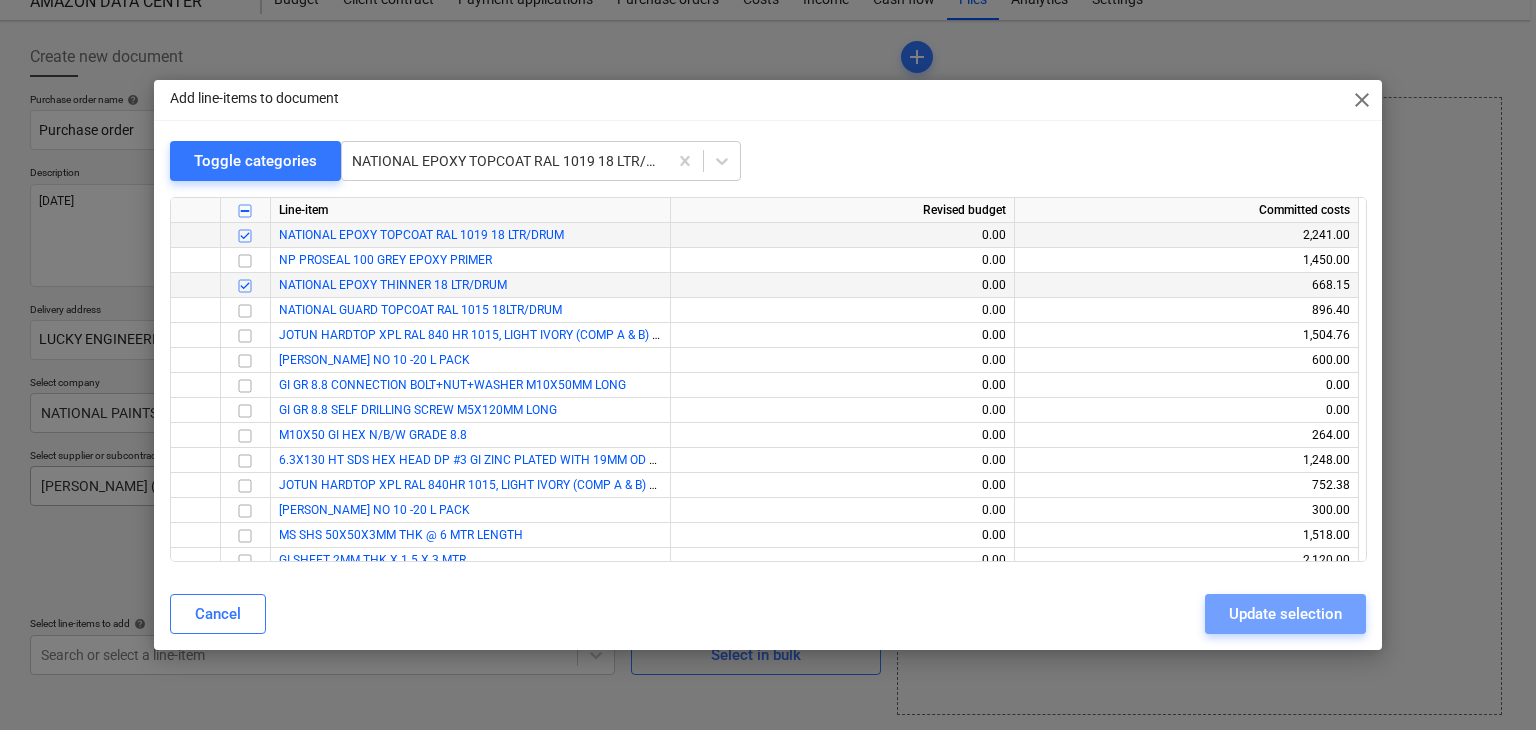 drag, startPoint x: 1257, startPoint y: 622, endPoint x: 483, endPoint y: 479, distance: 787.0991 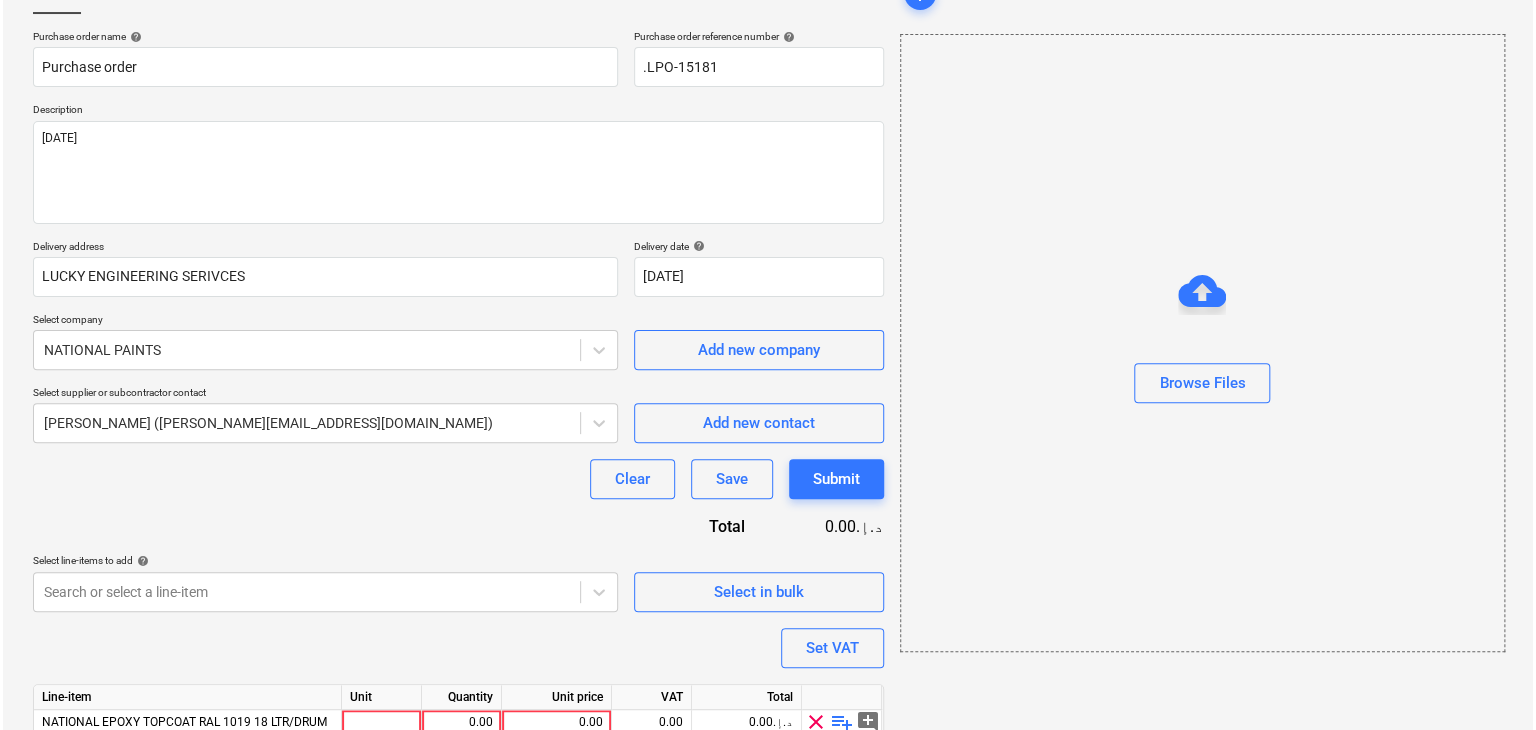 scroll, scrollTop: 244, scrollLeft: 0, axis: vertical 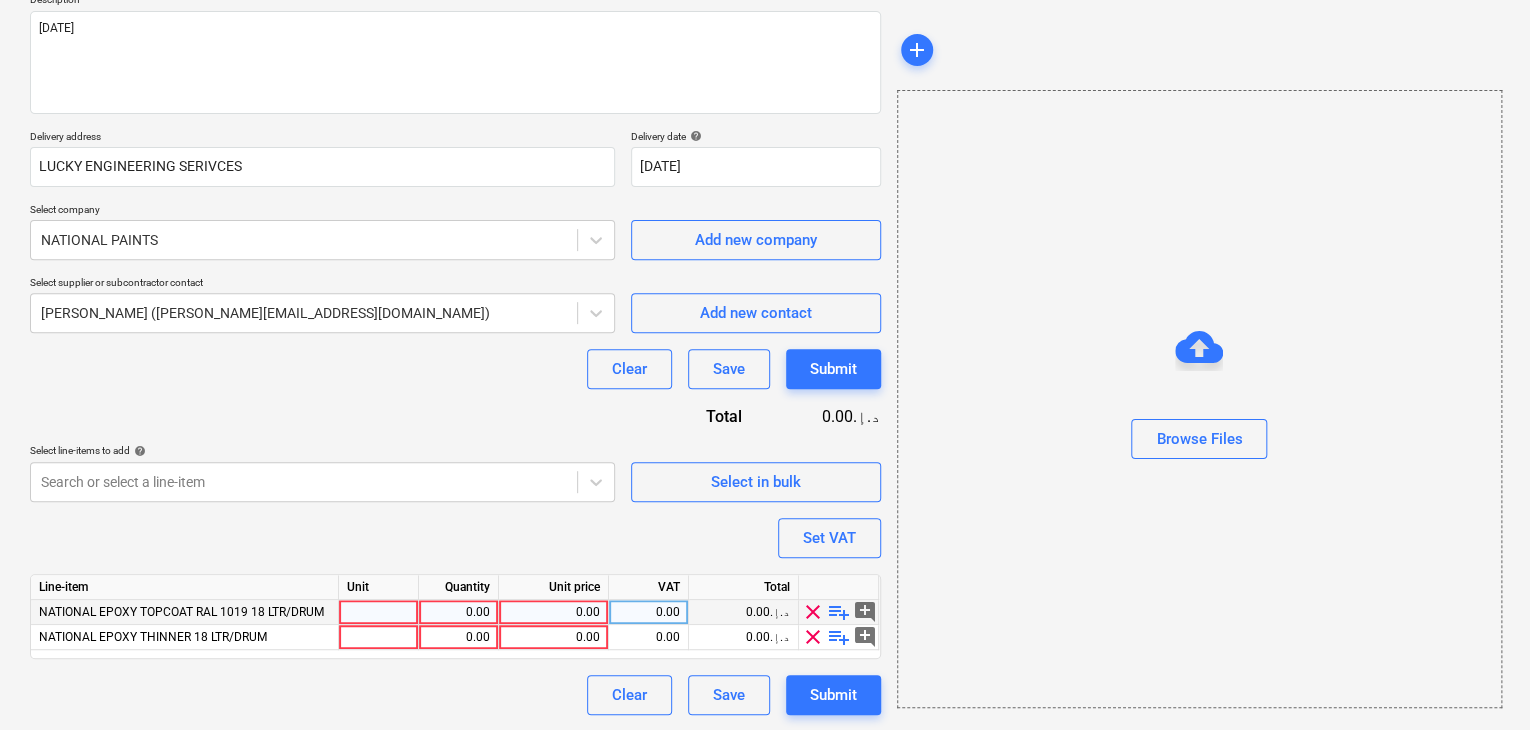click at bounding box center [379, 612] 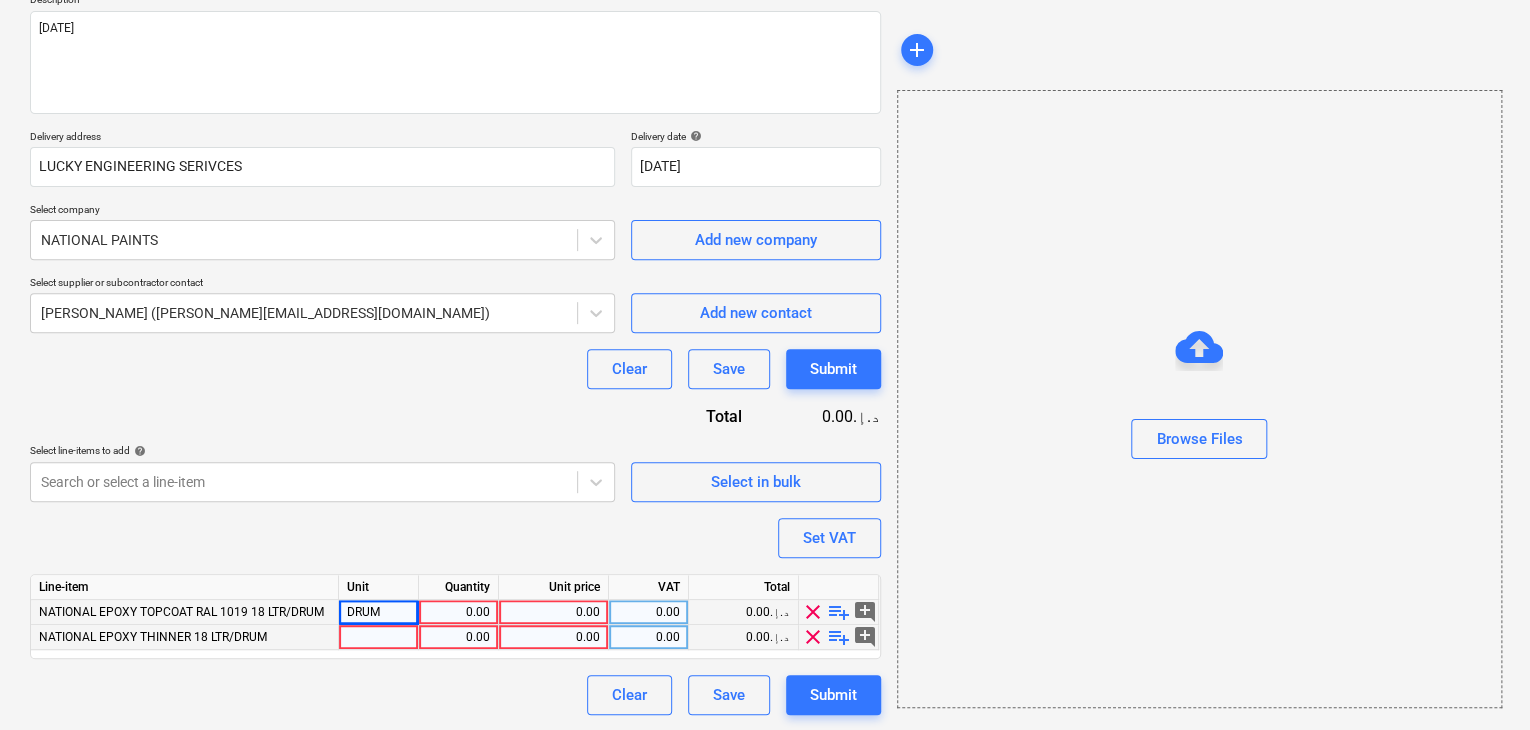 click at bounding box center (379, 637) 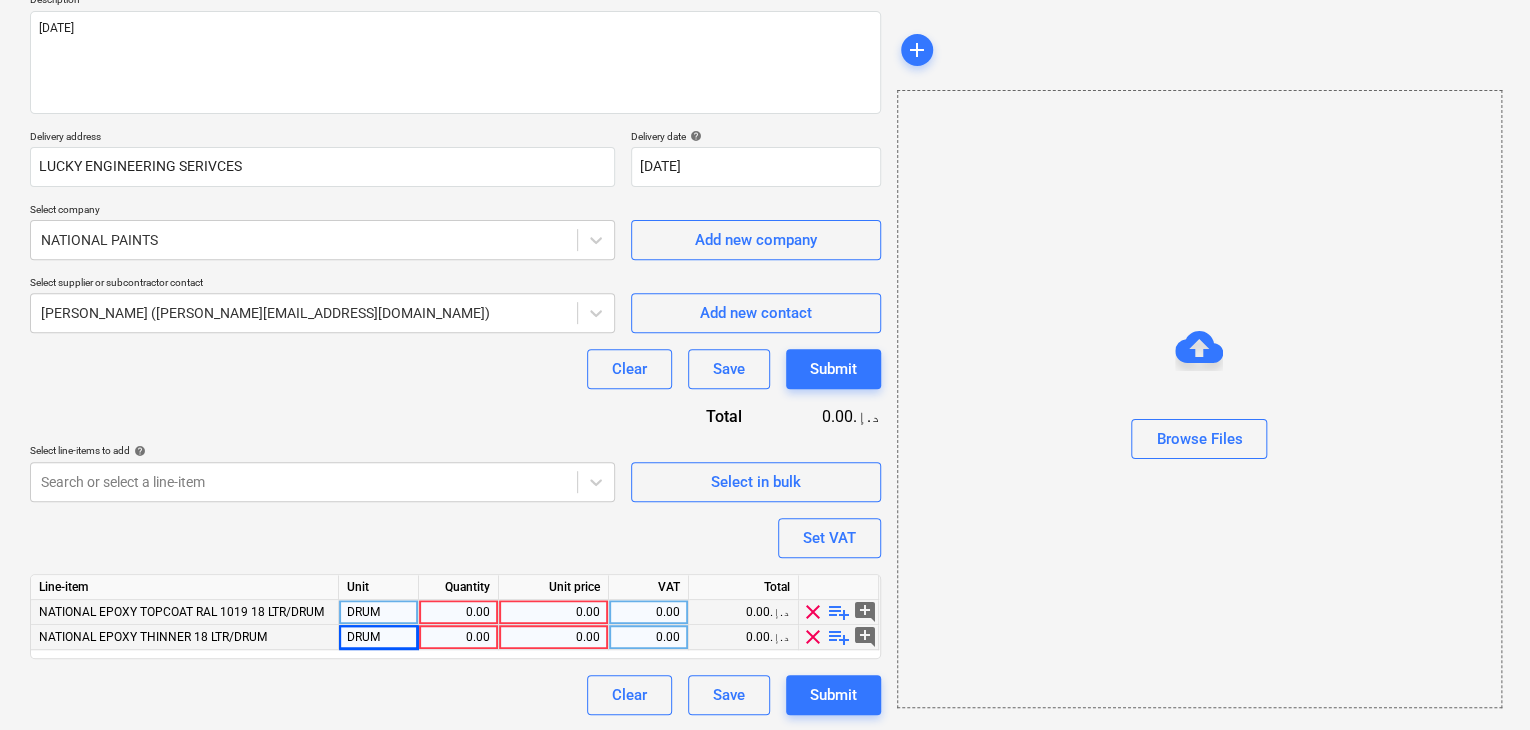click on "0.00" at bounding box center [458, 612] 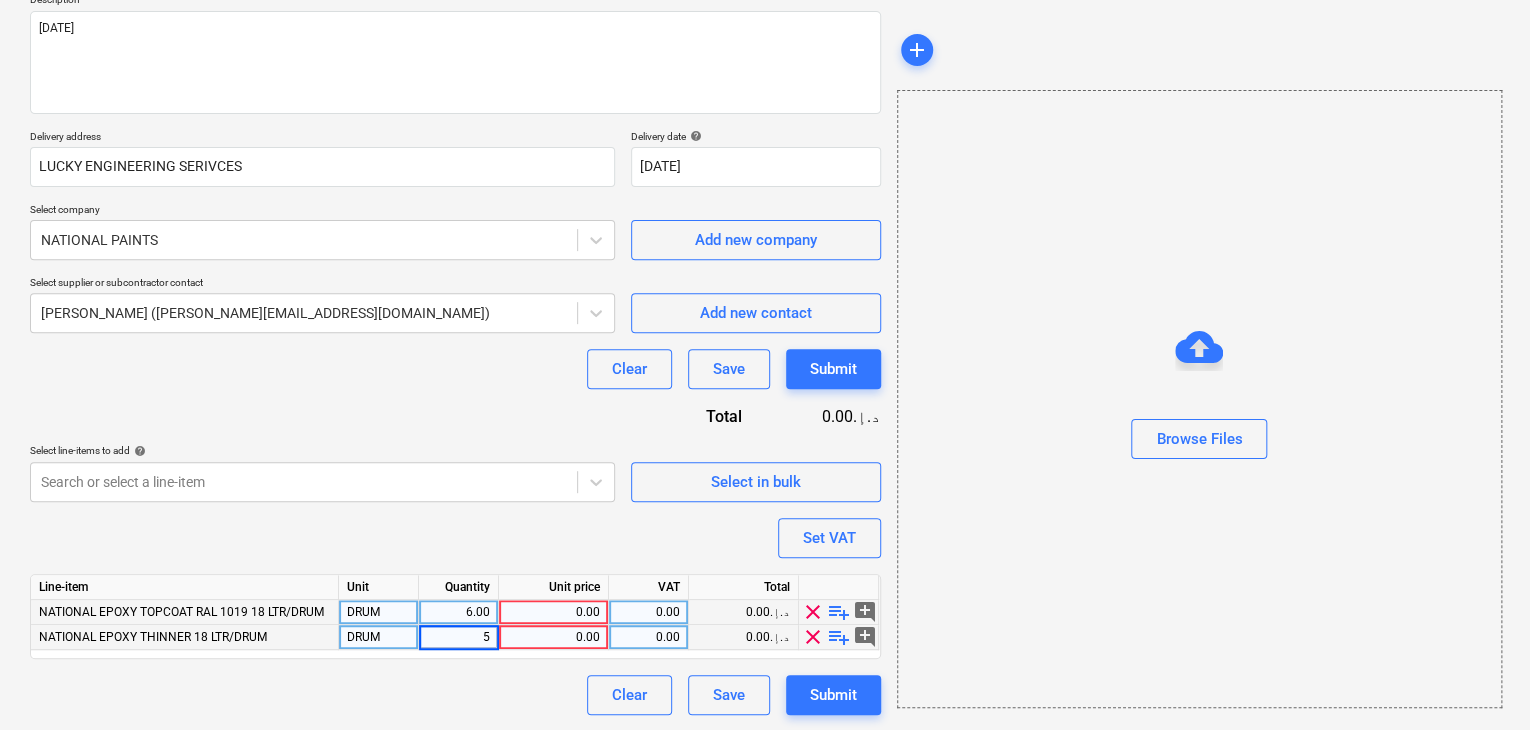click on "0.00" at bounding box center [553, 612] 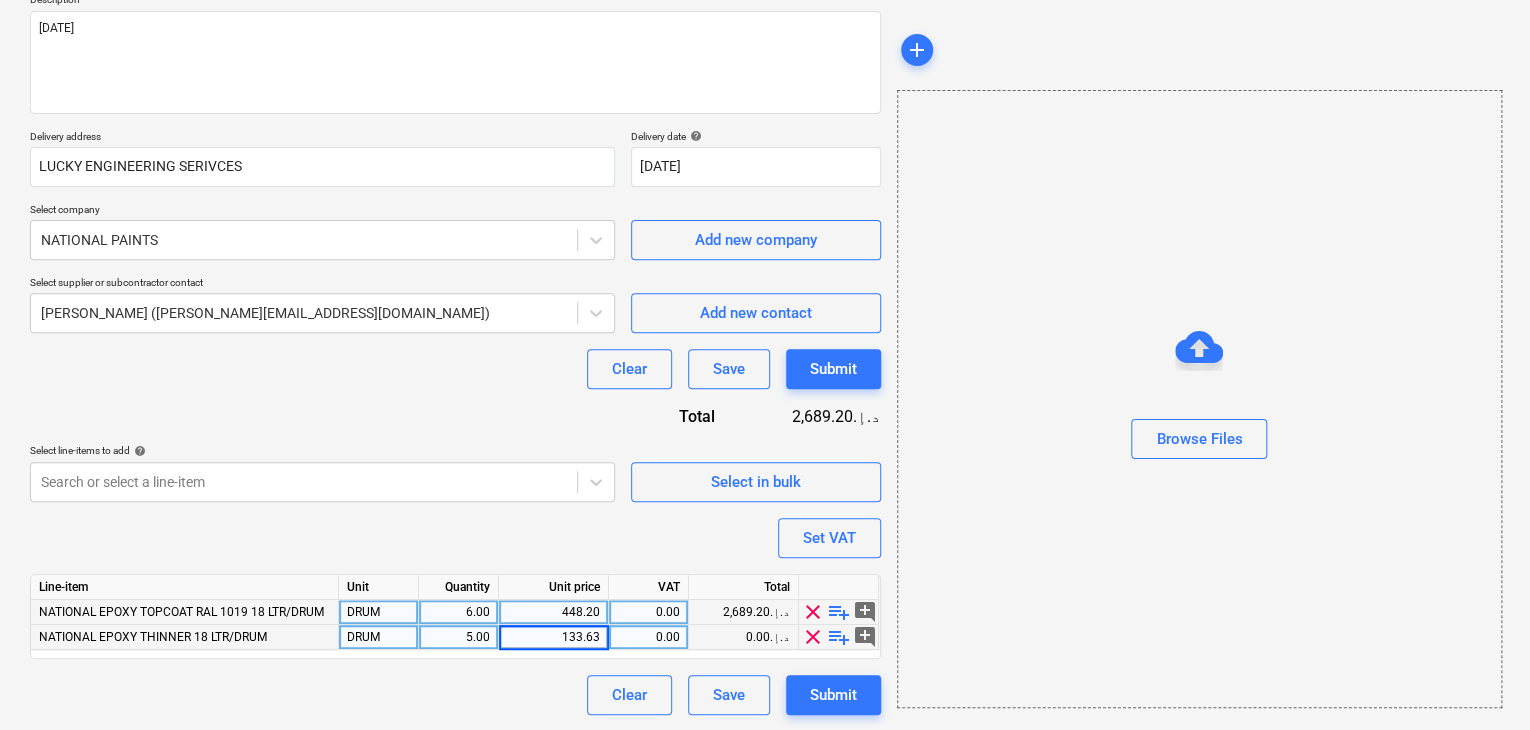 click on "Browse Files" at bounding box center [1199, 399] 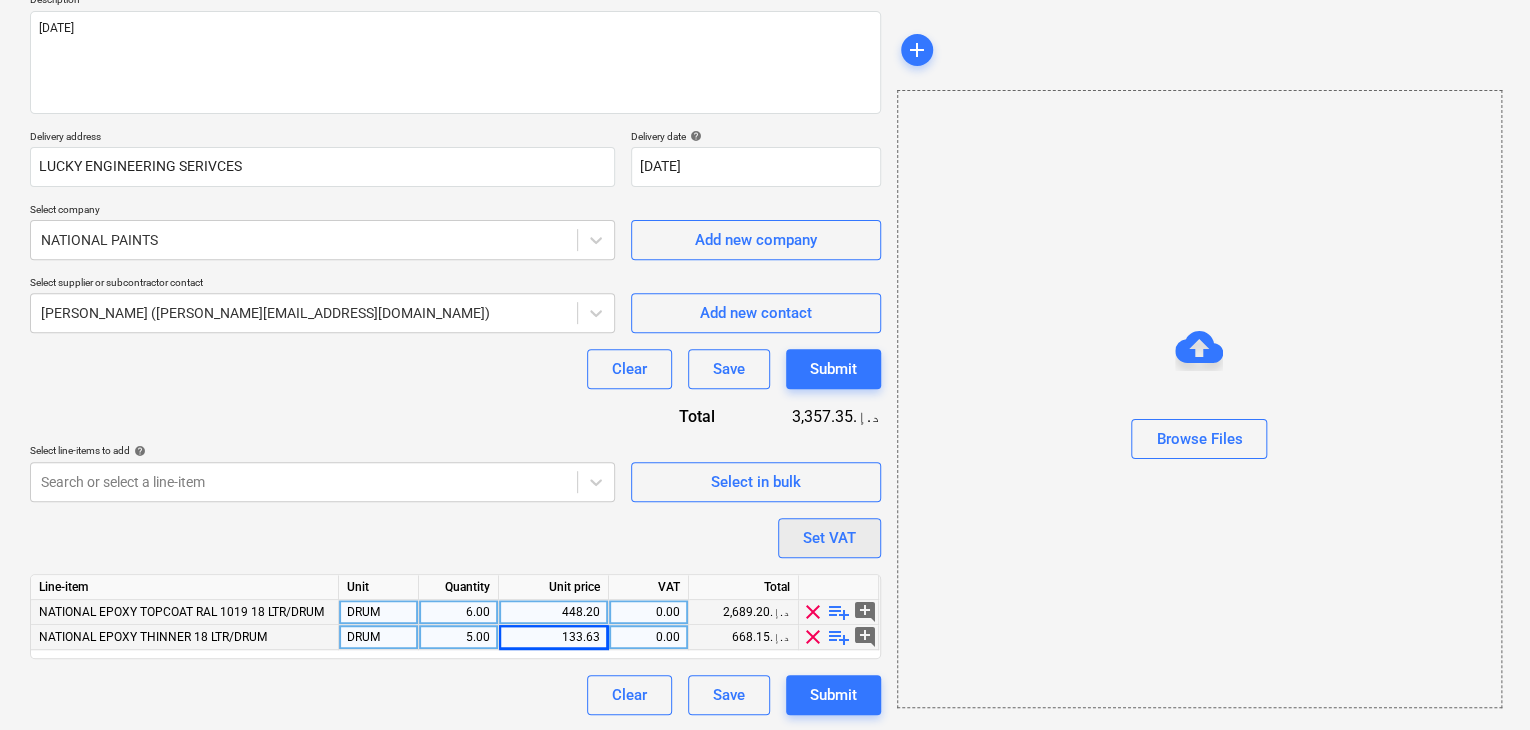 click on "Set VAT" at bounding box center (829, 538) 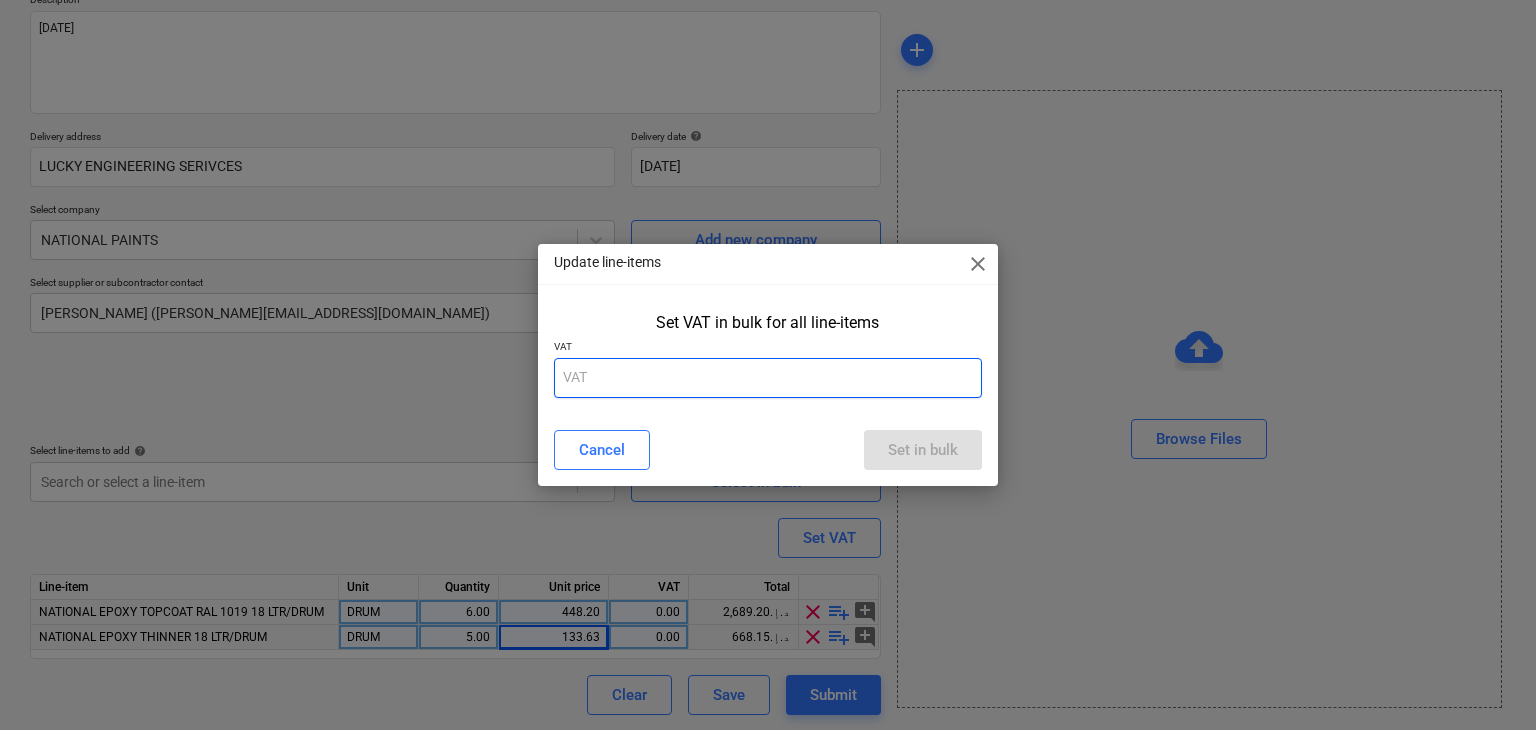 click at bounding box center [768, 378] 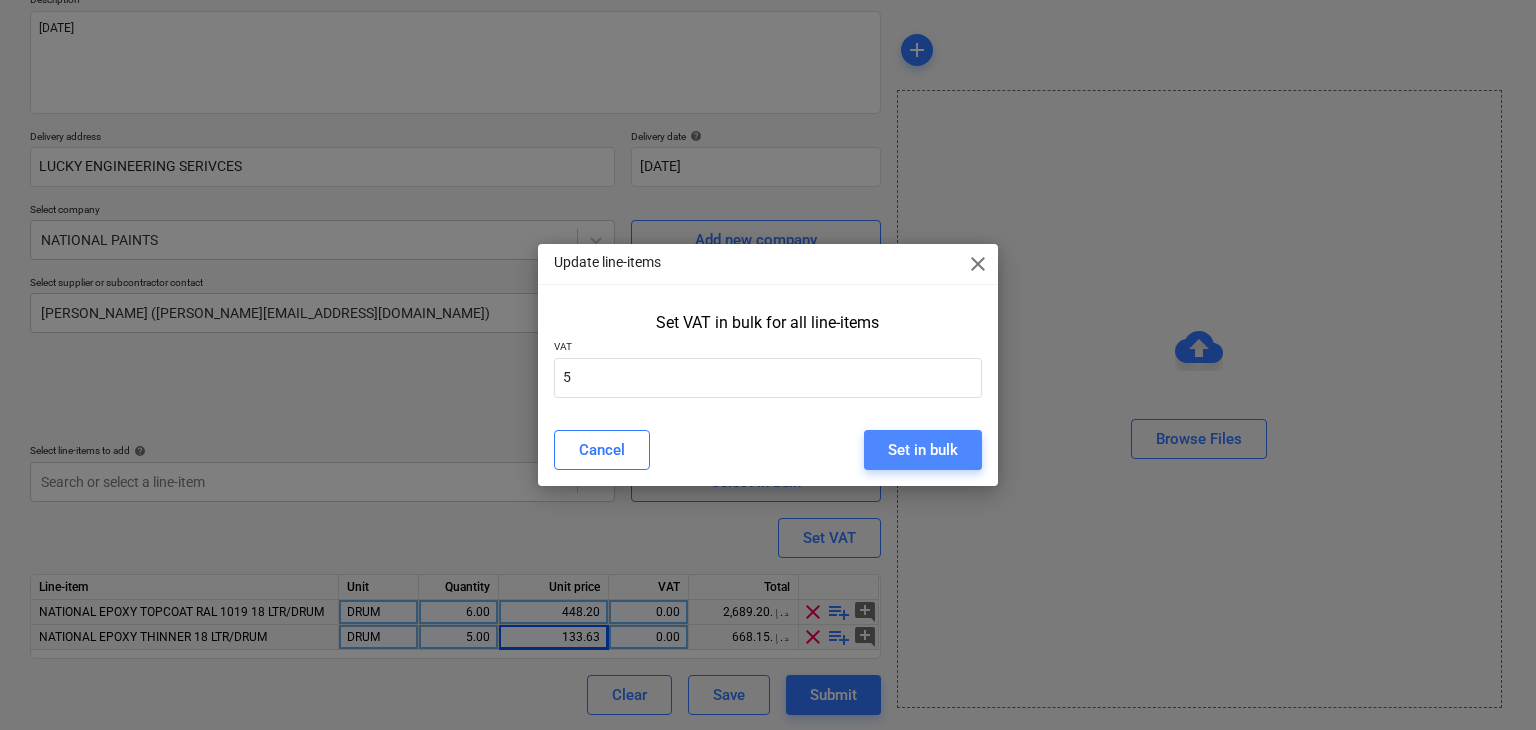 click on "Set in bulk" at bounding box center (923, 450) 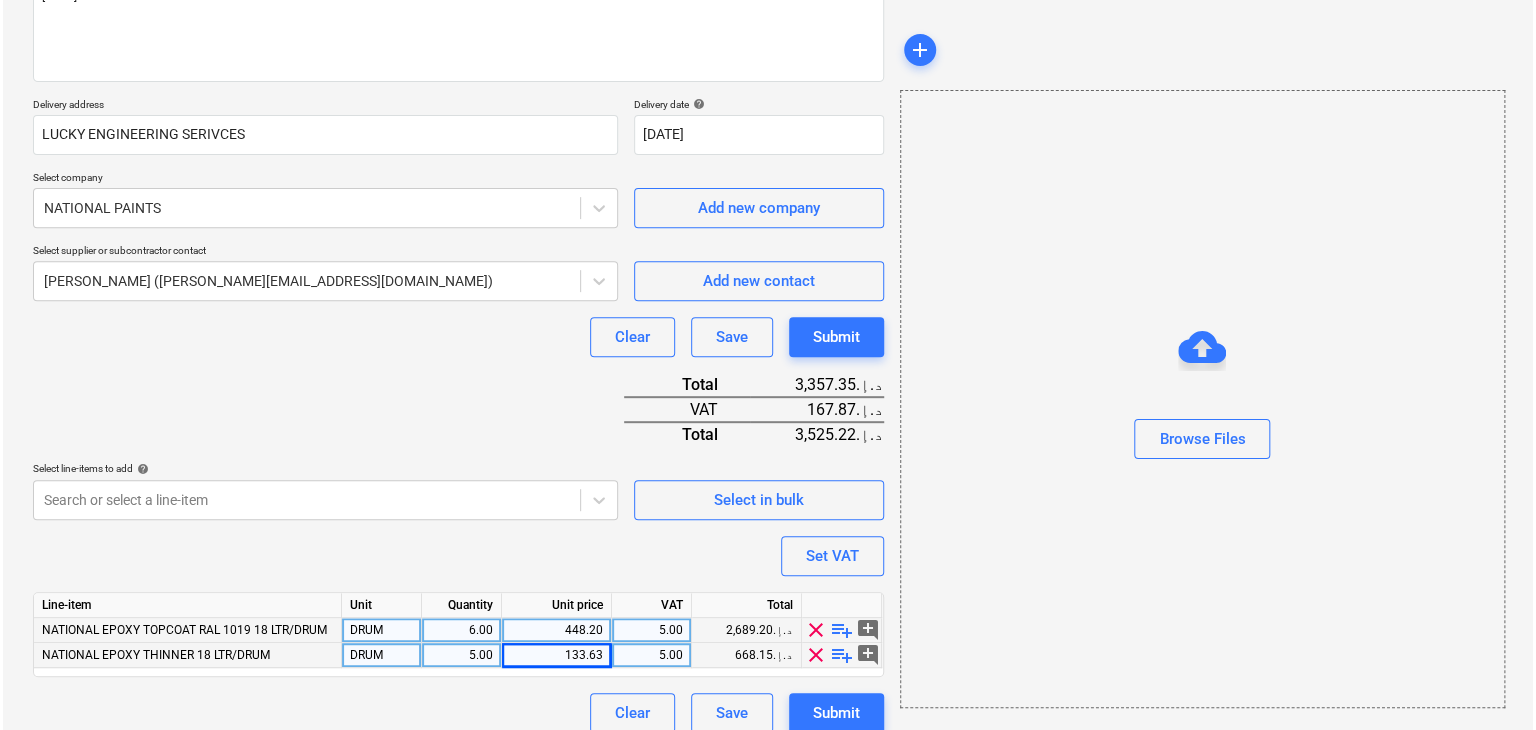 scroll, scrollTop: 294, scrollLeft: 0, axis: vertical 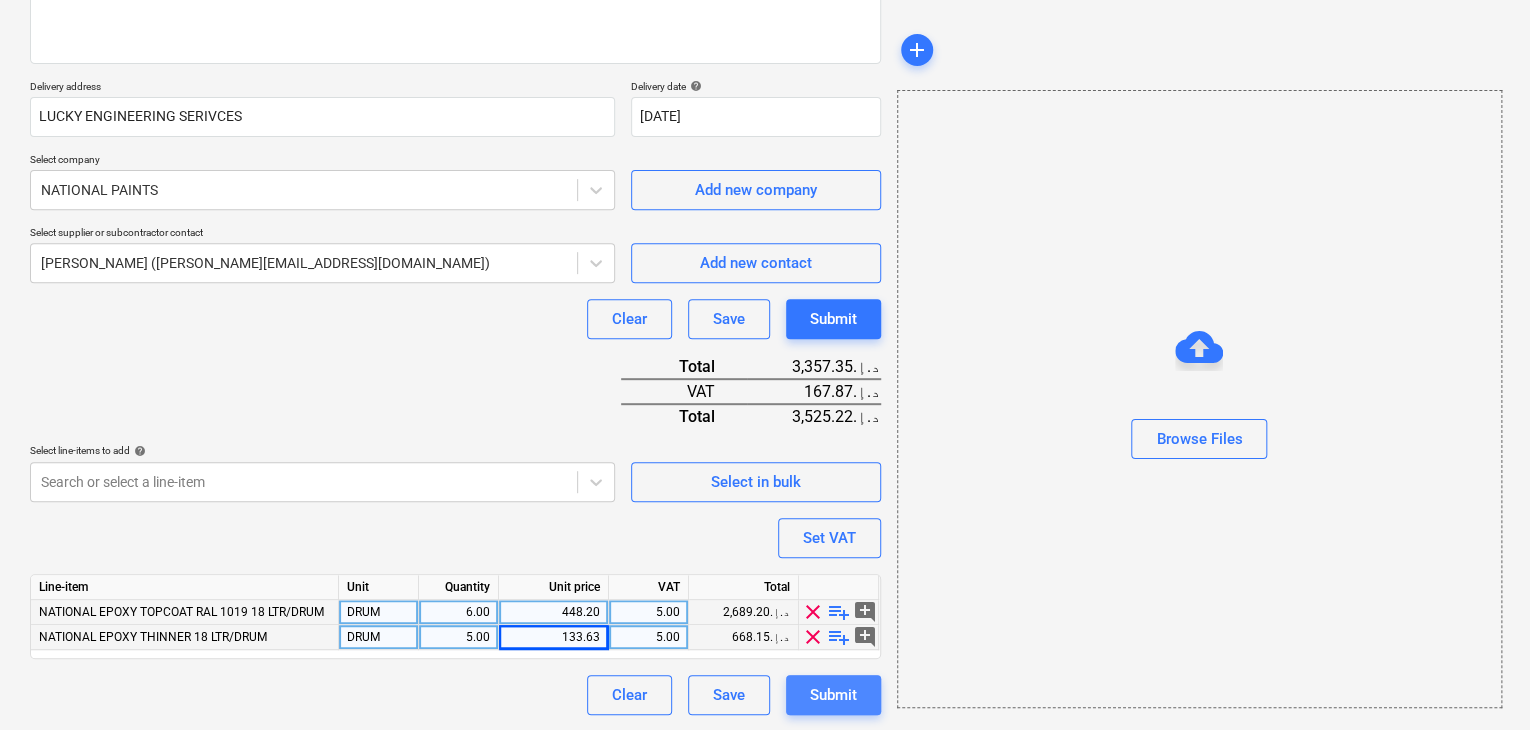 click on "Submit" at bounding box center (833, 695) 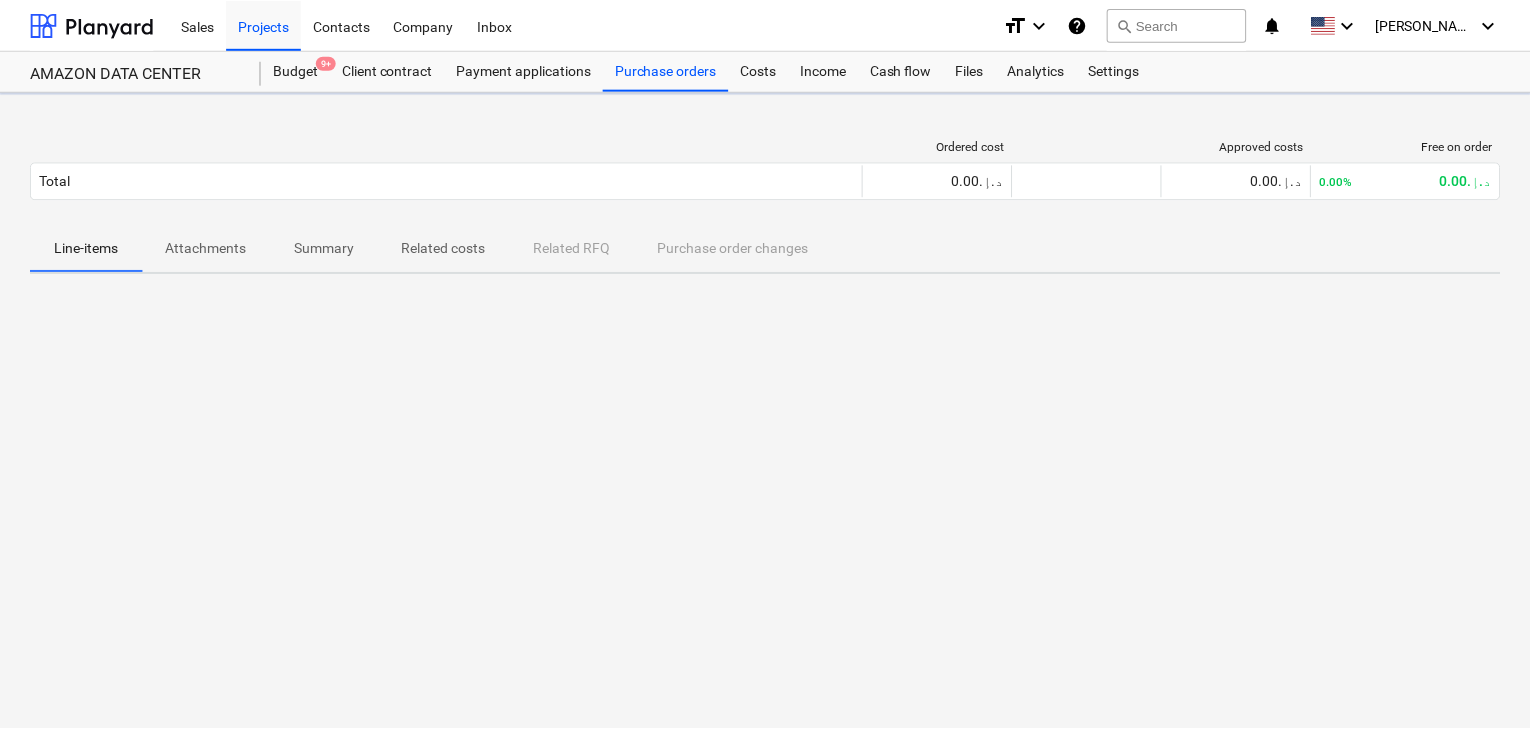 scroll, scrollTop: 0, scrollLeft: 0, axis: both 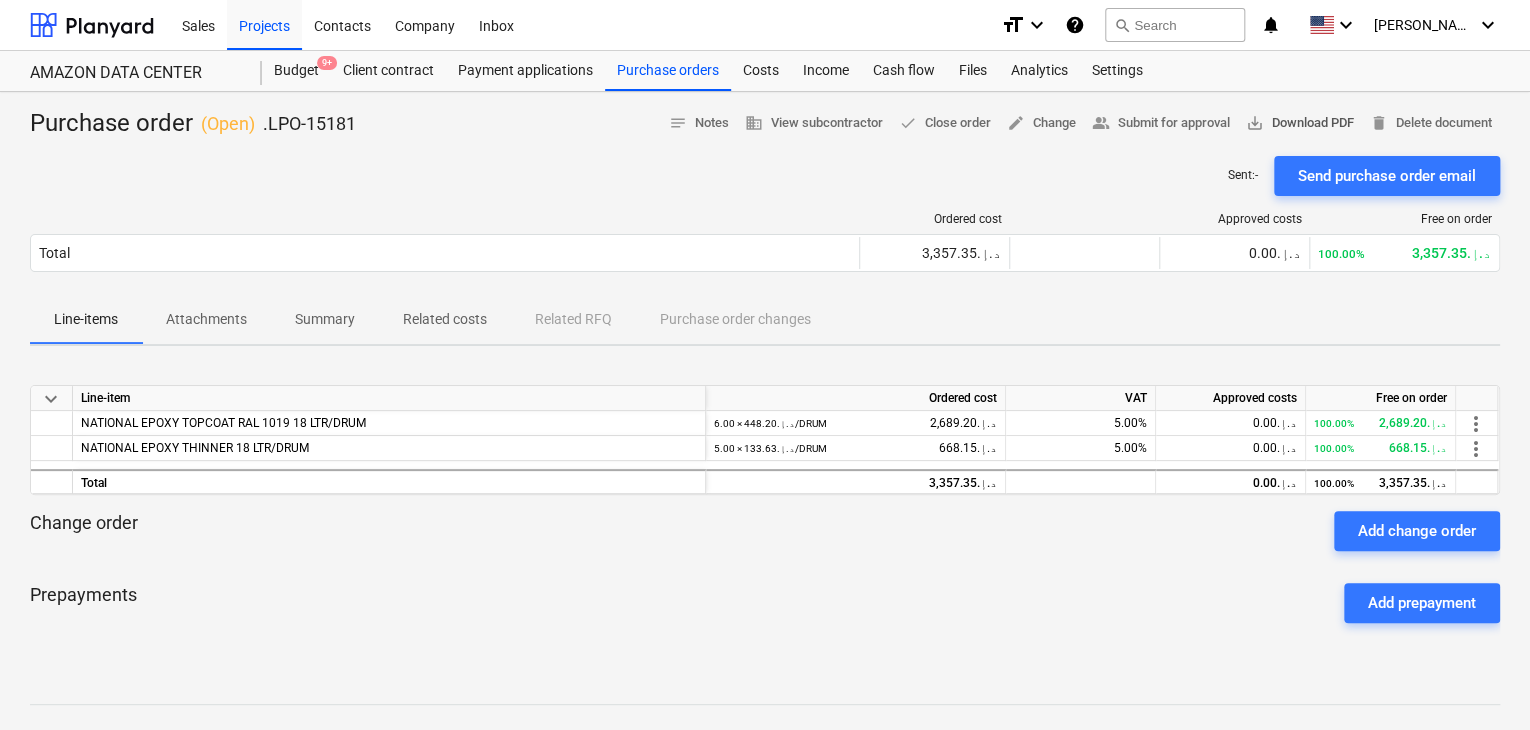 click on "save_alt Download PDF" at bounding box center (1300, 123) 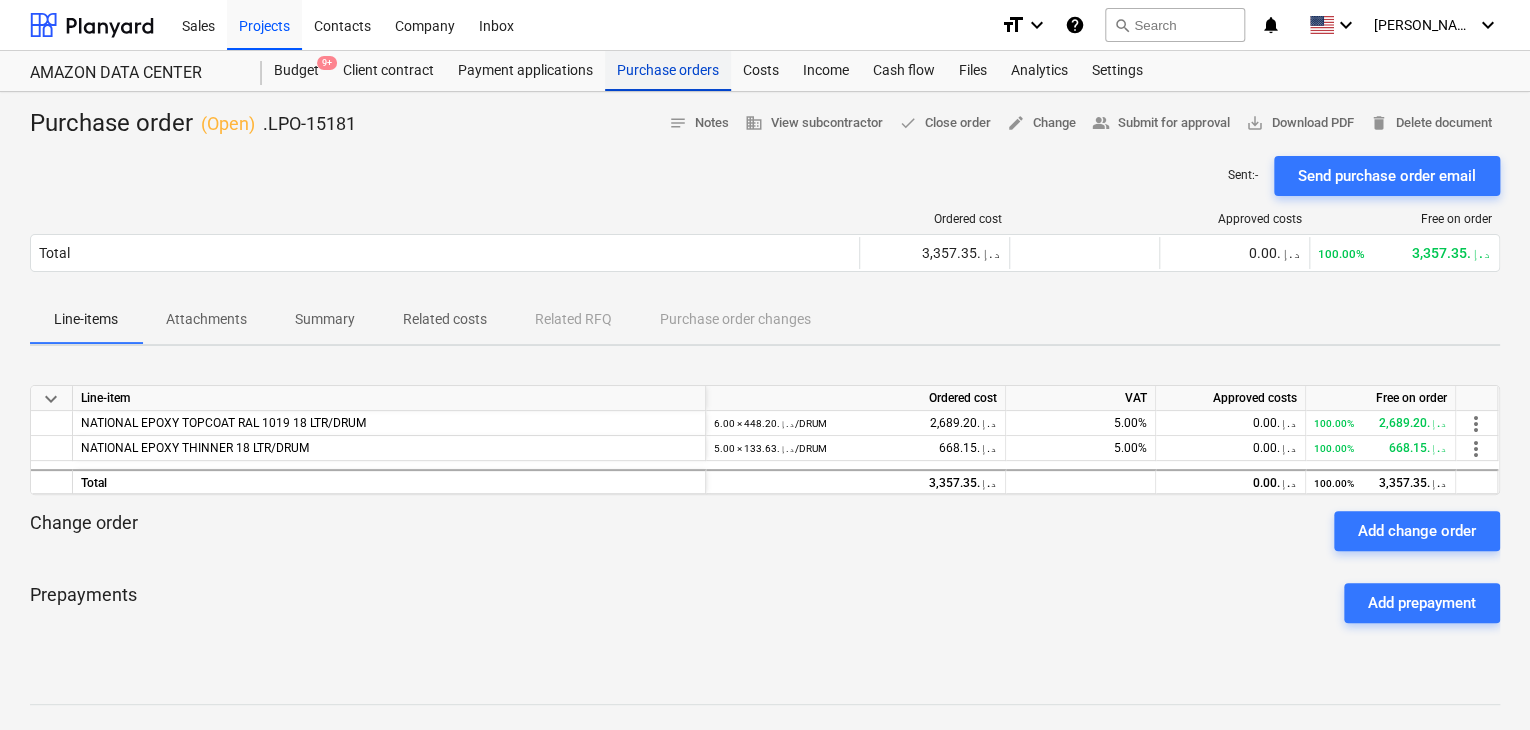 click on "Purchase orders" at bounding box center (668, 71) 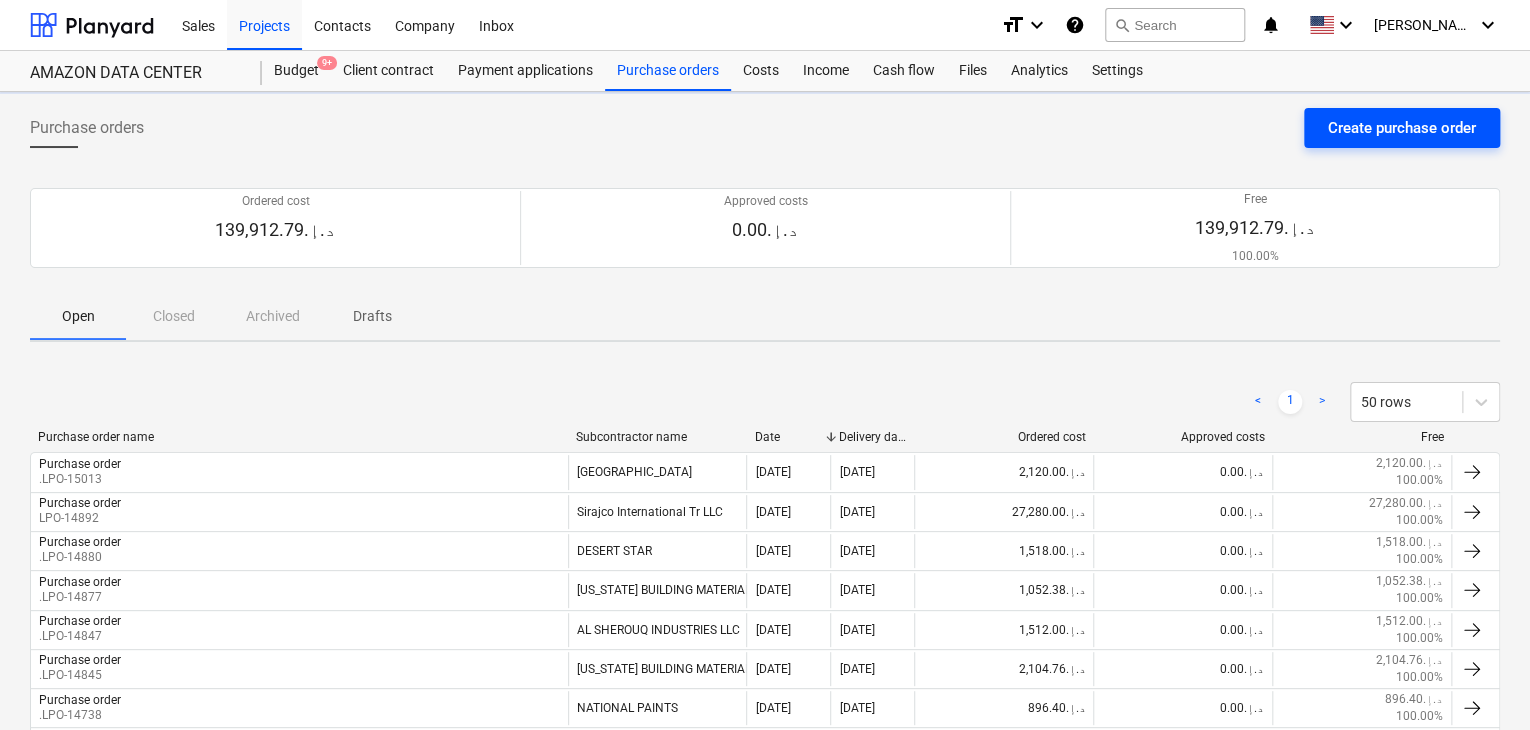 click on "Create purchase order" at bounding box center [1402, 128] 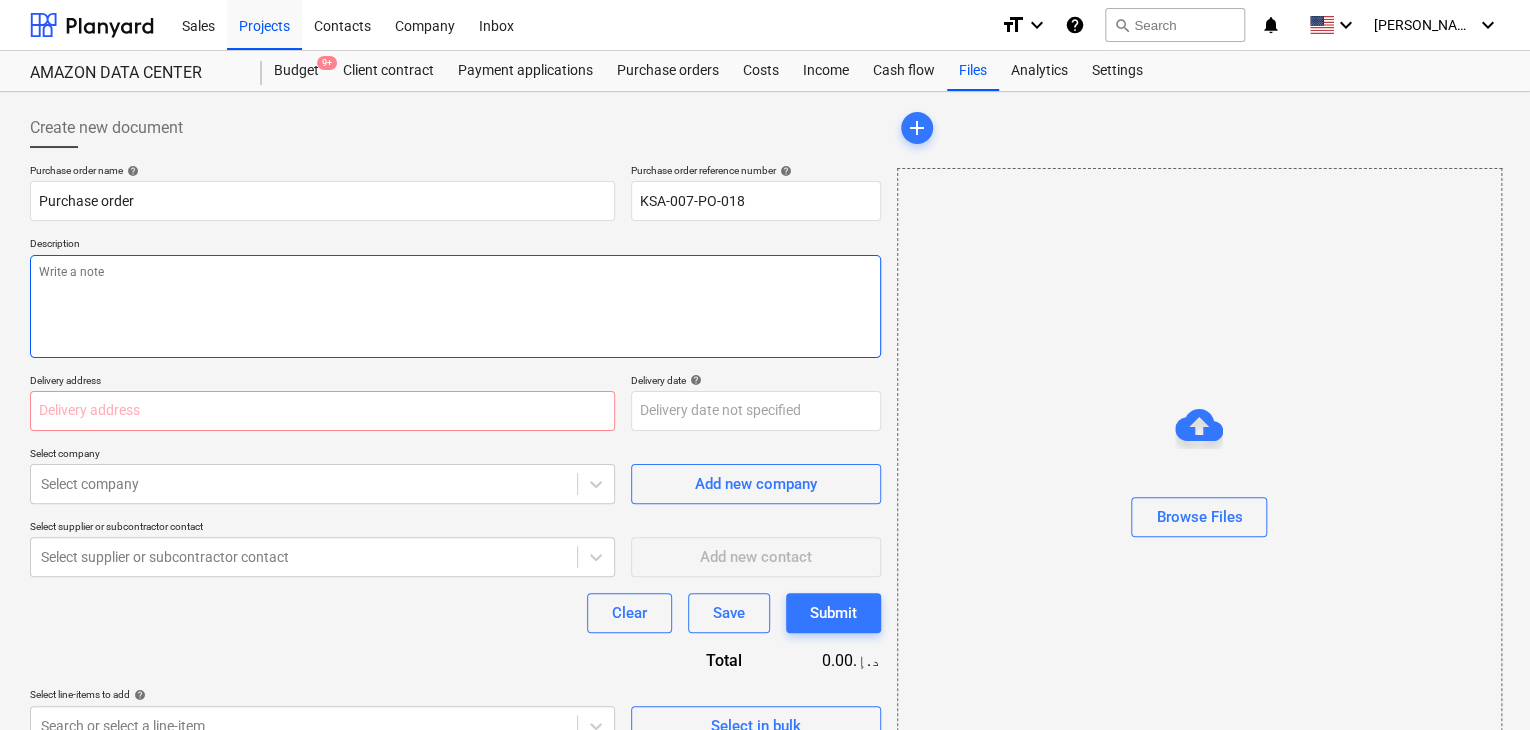 click at bounding box center (455, 306) 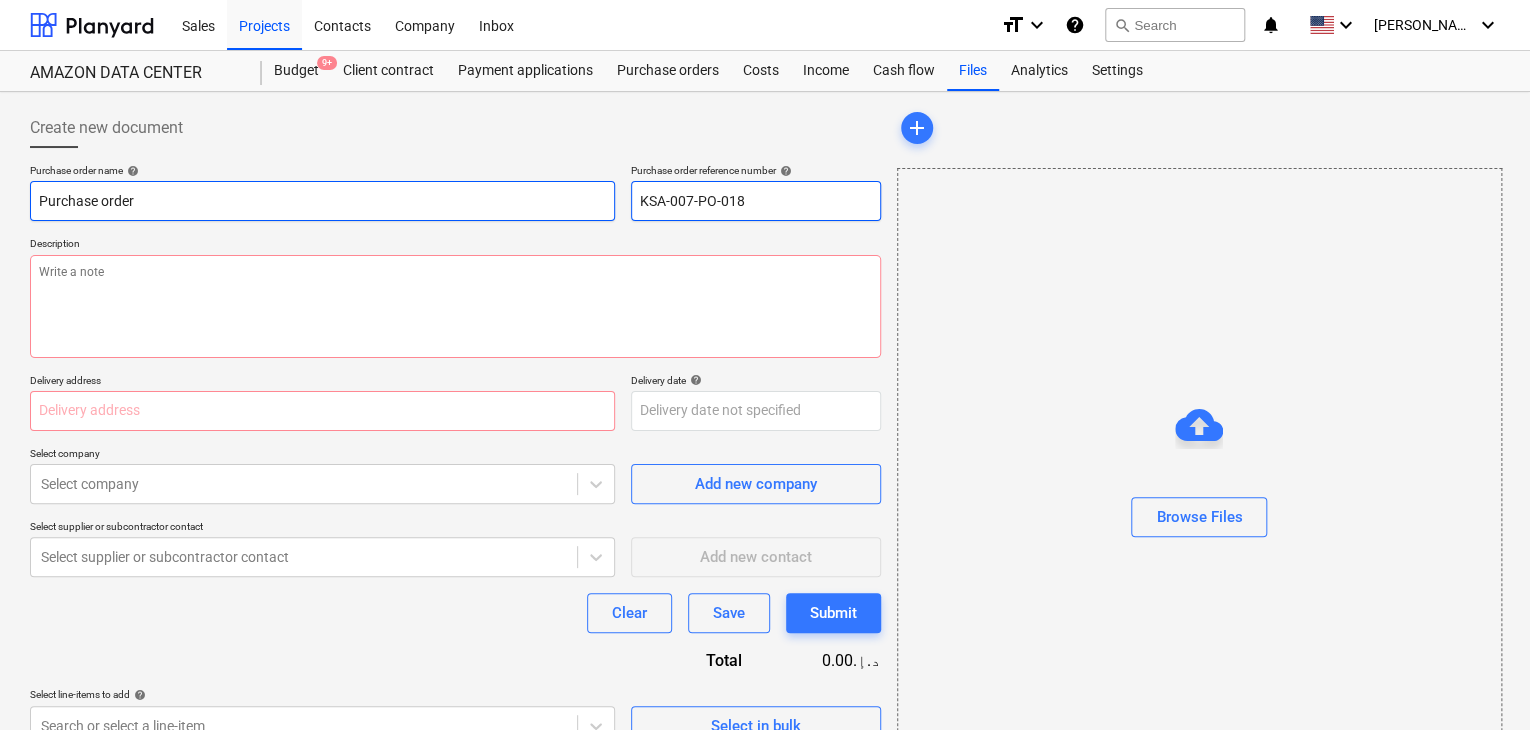drag, startPoint x: 764, startPoint y: 195, endPoint x: 606, endPoint y: 189, distance: 158.11388 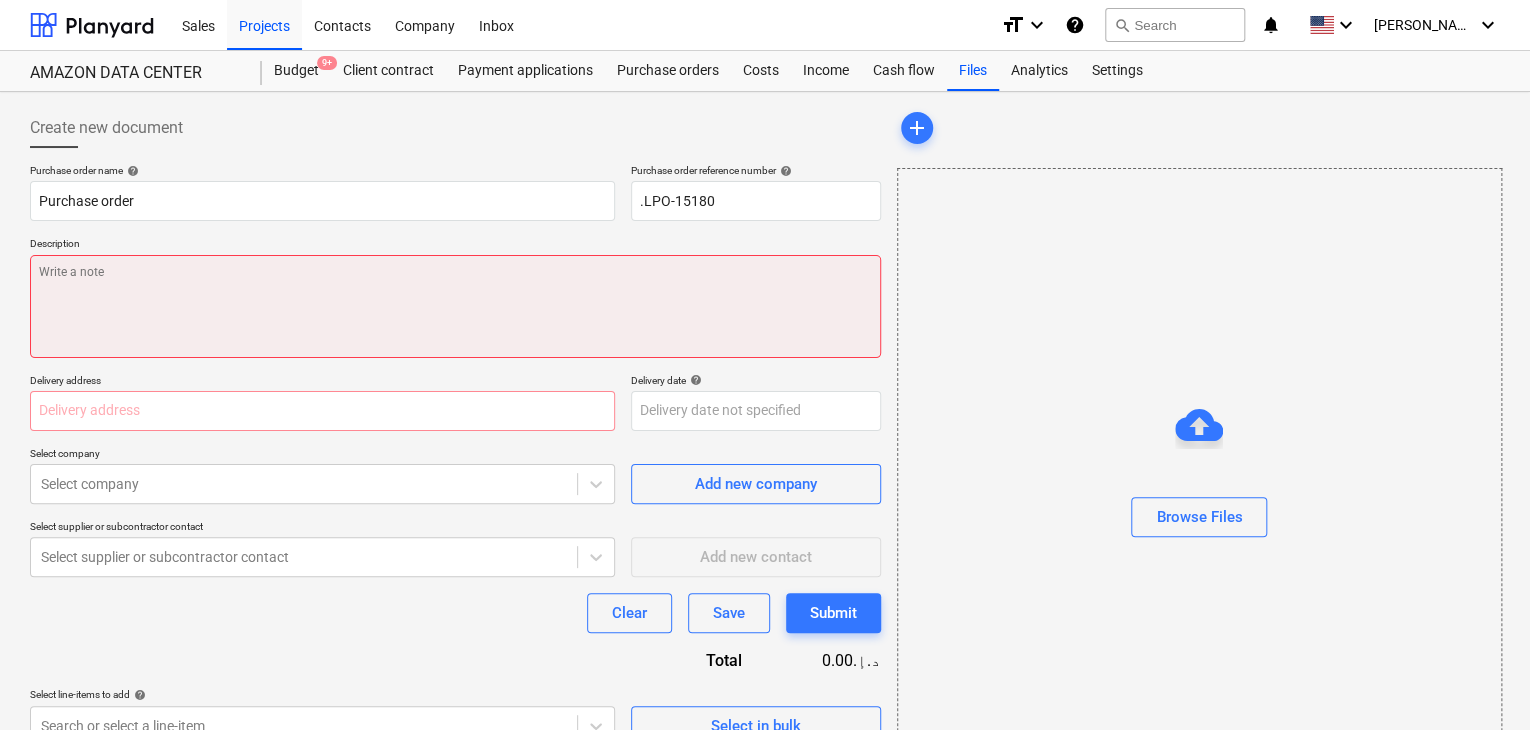 click at bounding box center (455, 306) 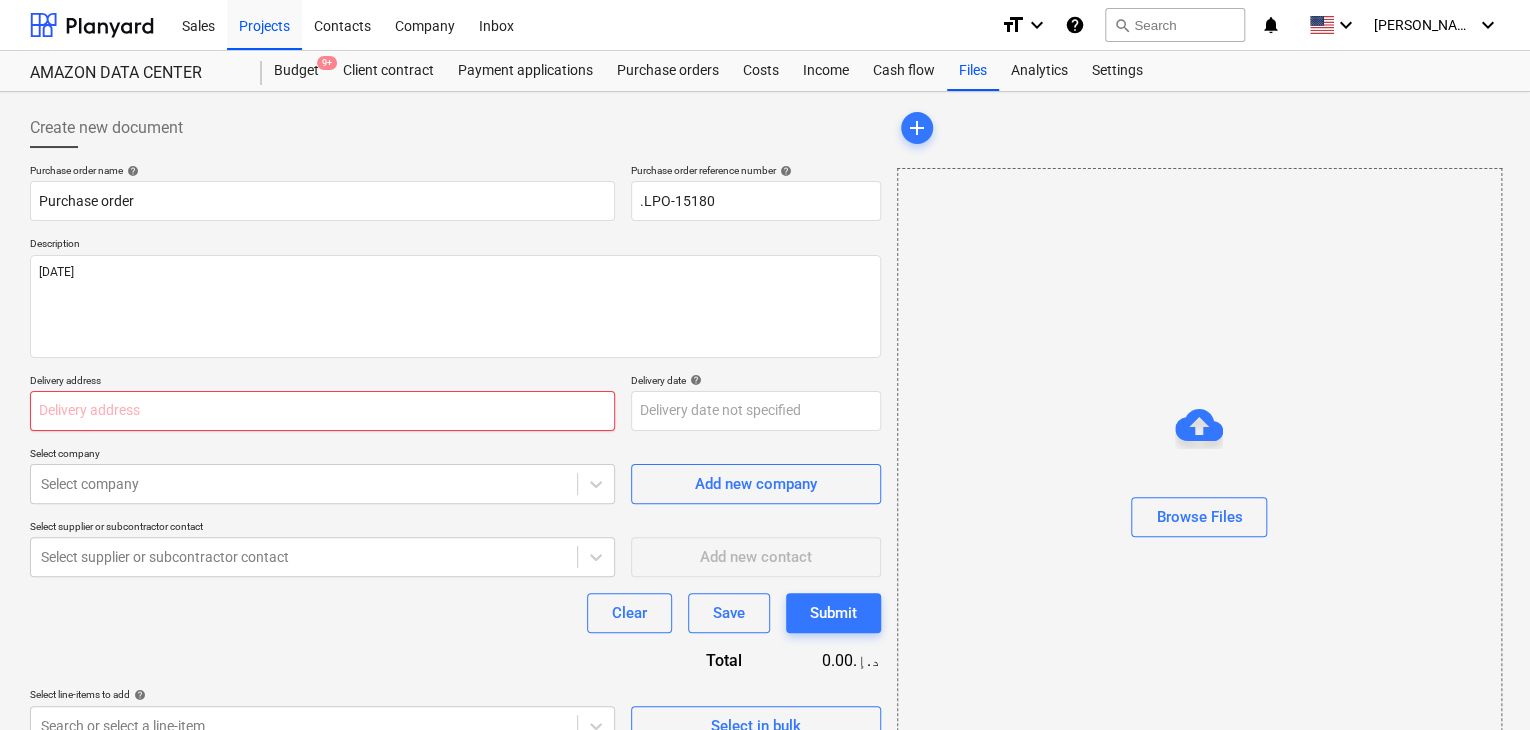 click at bounding box center (322, 411) 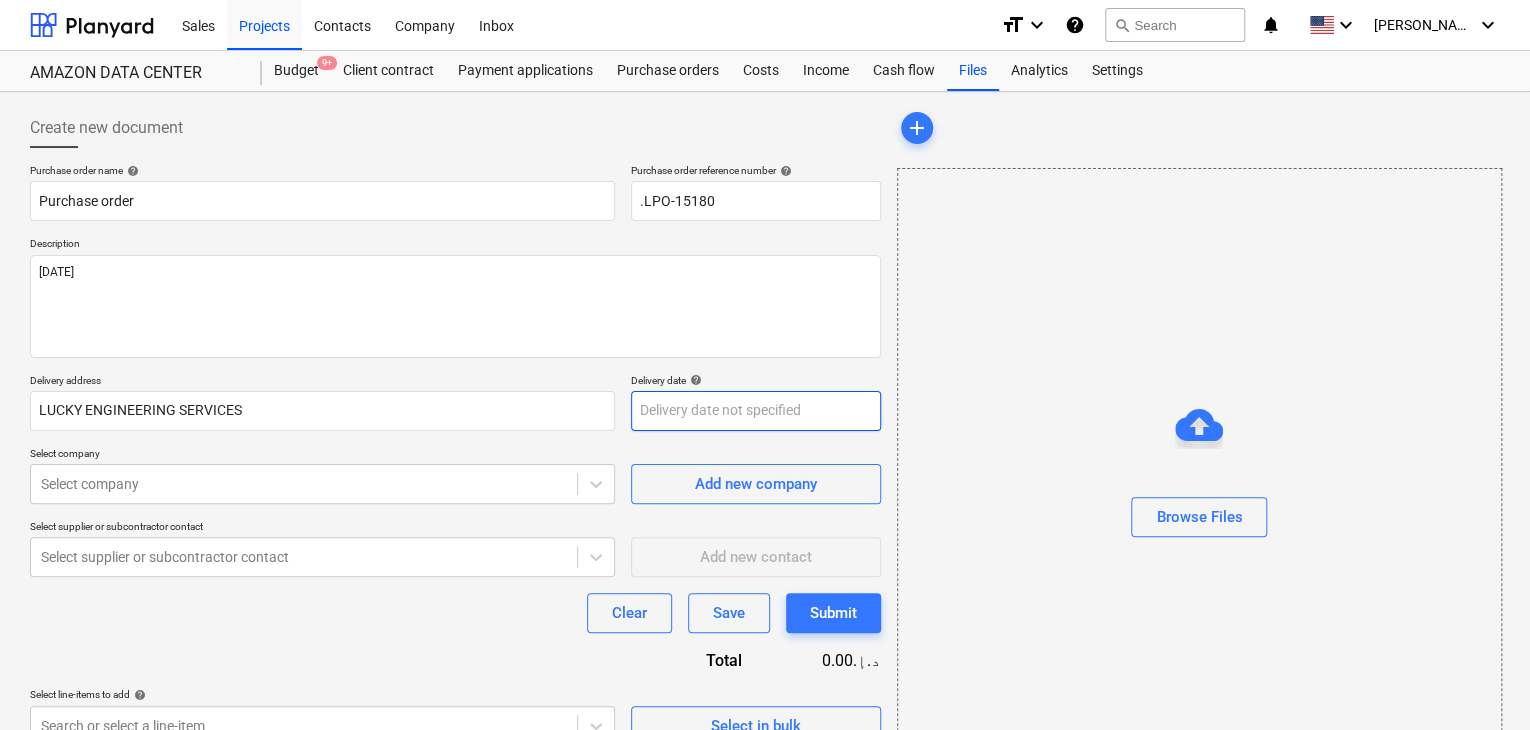 click on "Sales Projects Contacts Company Inbox format_size keyboard_arrow_down help search Search notifications 0 keyboard_arrow_down [PERSON_NAME] keyboard_arrow_down AMAZON DATA CENTER Budget 9+ Client contract Payment applications Purchase orders Costs Income Cash flow Files Analytics Settings Create new document Purchase order name help Purchase order Purchase order reference number help .LPO-15180 Description [DATE] Delivery address LUCKY ENGINEERING SERVICES Delivery date help Press the down arrow key to interact with the calendar and
select a date. Press the question mark key to get the keyboard shortcuts for changing dates. Select company Select company Add new company Select supplier or subcontractor contact Select supplier or subcontractor contact Add new contact Clear Save Submit Total 0.00د.إ.‏ Select line-items to add help Search or select a line-item Select in bulk add Browse Files The budget will update in a few moments Project fetching failed Project fetching failed Project fetching failed" at bounding box center (765, 365) 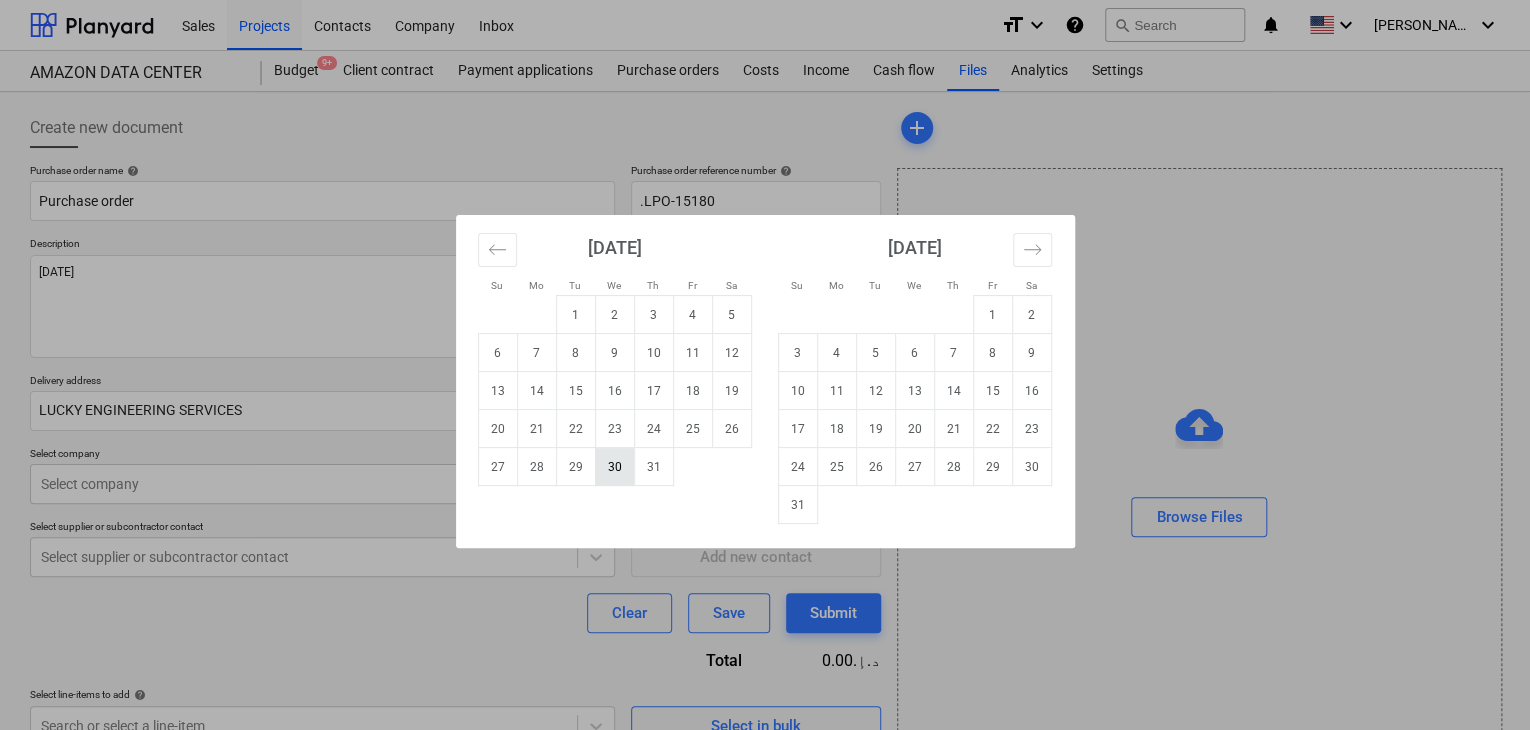 click on "30" at bounding box center (614, 467) 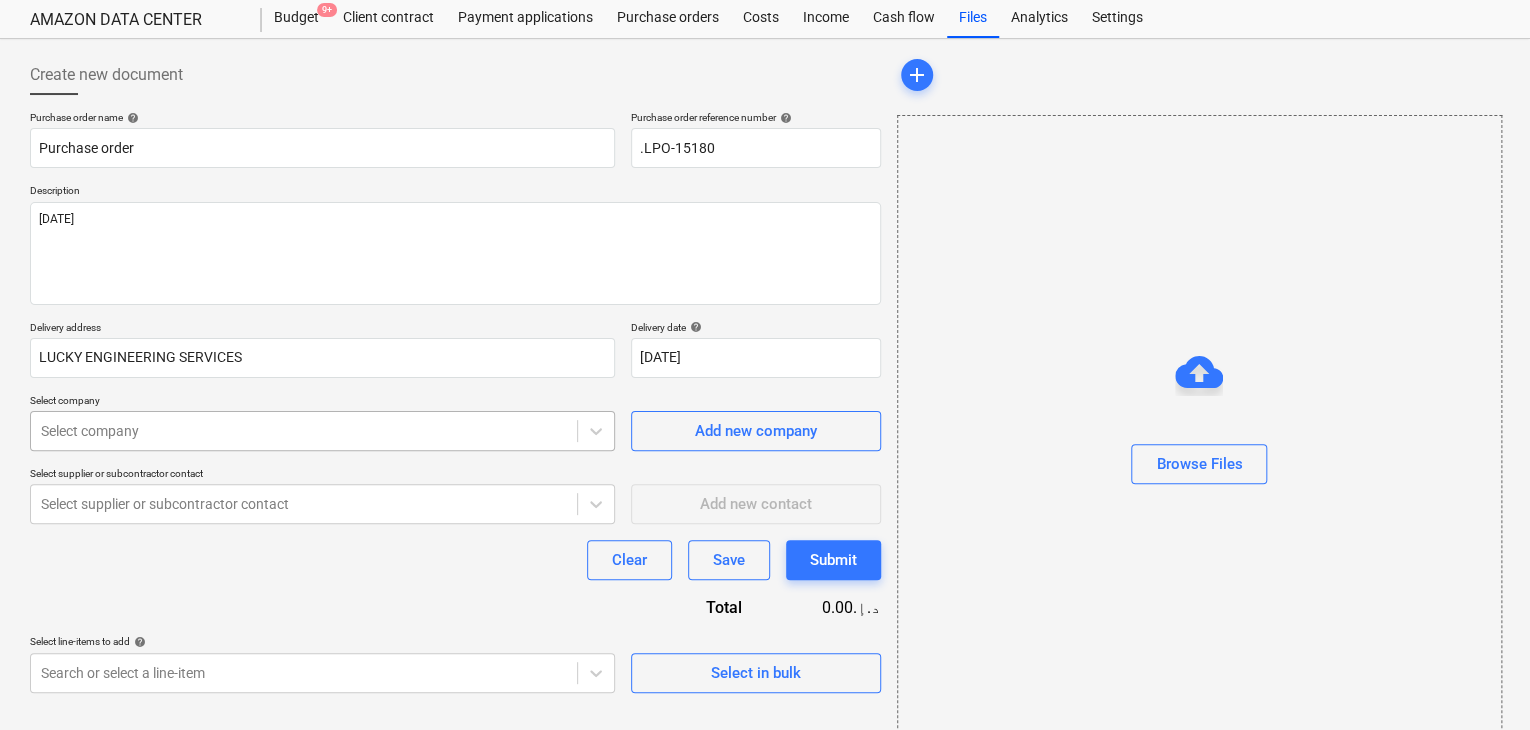 click on "Sales Projects Contacts Company Inbox format_size keyboard_arrow_down help search Search notifications 0 keyboard_arrow_down [PERSON_NAME] keyboard_arrow_down AMAZON DATA CENTER Budget 9+ Client contract Payment applications Purchase orders Costs Income Cash flow Files Analytics Settings Create new document Purchase order name help Purchase order Purchase order reference number help .LPO-15180 Description [DATE] Delivery address LUCKY ENGINEERING SERVICES Delivery date help [DATE] [DATE] Press the down arrow key to interact with the calendar and
select a date. Press the question mark key to get the keyboard shortcuts for changing dates. Select company Select company Add new company Select supplier or subcontractor contact Select supplier or subcontractor contact Add new contact Clear Save Submit Total 0.00د.إ.‏ Select line-items to add help Search or select a line-item Select in bulk add Browse Files The budget will update in a few moments Project fetching failed Project fetching failed x" at bounding box center [765, 312] 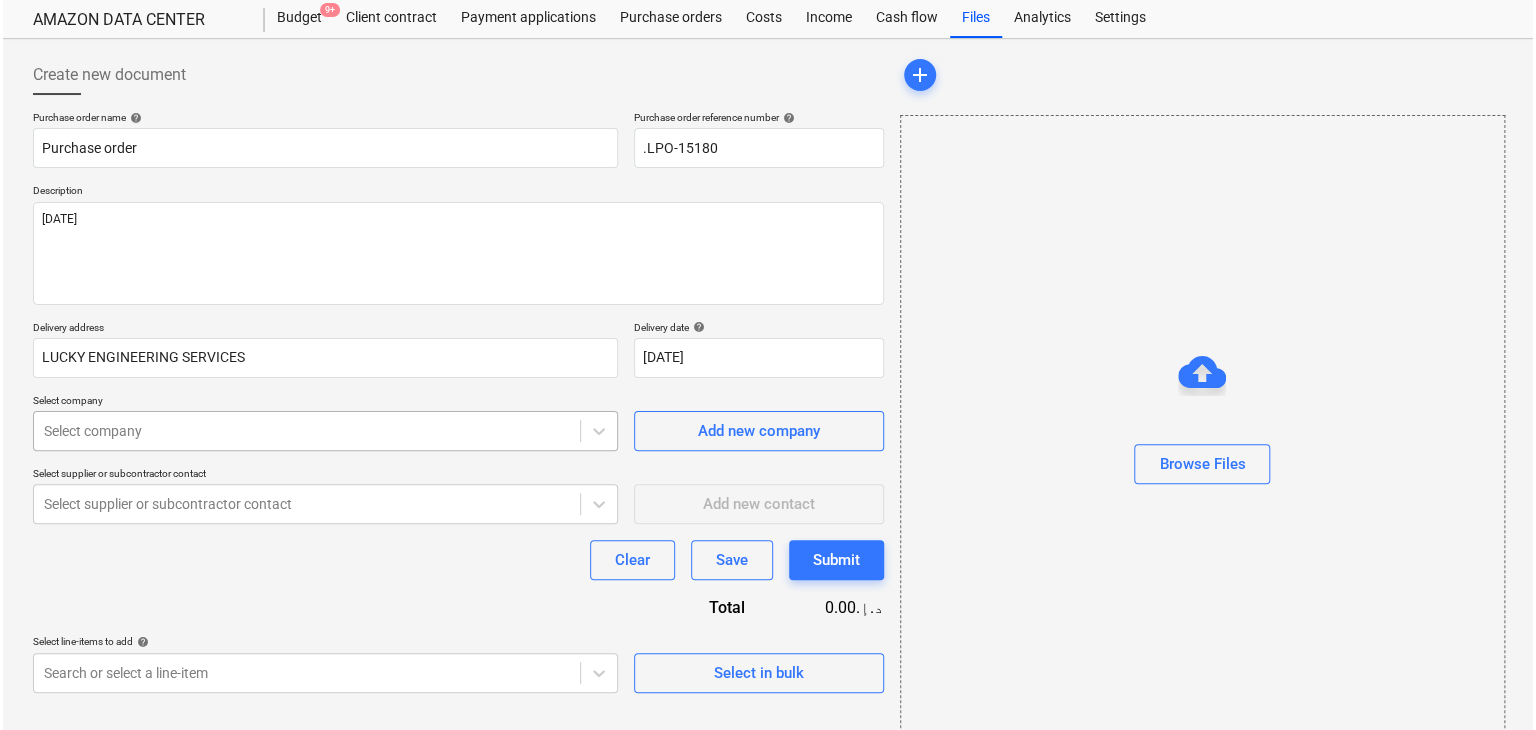 scroll, scrollTop: 71, scrollLeft: 0, axis: vertical 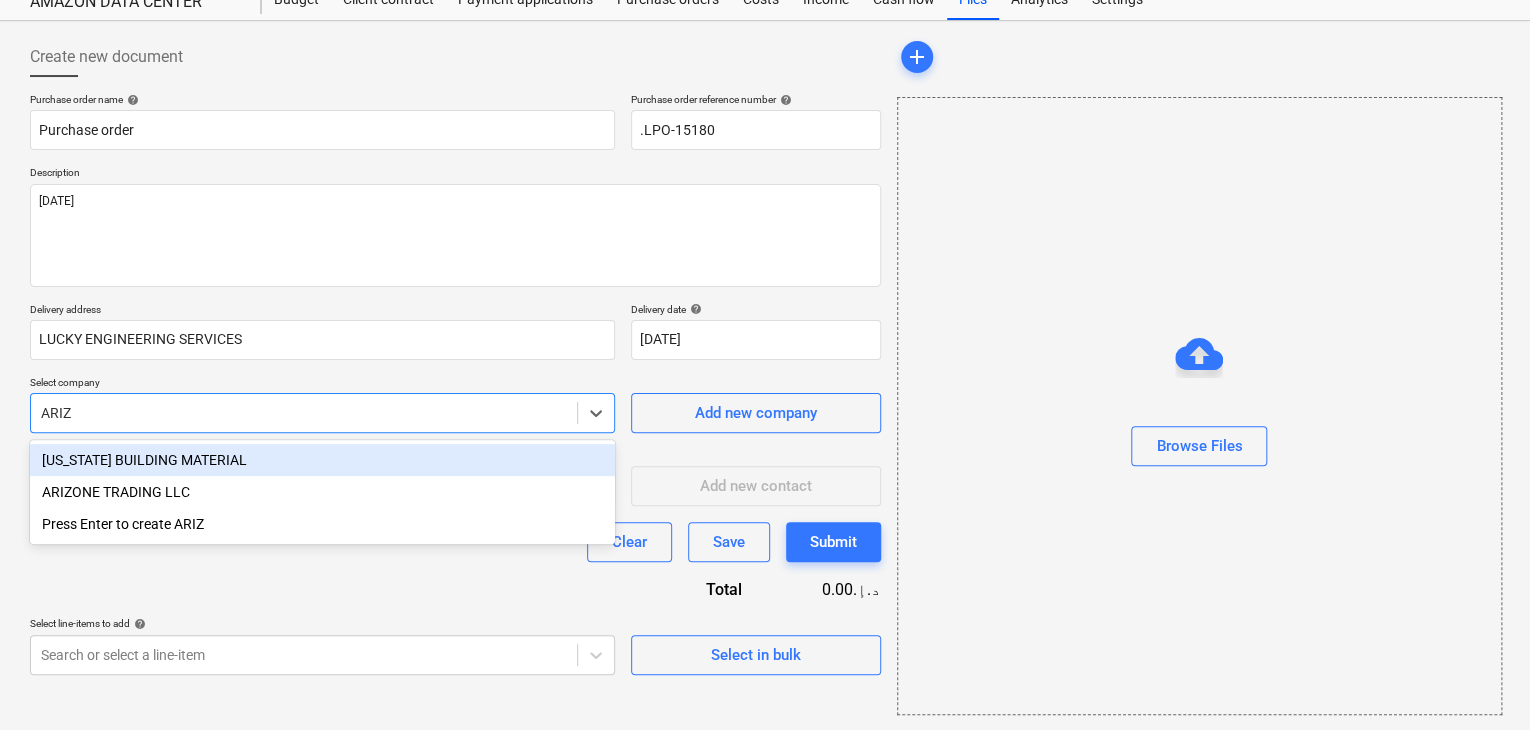 click on "[US_STATE] BUILDING MATERIAL" at bounding box center (322, 460) 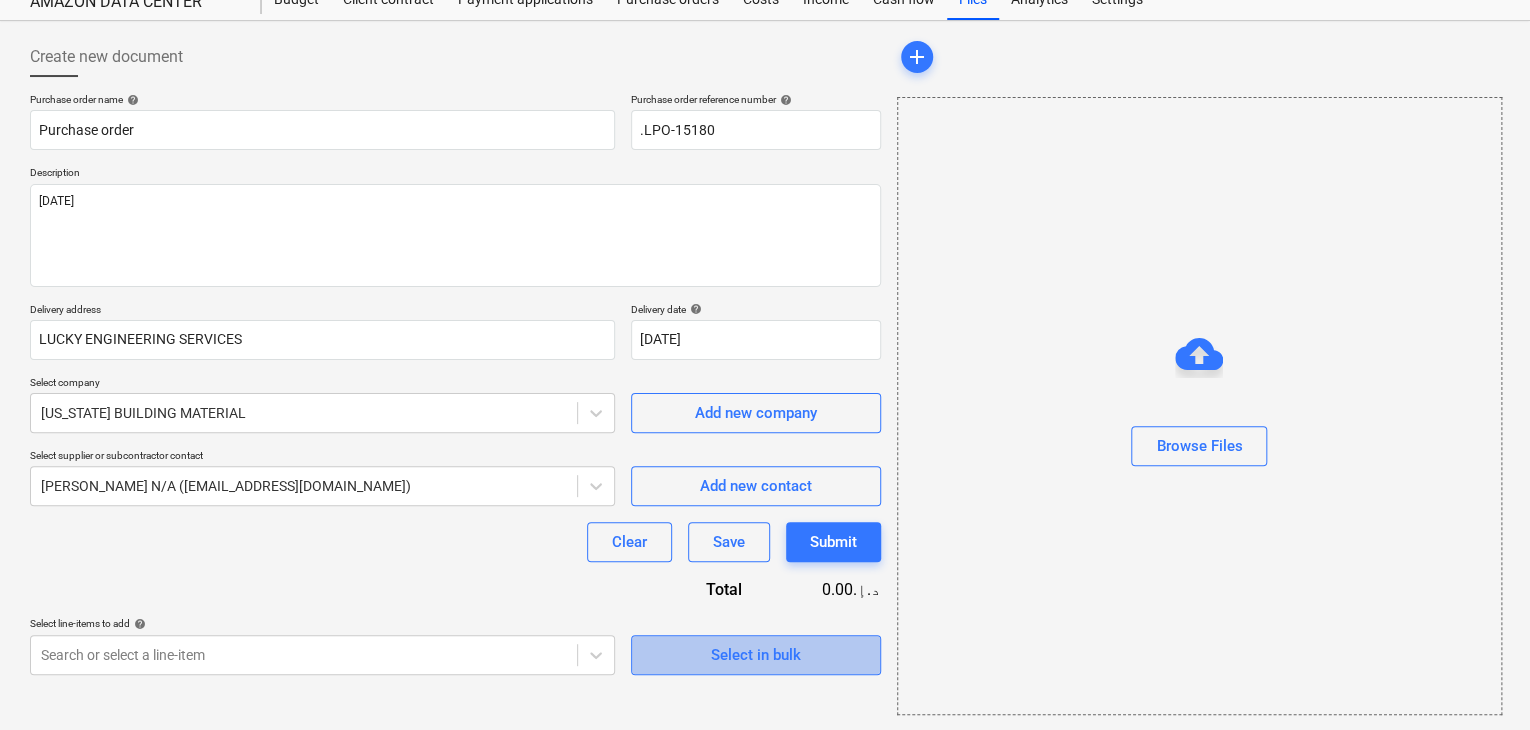 click on "Select in bulk" at bounding box center (756, 655) 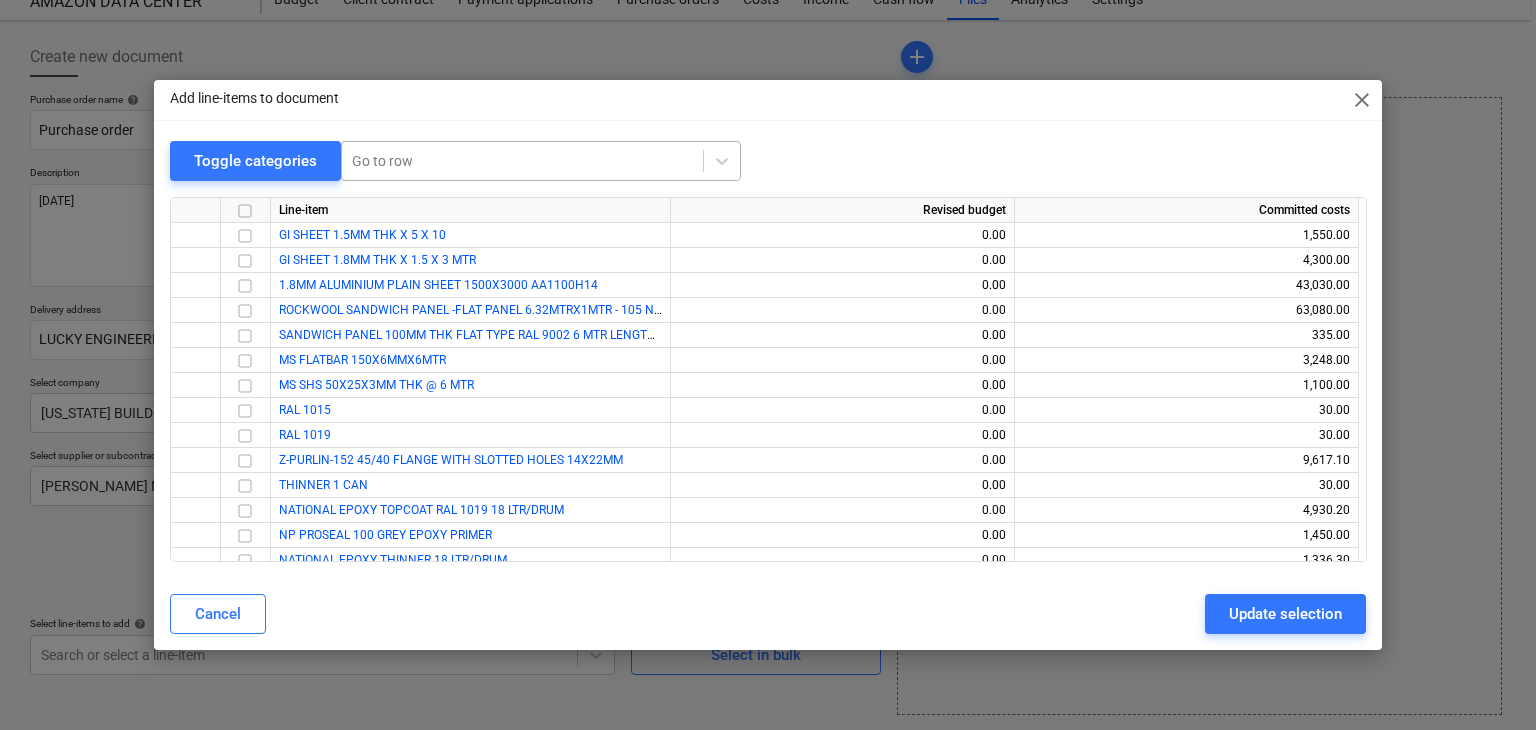 click at bounding box center [522, 161] 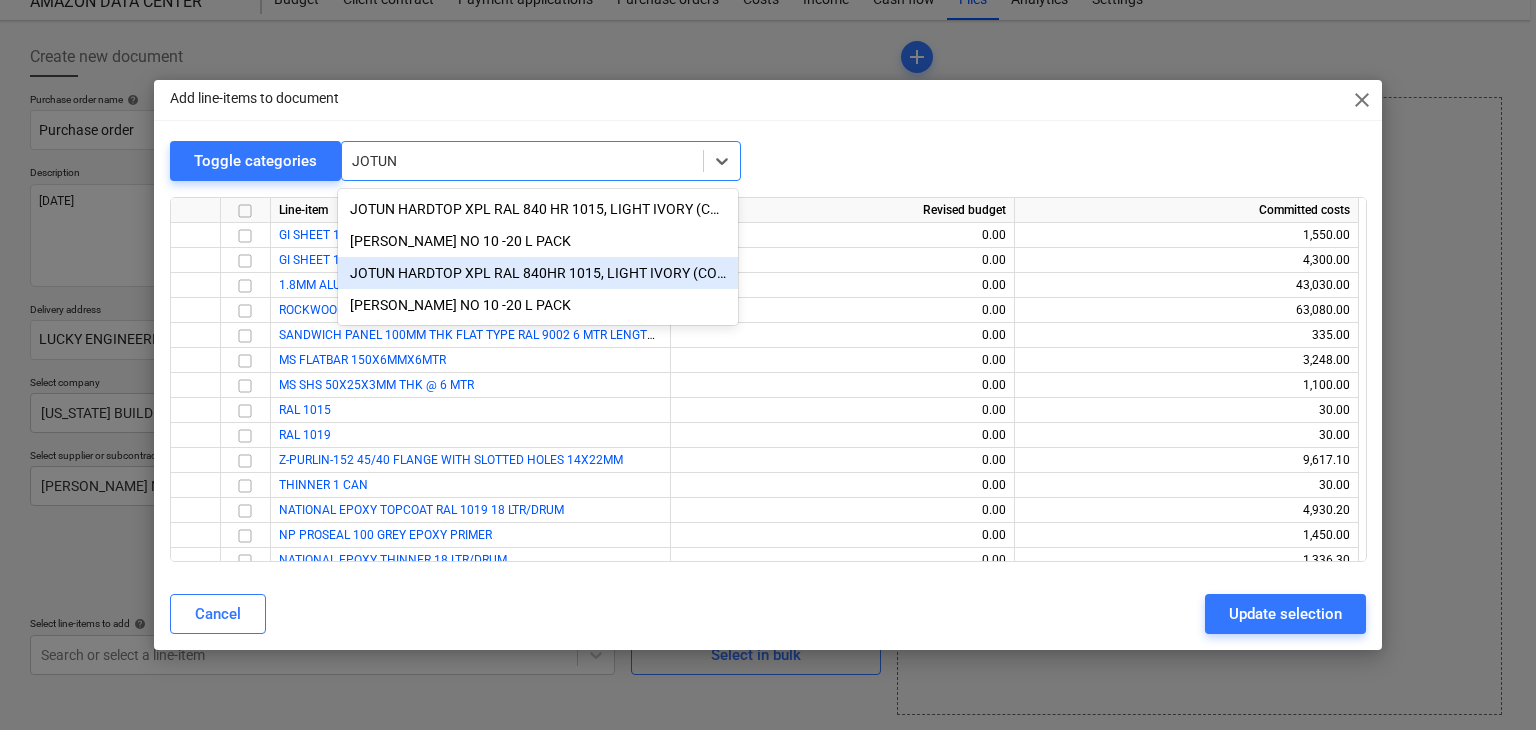 click on "JOTUN HARDTOP XPL RAL 840HR 1015, LIGHT IVORY (COMP A & B) 20 L PACK" at bounding box center [538, 273] 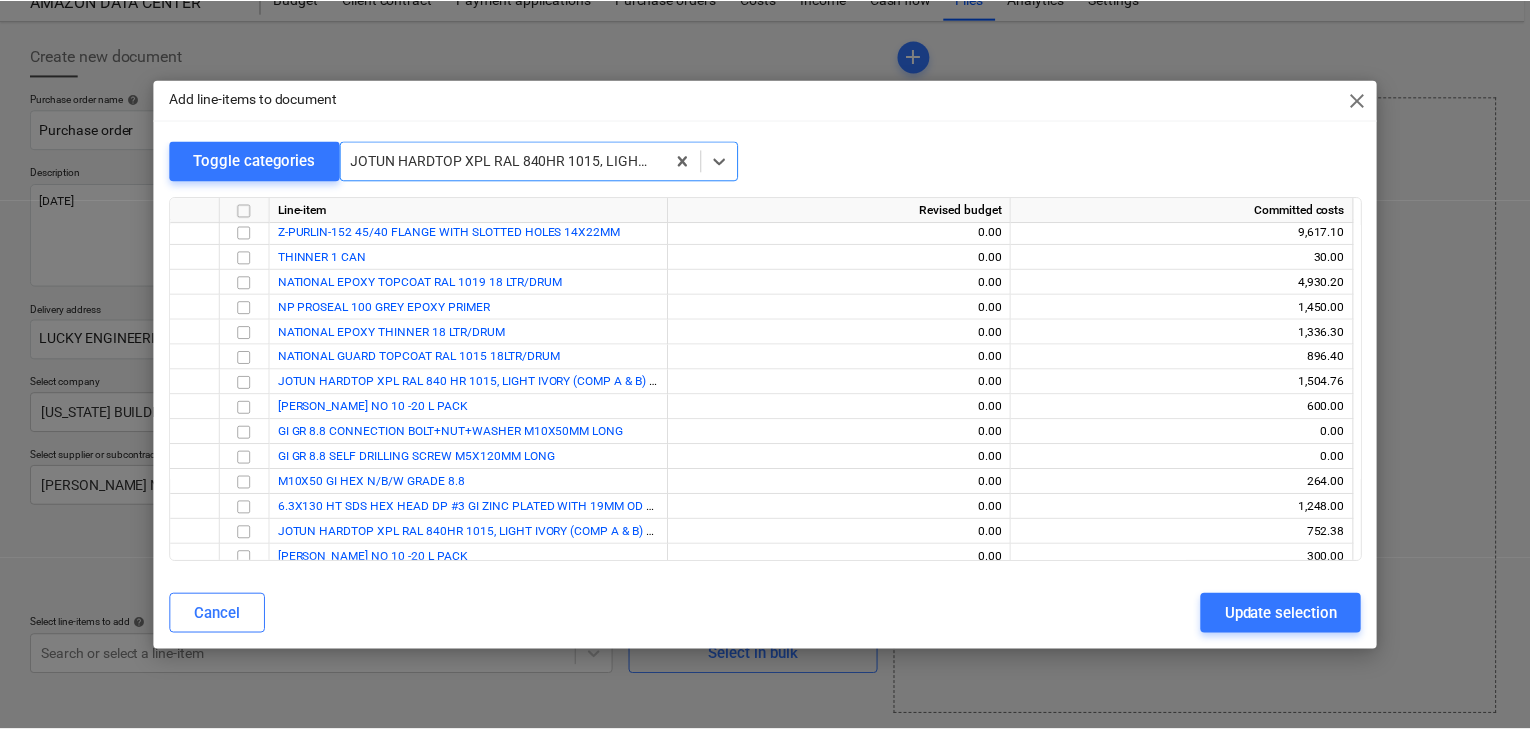 scroll, scrollTop: 287, scrollLeft: 0, axis: vertical 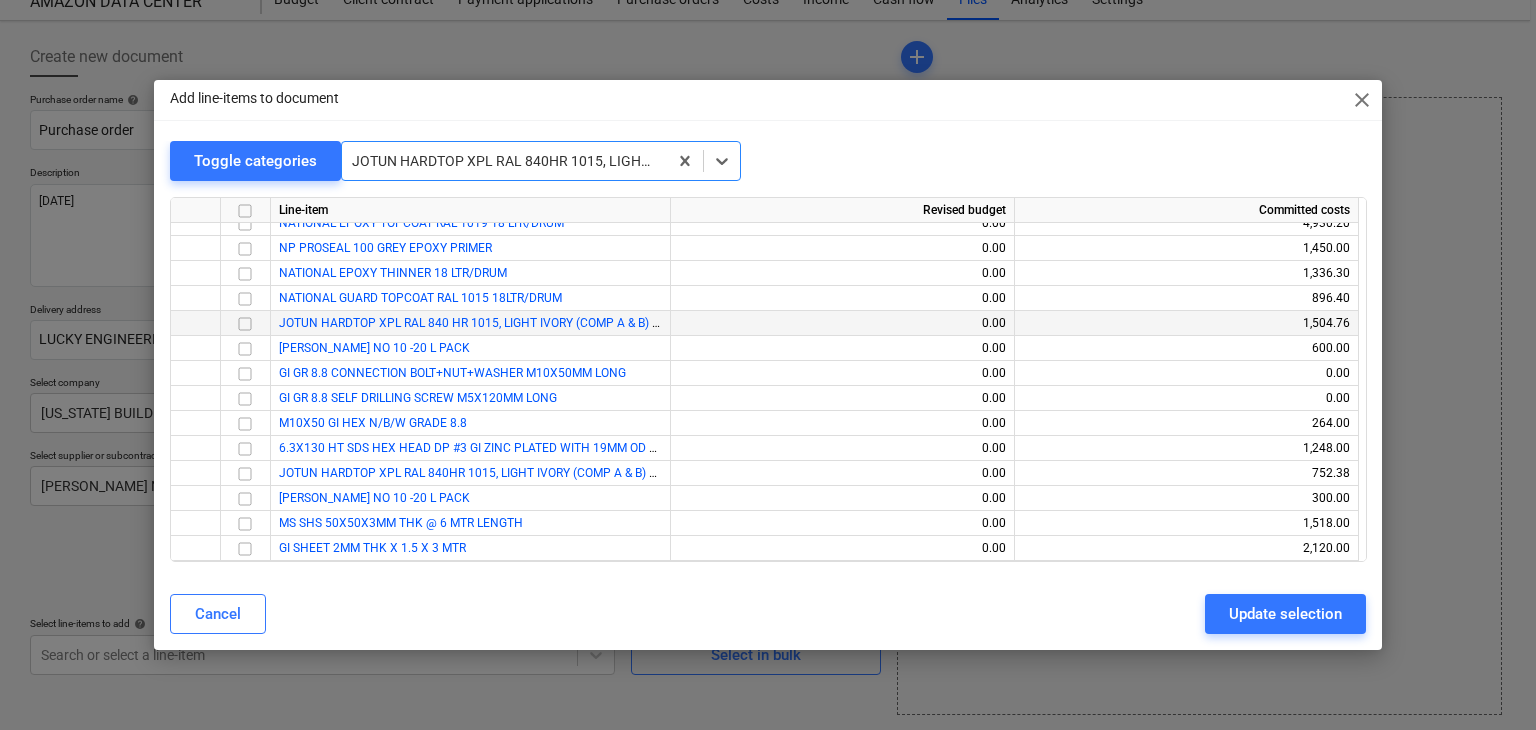 click at bounding box center [245, 324] 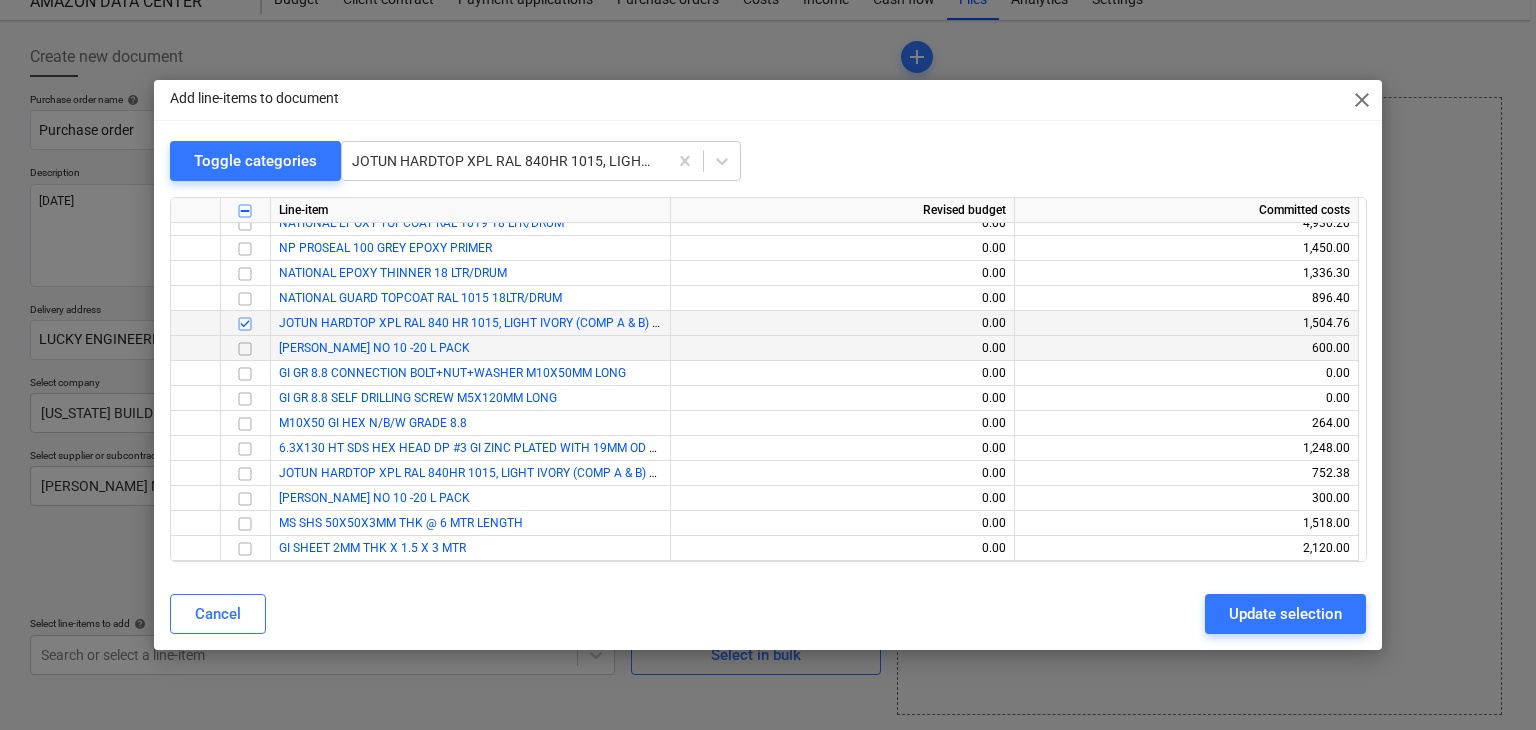 click at bounding box center [245, 349] 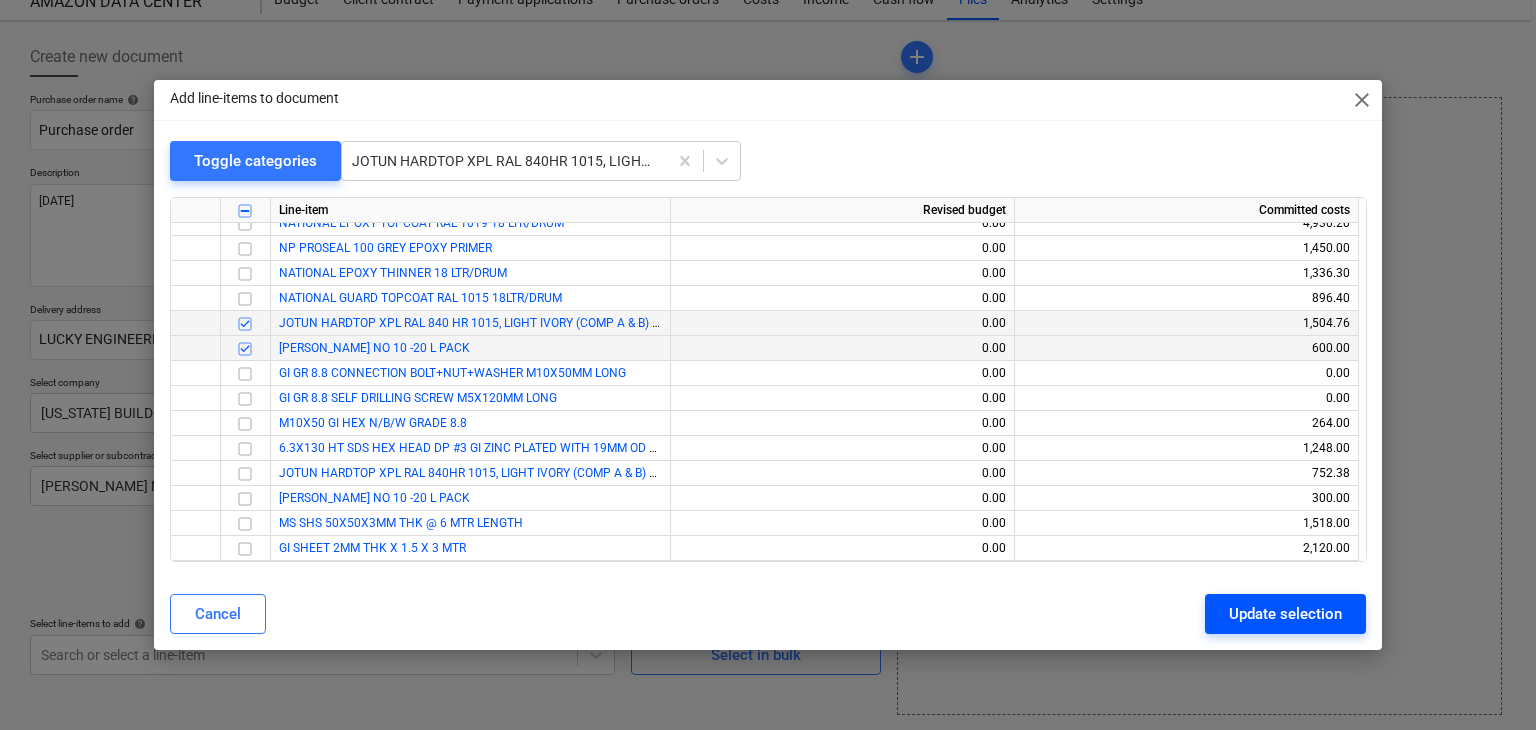 click on "Update selection" at bounding box center [1285, 614] 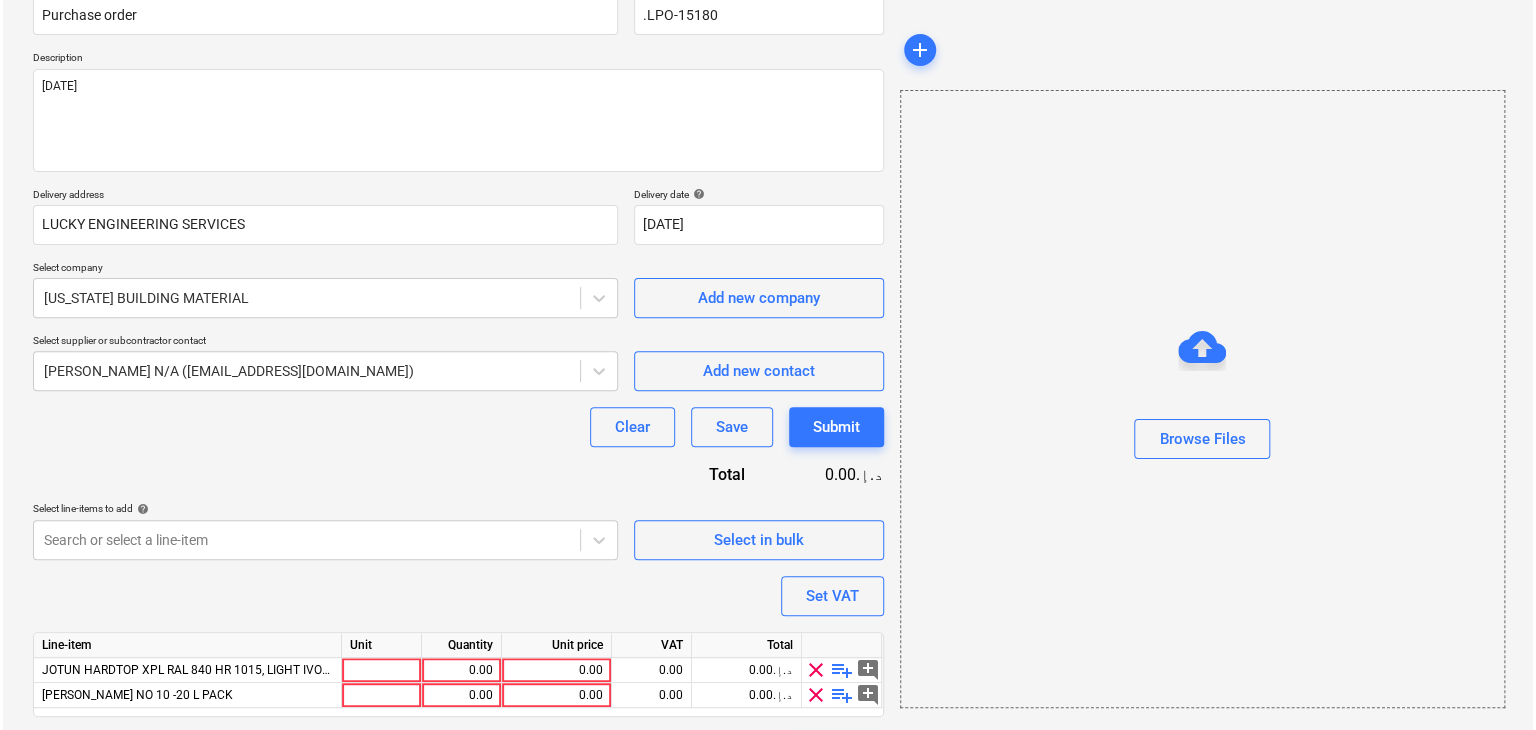 scroll, scrollTop: 244, scrollLeft: 0, axis: vertical 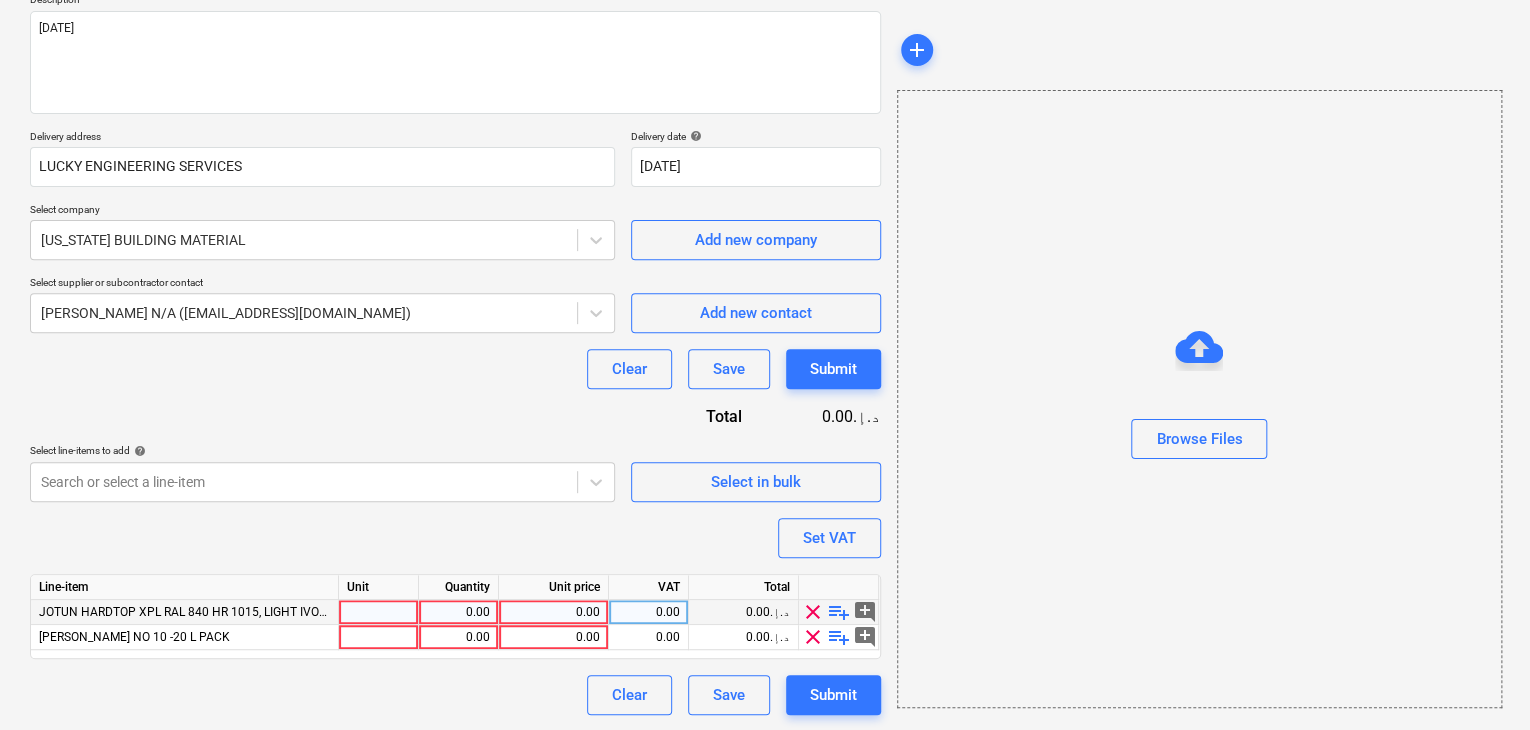 click at bounding box center (379, 612) 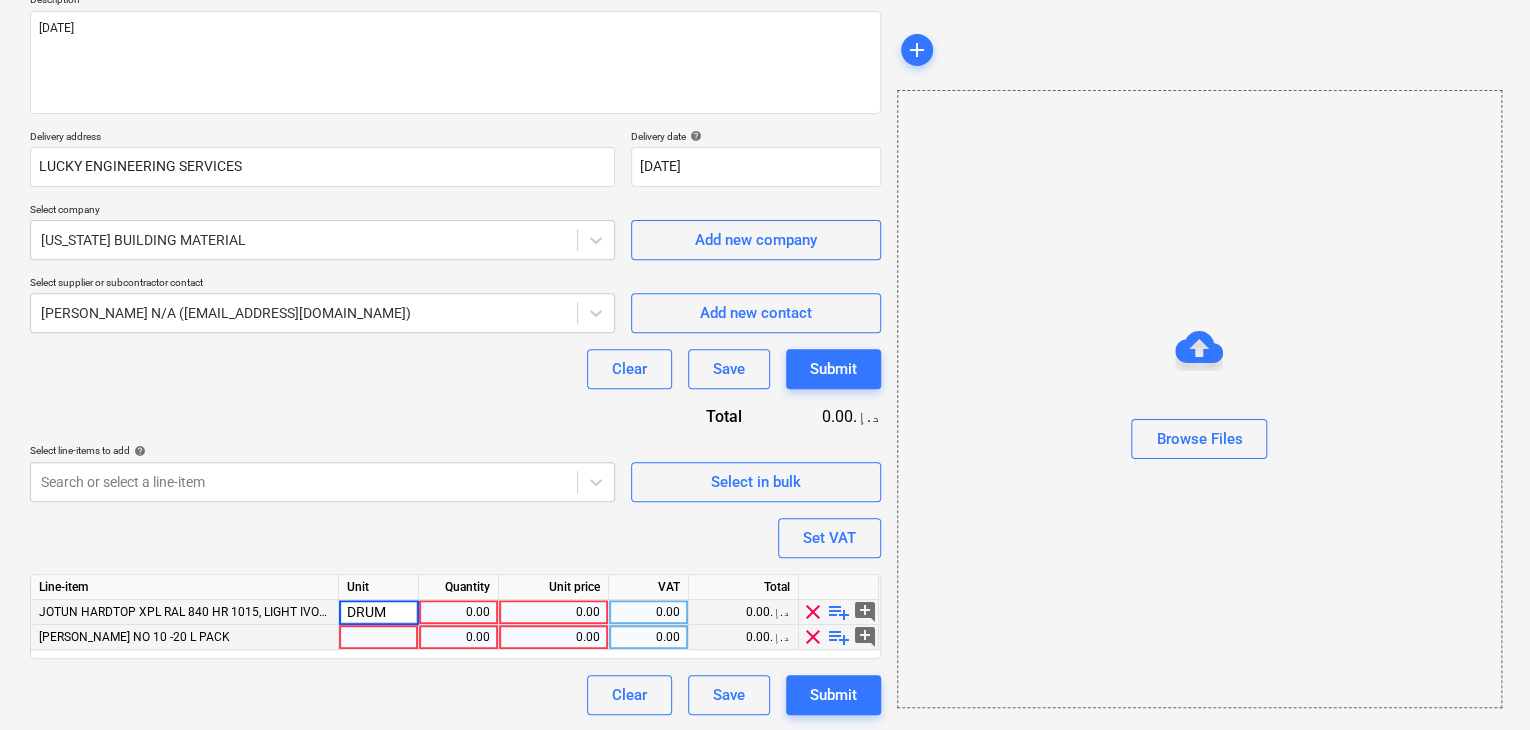 click at bounding box center [379, 637] 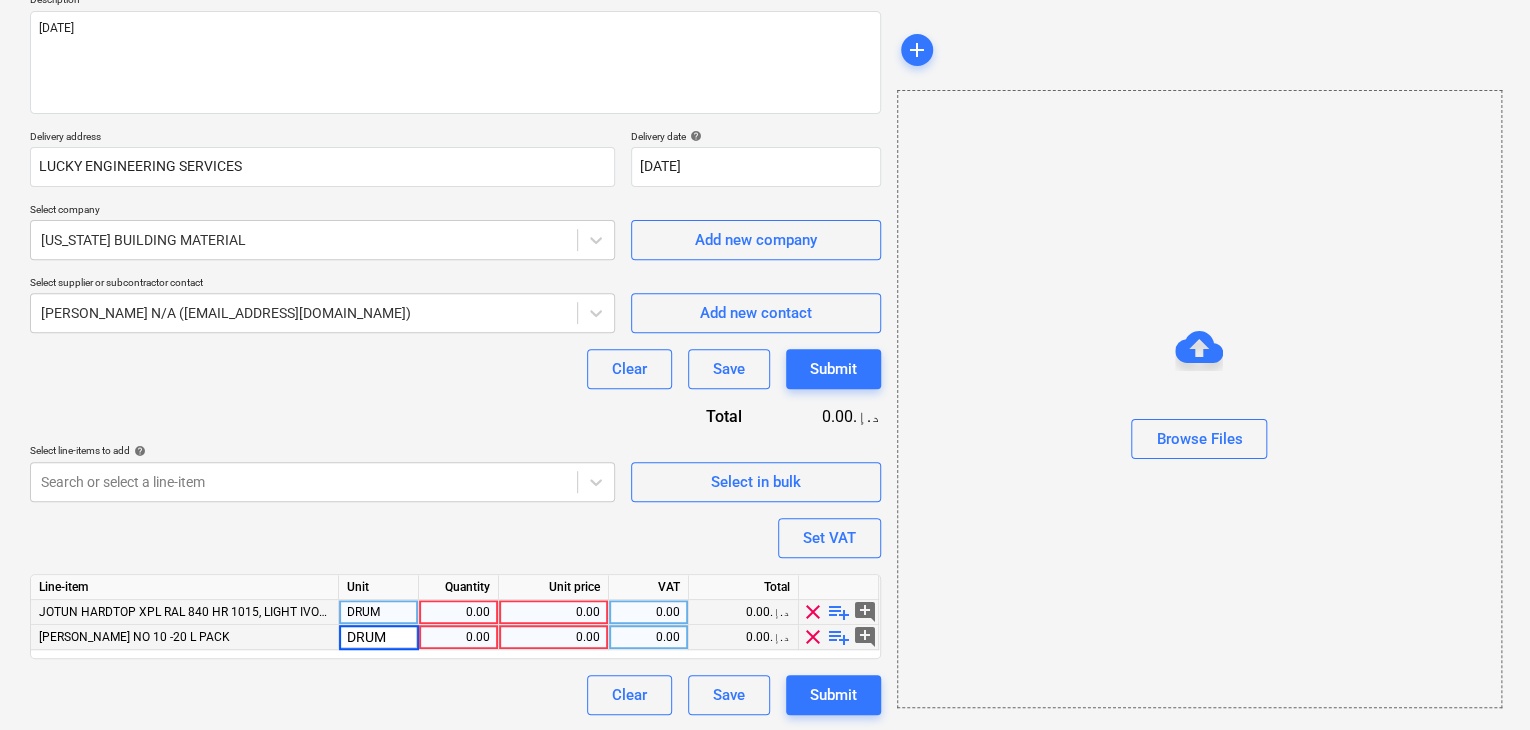 click on "0.00" at bounding box center (458, 612) 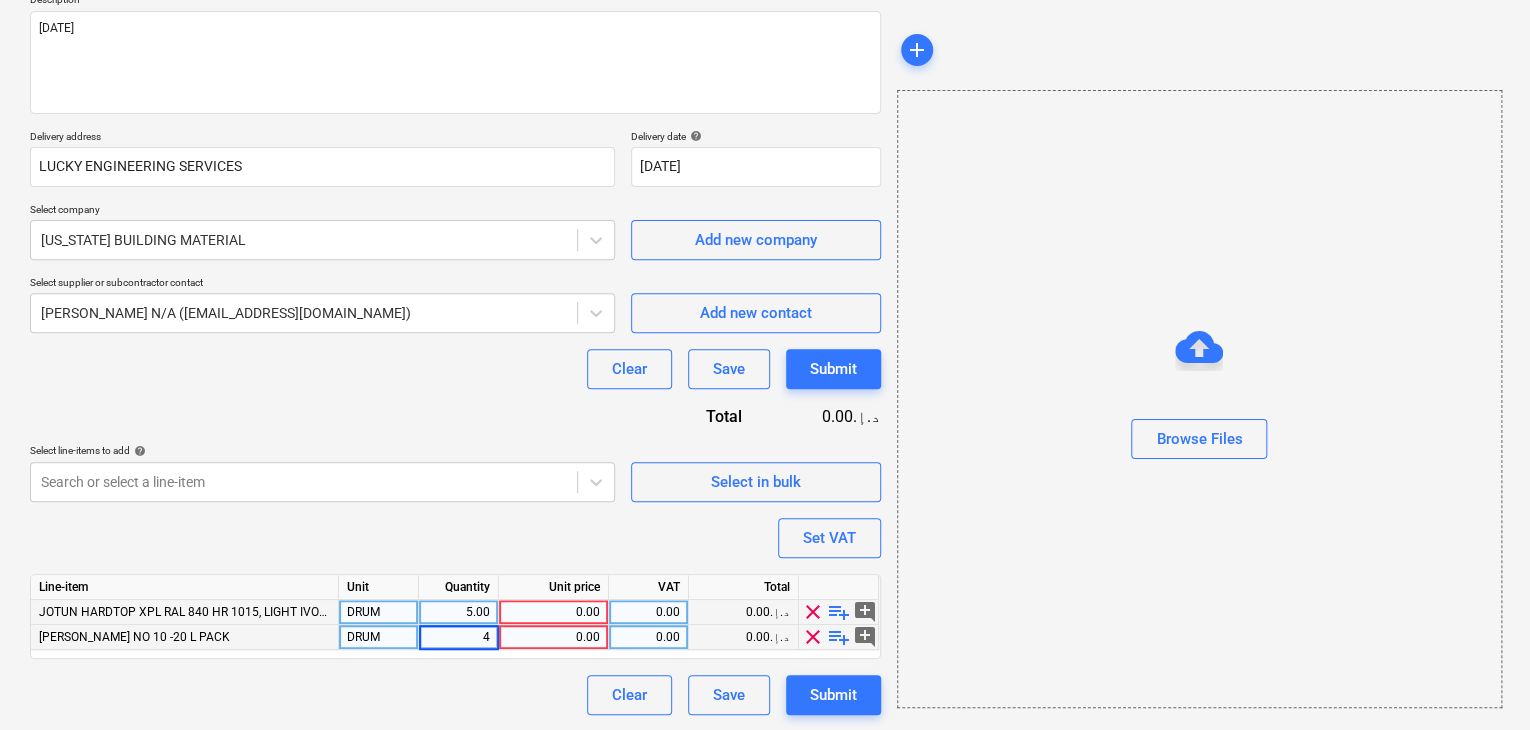 click on "0.00" at bounding box center (553, 612) 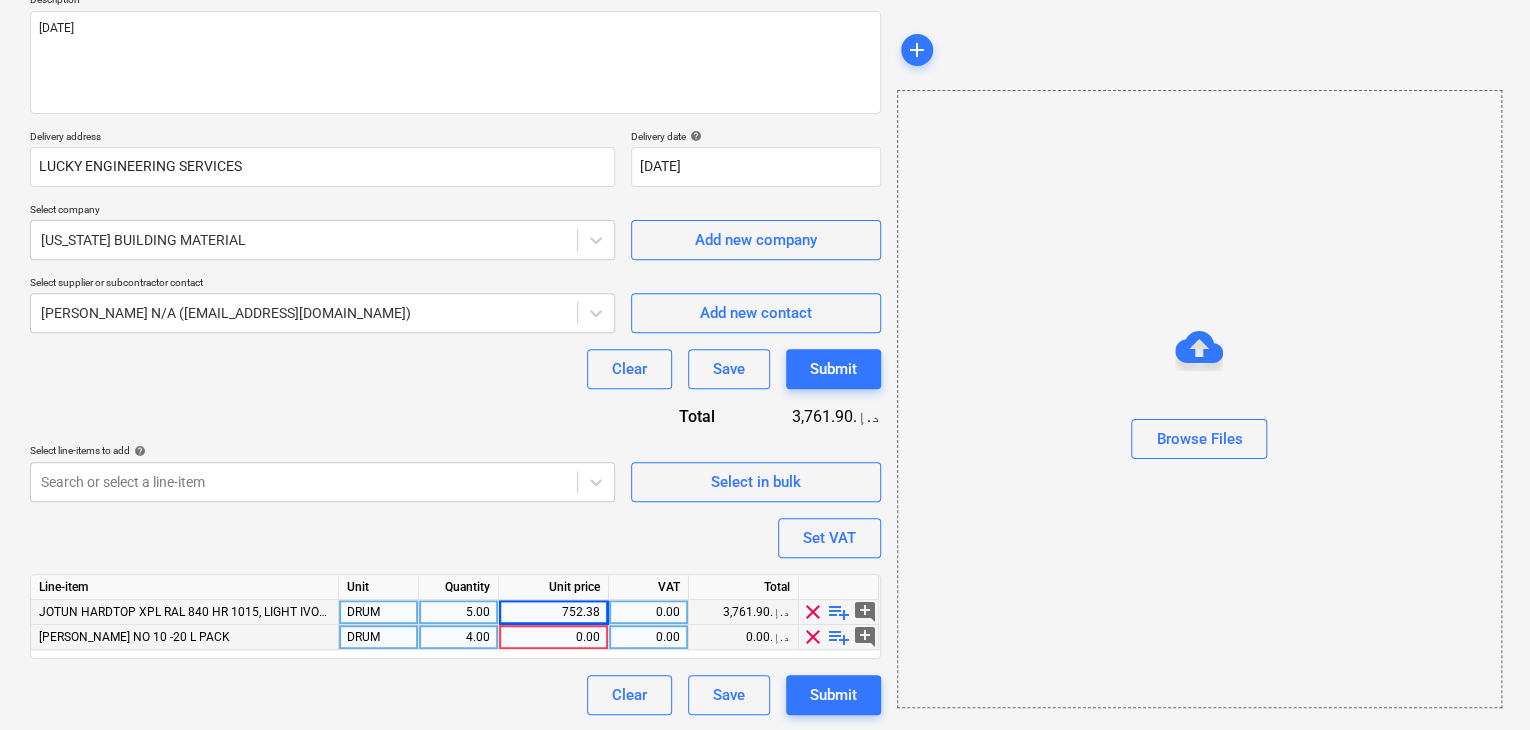 click on "0.00" at bounding box center [553, 637] 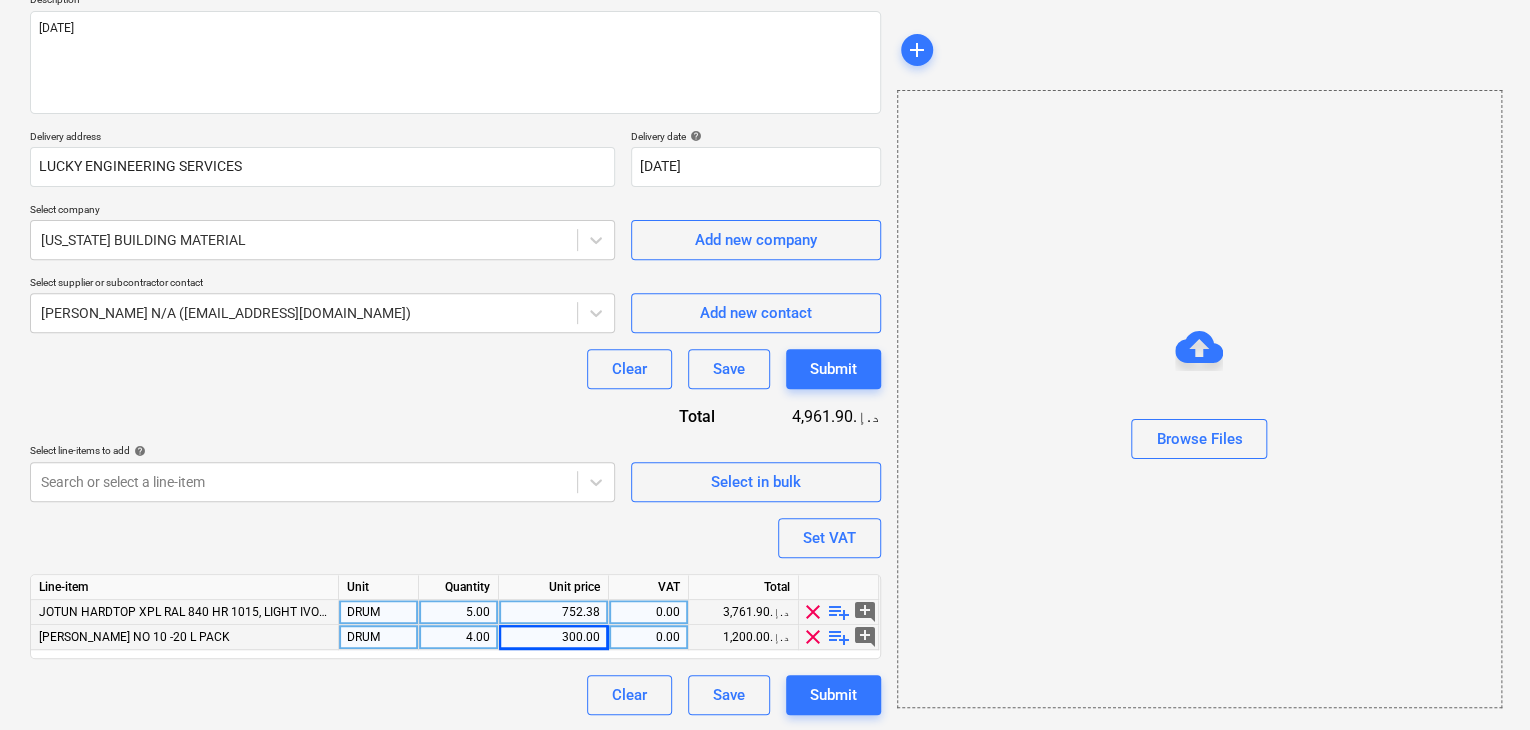 click on "Browse Files" at bounding box center (1199, 399) 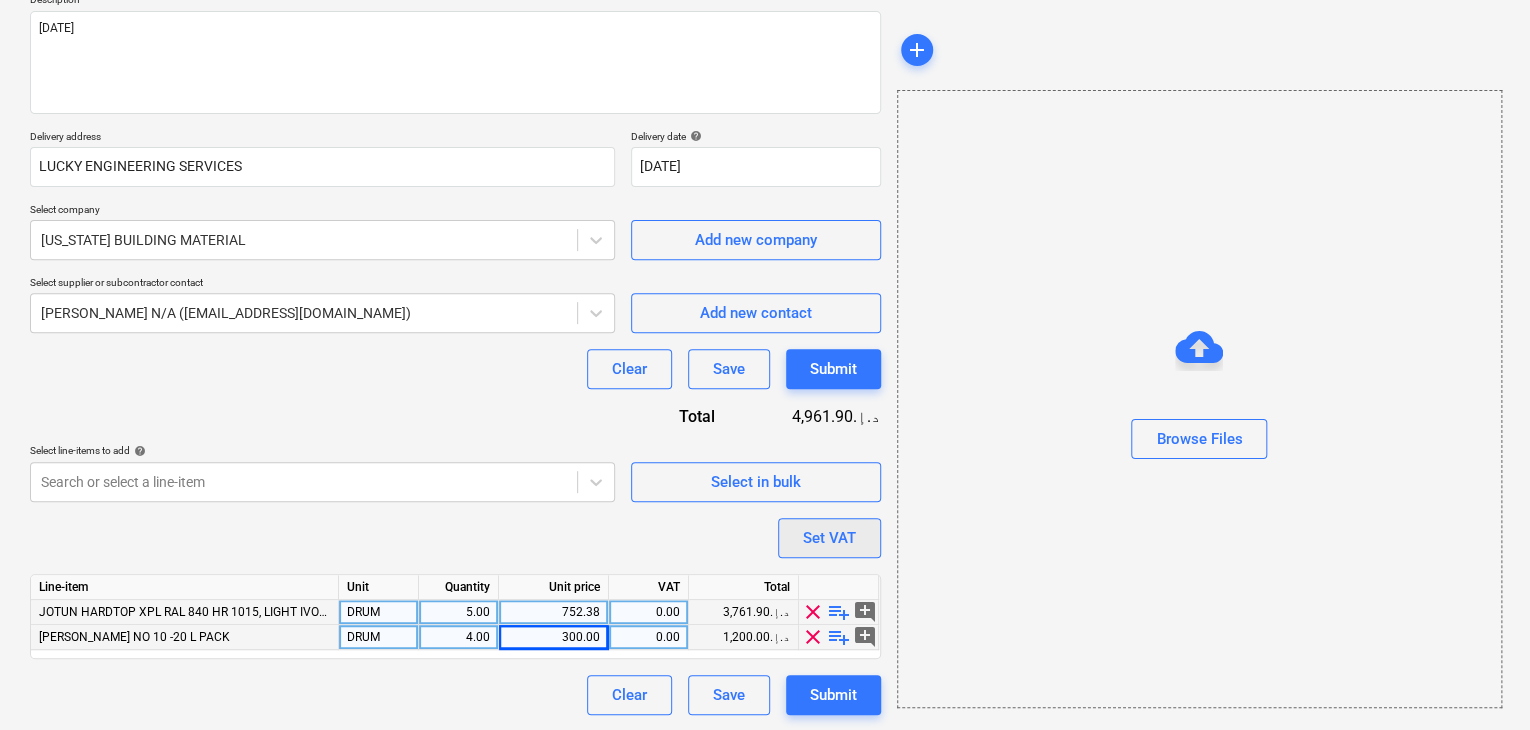 click on "Set VAT" at bounding box center [829, 538] 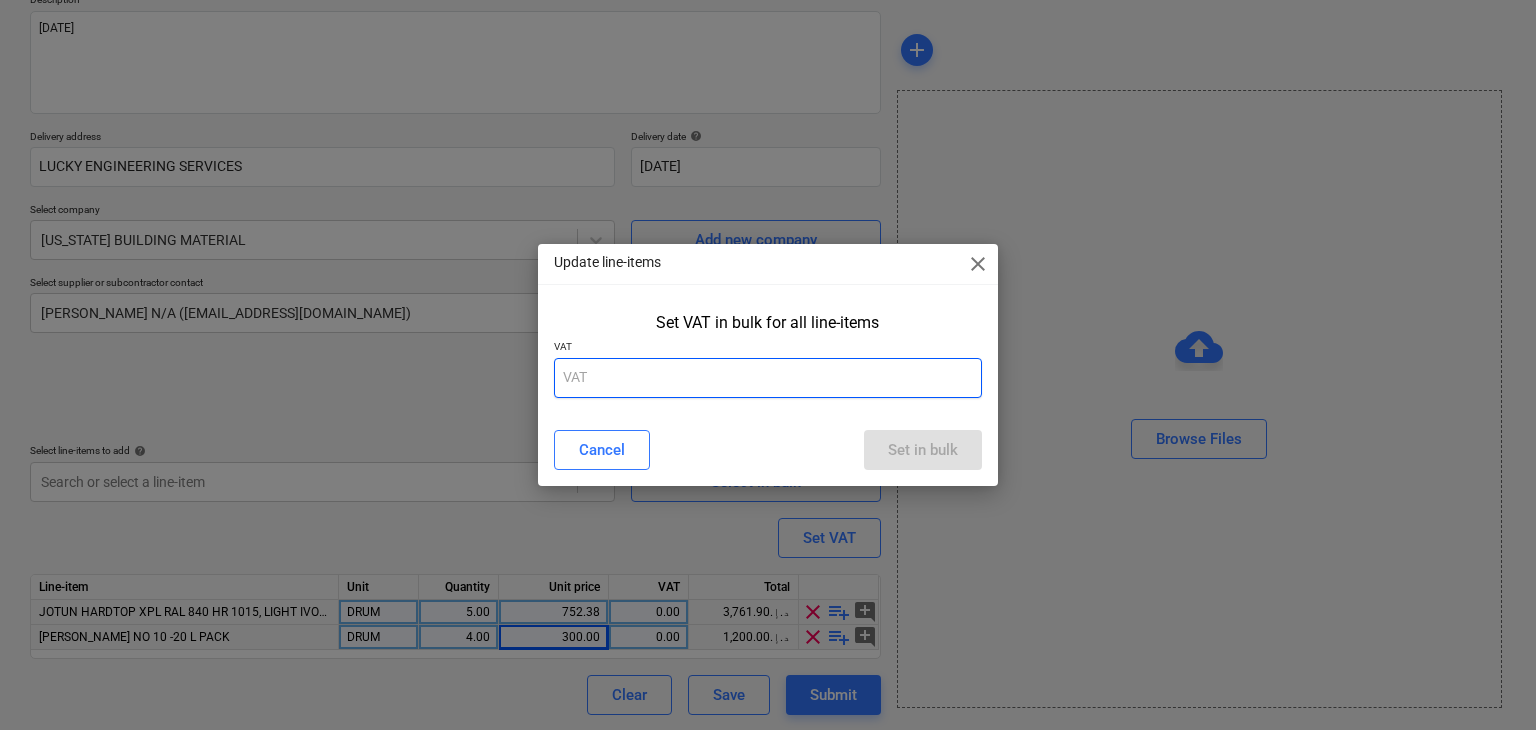 click at bounding box center (768, 378) 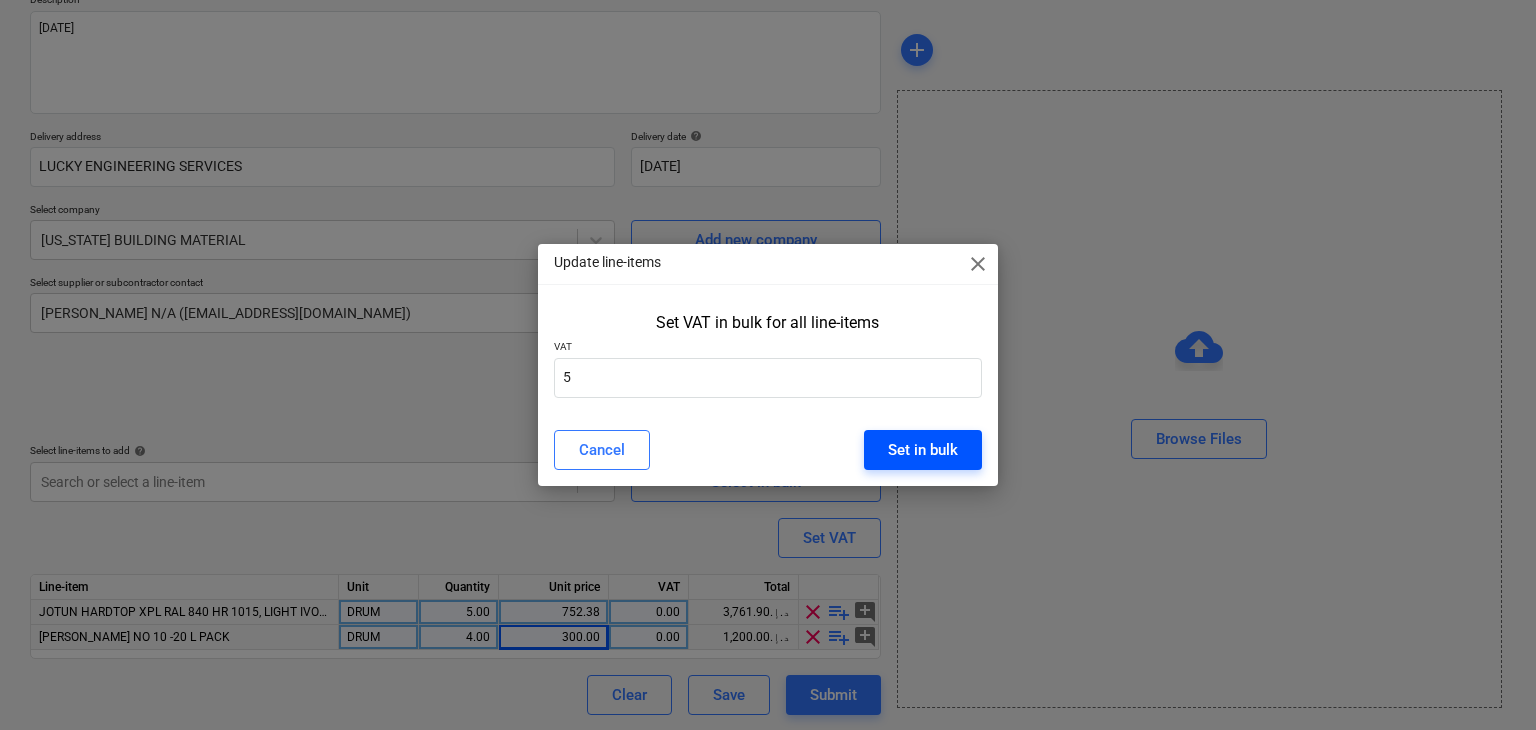 click on "Set in bulk" at bounding box center [923, 450] 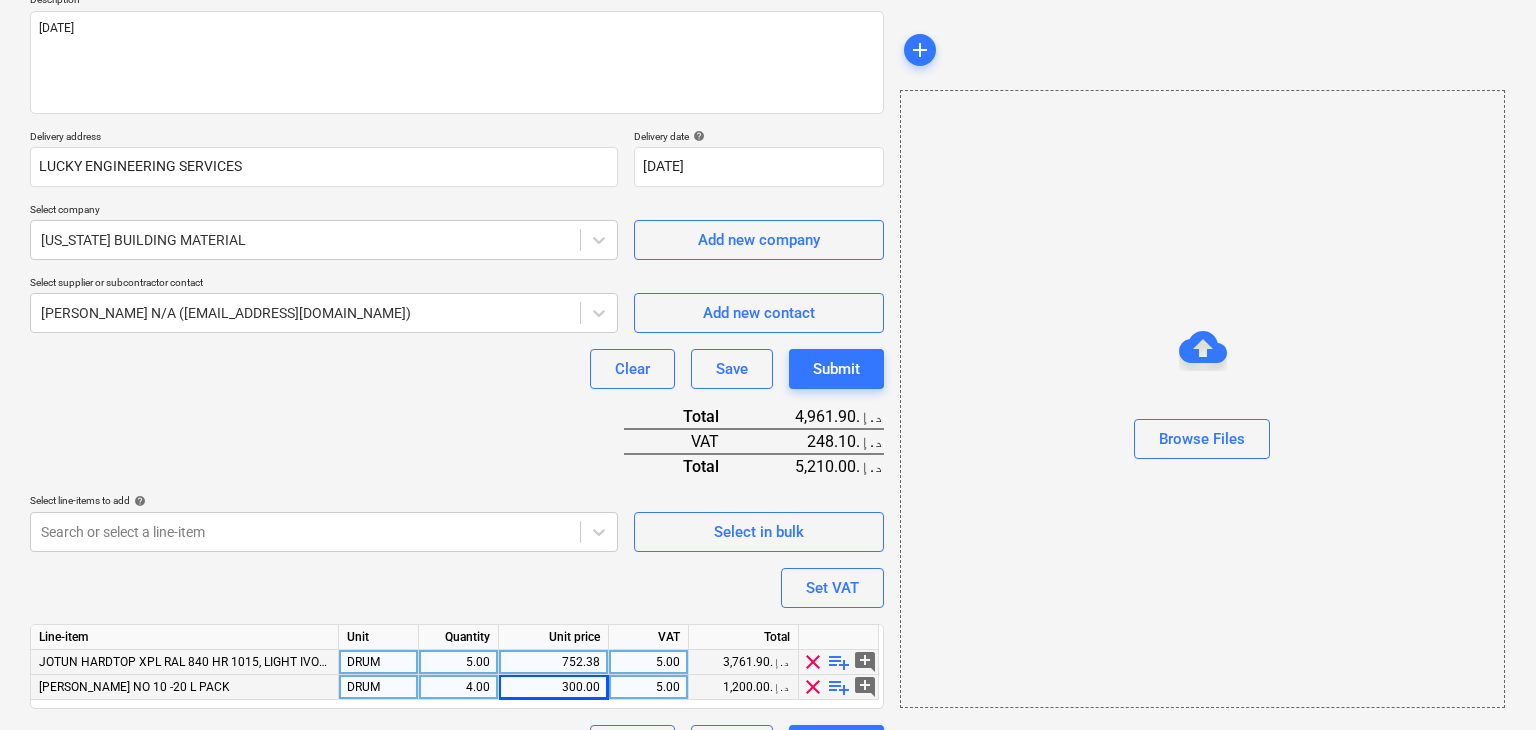 scroll, scrollTop: 294, scrollLeft: 0, axis: vertical 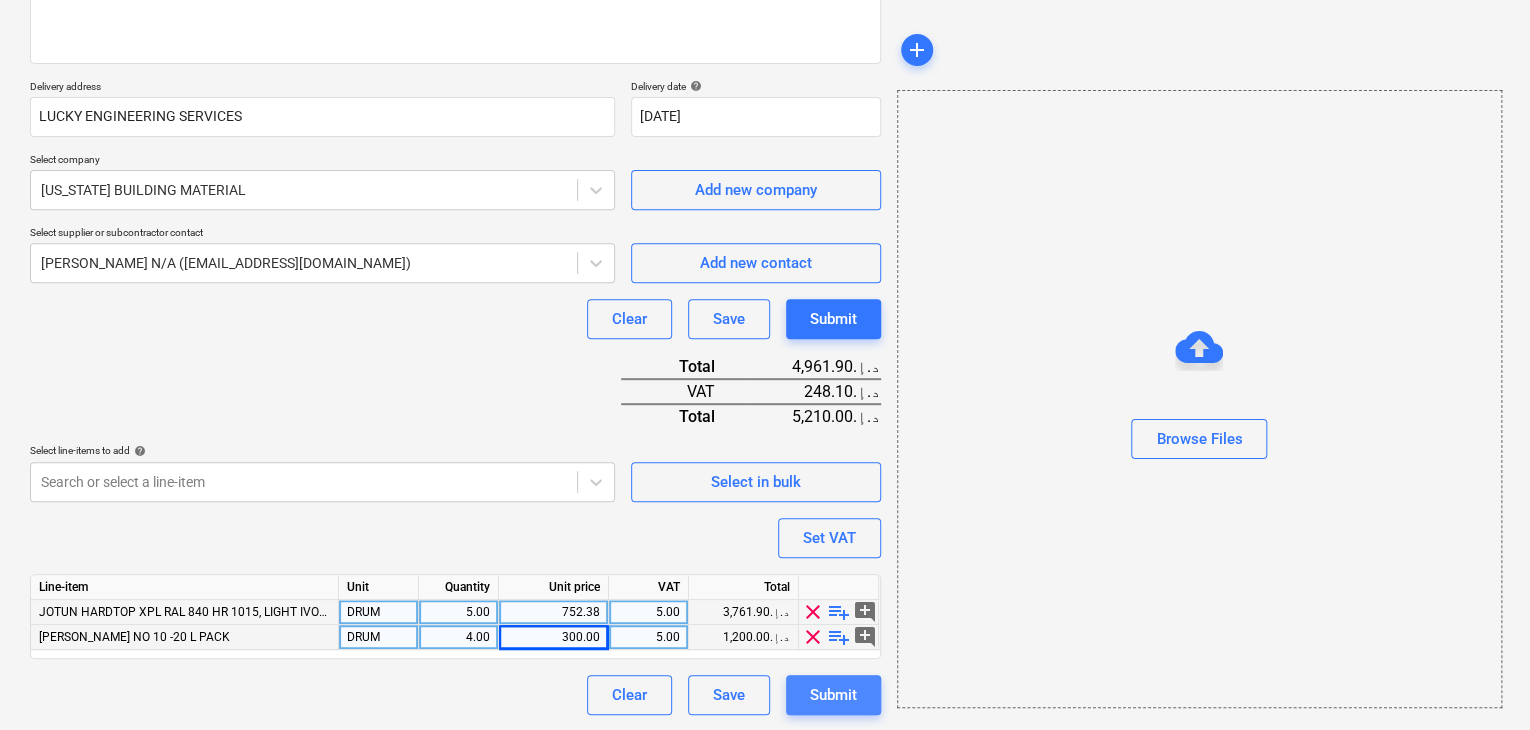 click on "Submit" at bounding box center [833, 695] 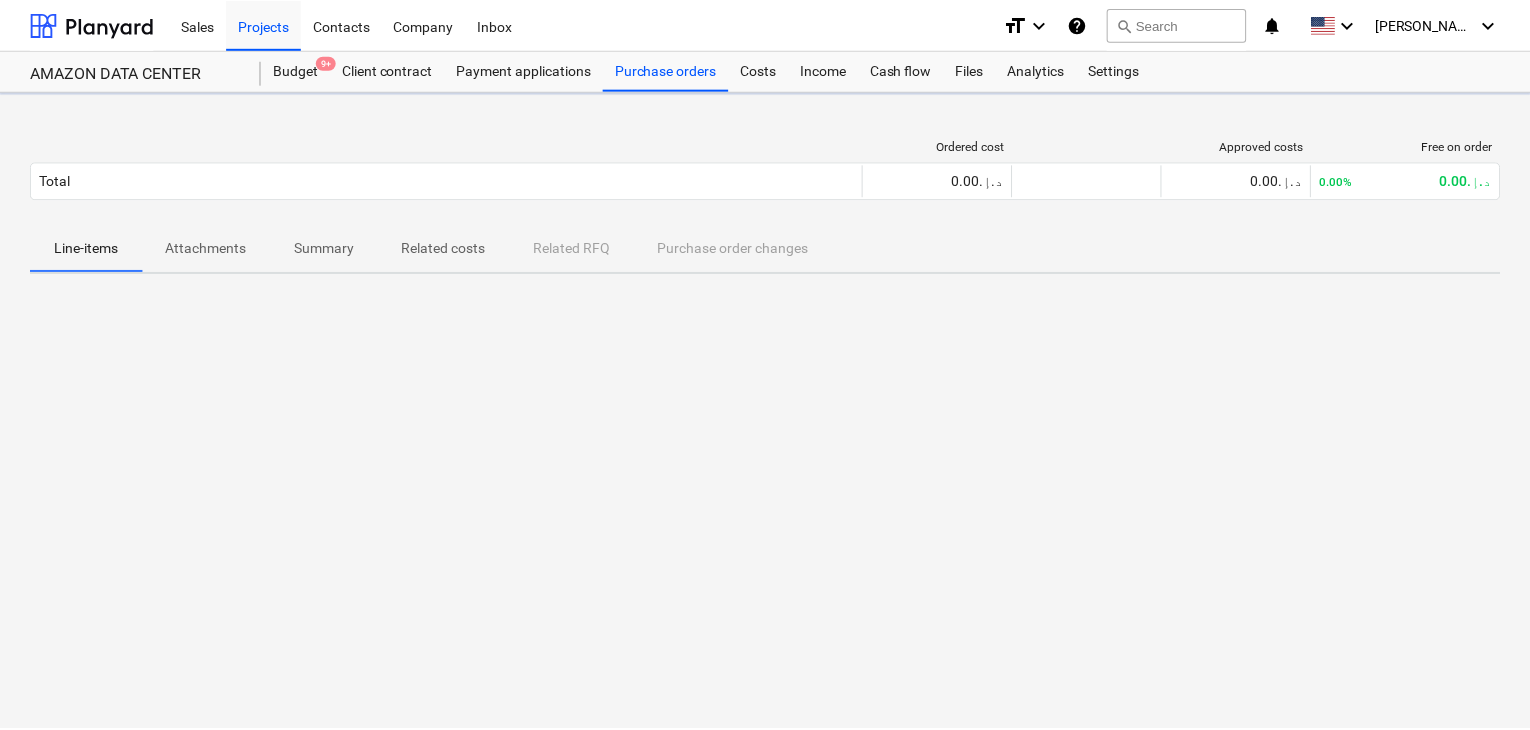 scroll, scrollTop: 0, scrollLeft: 0, axis: both 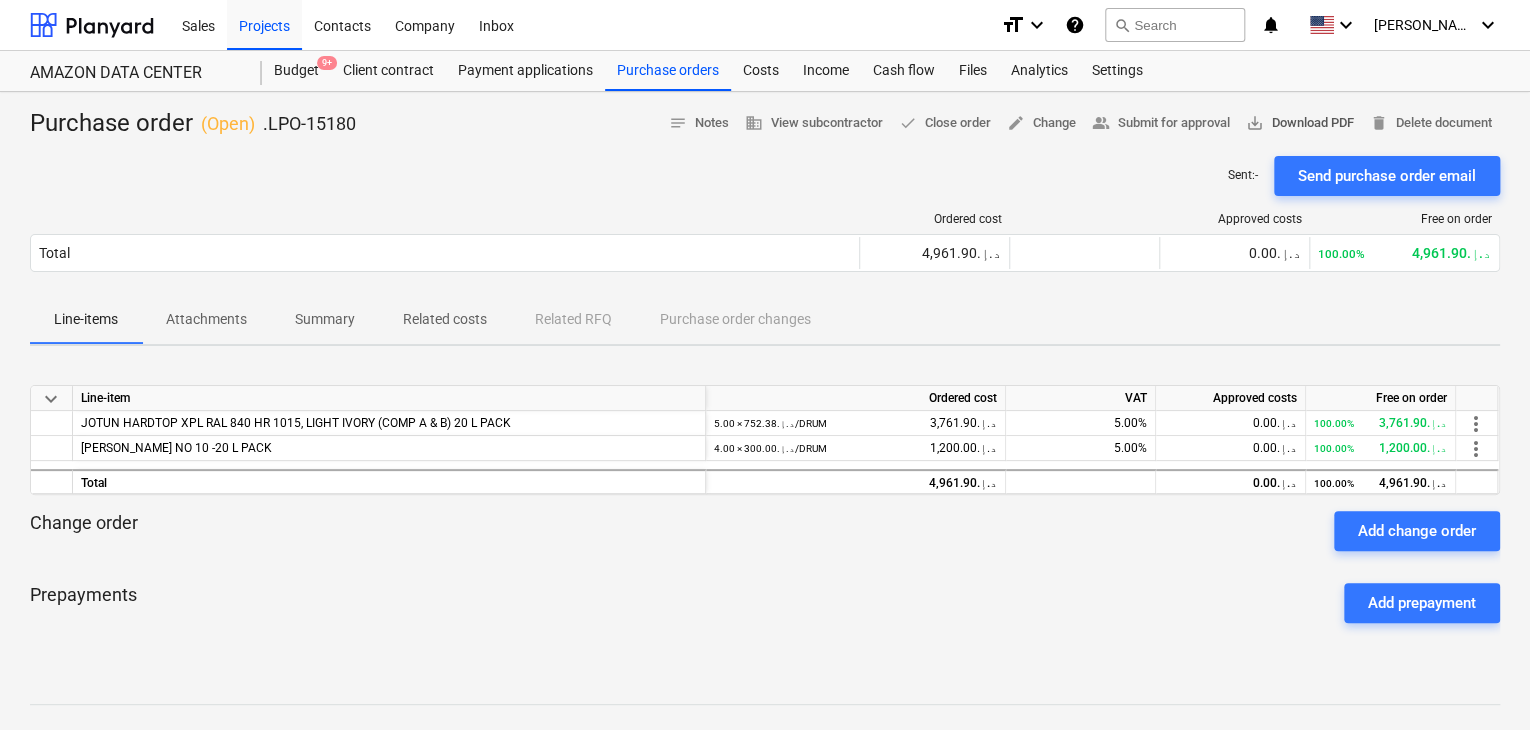click on "save_alt Download PDF" at bounding box center [1300, 123] 